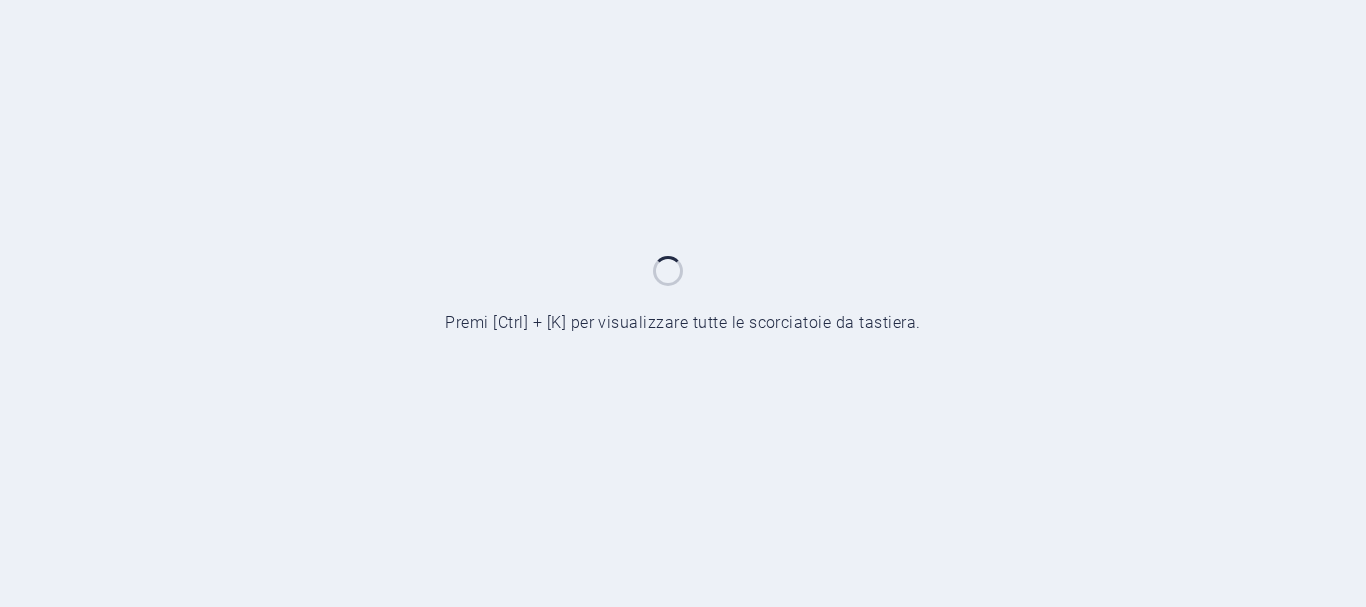 scroll, scrollTop: 0, scrollLeft: 0, axis: both 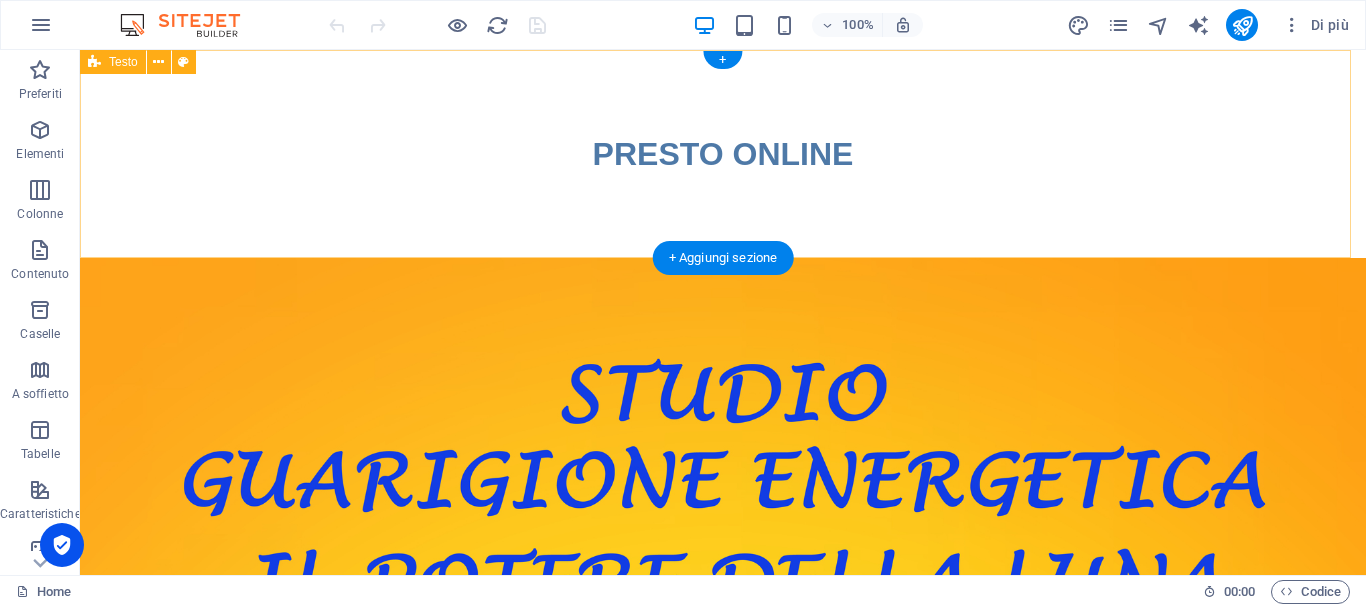click on "PRESTO ONLINE" at bounding box center (723, 154) 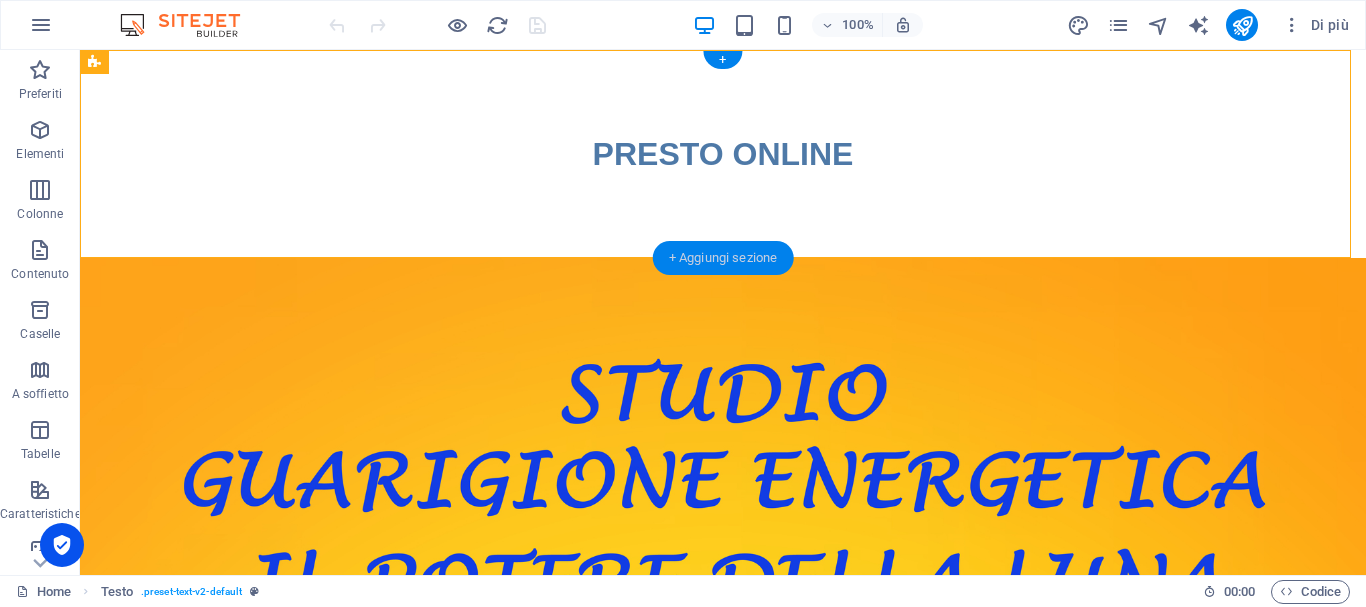 click on "+ Aggiungi sezione" at bounding box center [723, 258] 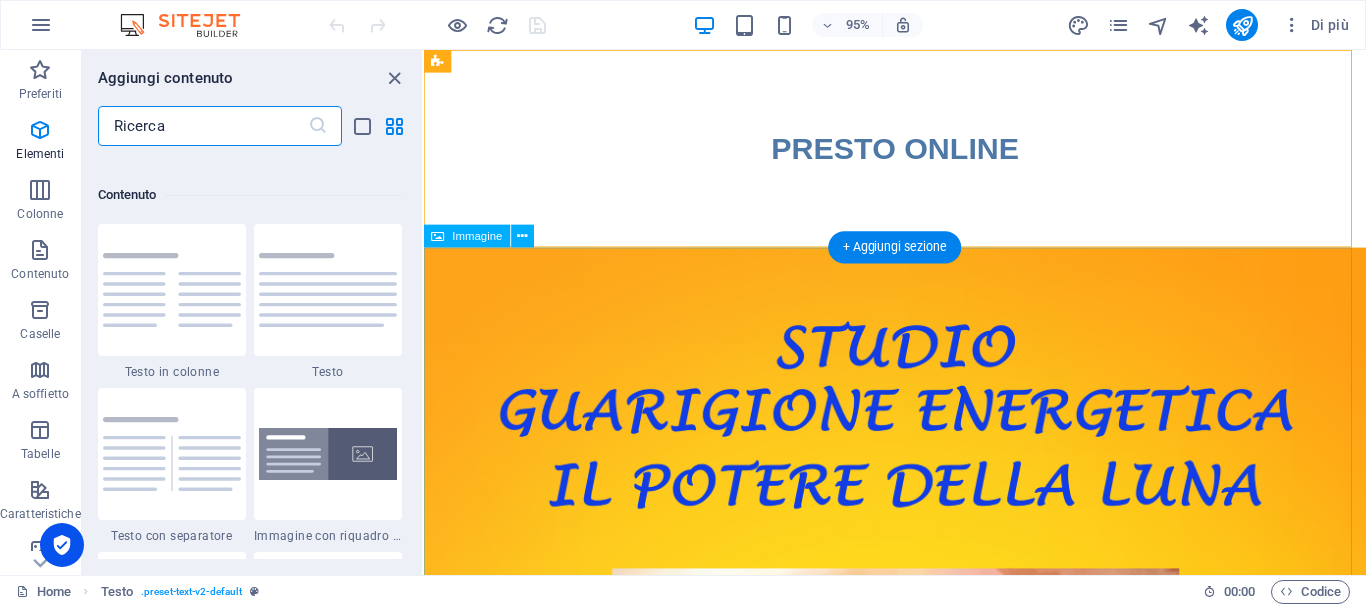 scroll, scrollTop: 3499, scrollLeft: 0, axis: vertical 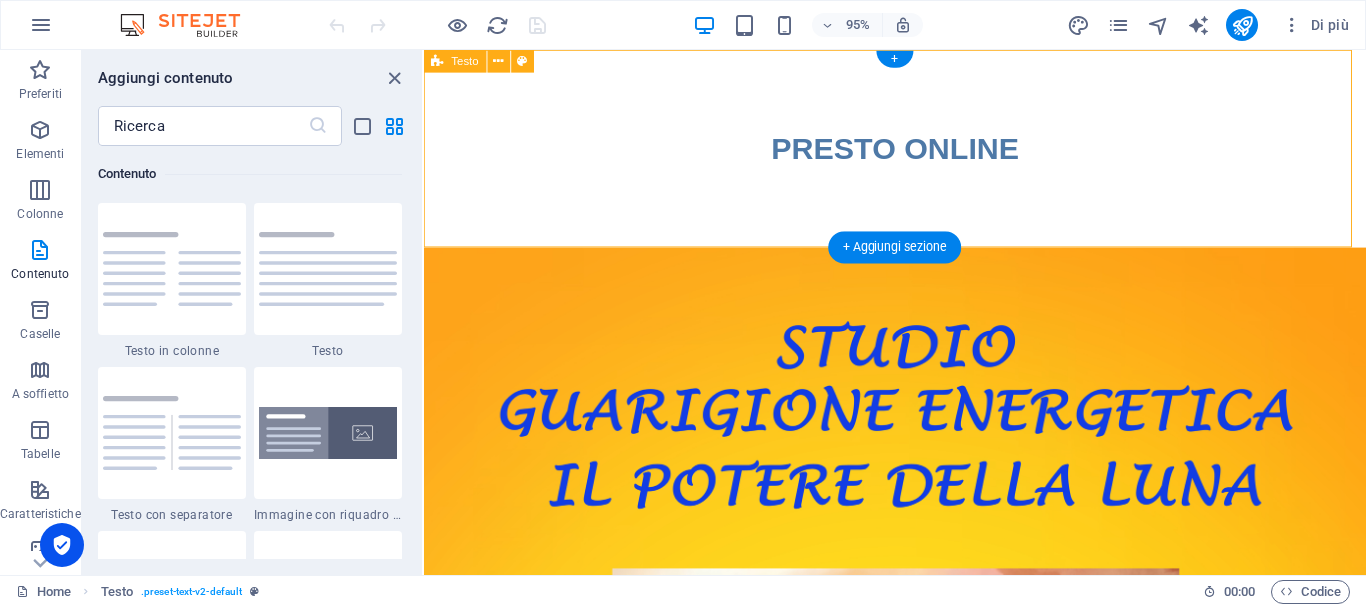 click on "PRESTO ONLINE" at bounding box center (920, 154) 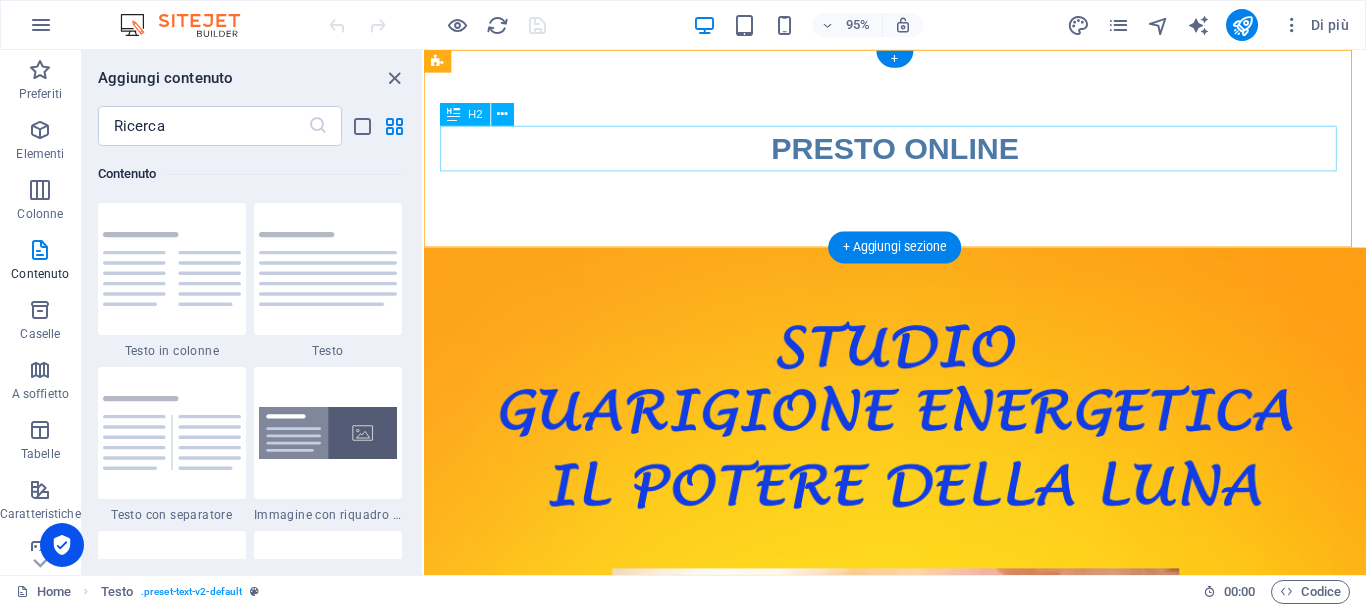 click on "PRESTO ONLINE" at bounding box center [920, 154] 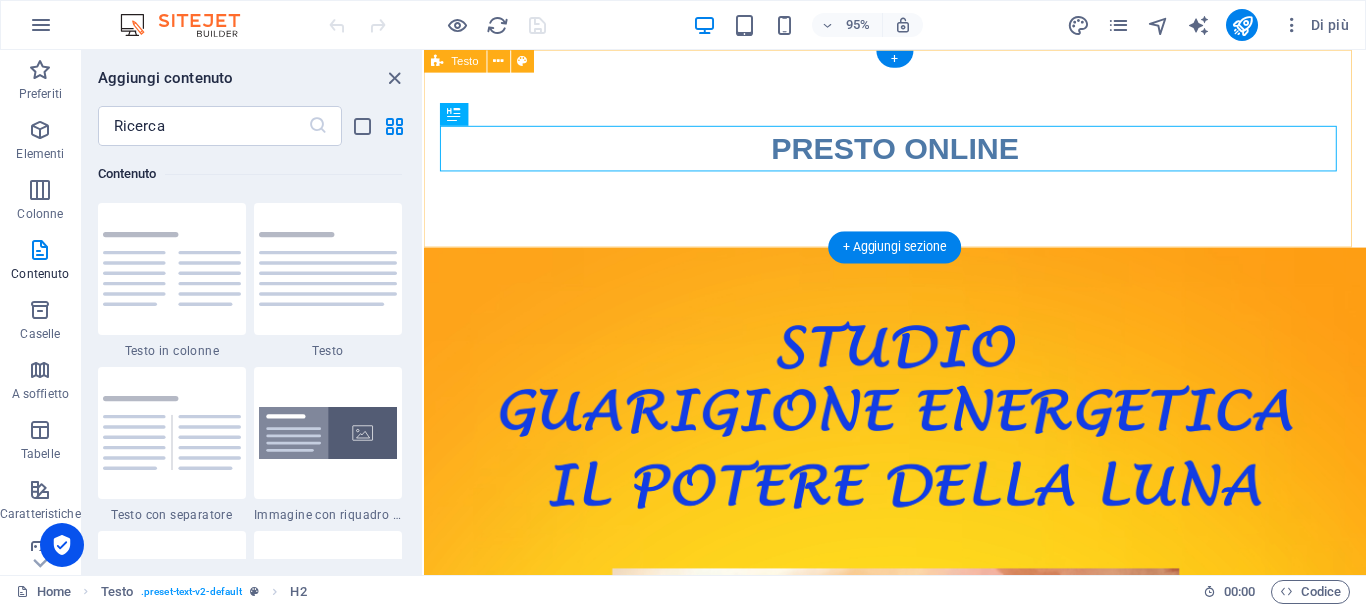 click on "PRESTO ONLINE" at bounding box center (920, 154) 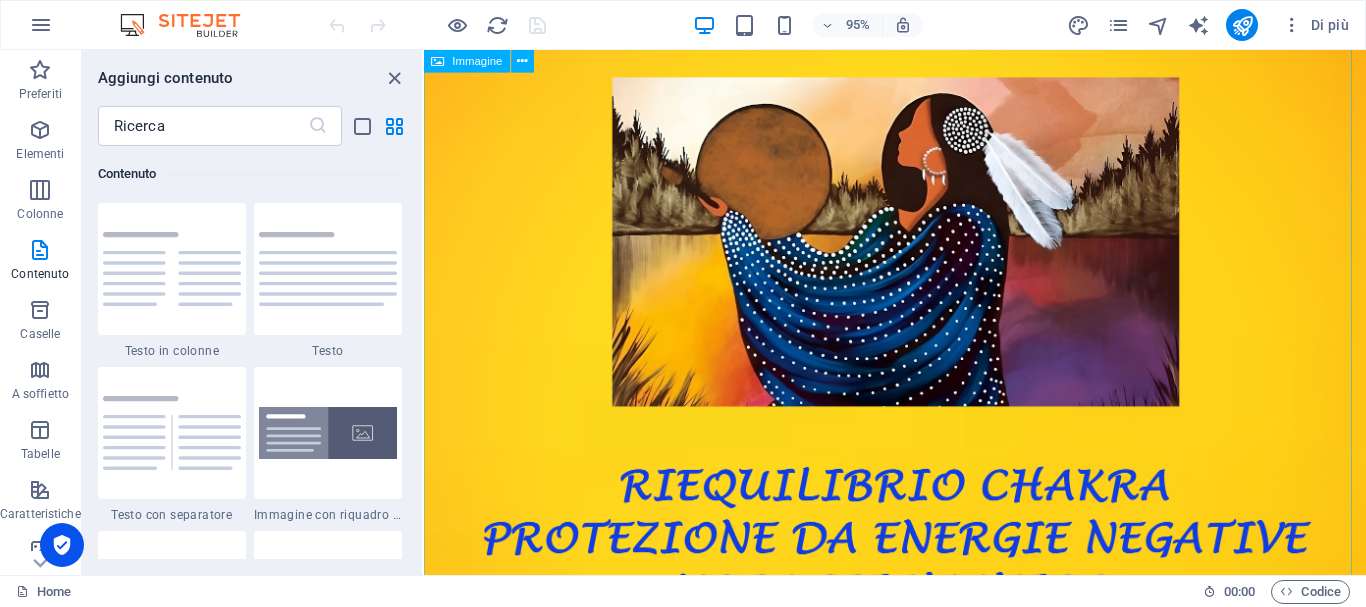 scroll, scrollTop: 23, scrollLeft: 0, axis: vertical 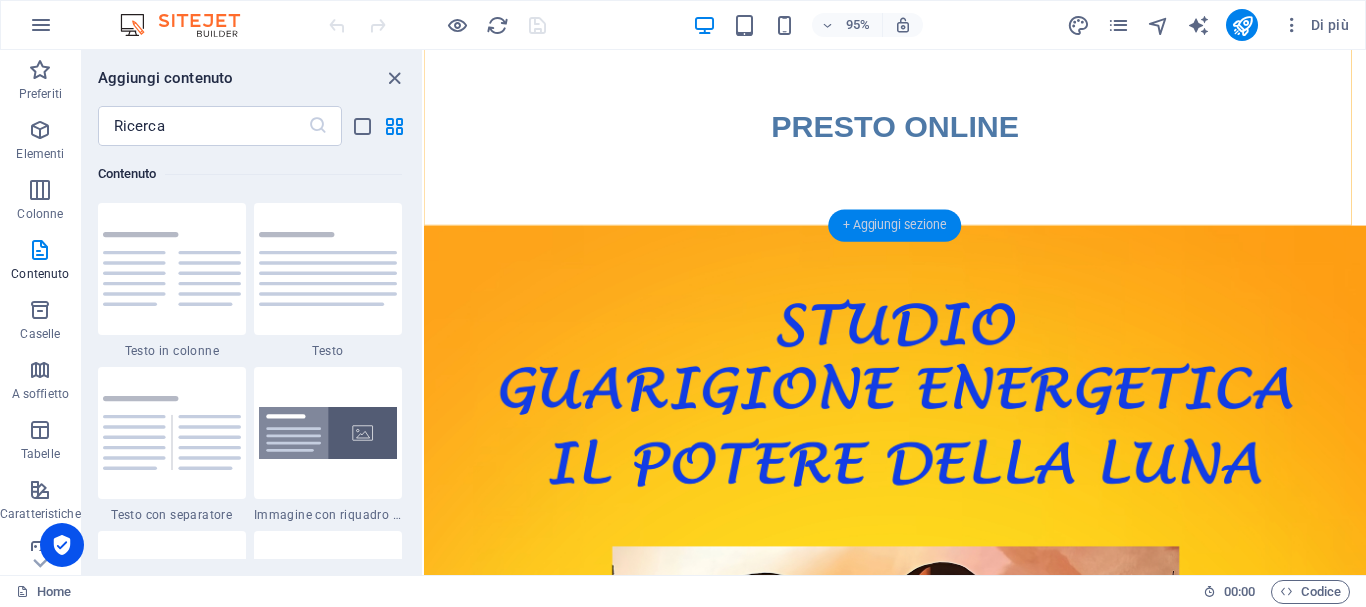 click on "+ Aggiungi sezione" at bounding box center (894, 226) 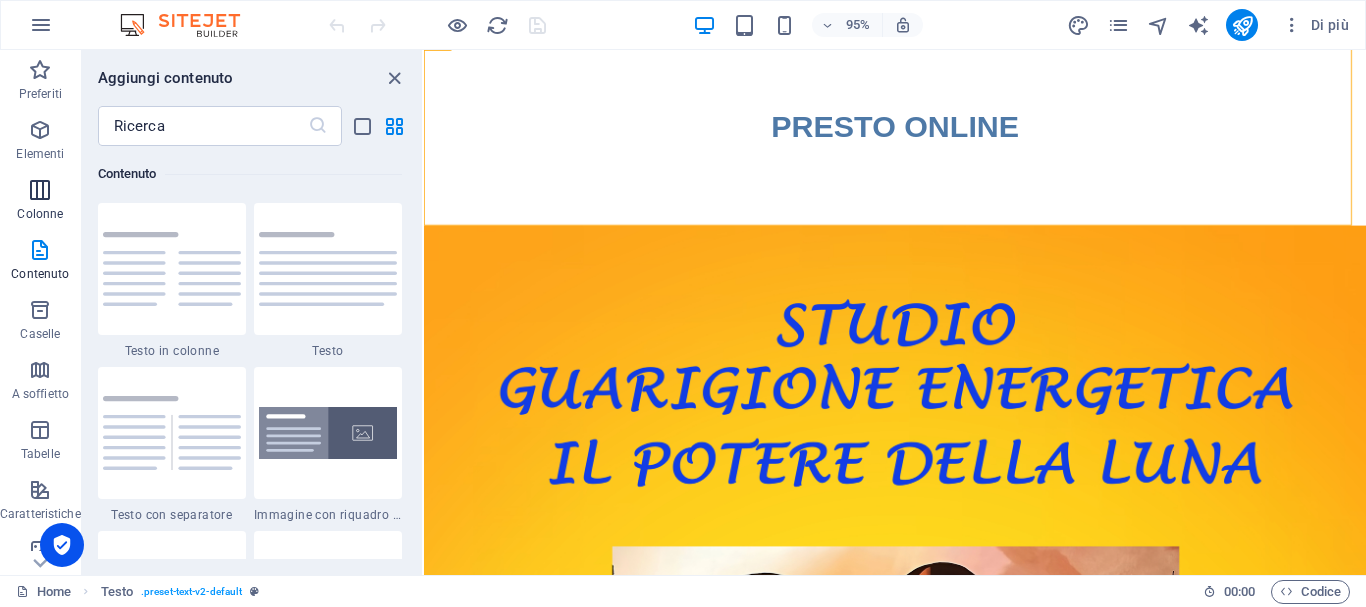 click at bounding box center [40, 190] 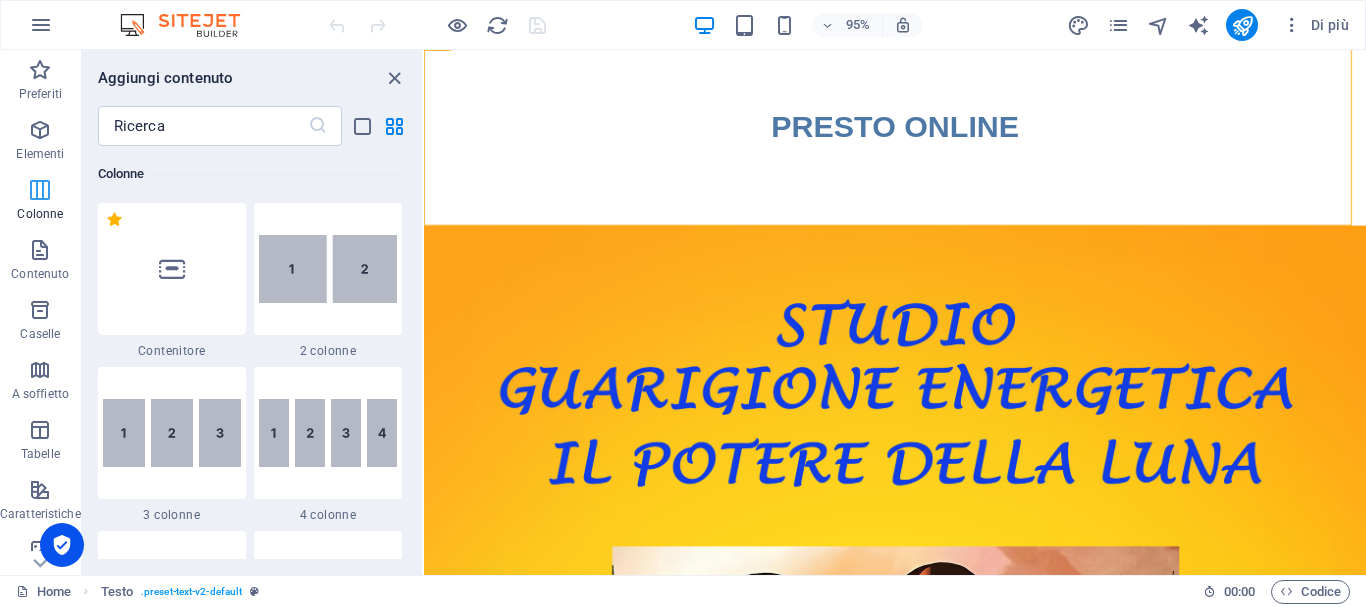 scroll, scrollTop: 990, scrollLeft: 0, axis: vertical 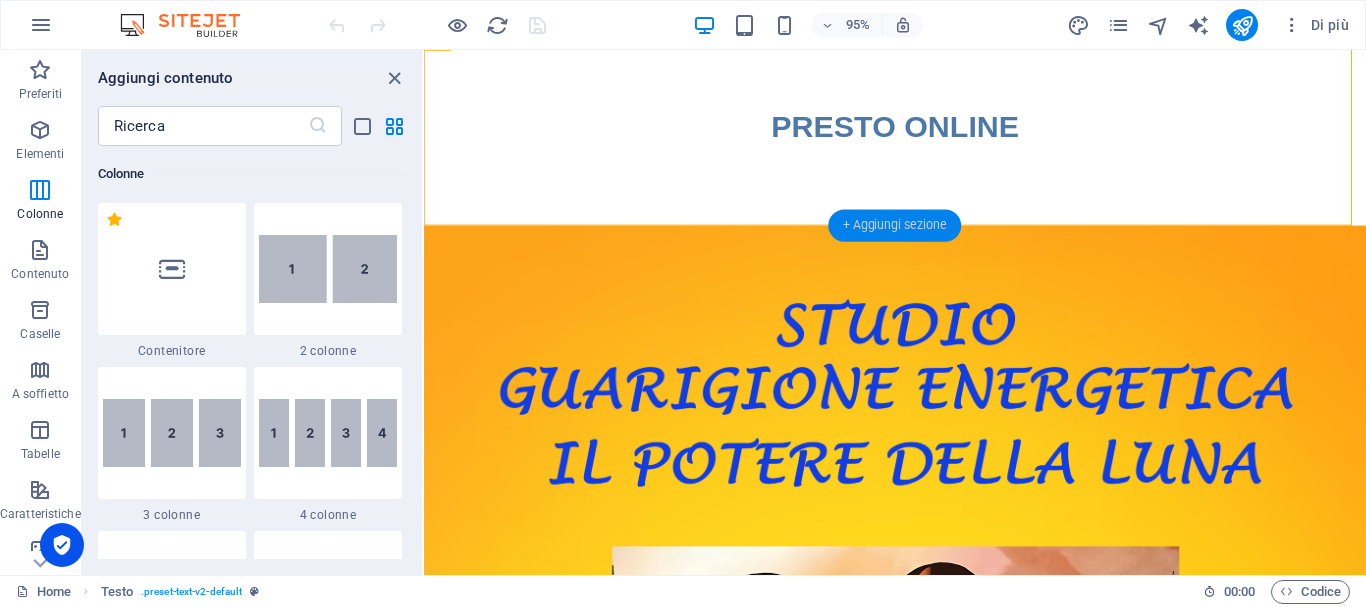 click on "+ Aggiungi sezione" at bounding box center (894, 226) 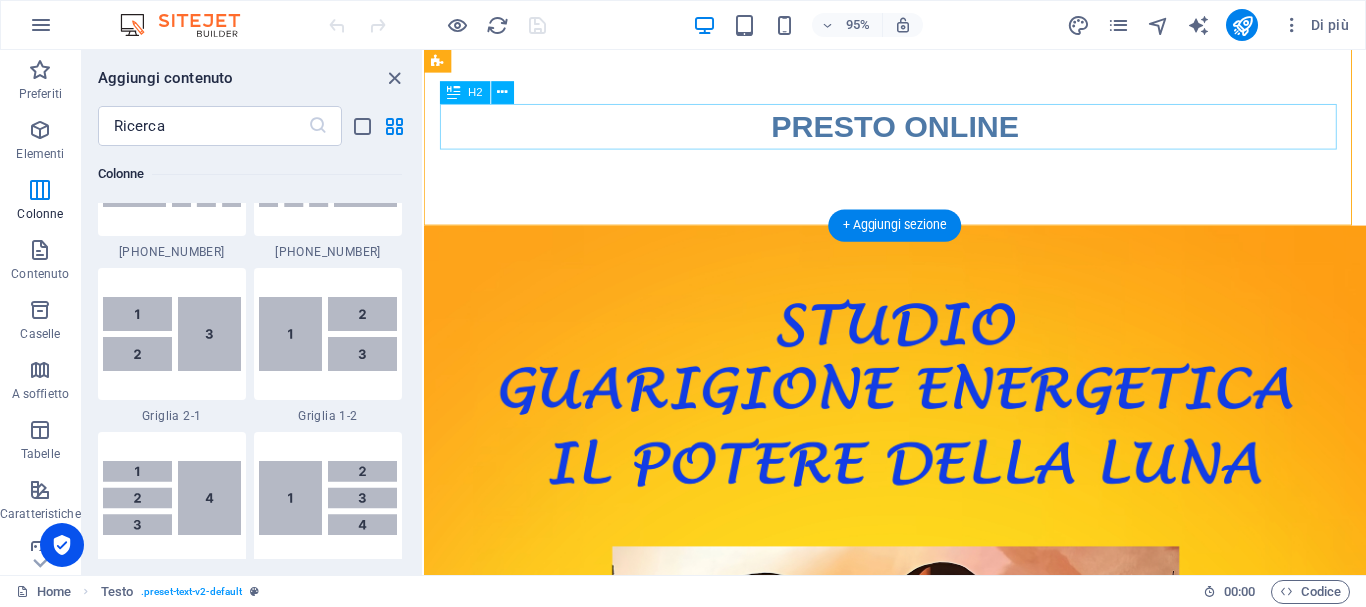 scroll, scrollTop: 2399, scrollLeft: 0, axis: vertical 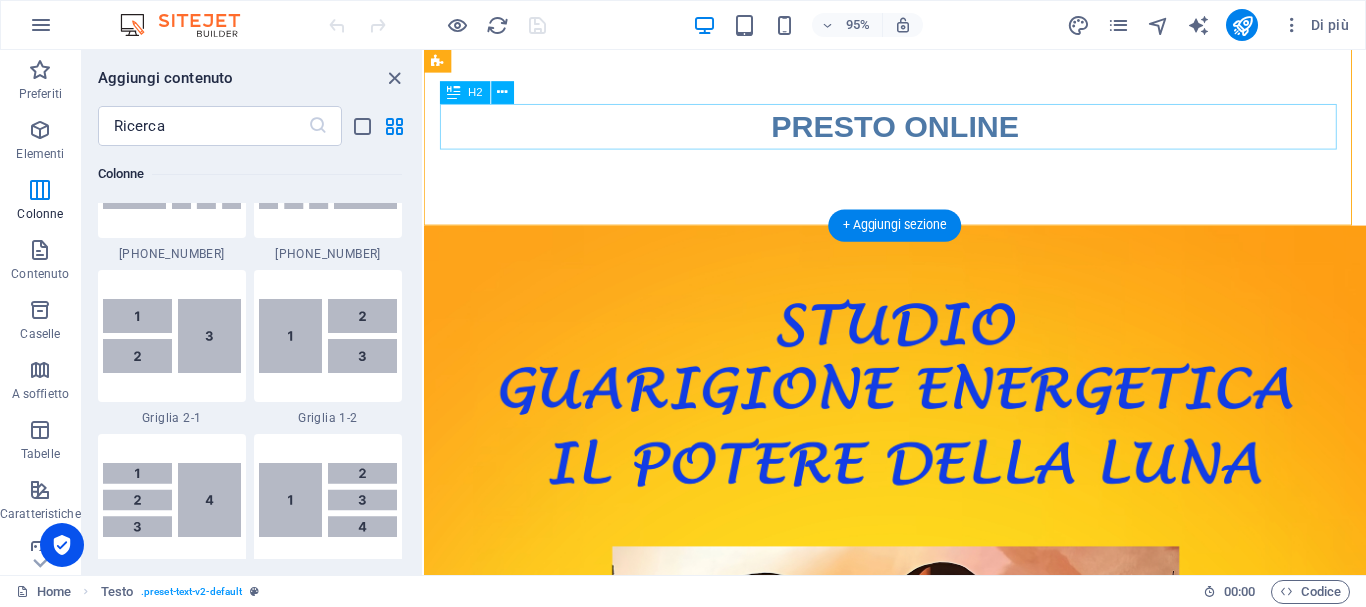 click on "PRESTO ONLINE" at bounding box center [920, 131] 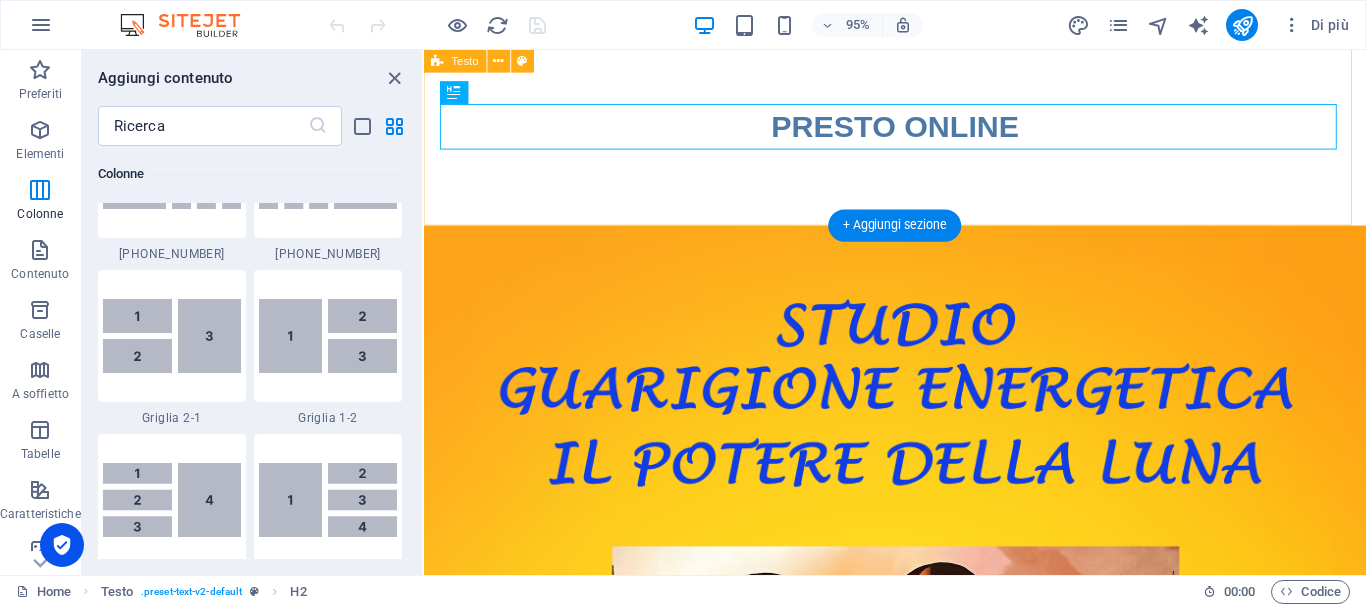 click on "PRESTO ONLINE" at bounding box center (920, 131) 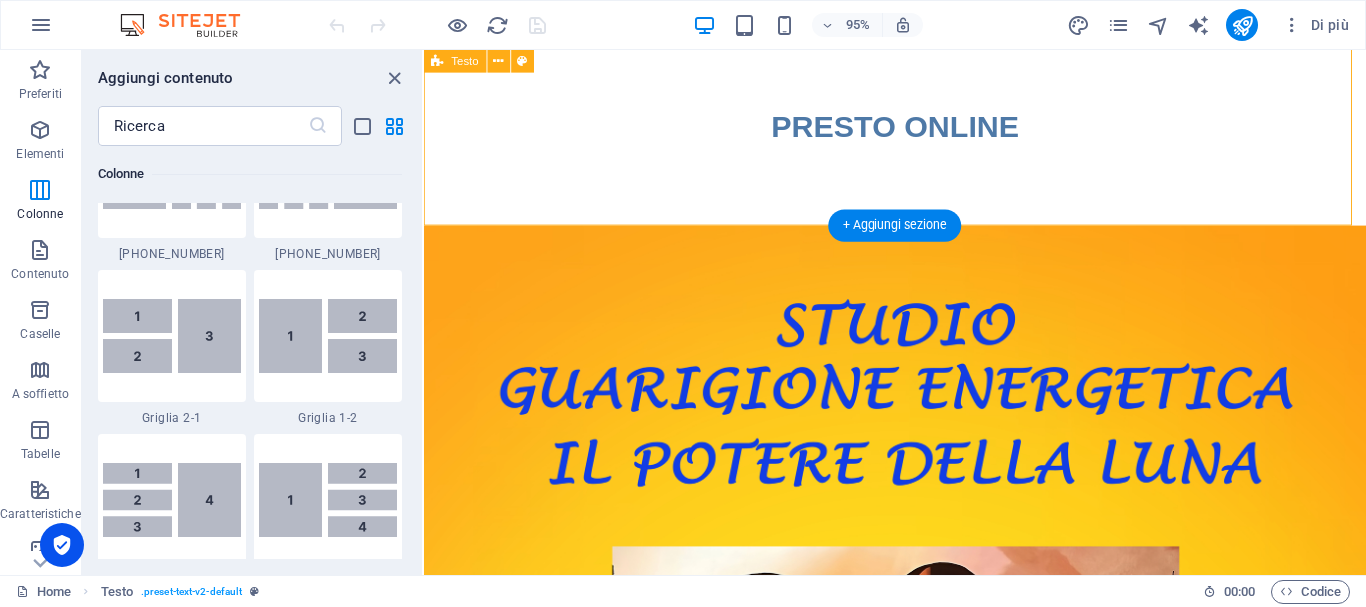 click on "PRESTO ONLINE" at bounding box center [920, 131] 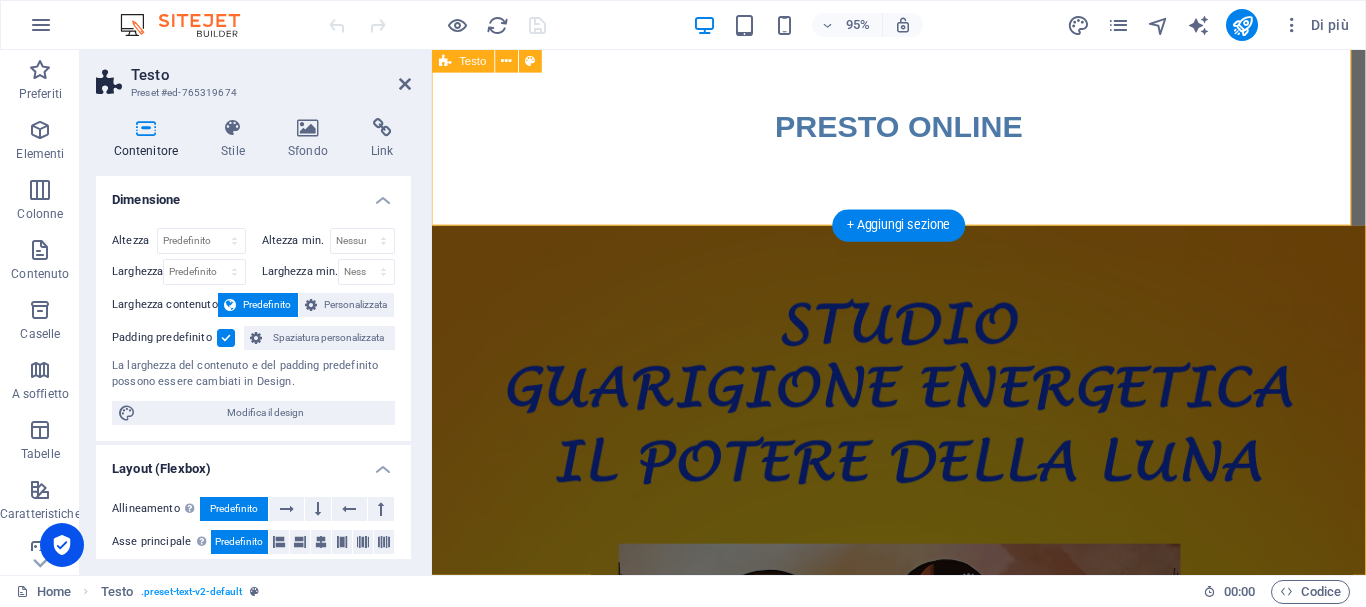 click on "PRESTO ONLINE" at bounding box center (923, 131) 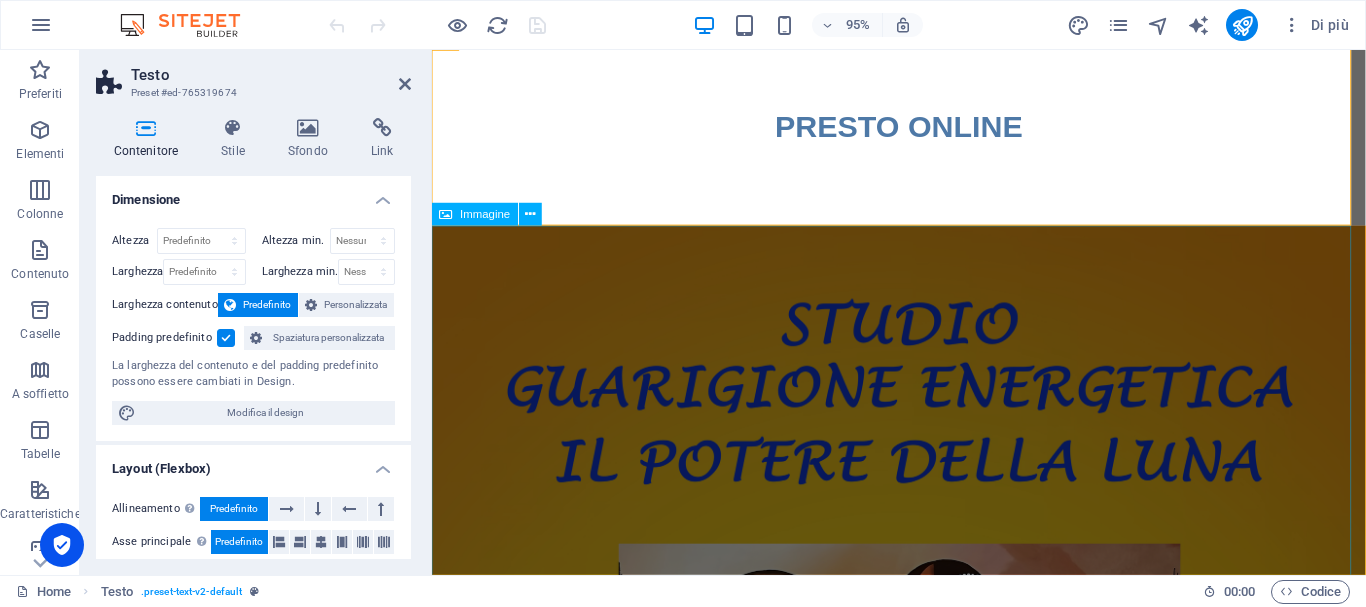 click at bounding box center [923, 923] 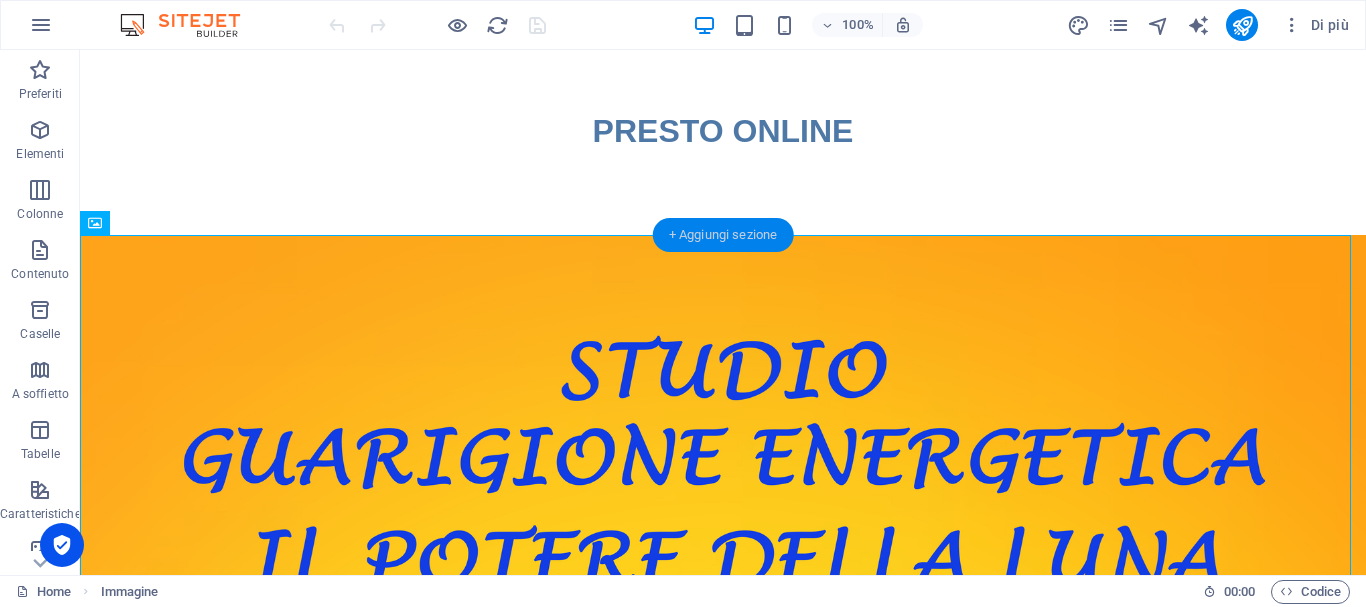 click on "+ Aggiungi sezione" at bounding box center (723, 235) 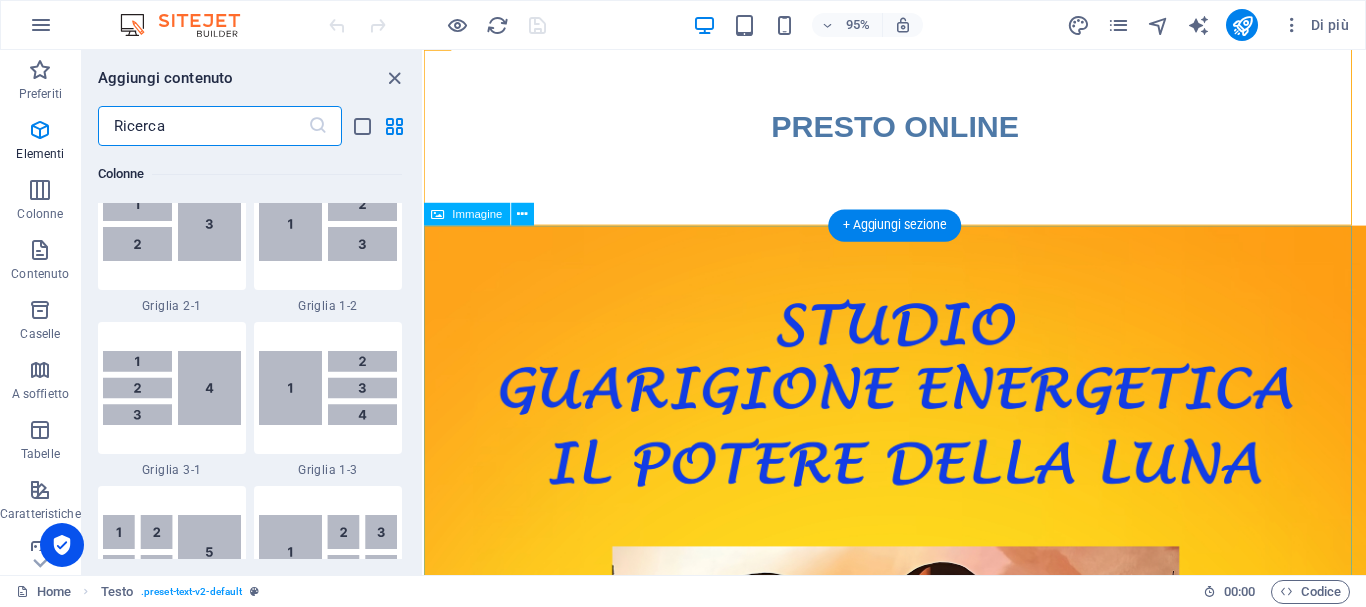 scroll, scrollTop: 3499, scrollLeft: 0, axis: vertical 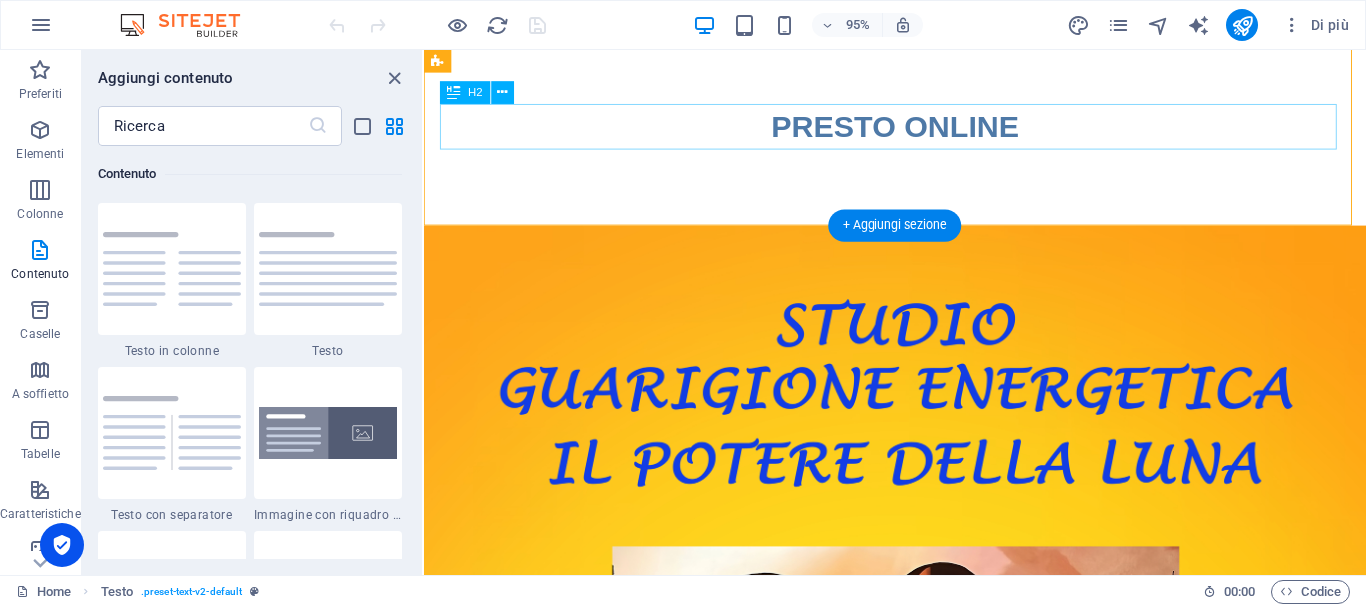 click on "PRESTO ONLINE" at bounding box center [920, 131] 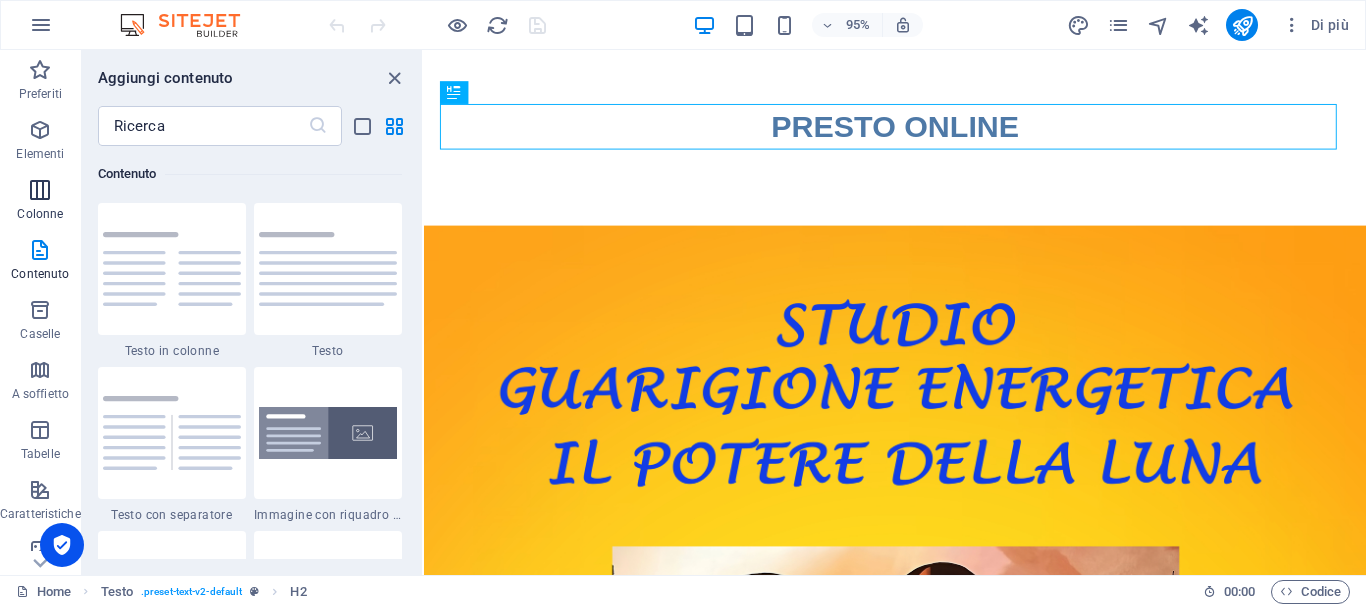 click at bounding box center [40, 190] 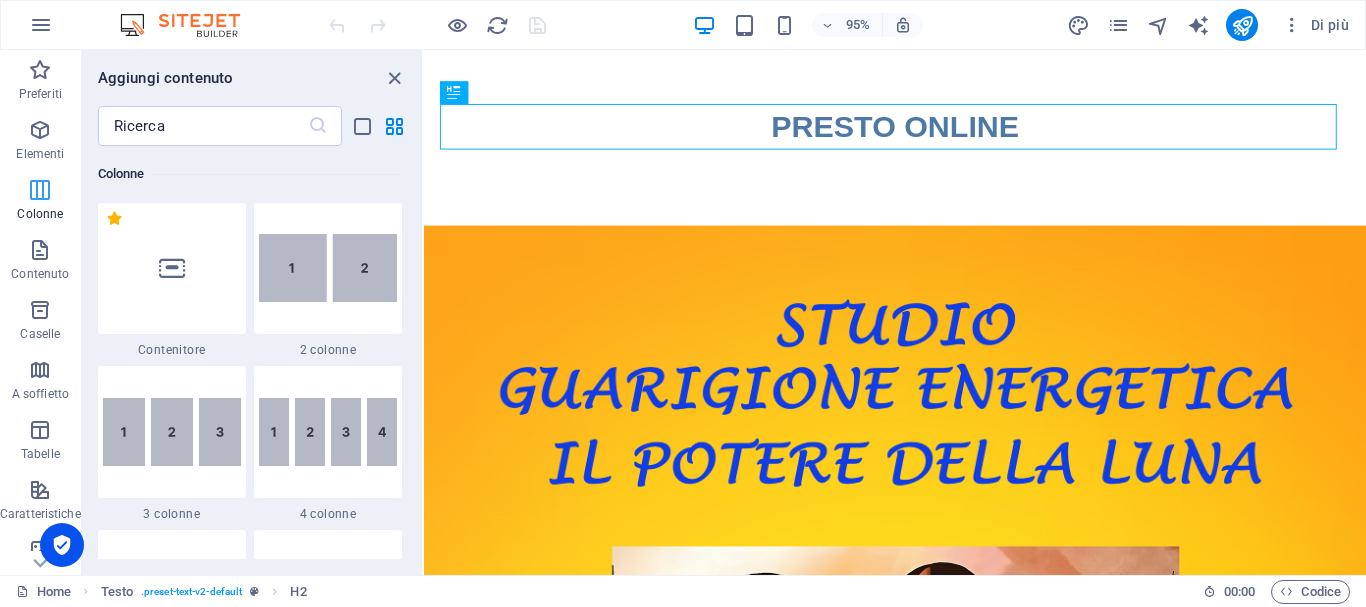scroll, scrollTop: 990, scrollLeft: 0, axis: vertical 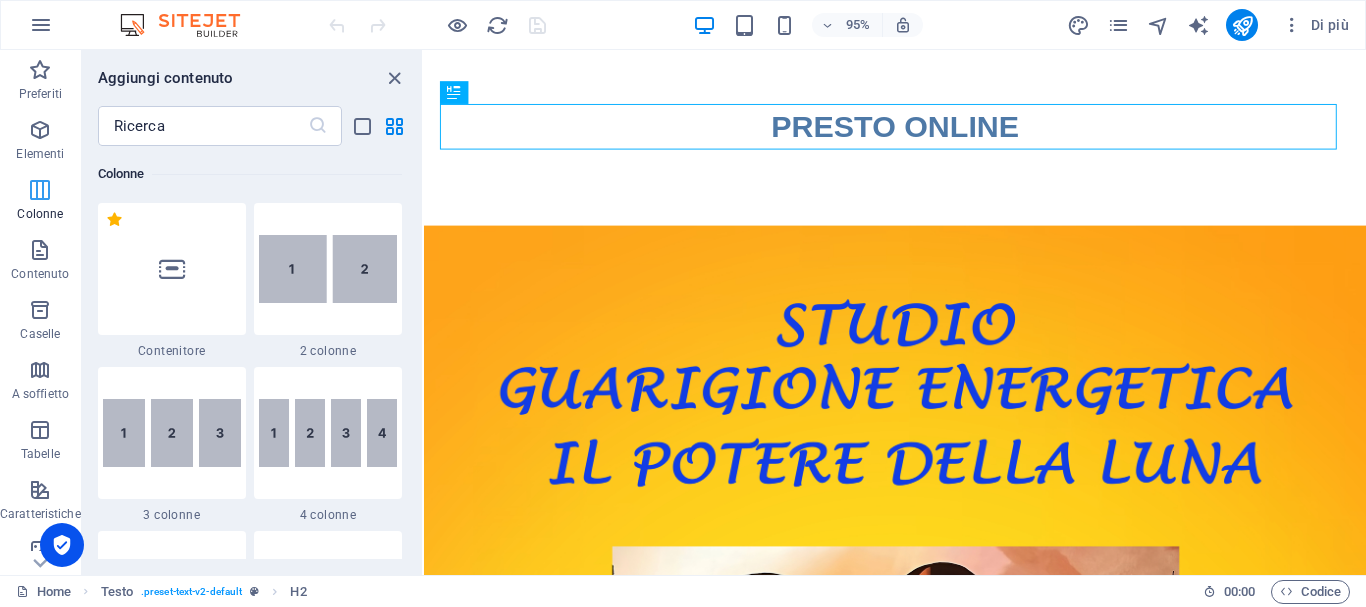 click at bounding box center [40, 190] 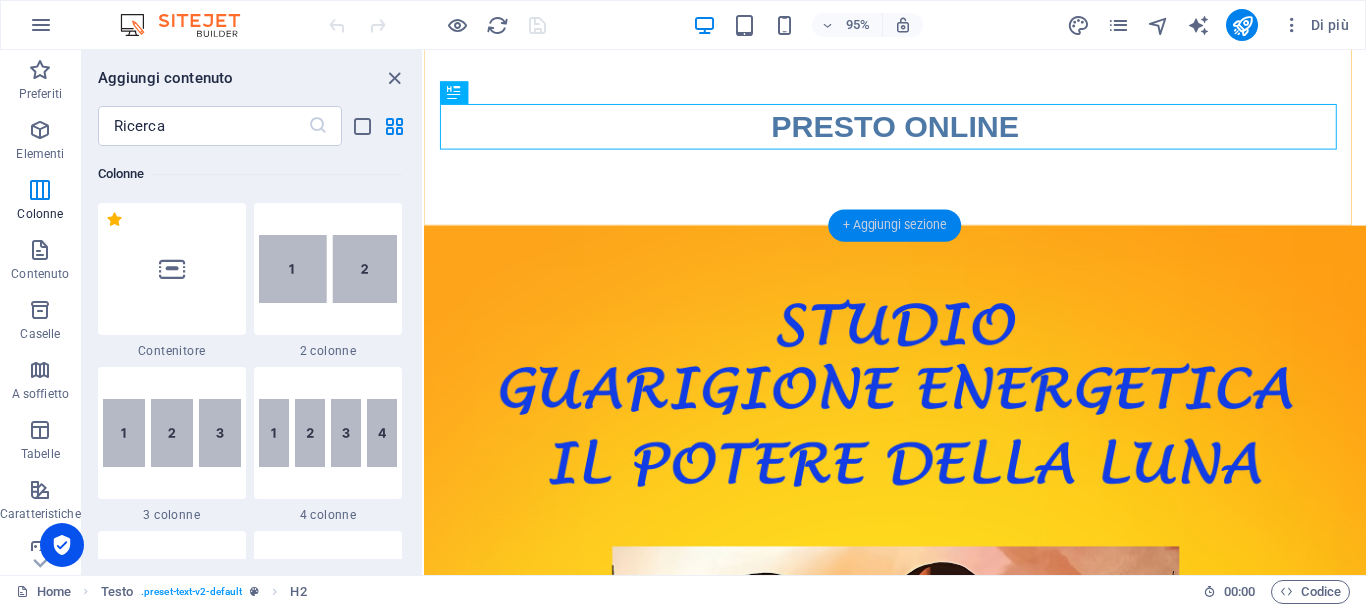 drag, startPoint x: 38, startPoint y: 196, endPoint x: 869, endPoint y: 211, distance: 831.1354 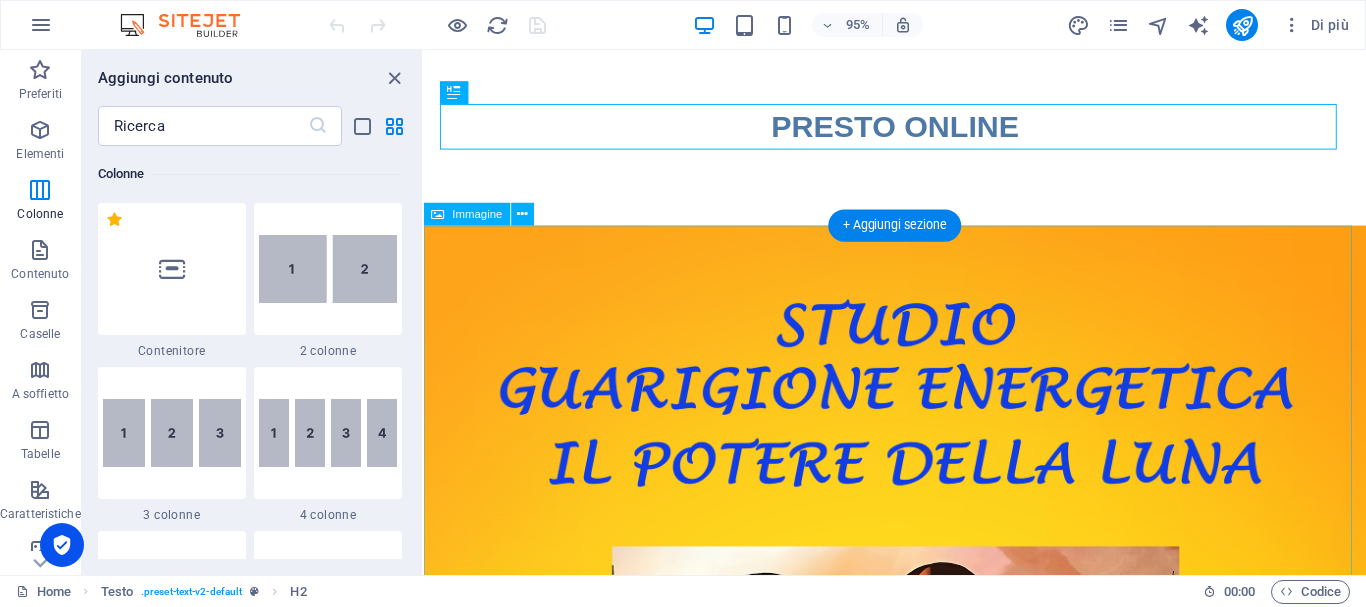 click at bounding box center [920, 929] 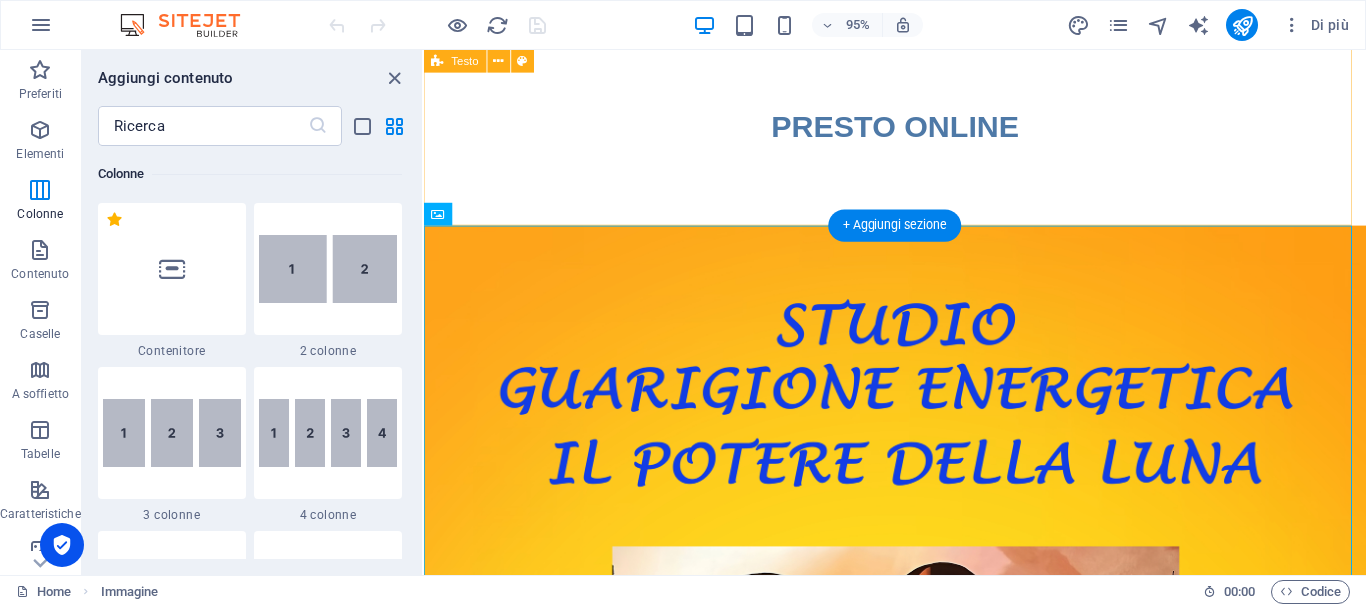 click on "PRESTO ONLINE" at bounding box center (920, 131) 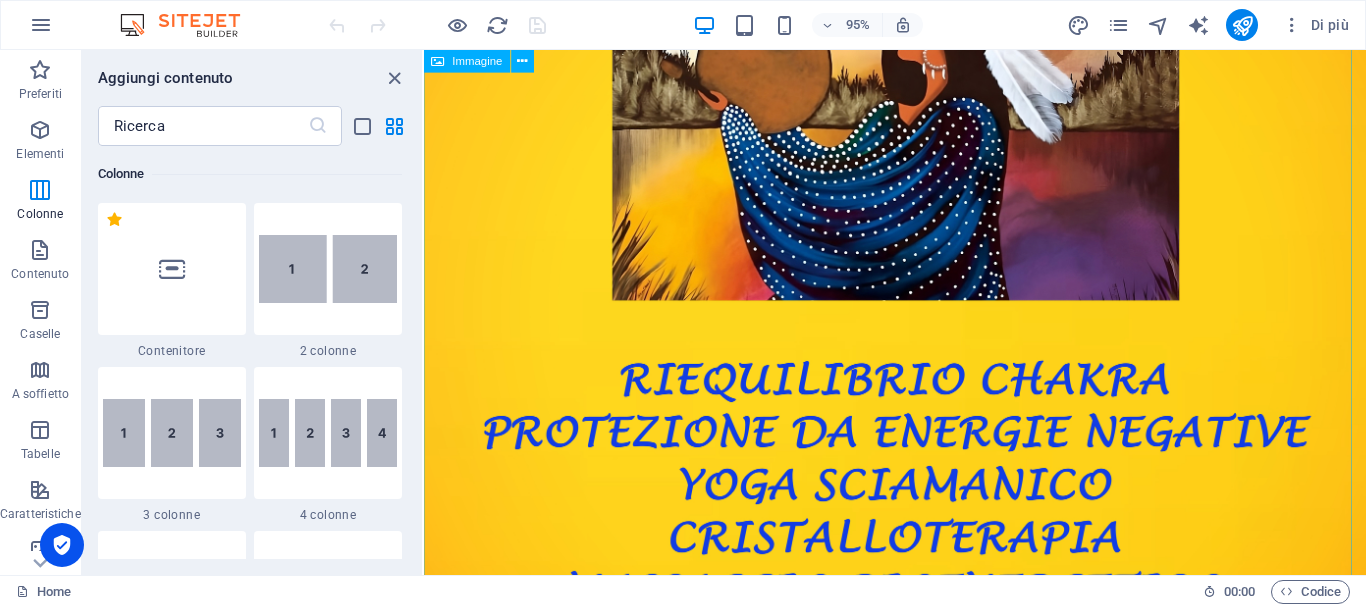 scroll, scrollTop: 1023, scrollLeft: 0, axis: vertical 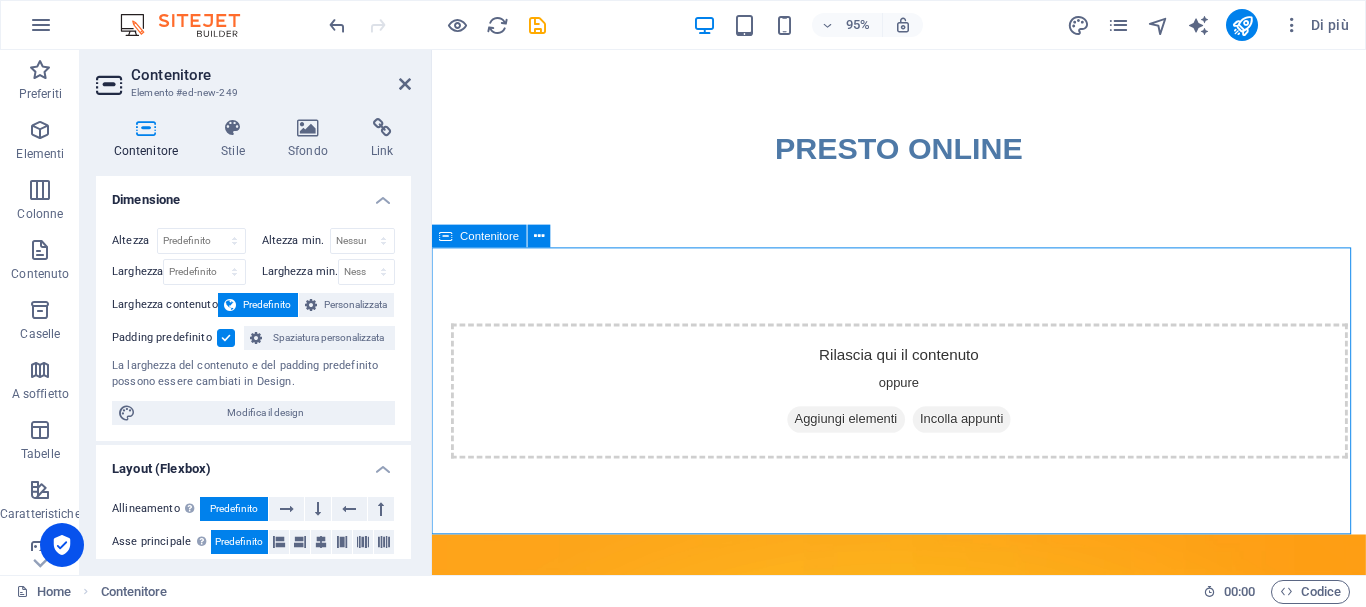 click on "Contenitore" at bounding box center [479, 236] 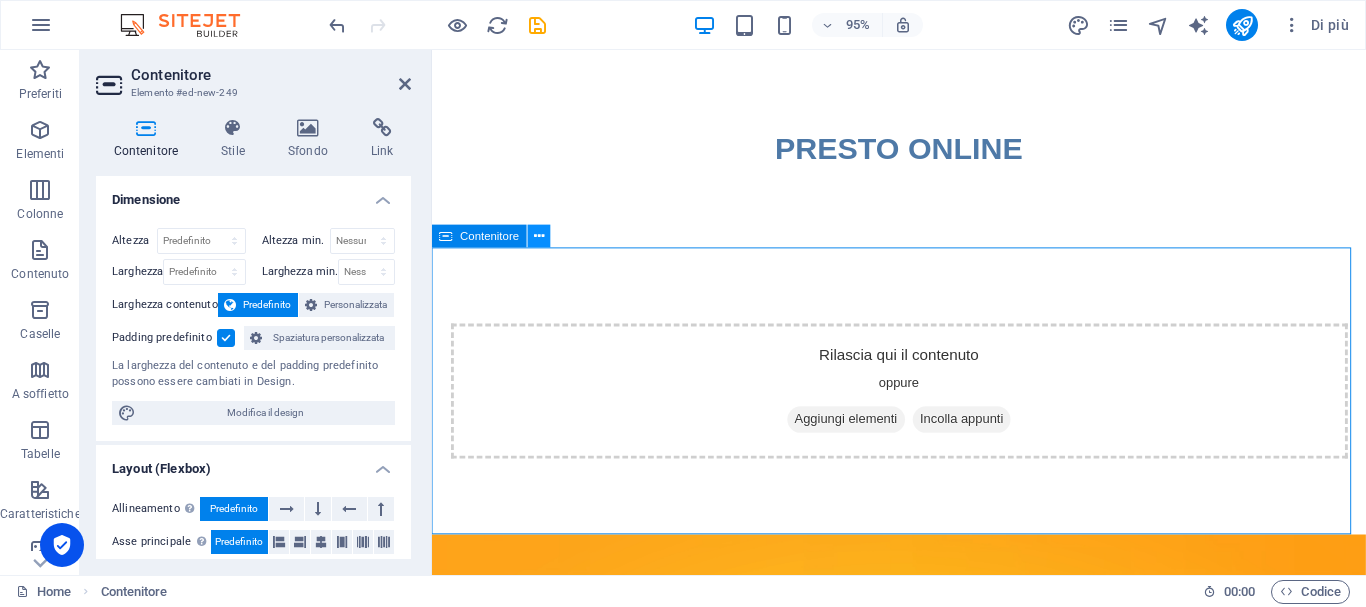click at bounding box center (539, 236) 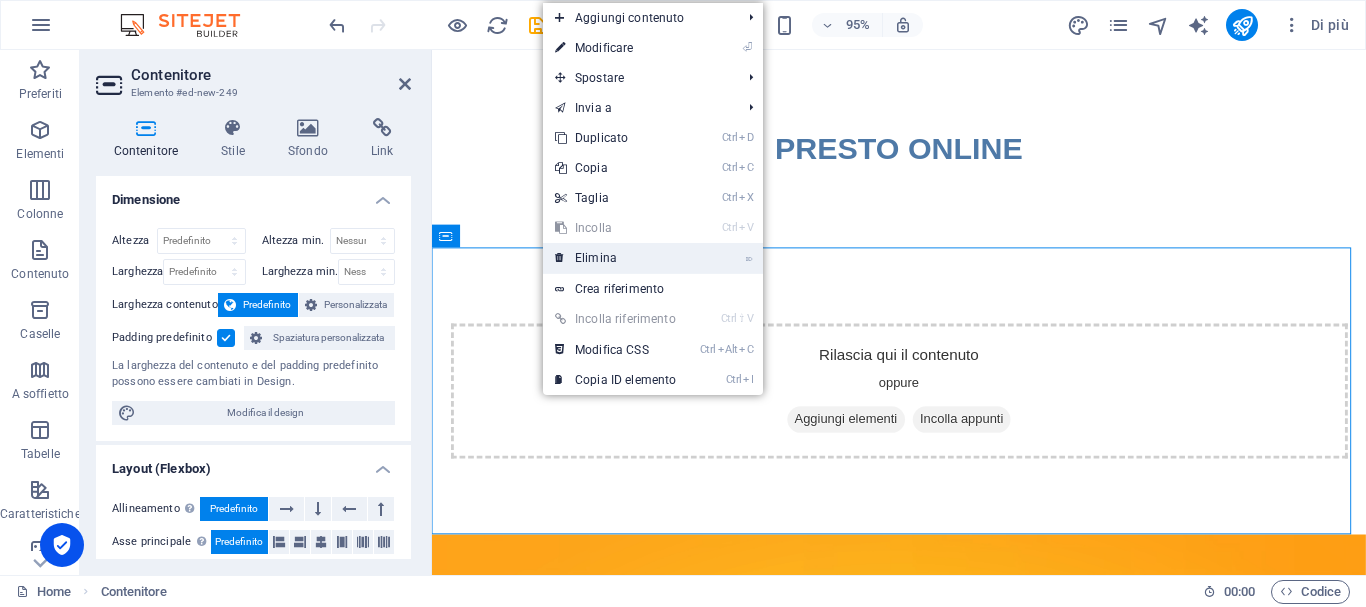 drag, startPoint x: 617, startPoint y: 261, endPoint x: 538, endPoint y: 211, distance: 93.49332 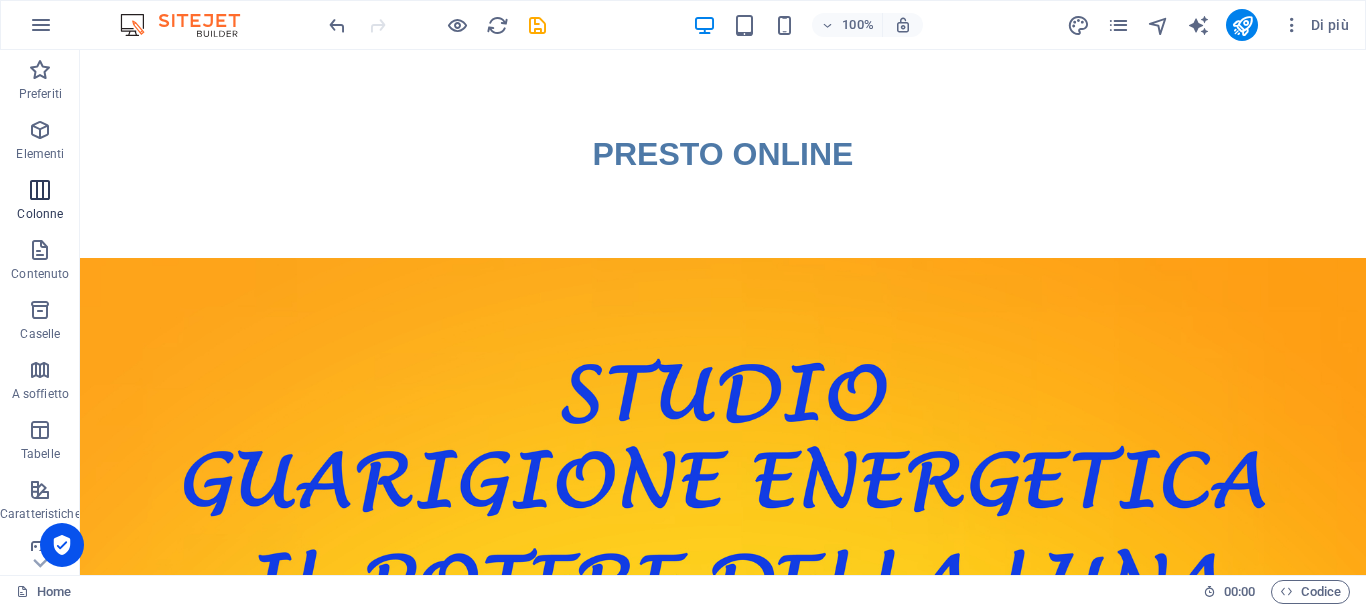 click at bounding box center (40, 190) 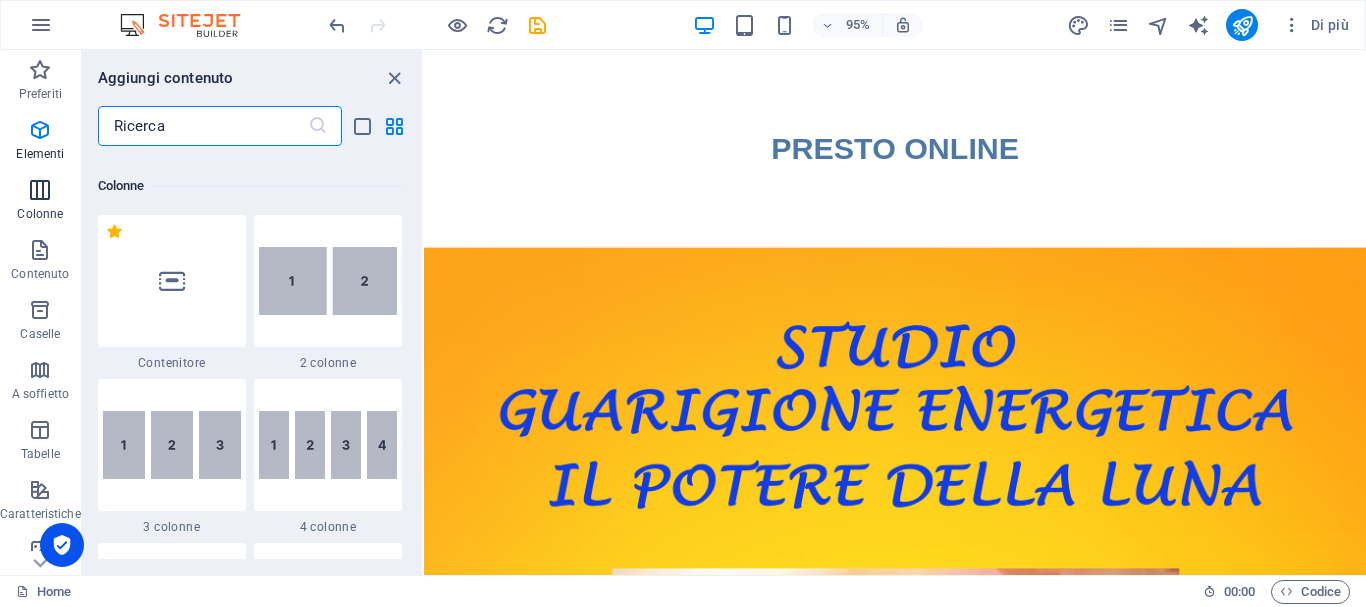 scroll, scrollTop: 990, scrollLeft: 0, axis: vertical 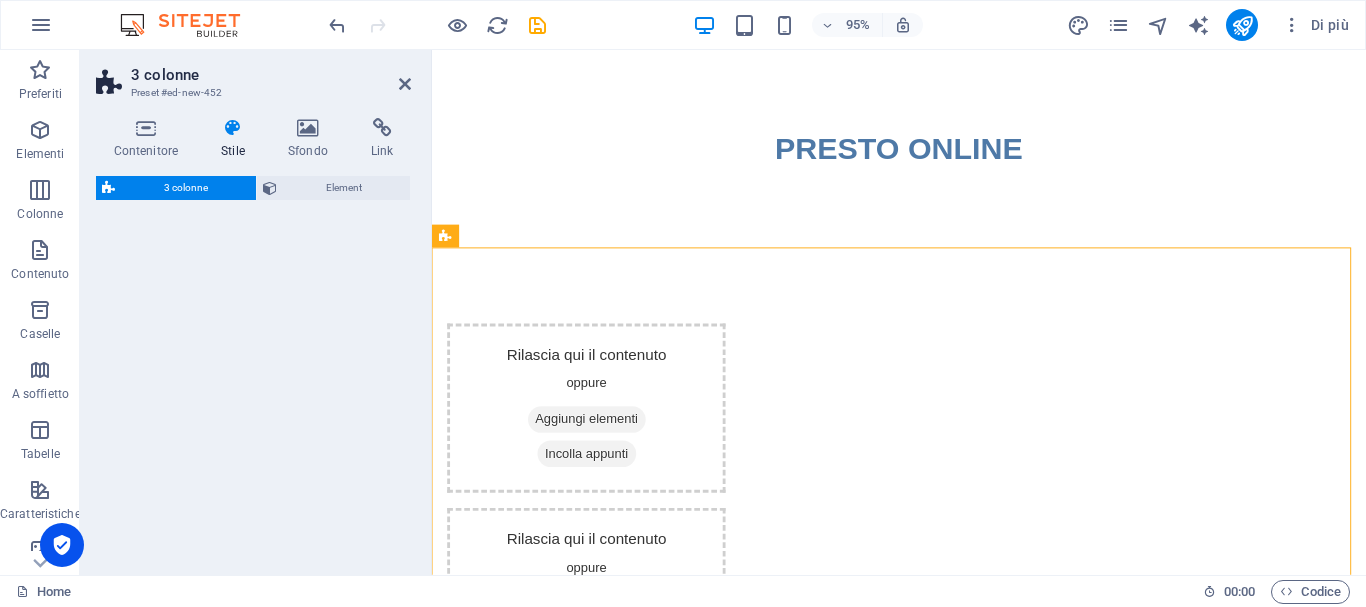 select on "rem" 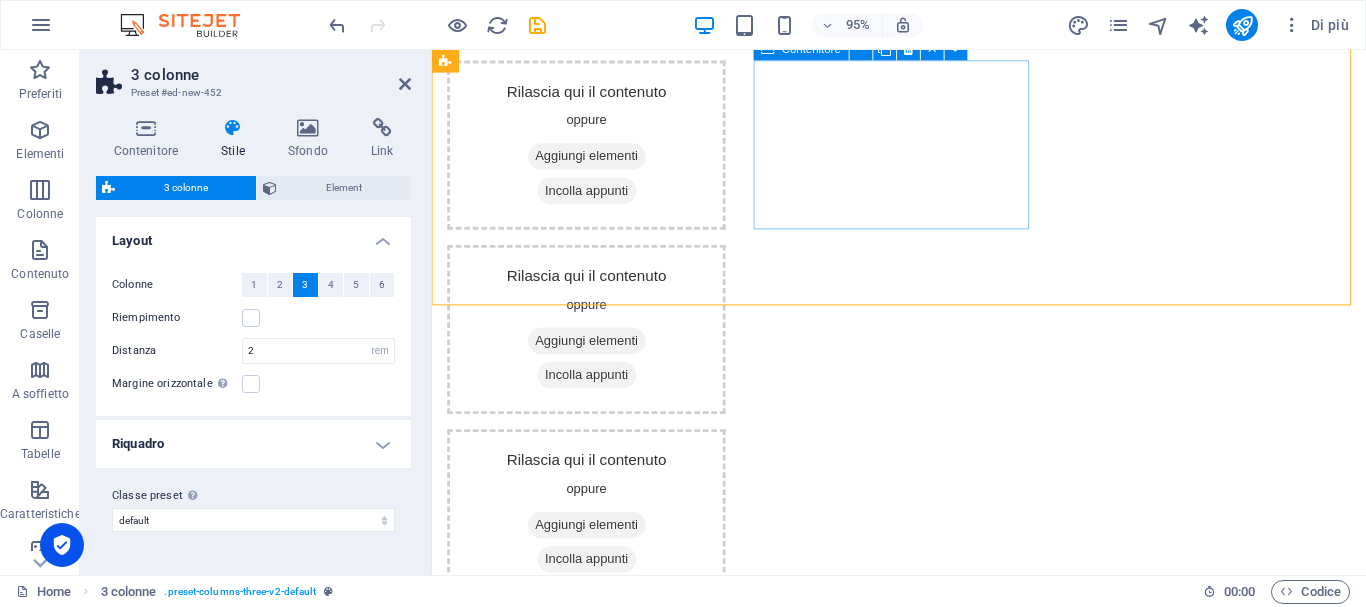 scroll, scrollTop: 100, scrollLeft: 0, axis: vertical 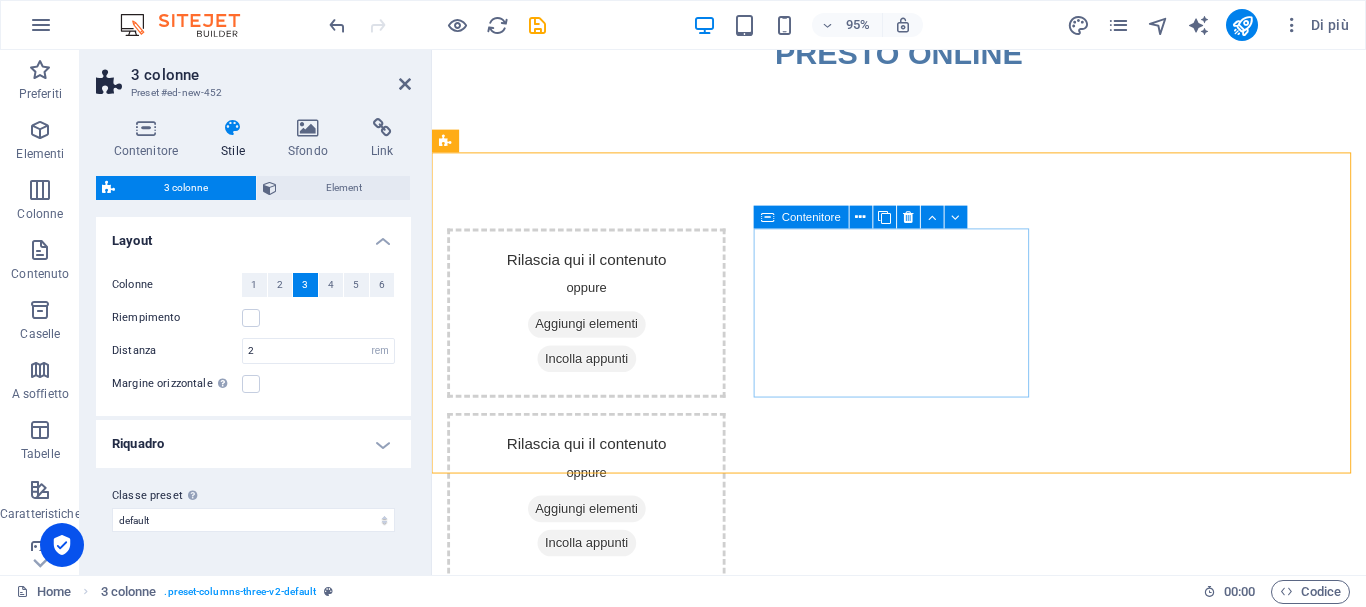 click on "Aggiungi elementi" at bounding box center (595, 533) 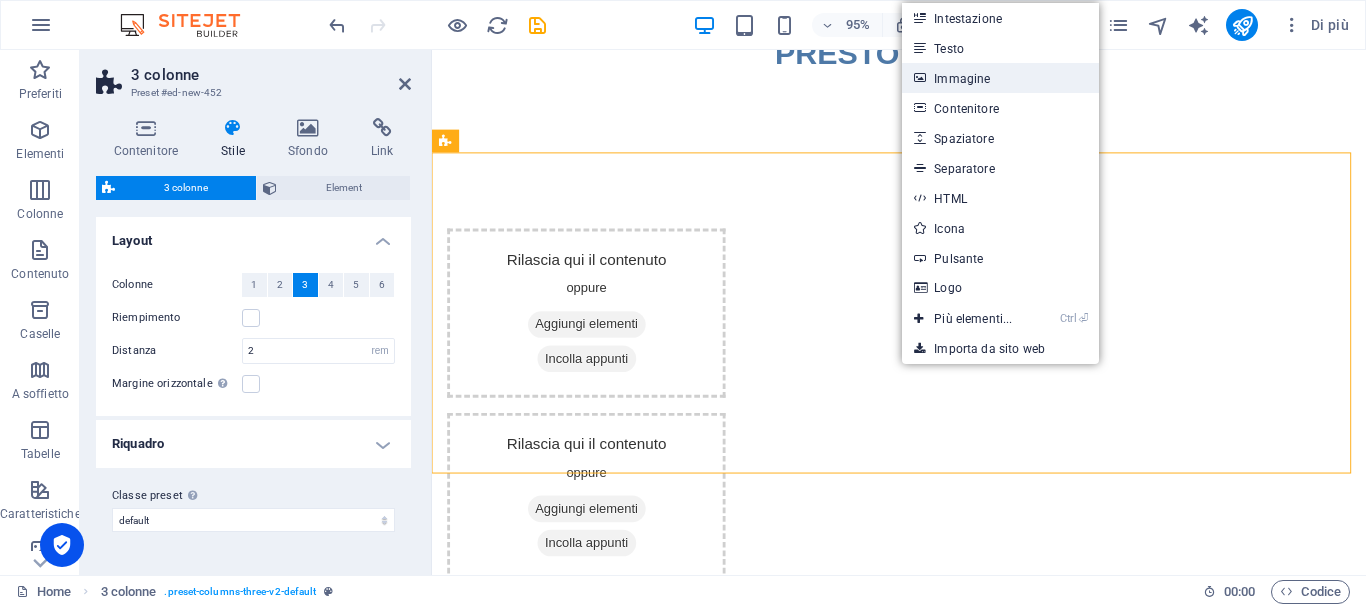click on "Immagine" at bounding box center (1000, 78) 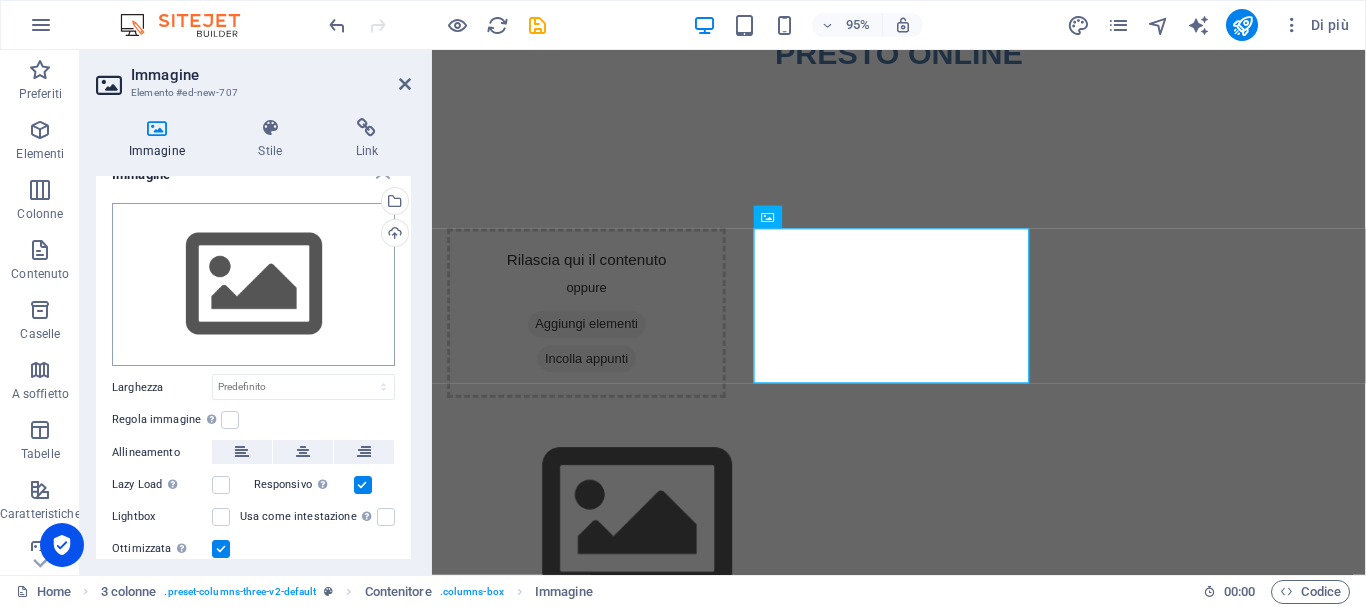 scroll, scrollTop: 0, scrollLeft: 0, axis: both 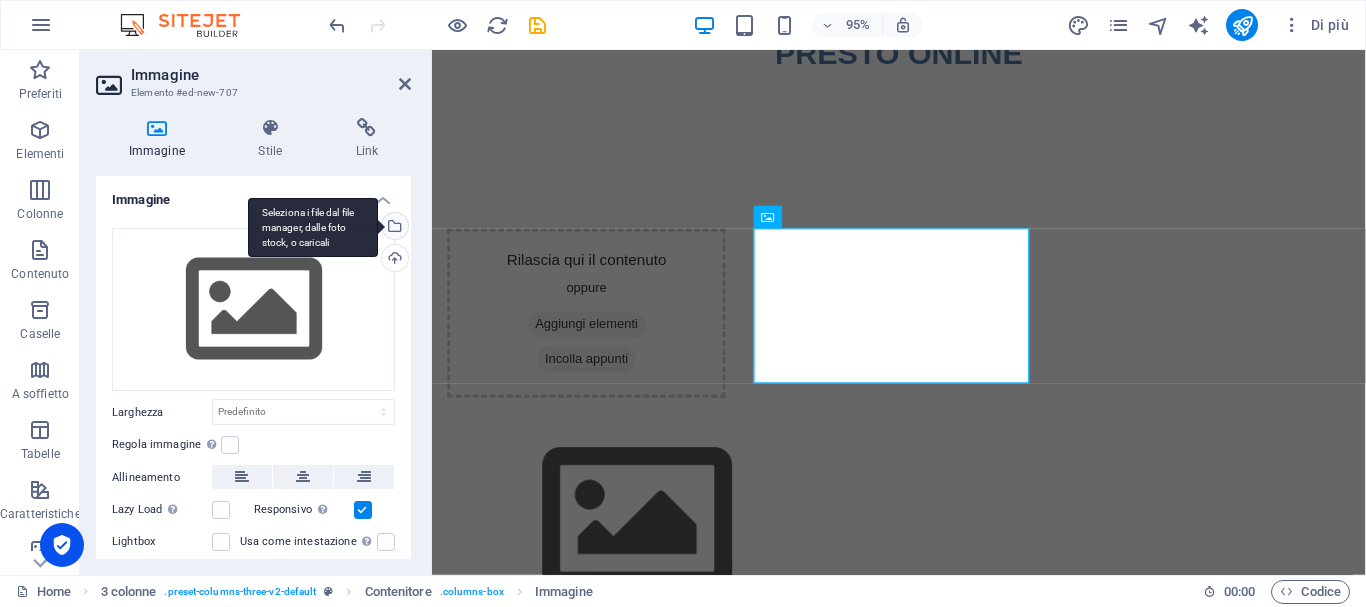 click on "Seleziona i file dal file manager, dalle foto stock, o caricali" at bounding box center (393, 228) 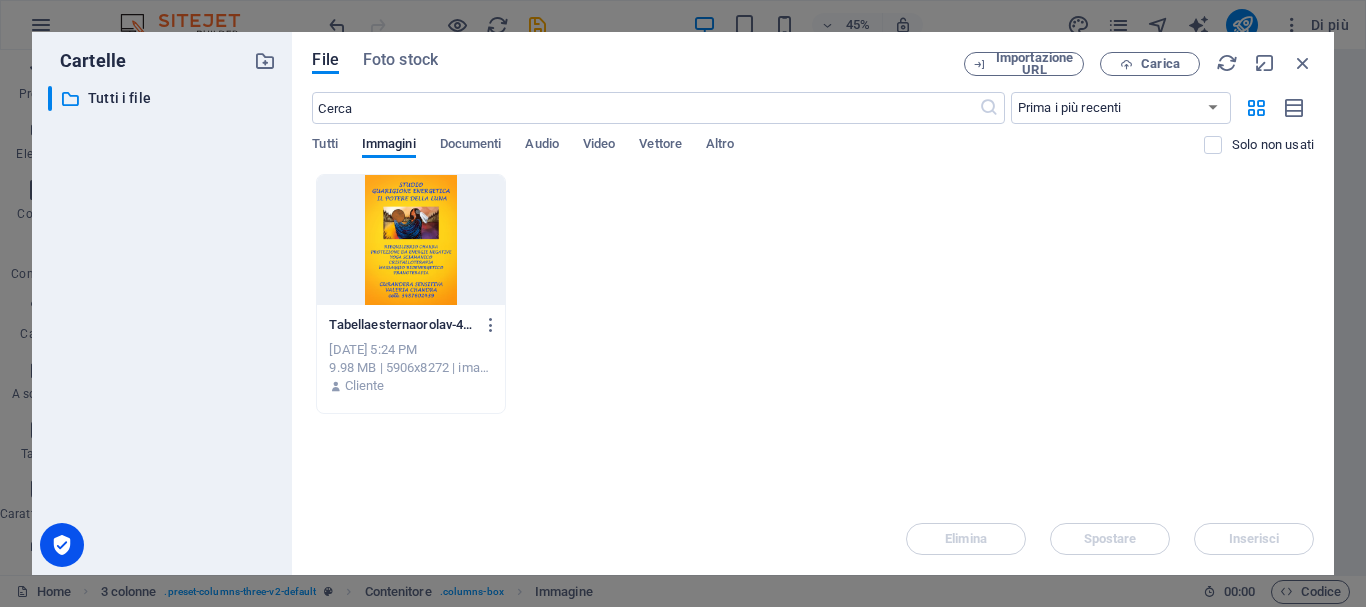click at bounding box center [410, 240] 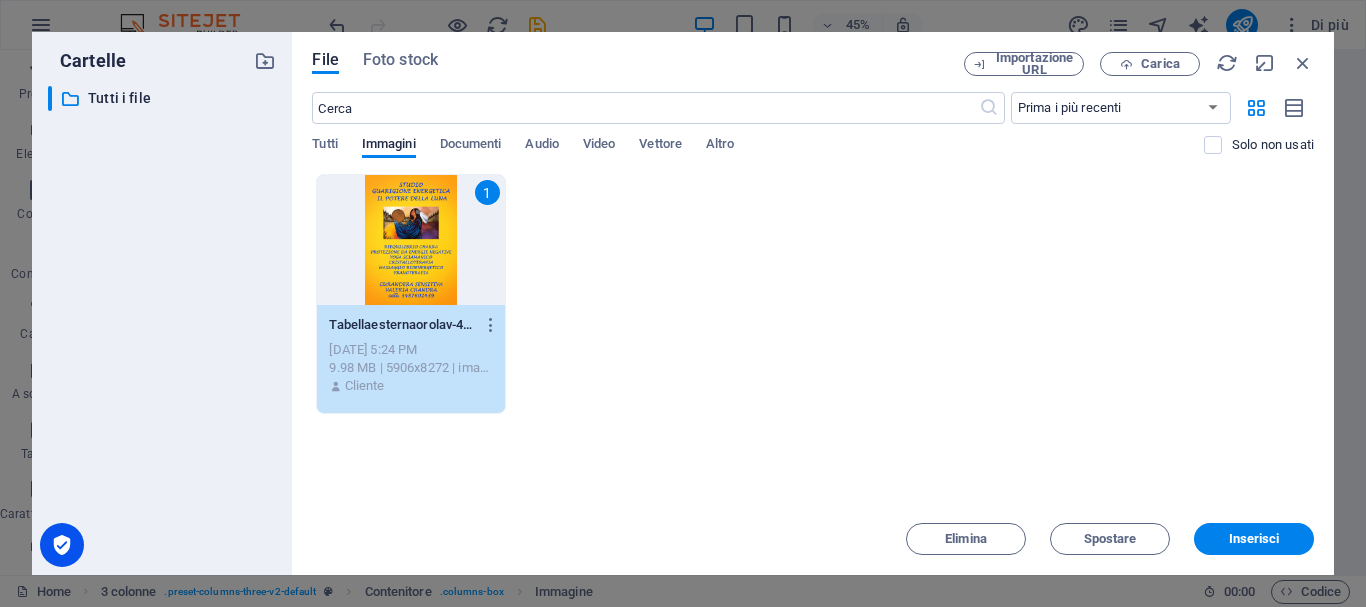 click on "1" at bounding box center [410, 240] 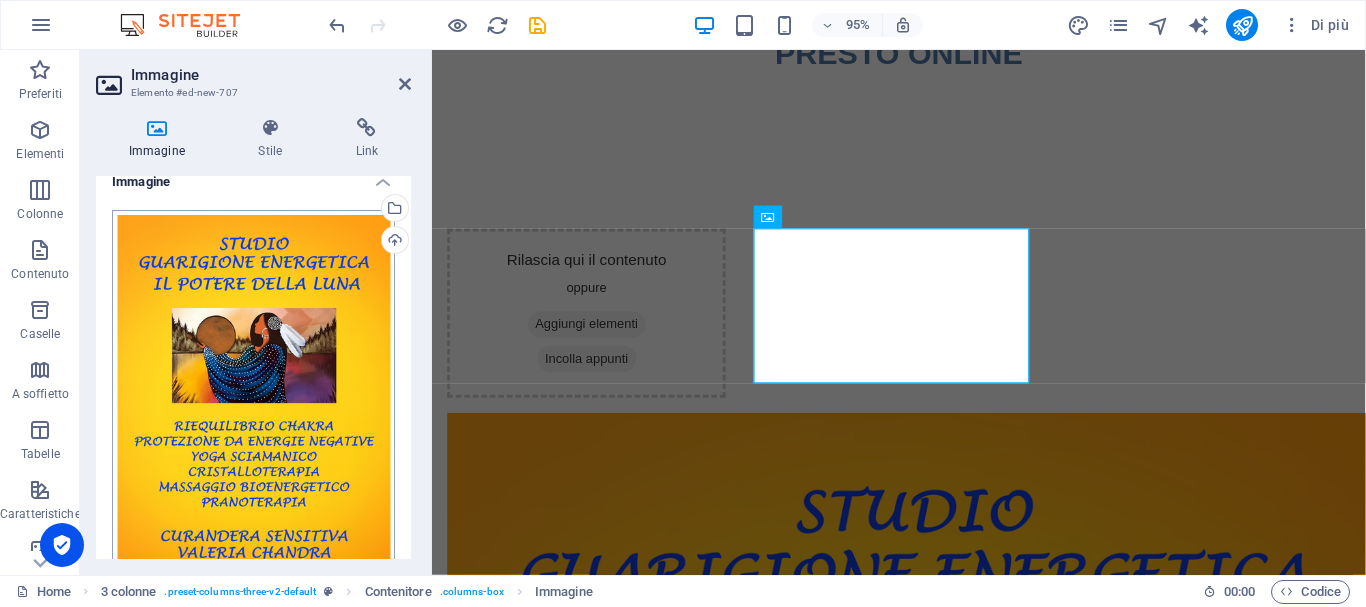 scroll, scrollTop: 118, scrollLeft: 0, axis: vertical 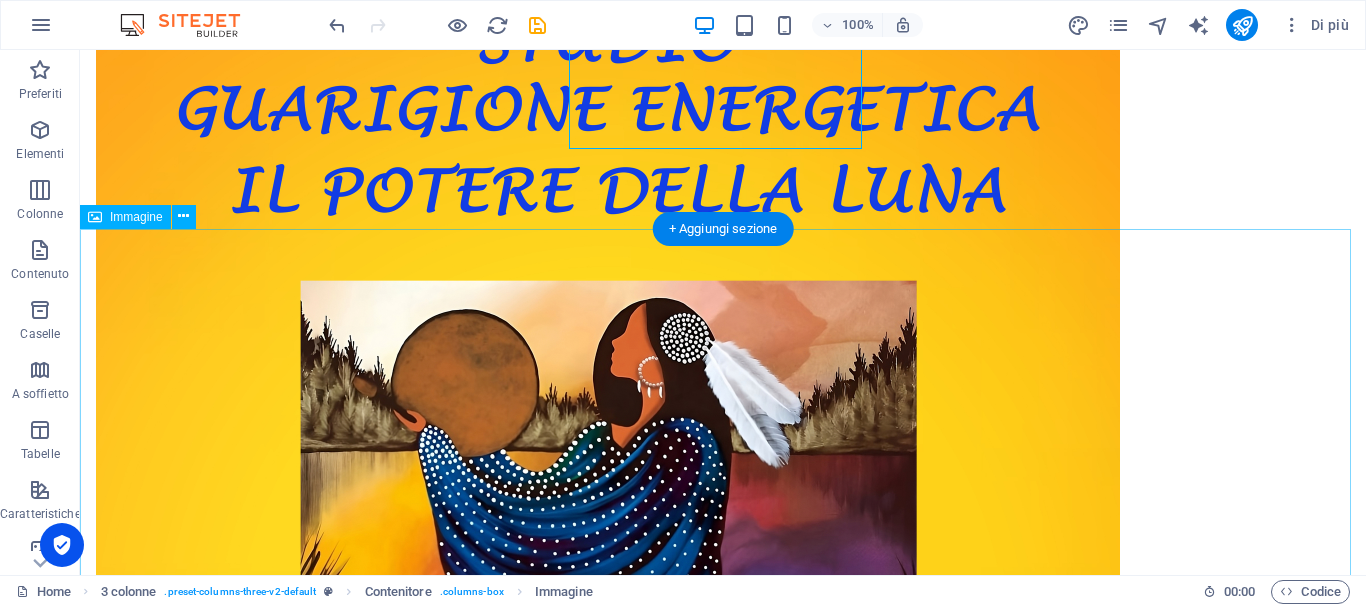click at bounding box center [723, 2540] 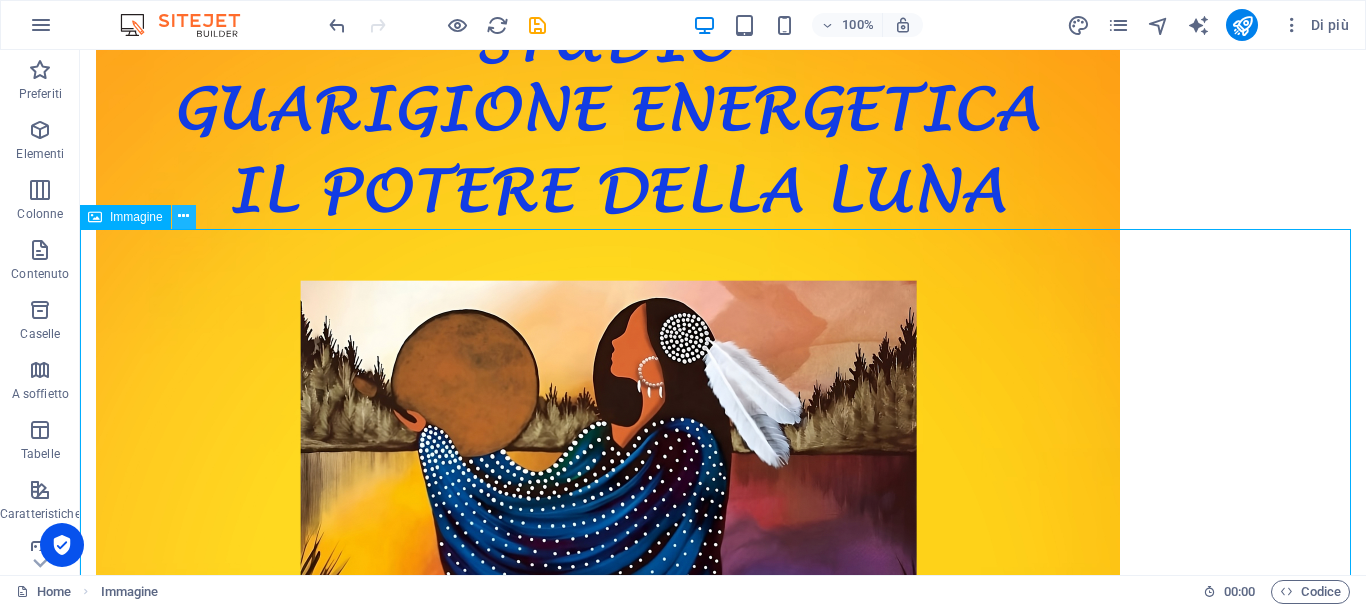 click at bounding box center (183, 216) 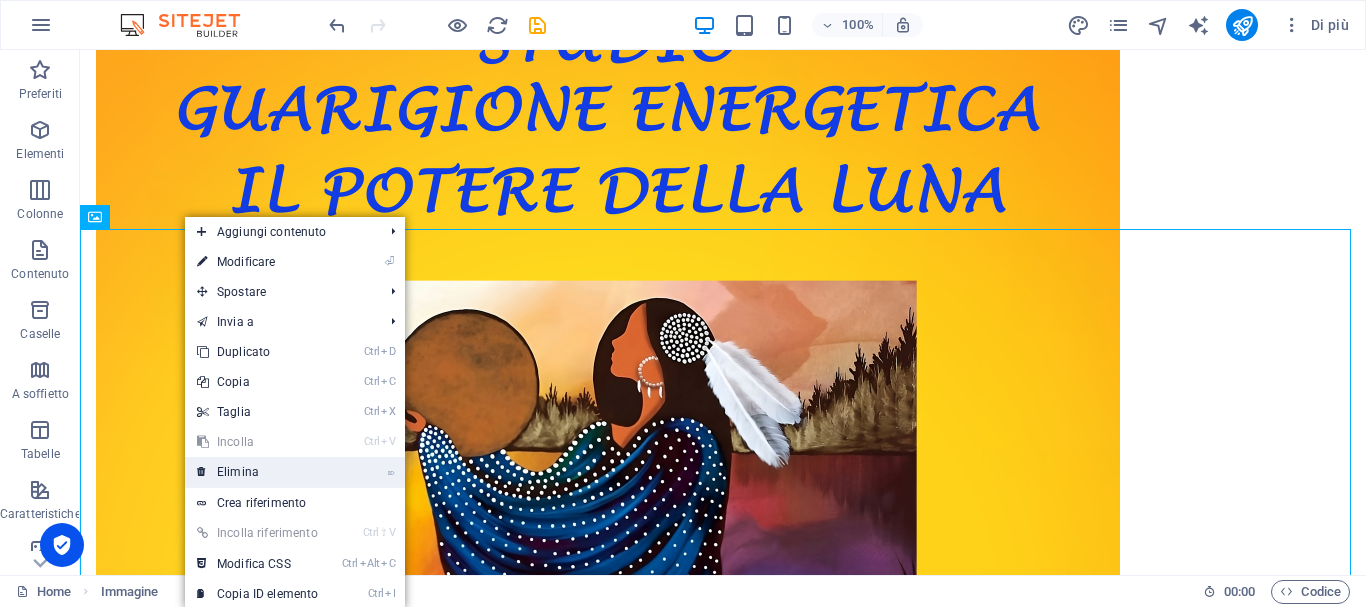 click on "⌦  Elimina" at bounding box center [257, 472] 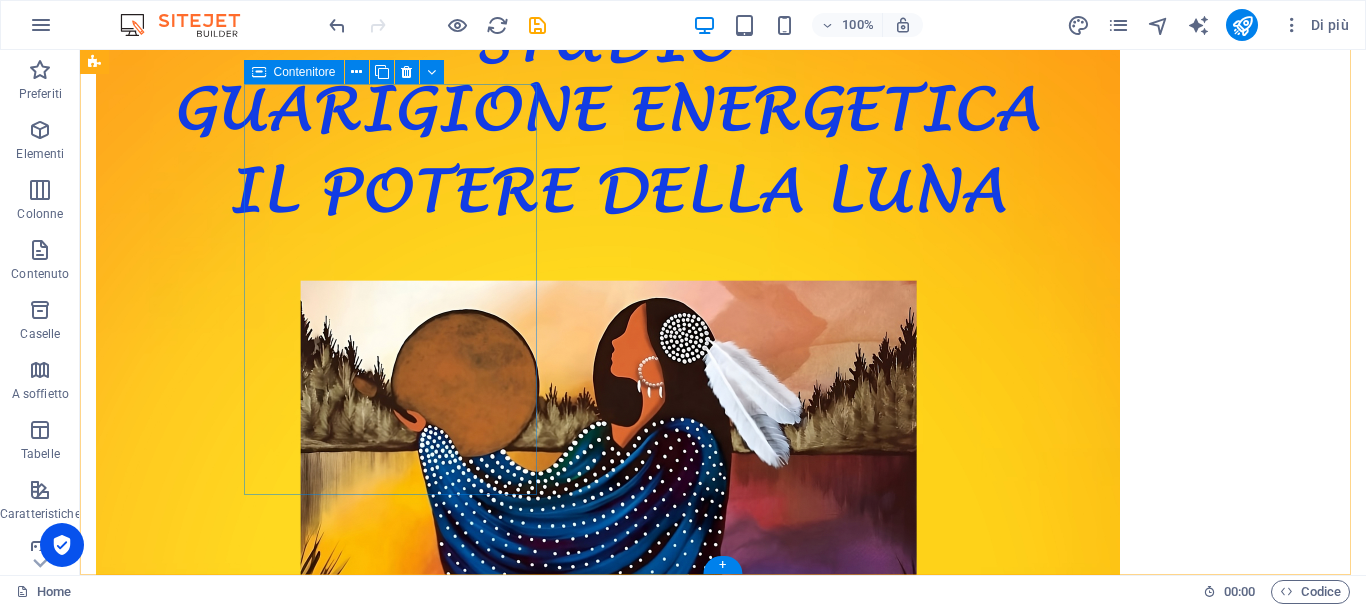 scroll, scrollTop: 254, scrollLeft: 0, axis: vertical 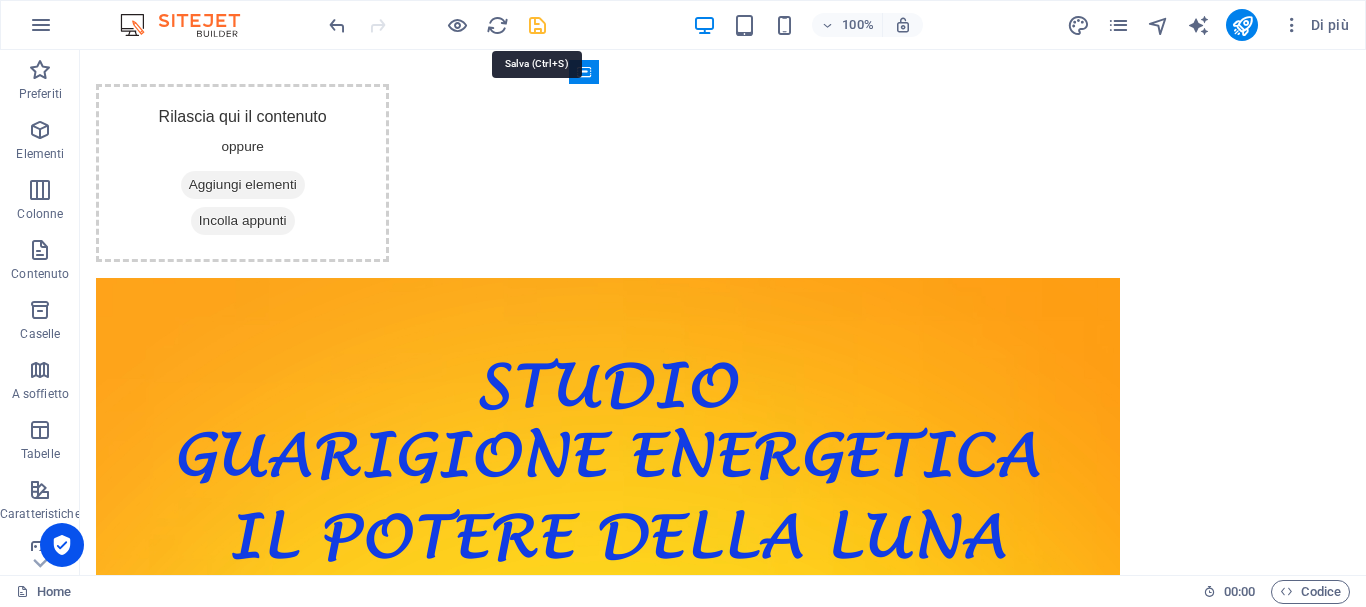 click at bounding box center [537, 25] 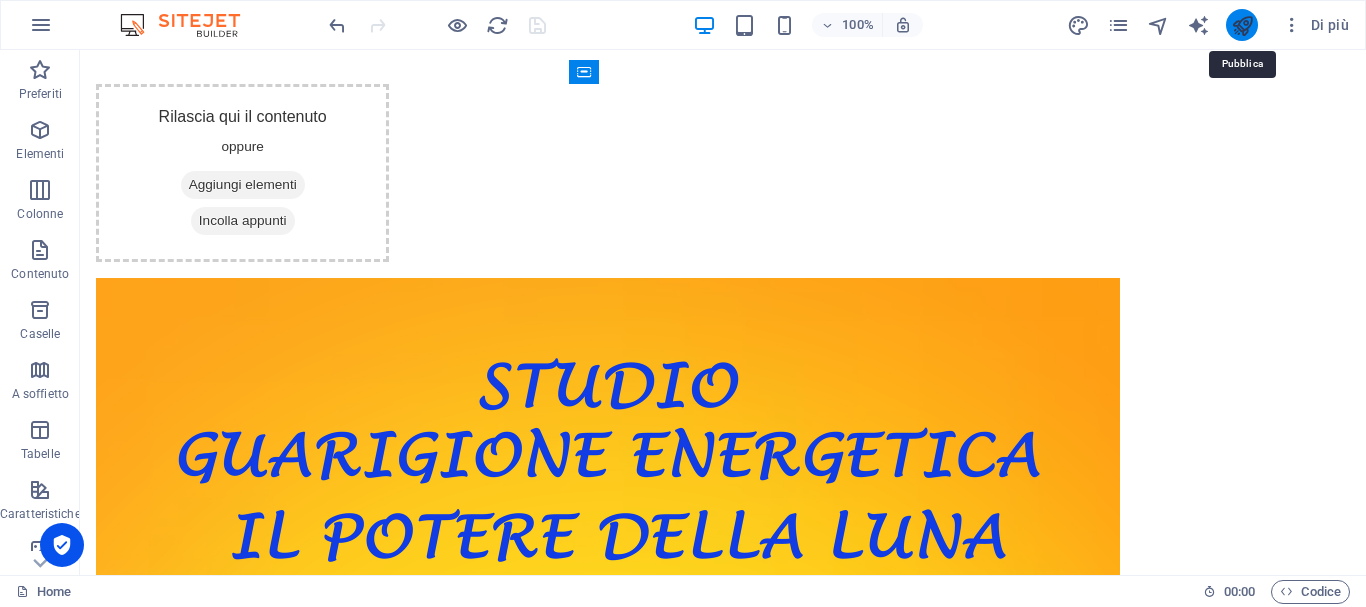 click at bounding box center (1242, 25) 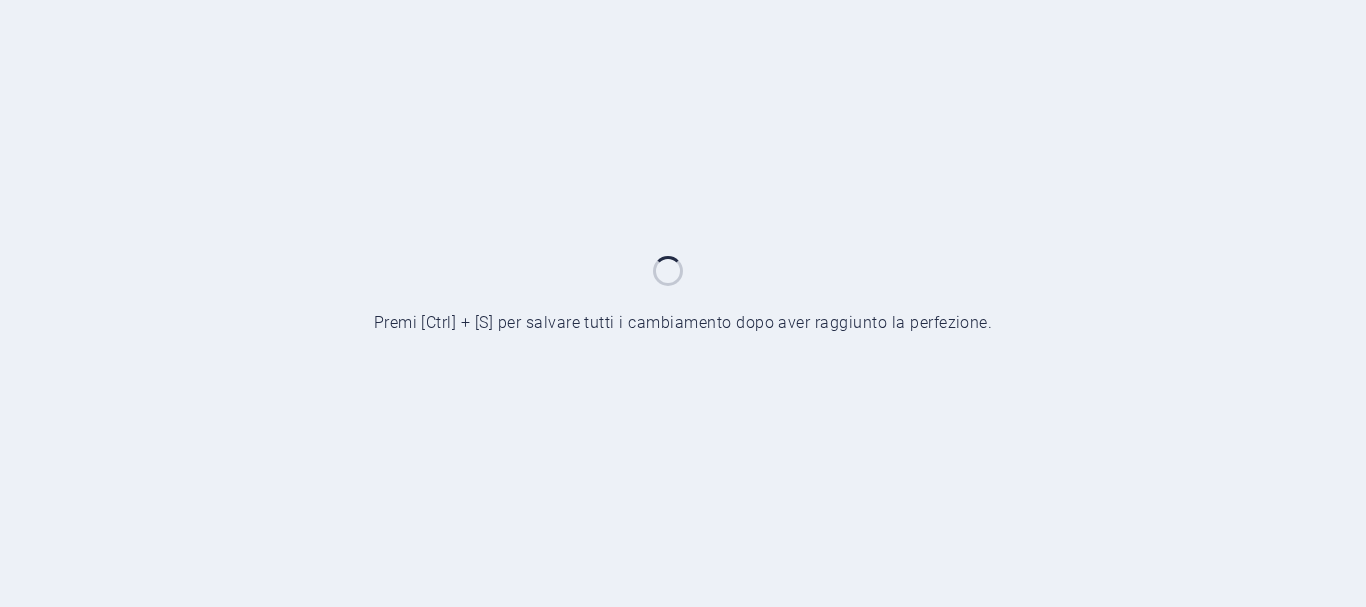 scroll, scrollTop: 0, scrollLeft: 0, axis: both 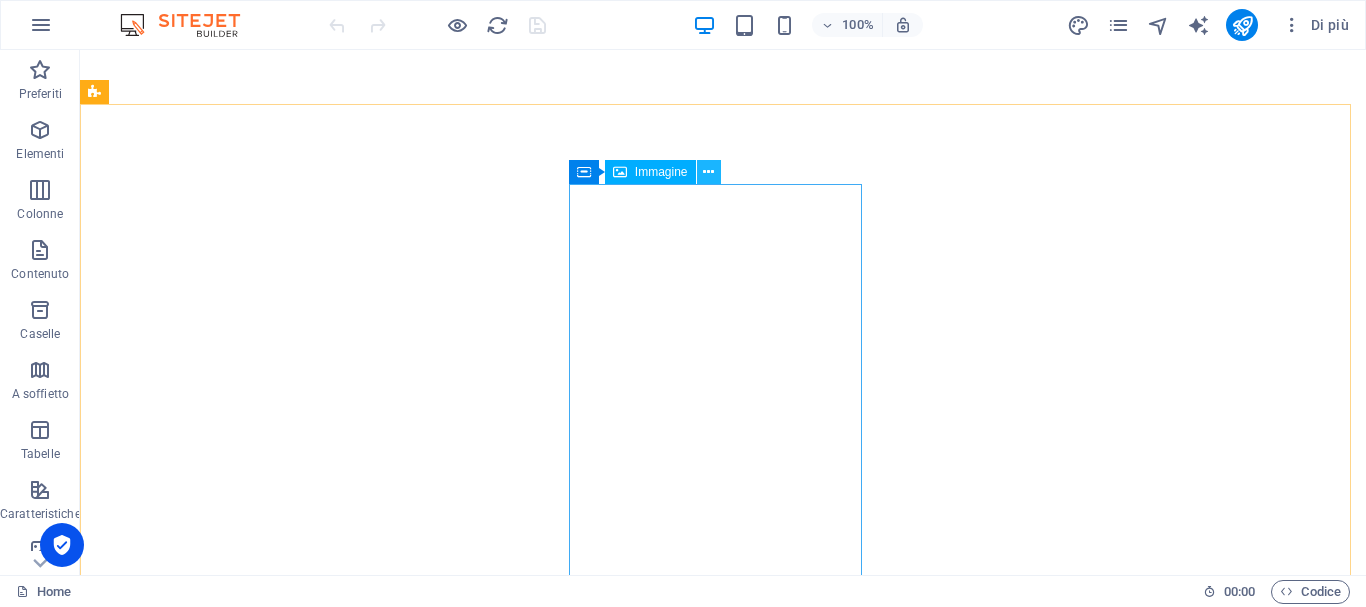 click at bounding box center (708, 172) 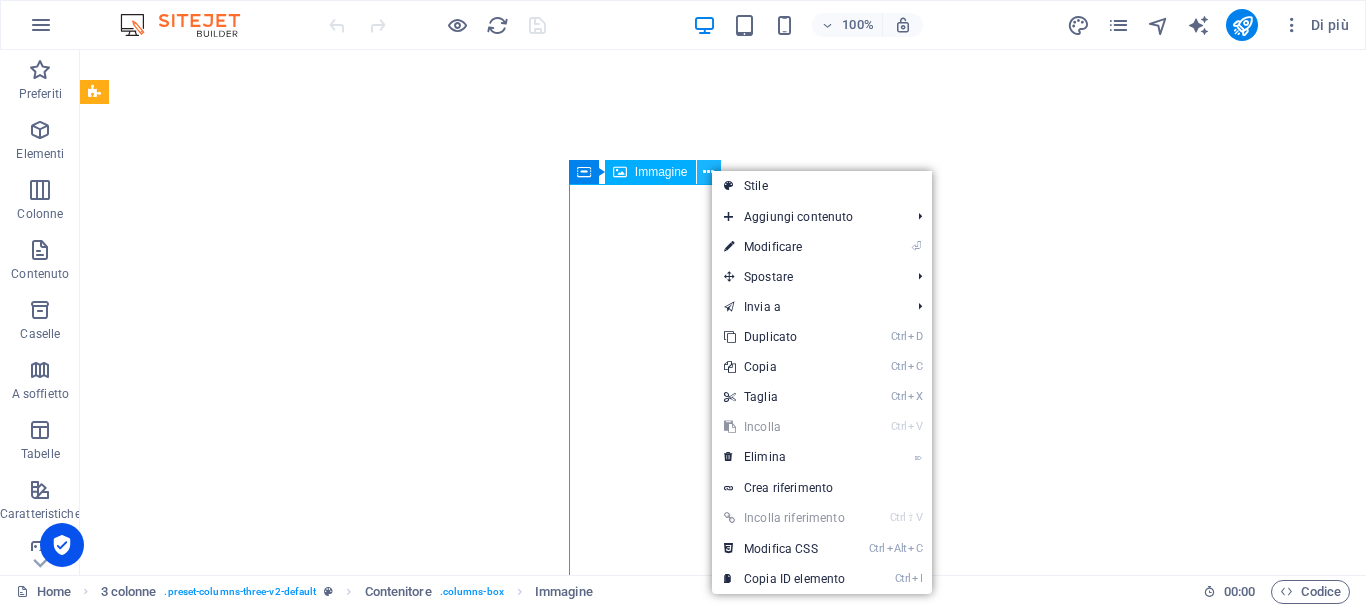 click at bounding box center (708, 172) 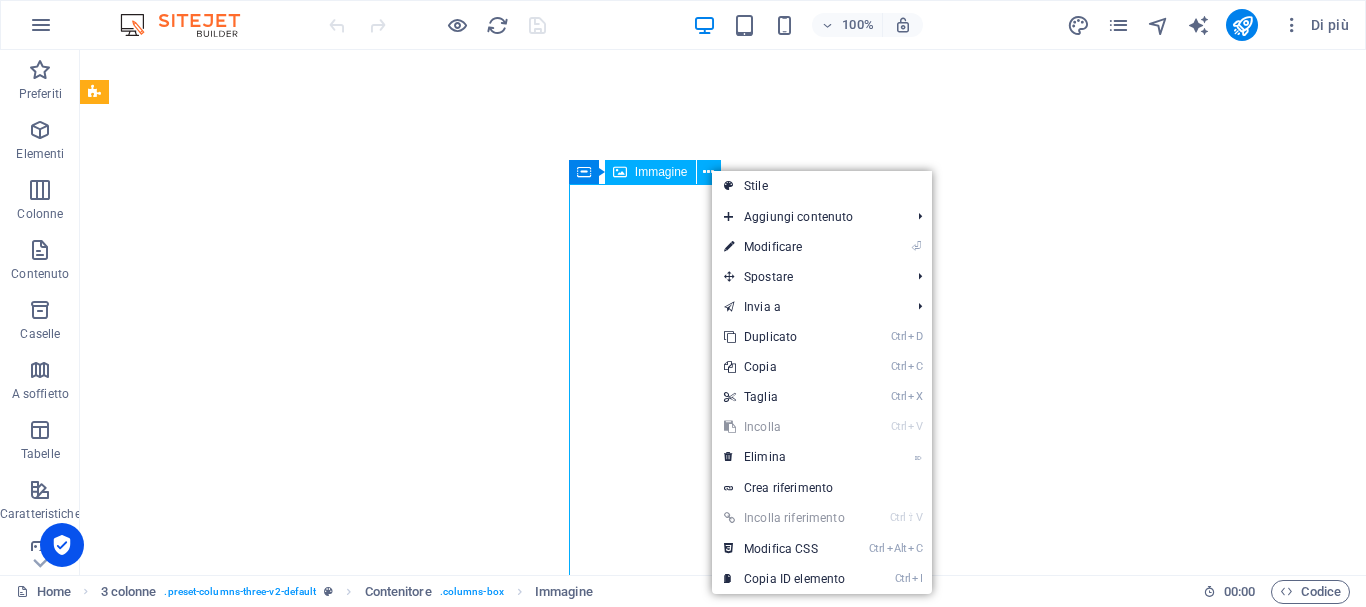click on "Immagine" at bounding box center (661, 172) 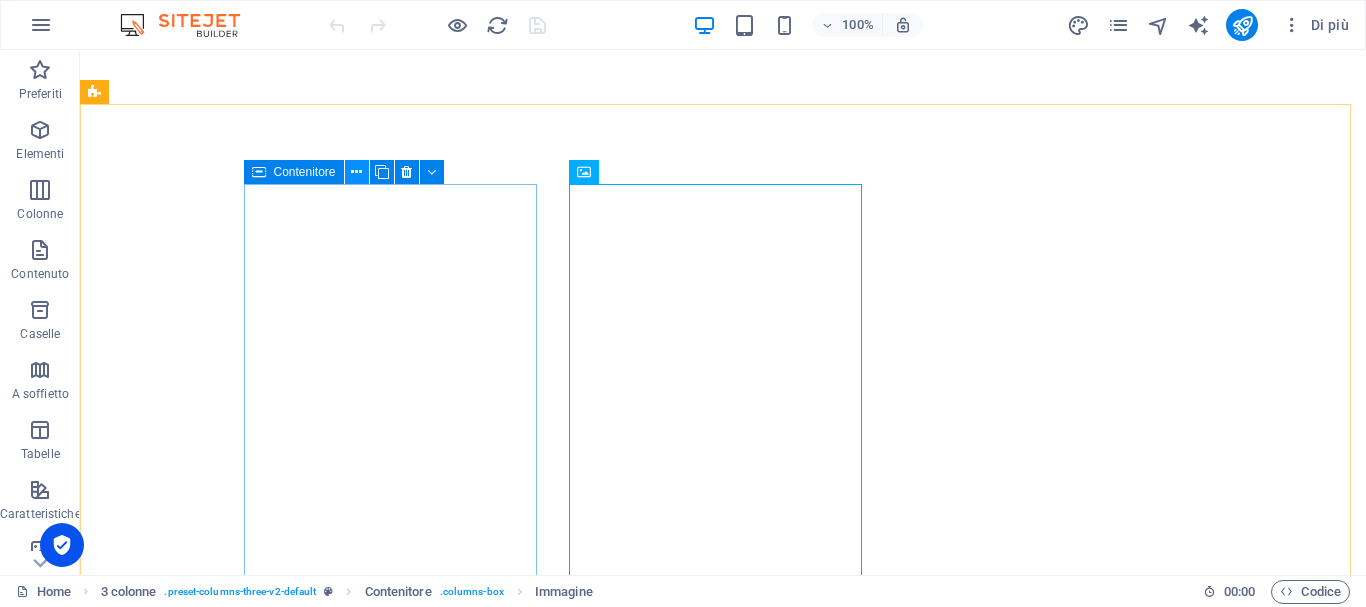 click at bounding box center (356, 172) 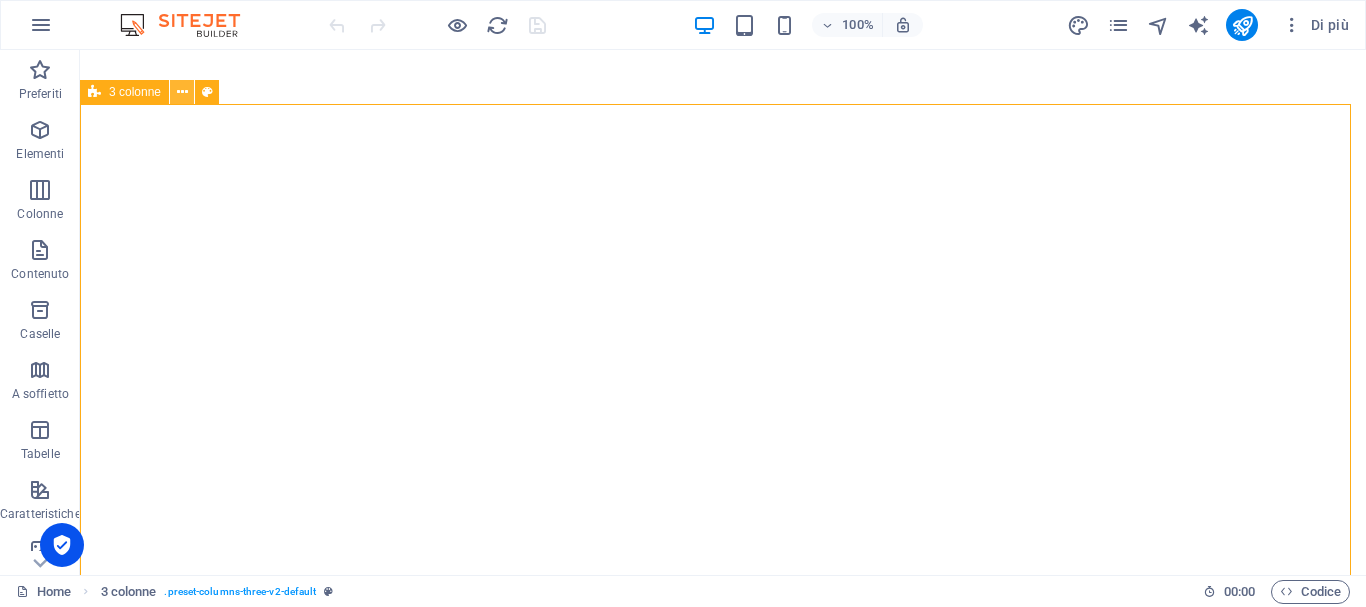 click at bounding box center [182, 92] 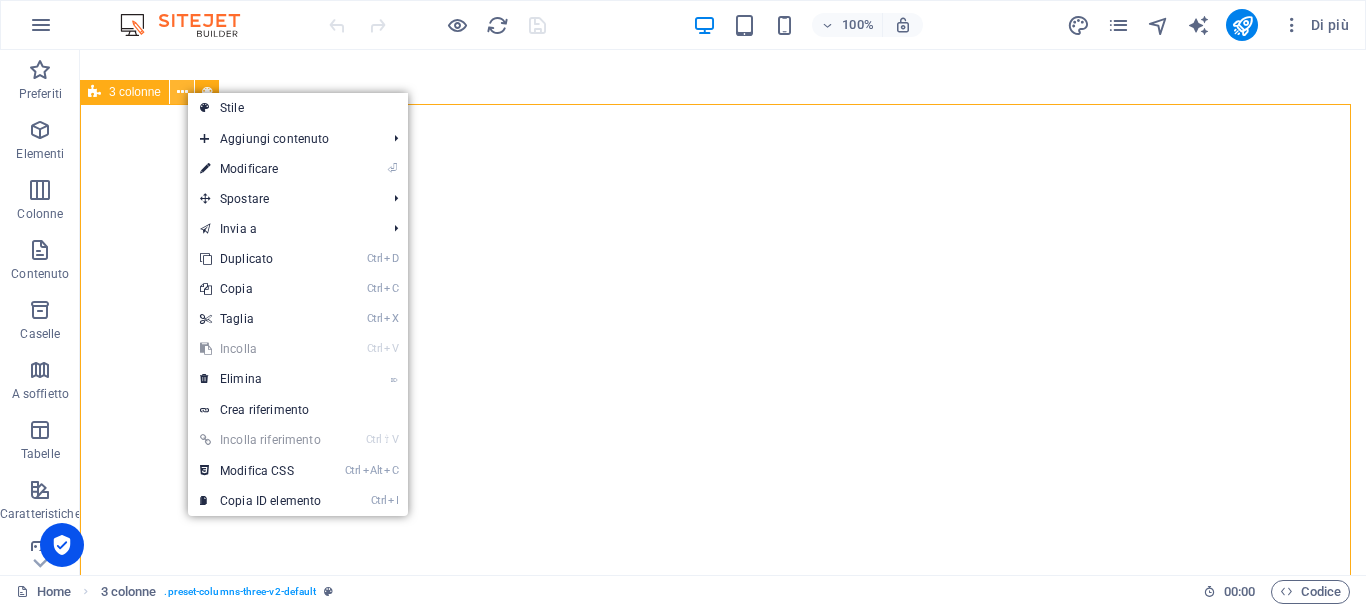 click at bounding box center [182, 92] 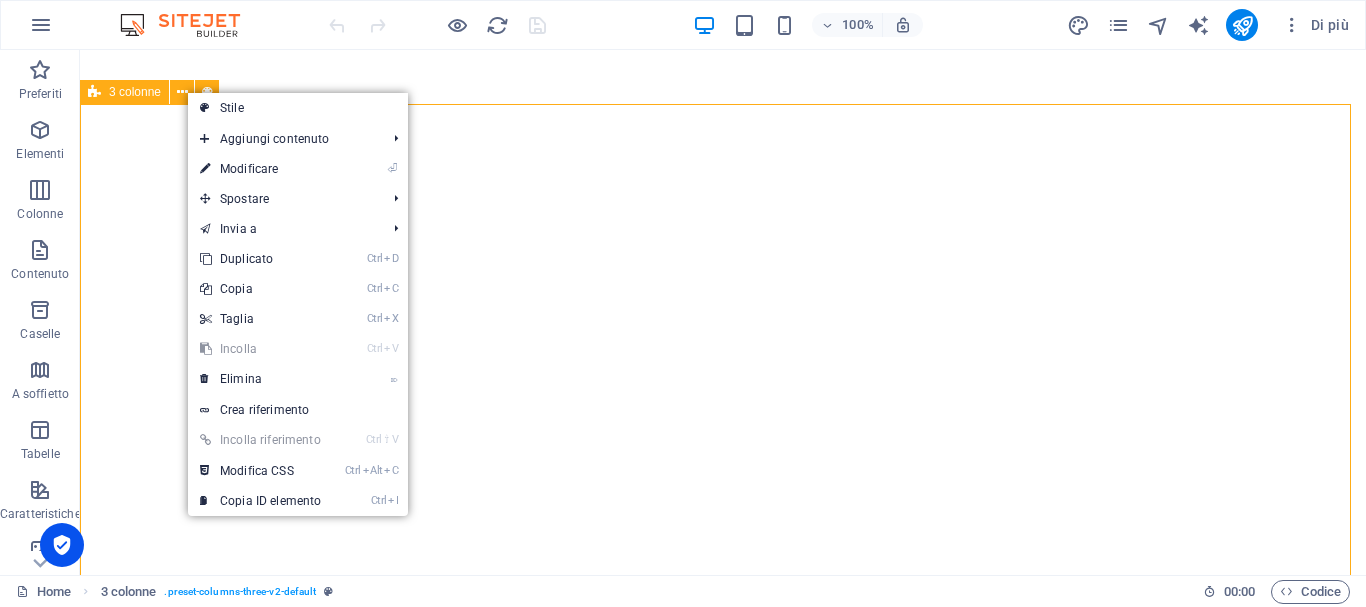 click on "3 colonne" at bounding box center (135, 92) 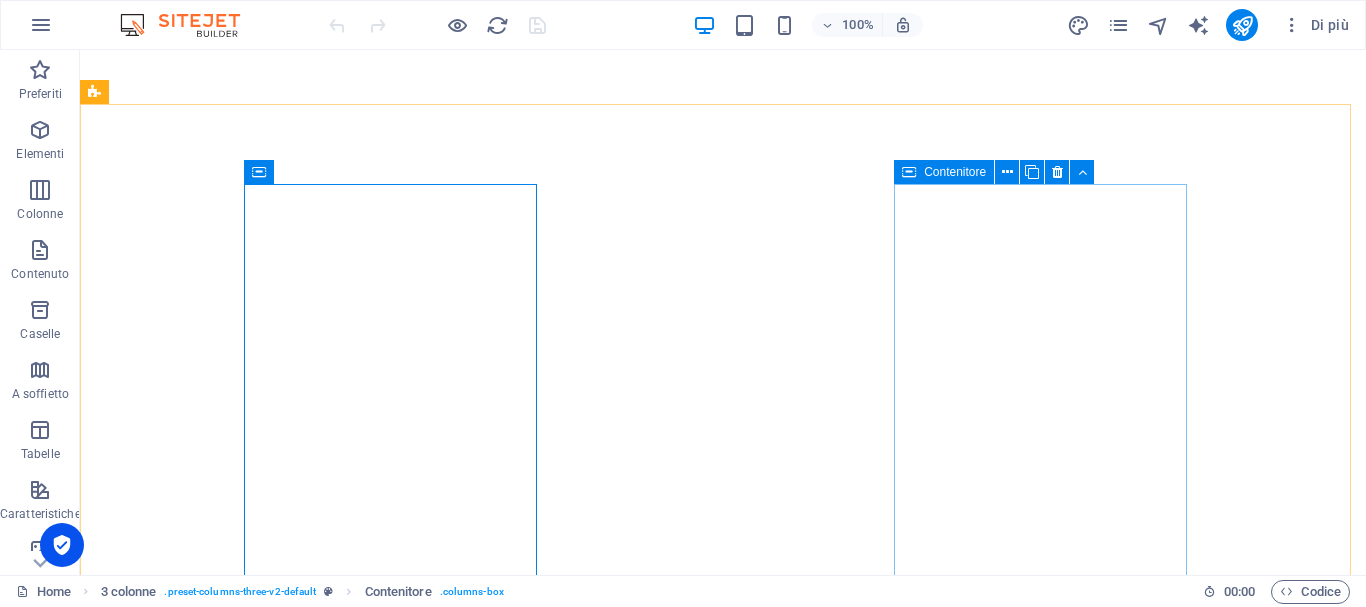 click on "Contenitore" at bounding box center (955, 172) 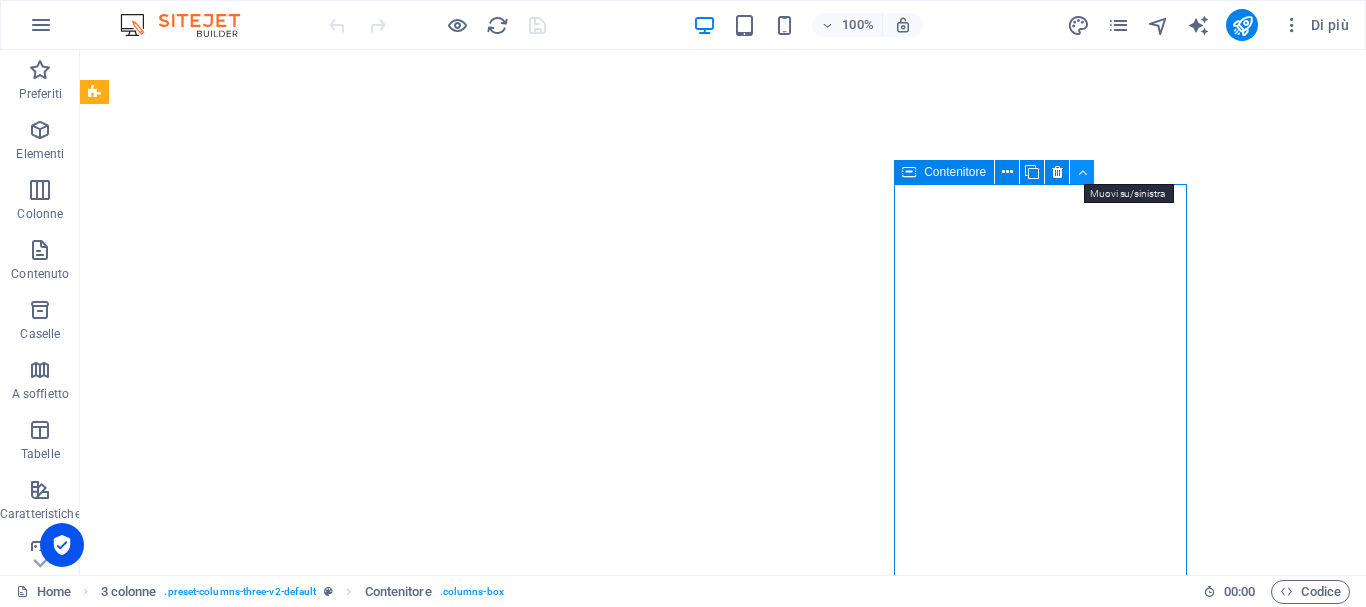 click at bounding box center [1082, 172] 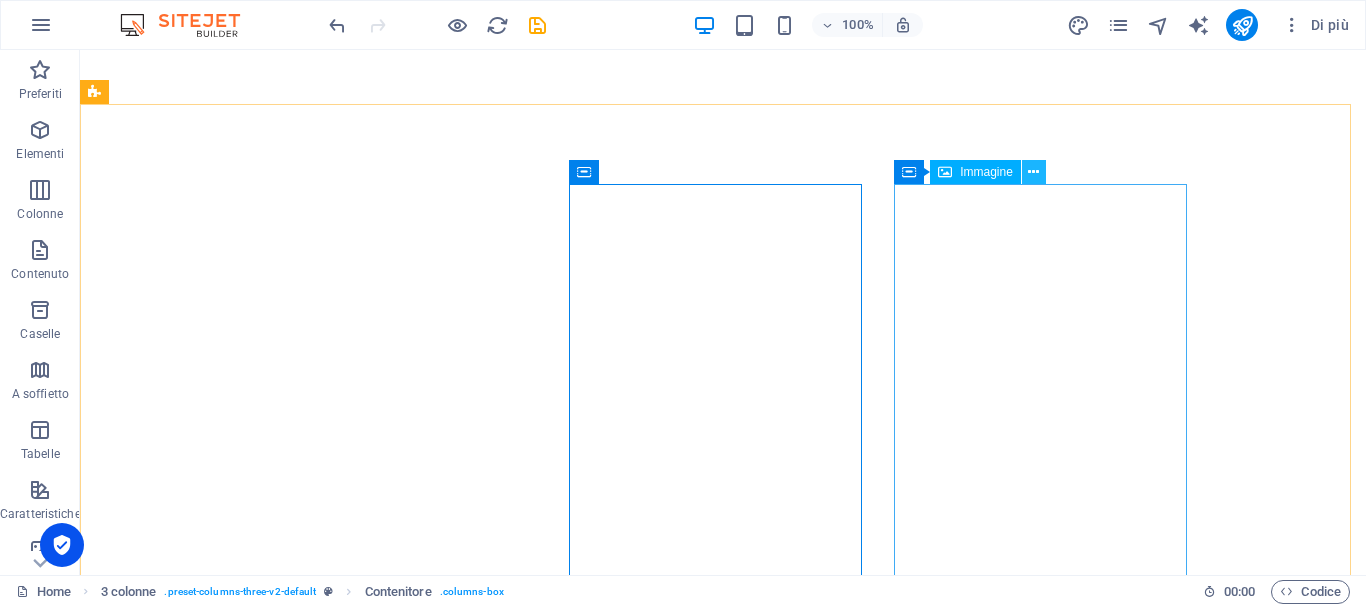 click at bounding box center (1034, 172) 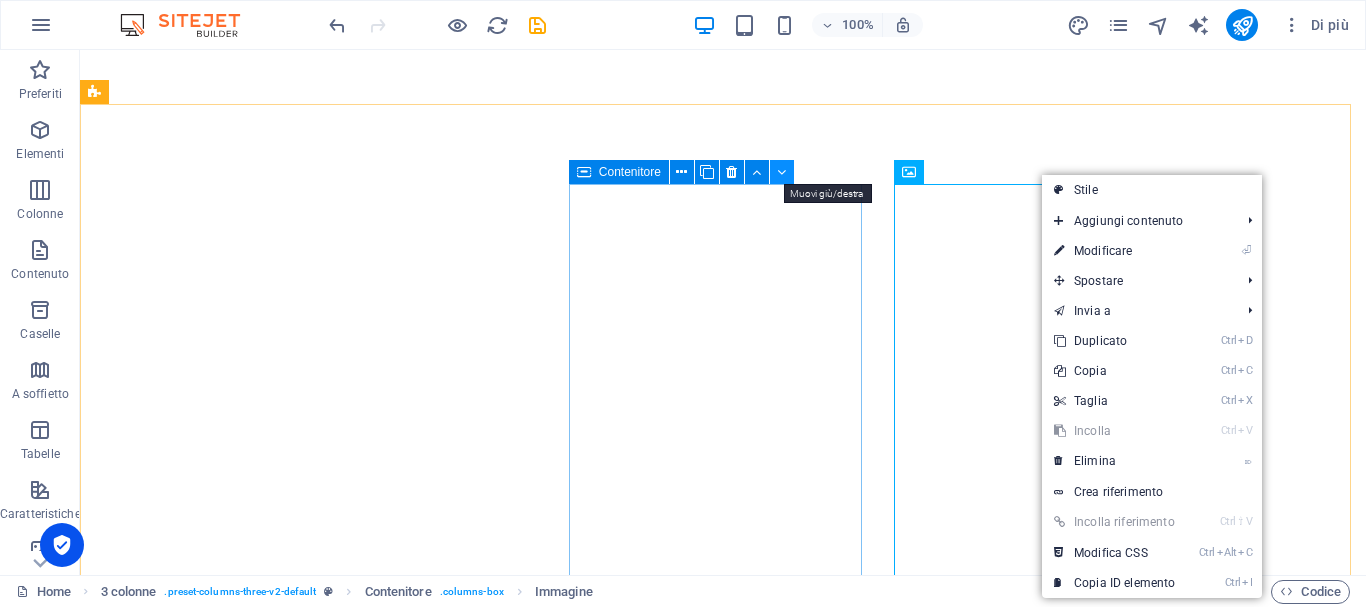 click at bounding box center (781, 172) 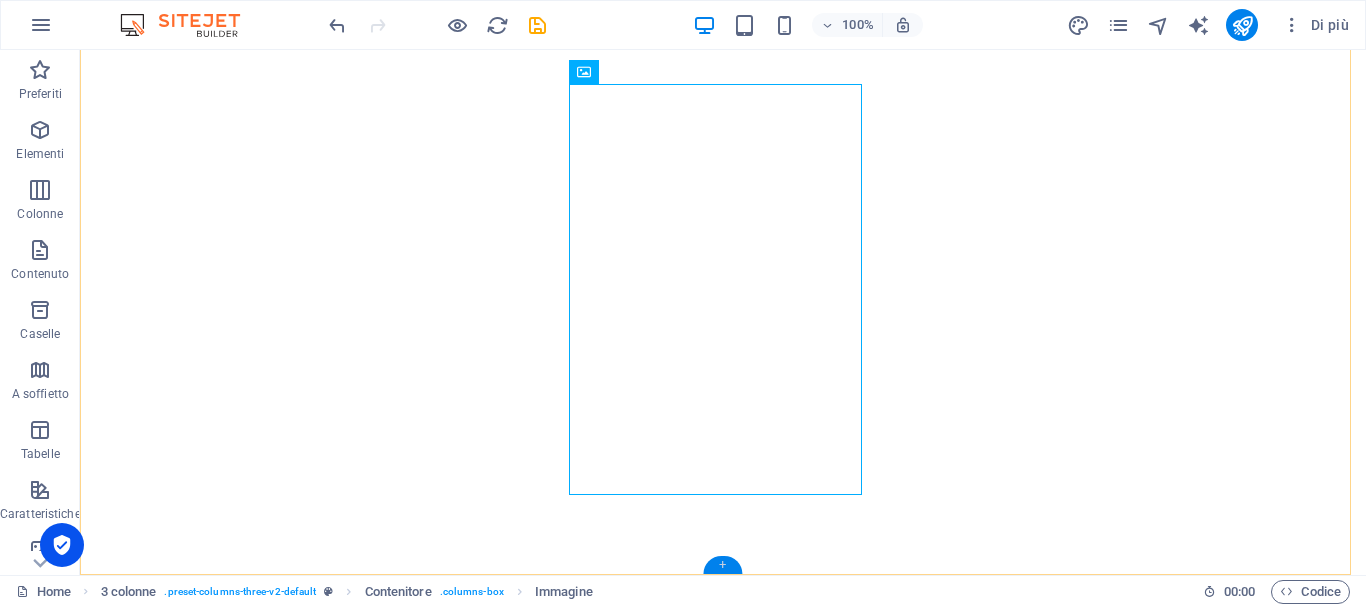 click on "+" at bounding box center [722, 565] 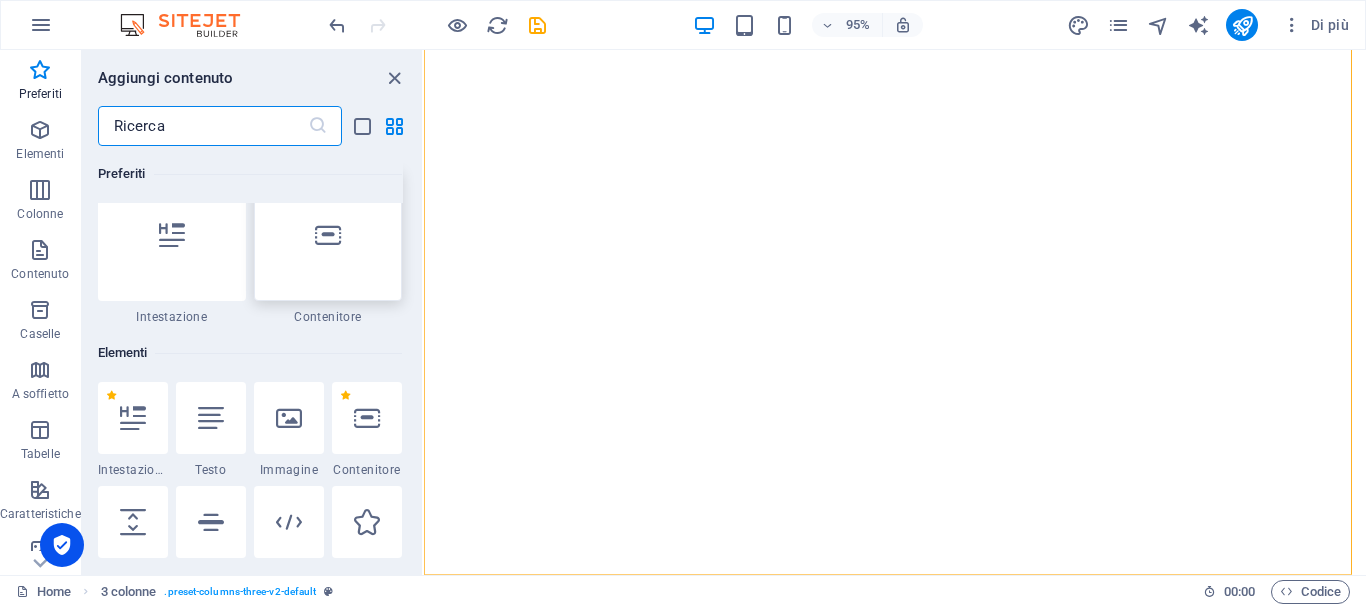 scroll, scrollTop: 0, scrollLeft: 0, axis: both 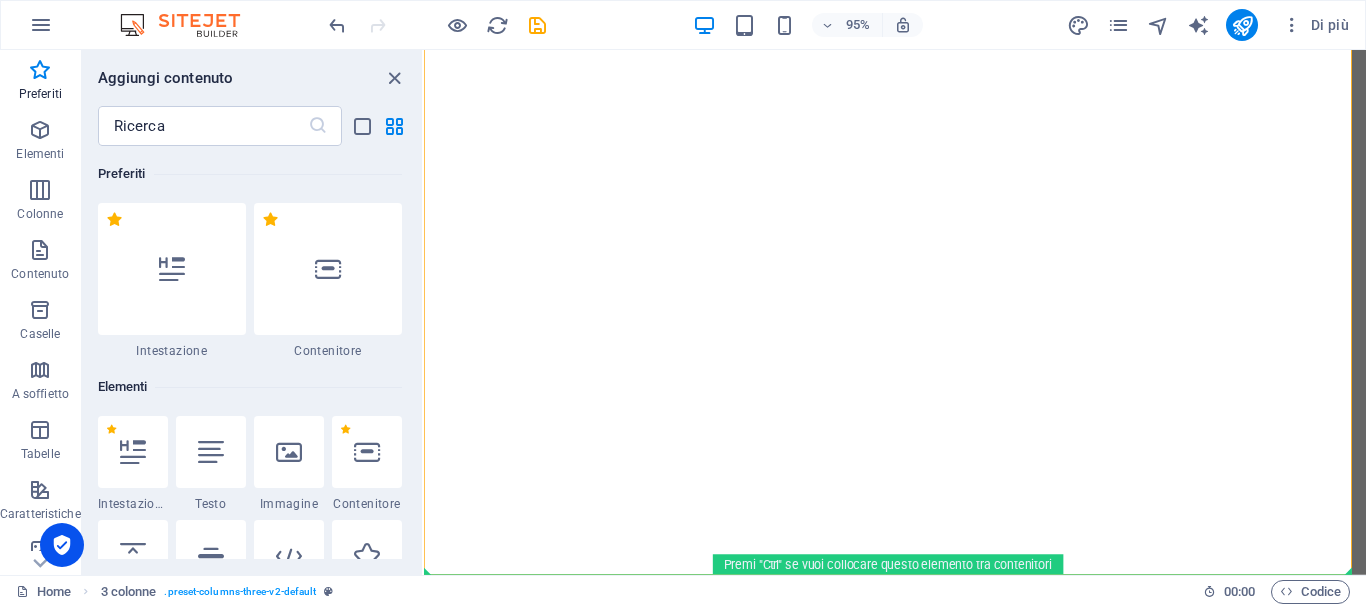 click on "Home 3 colonne . preset-columns-three-v2-default" at bounding box center [601, 592] 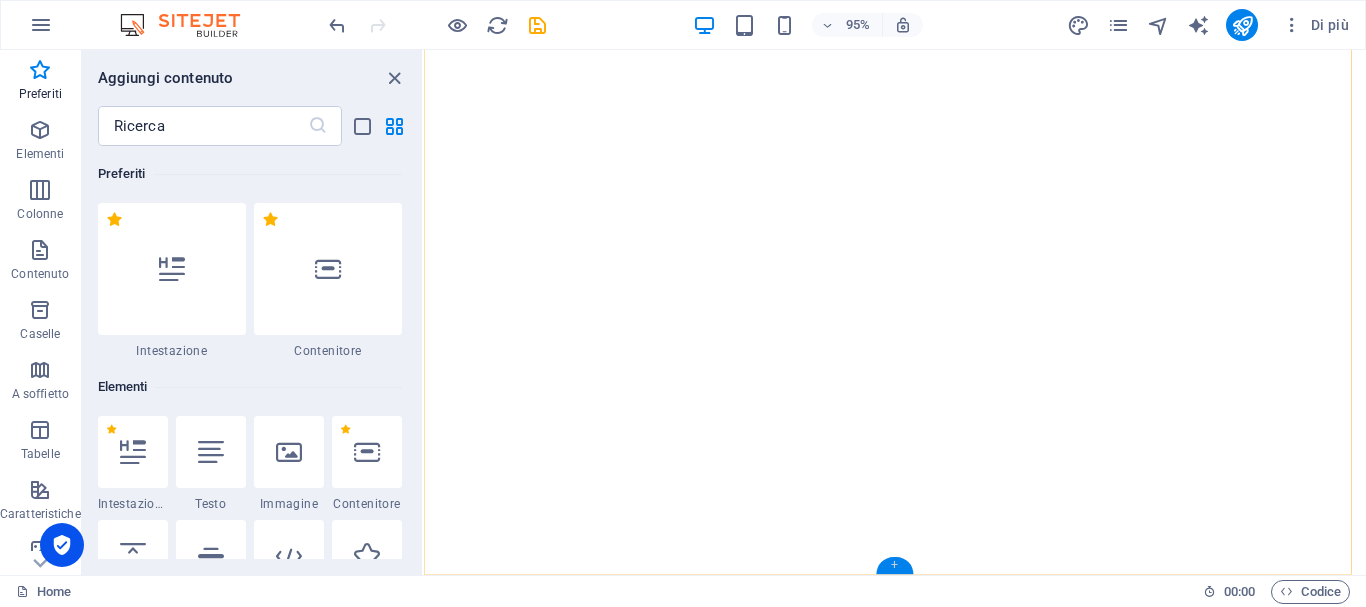 click on "+" at bounding box center (894, 565) 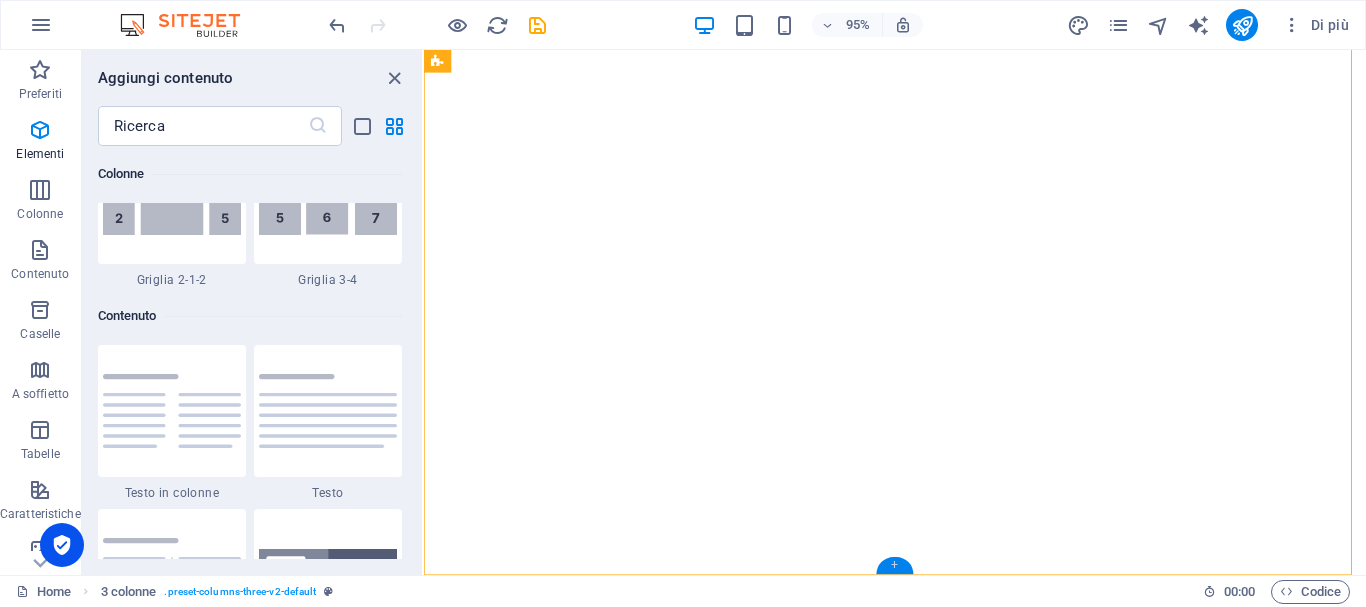 scroll, scrollTop: 3499, scrollLeft: 0, axis: vertical 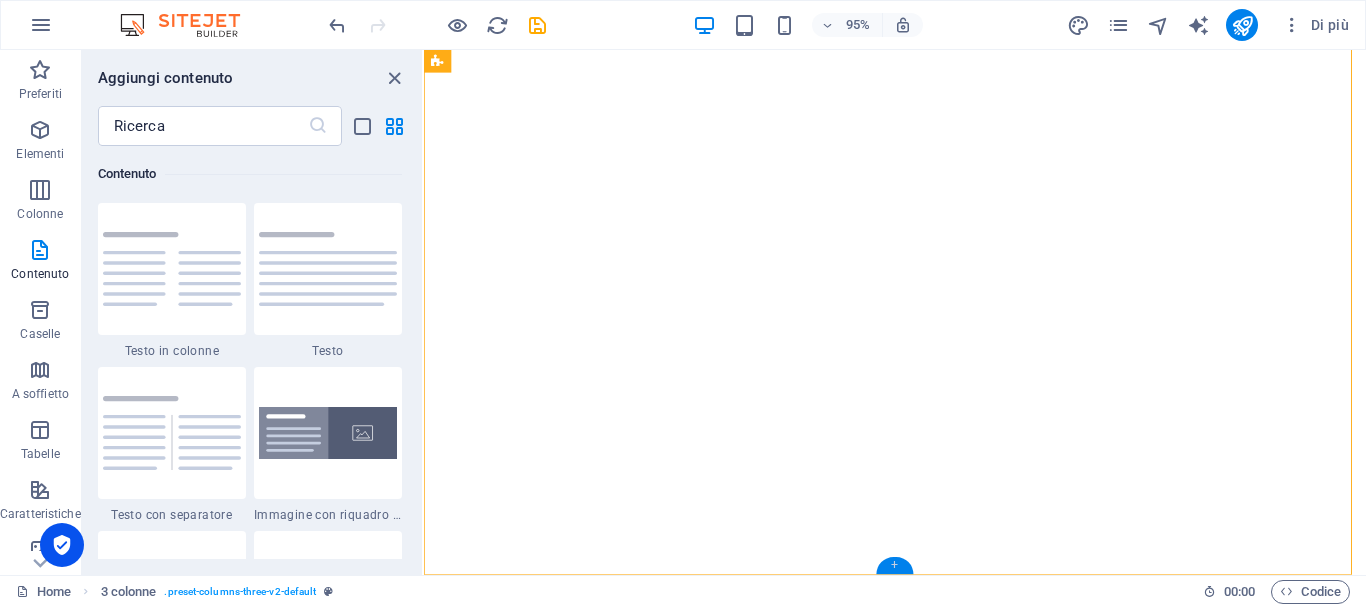 click on "+" at bounding box center [894, 565] 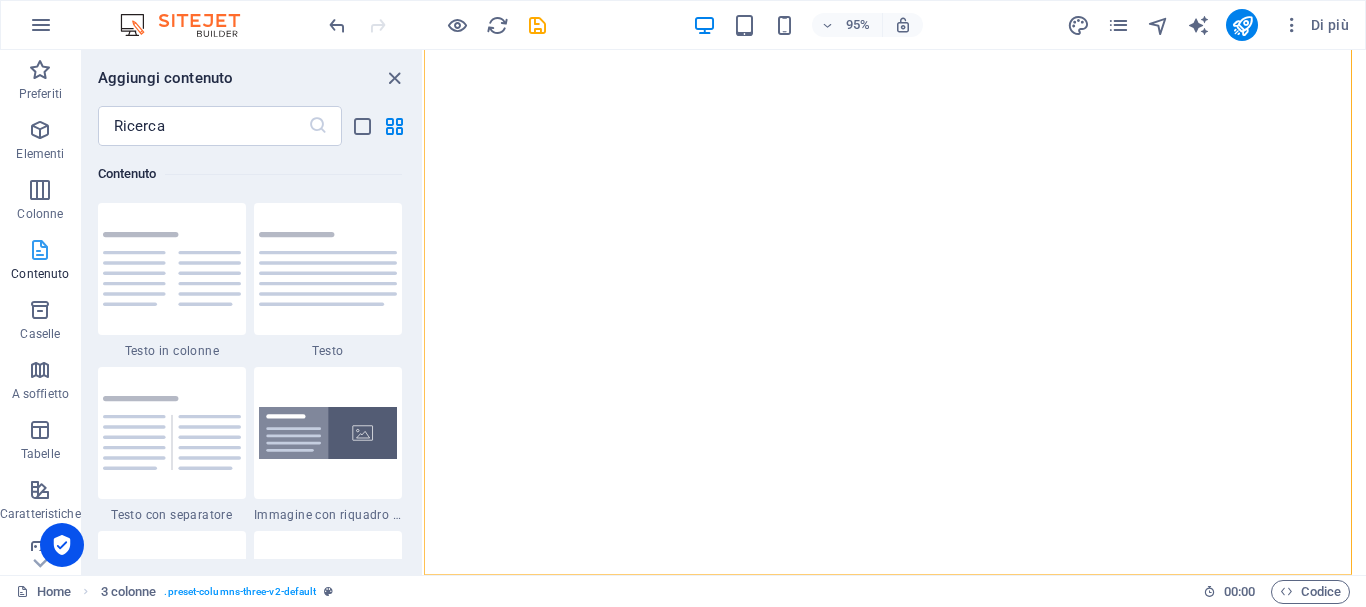 click at bounding box center (40, 250) 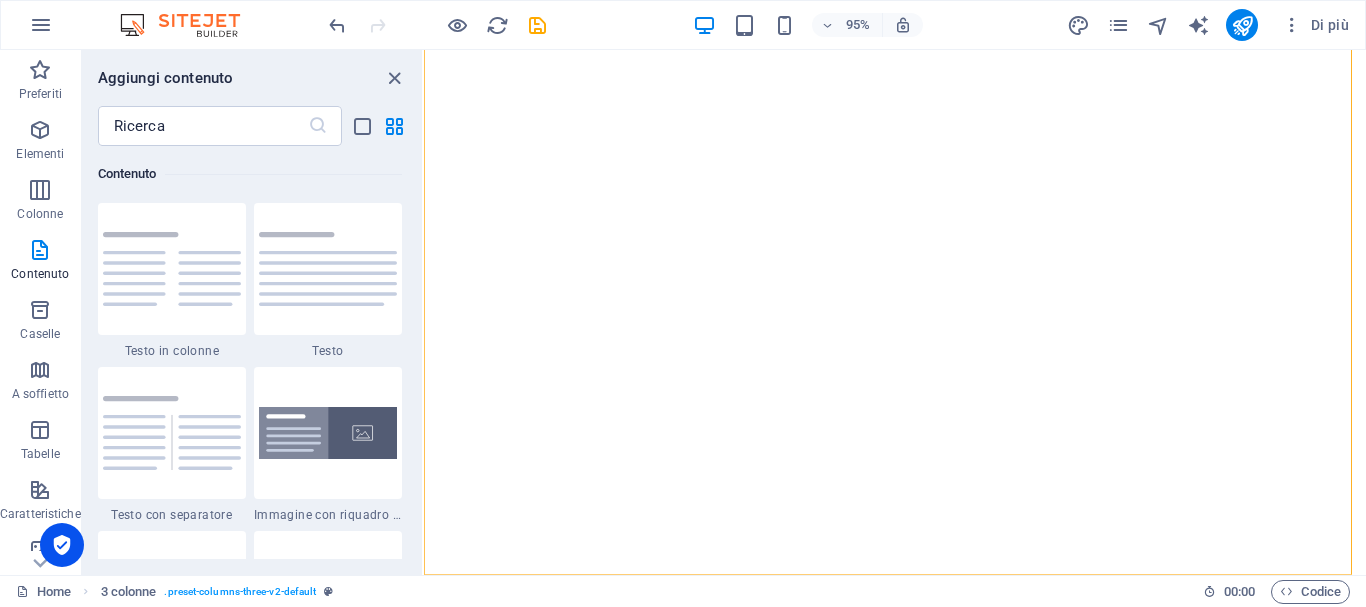 click on "Home 3 colonne . preset-columns-three-v2-default" at bounding box center (601, 592) 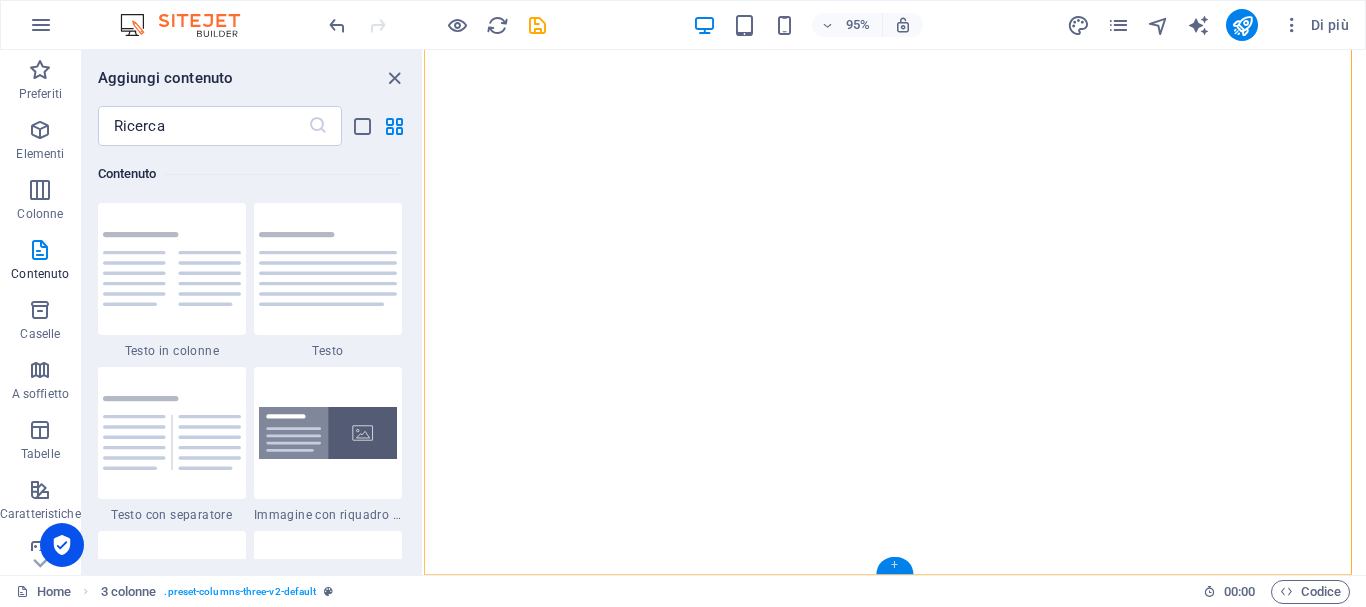 click on "+" at bounding box center [894, 565] 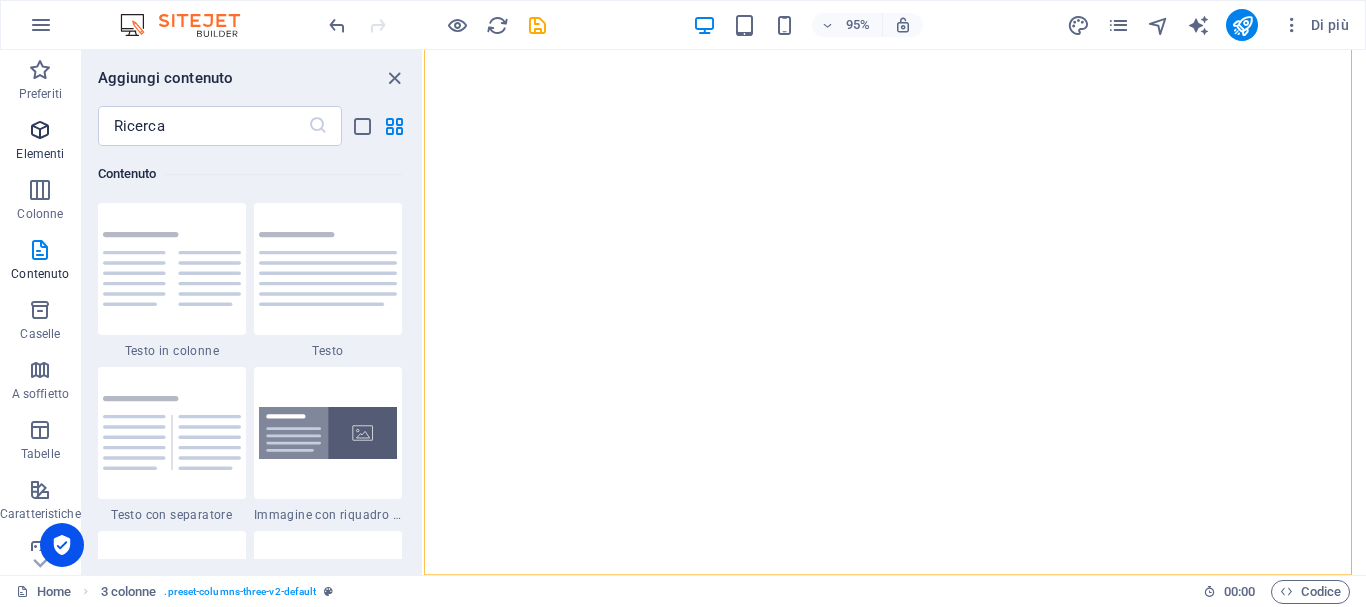 click on "Elementi" at bounding box center (40, 142) 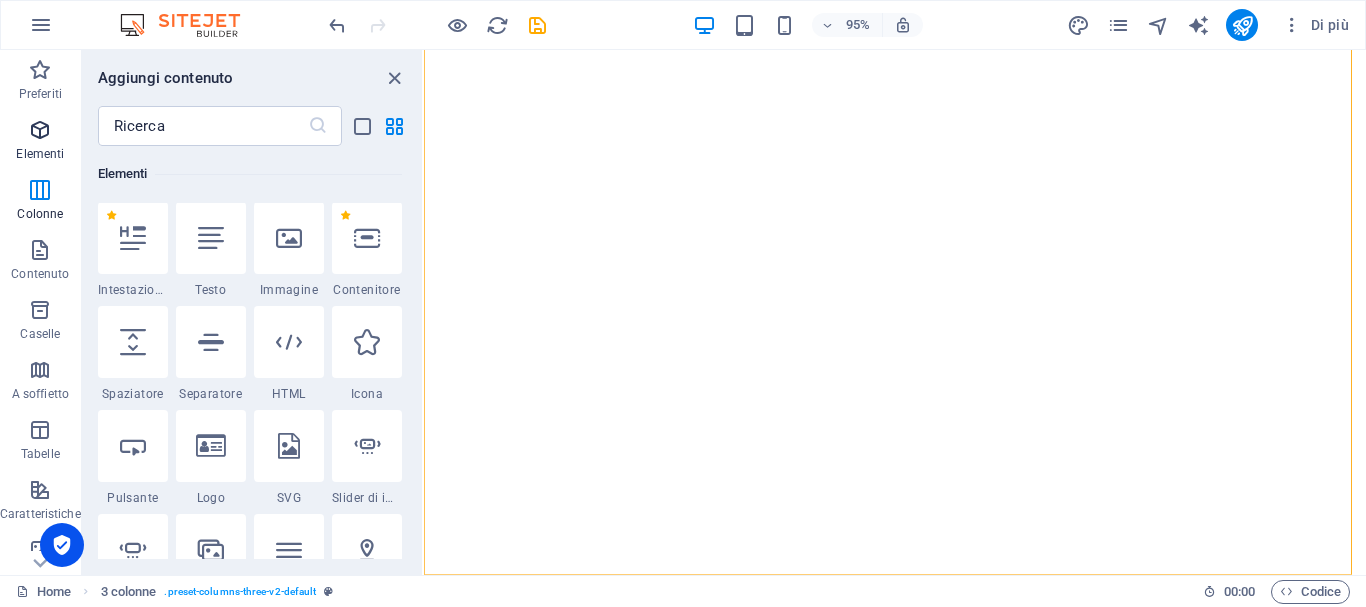 scroll, scrollTop: 213, scrollLeft: 0, axis: vertical 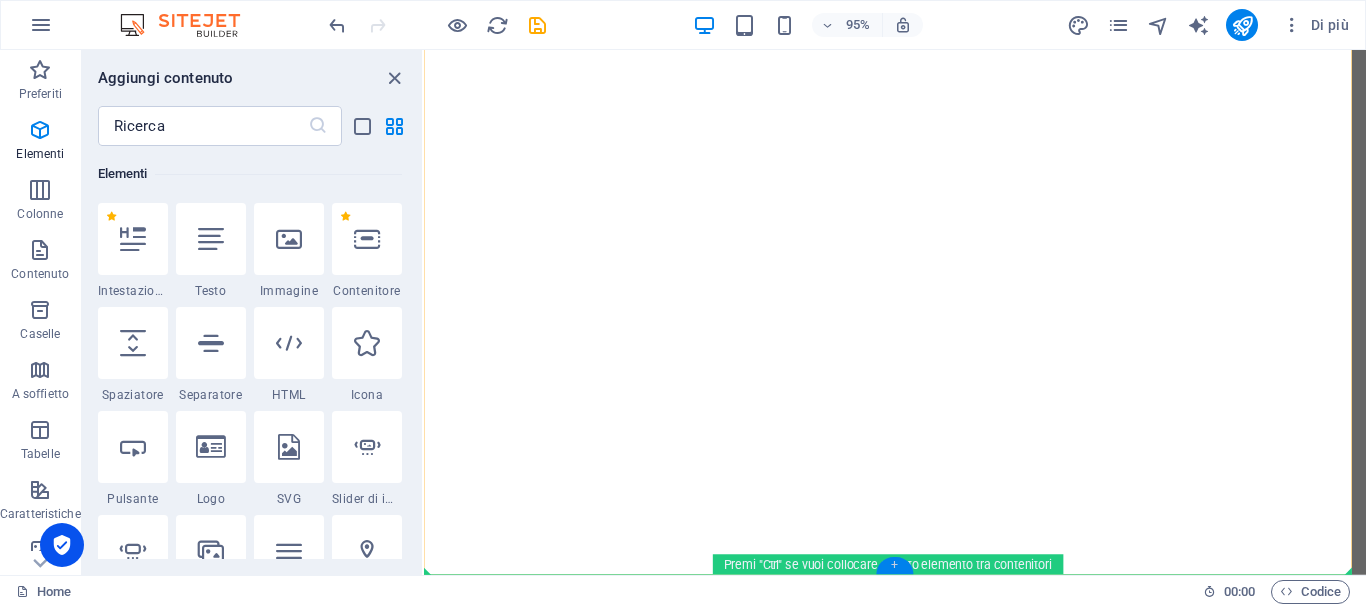 click on "+" at bounding box center [894, 565] 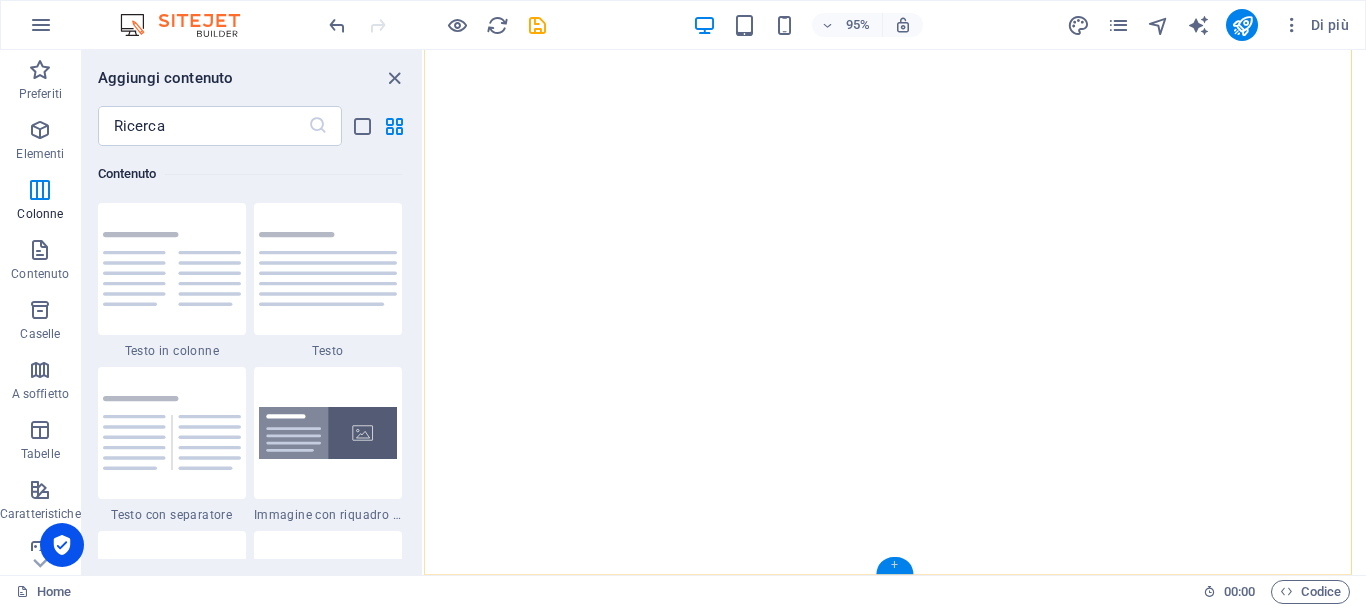 scroll, scrollTop: 3499, scrollLeft: 0, axis: vertical 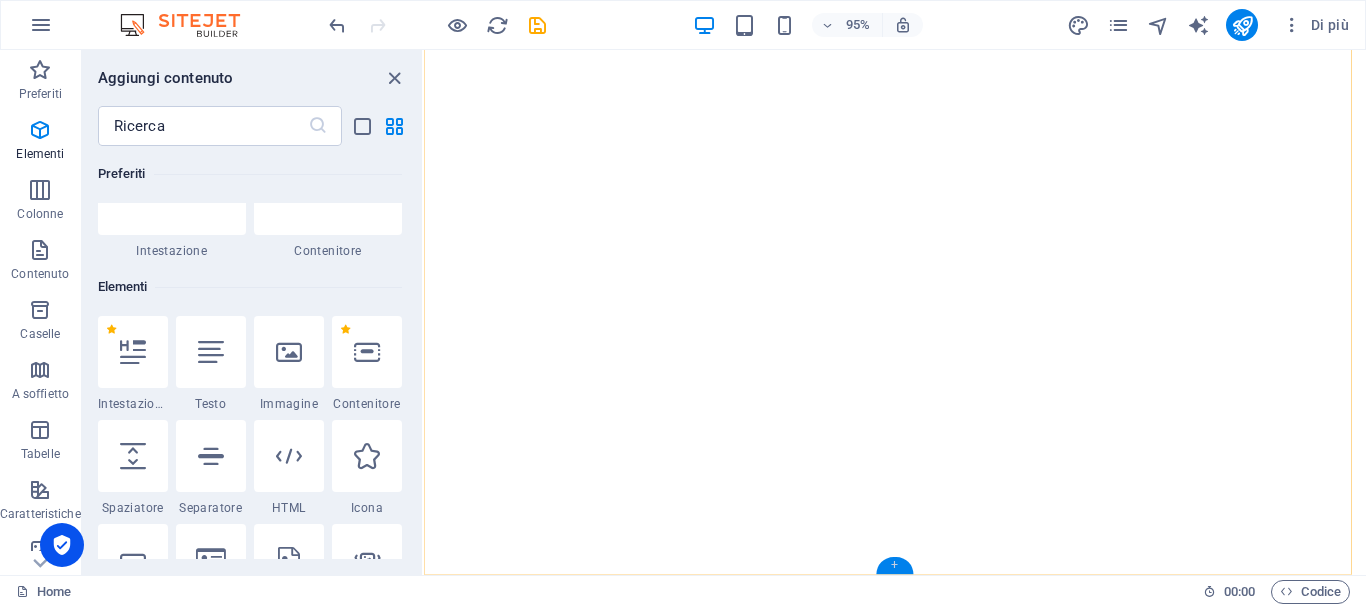 click on "+" at bounding box center (894, 565) 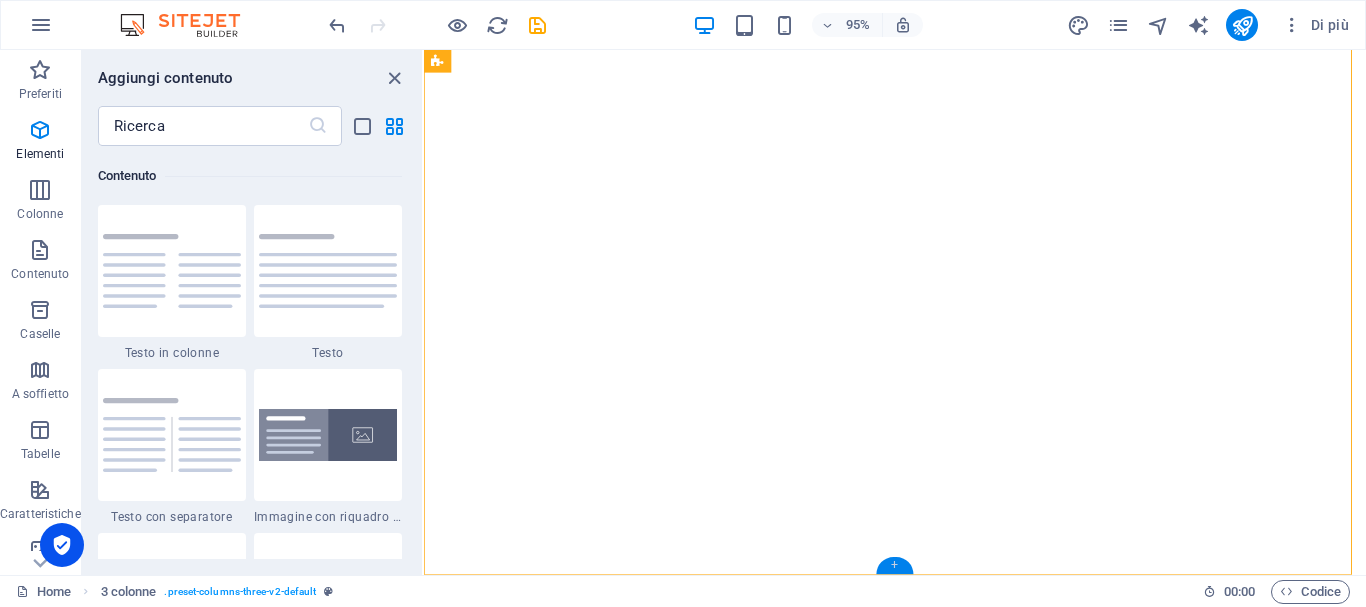 scroll, scrollTop: 3499, scrollLeft: 0, axis: vertical 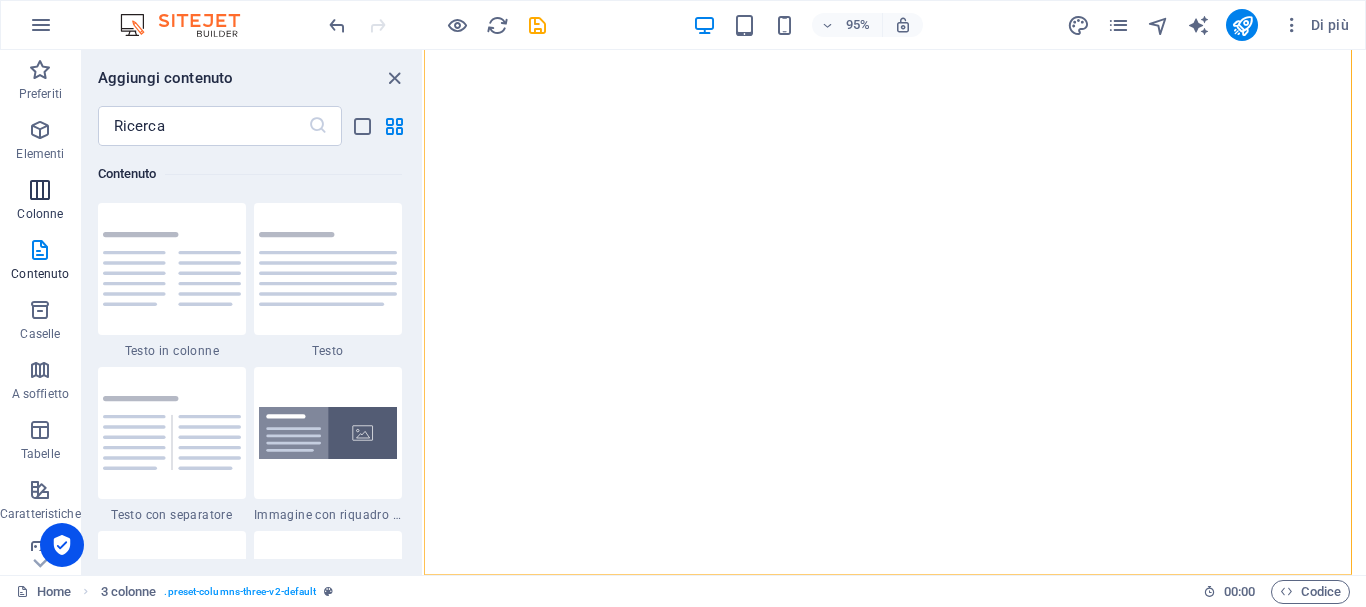 click on "Colonne" at bounding box center [40, 214] 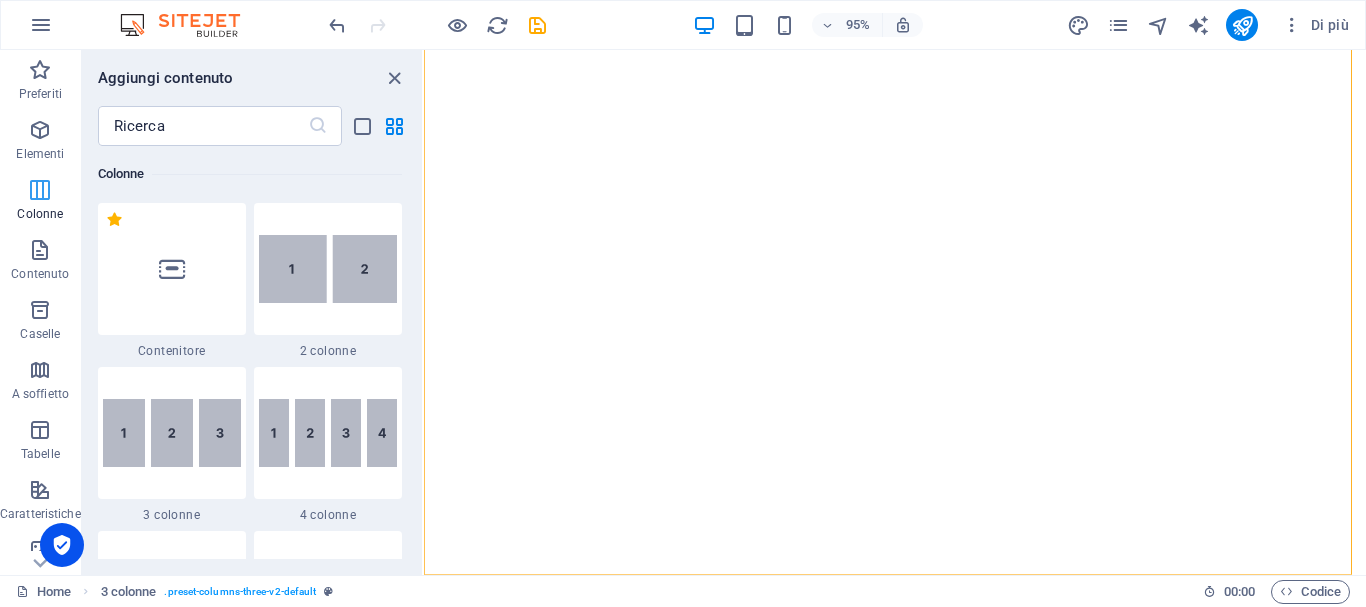 scroll, scrollTop: 990, scrollLeft: 0, axis: vertical 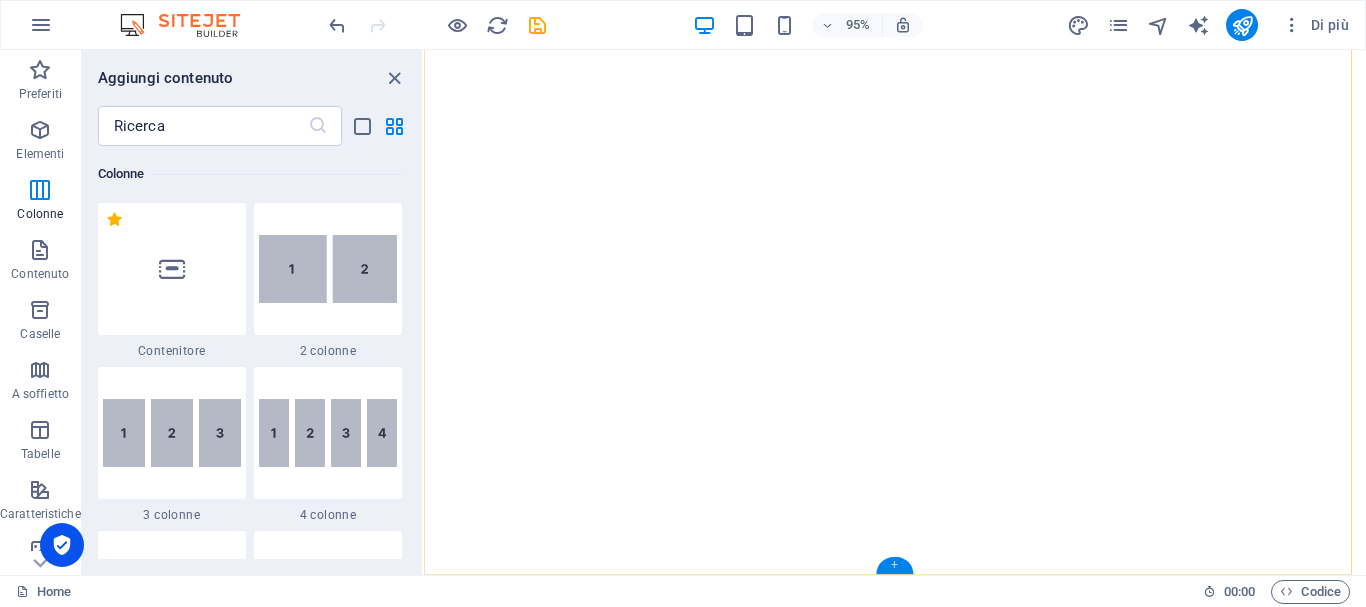 click on "+" at bounding box center [894, 565] 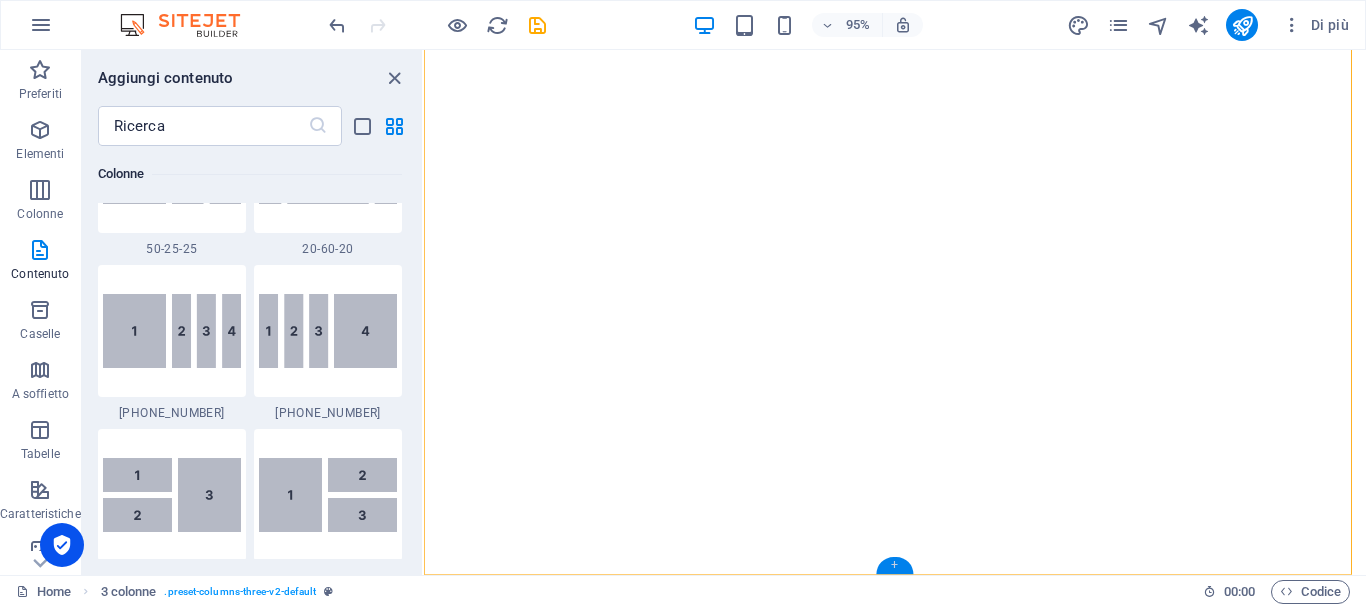 scroll, scrollTop: 3499, scrollLeft: 0, axis: vertical 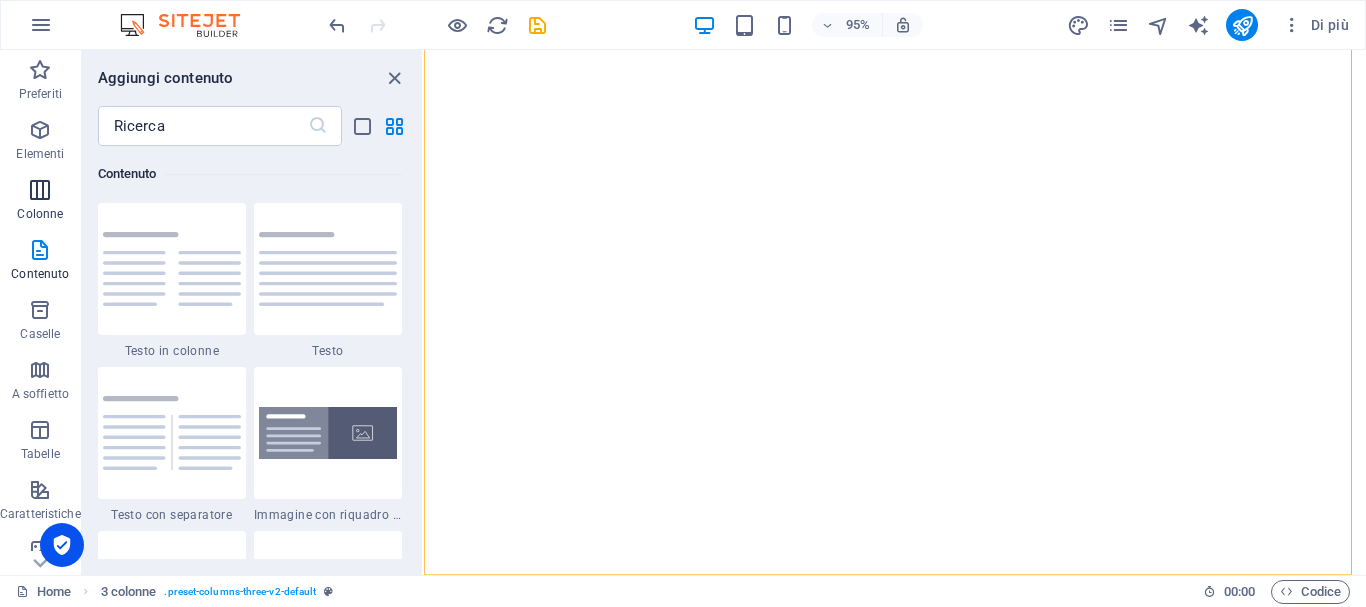 click on "Colonne" at bounding box center [40, 202] 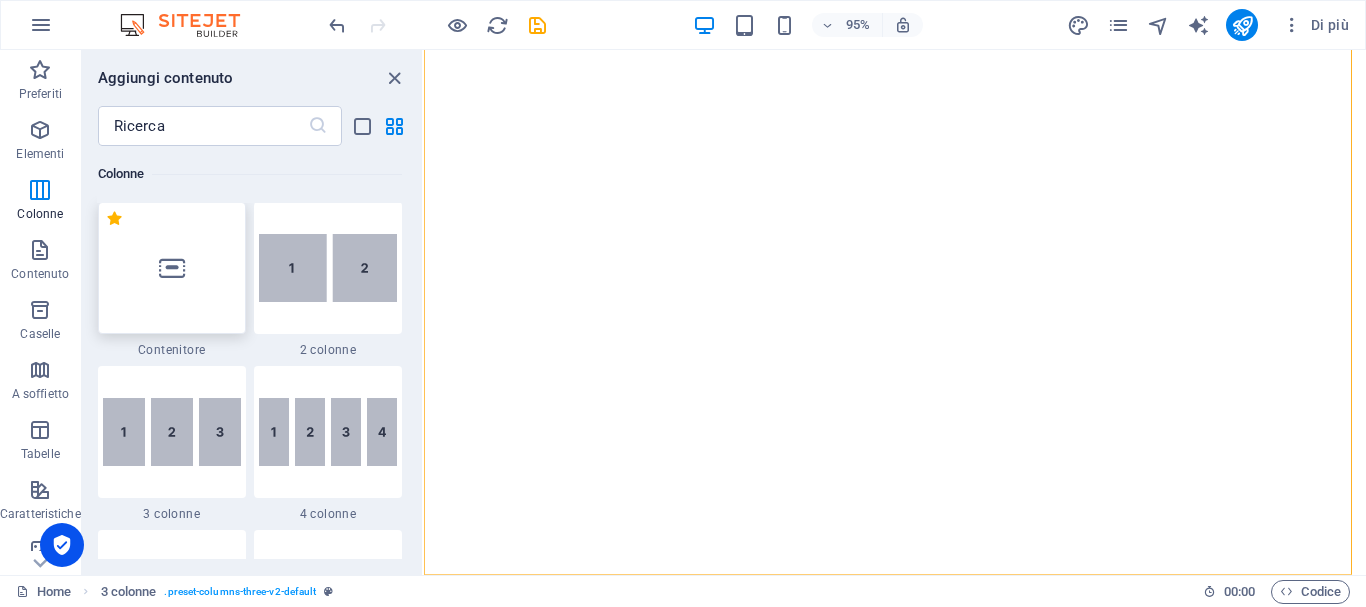 scroll, scrollTop: 990, scrollLeft: 0, axis: vertical 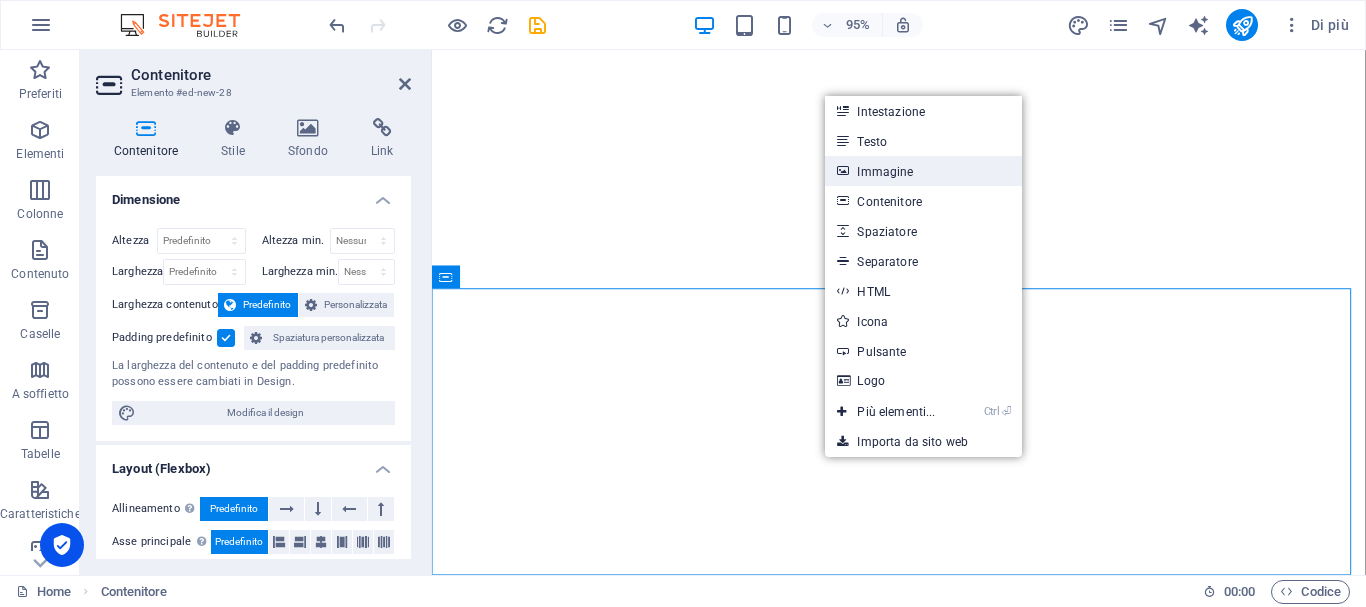 click on "Immagine" at bounding box center (923, 171) 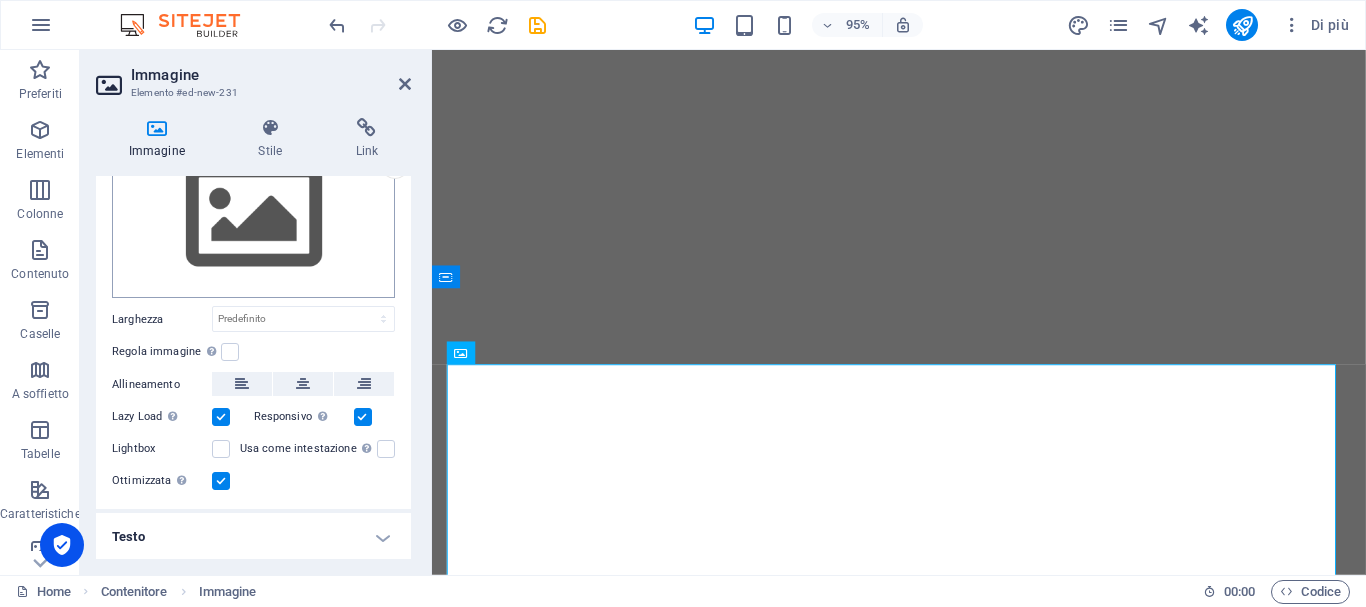 scroll, scrollTop: 0, scrollLeft: 0, axis: both 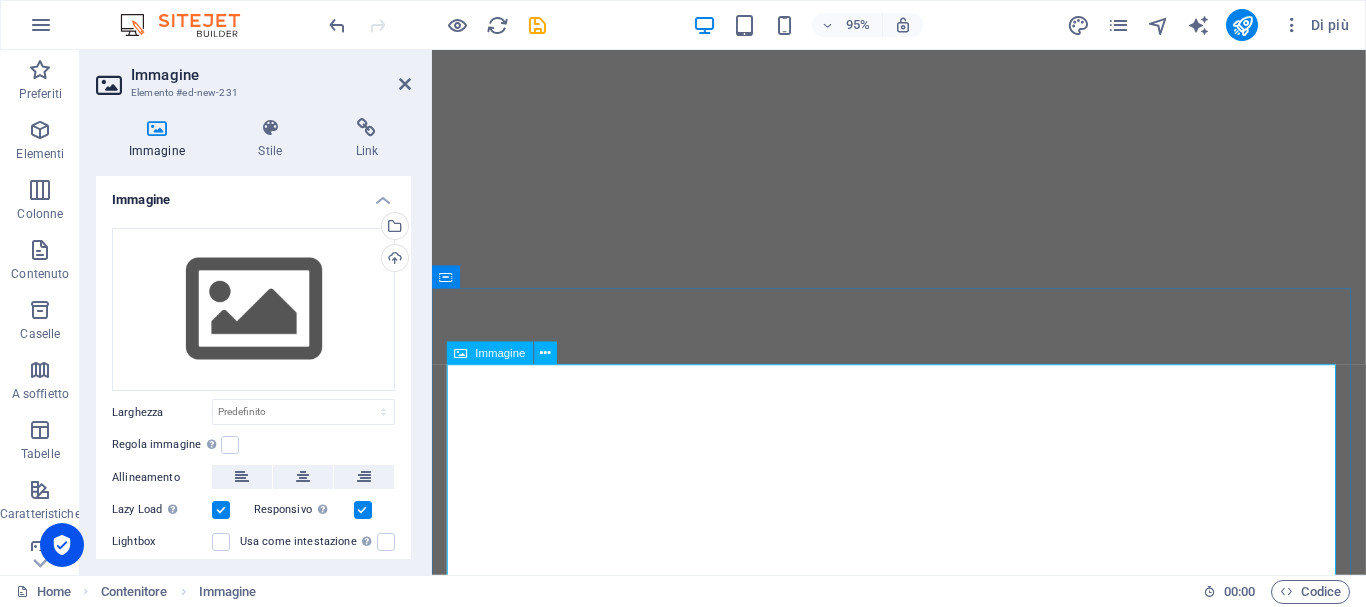 click on "Immagine" at bounding box center [501, 352] 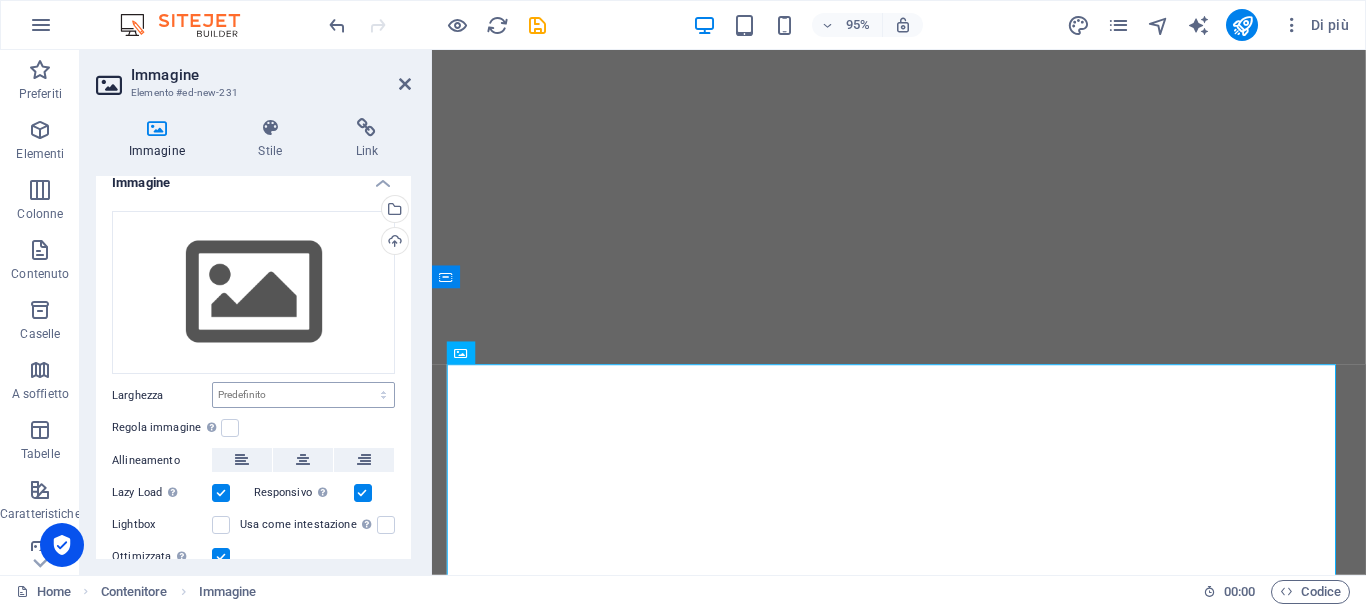 scroll, scrollTop: 0, scrollLeft: 0, axis: both 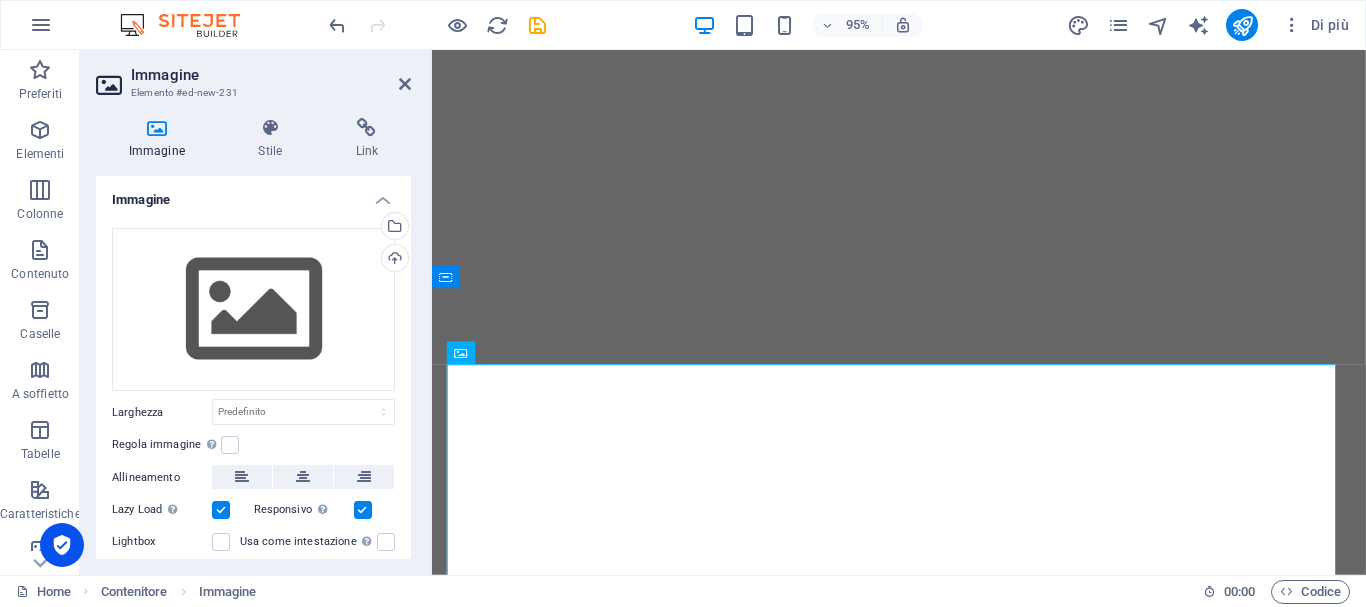 click on "Elemento #ed-new-231" at bounding box center [251, 93] 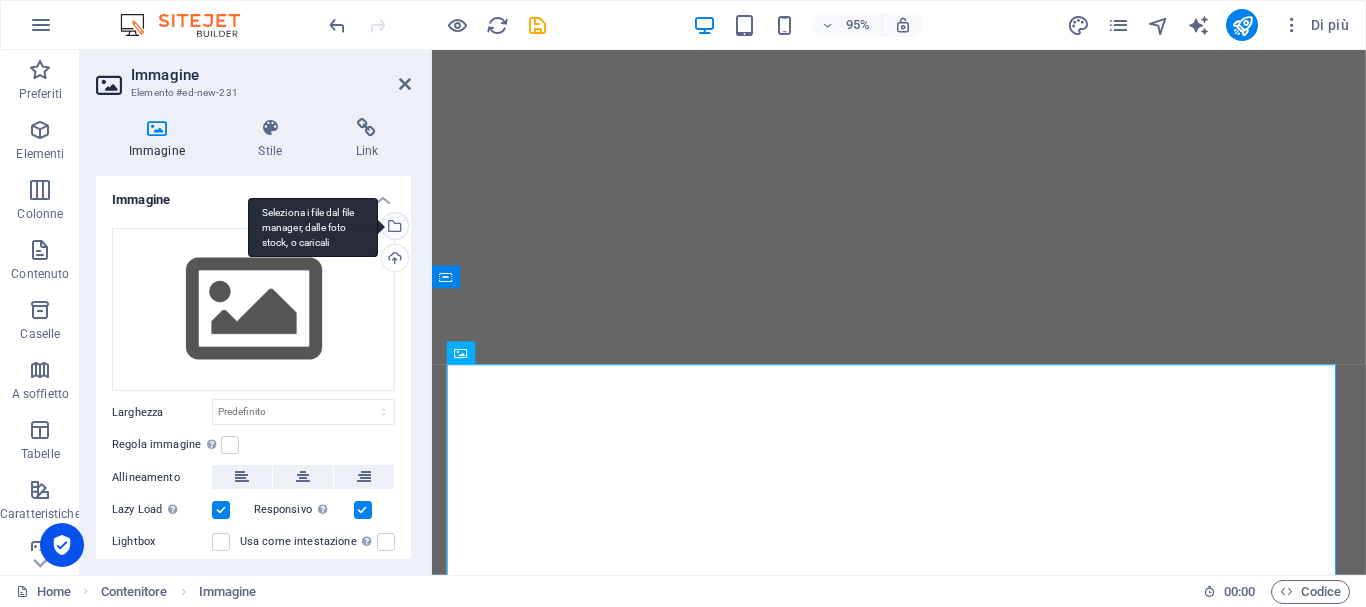 click on "Seleziona i file dal file manager, dalle foto stock, o caricali" at bounding box center [393, 228] 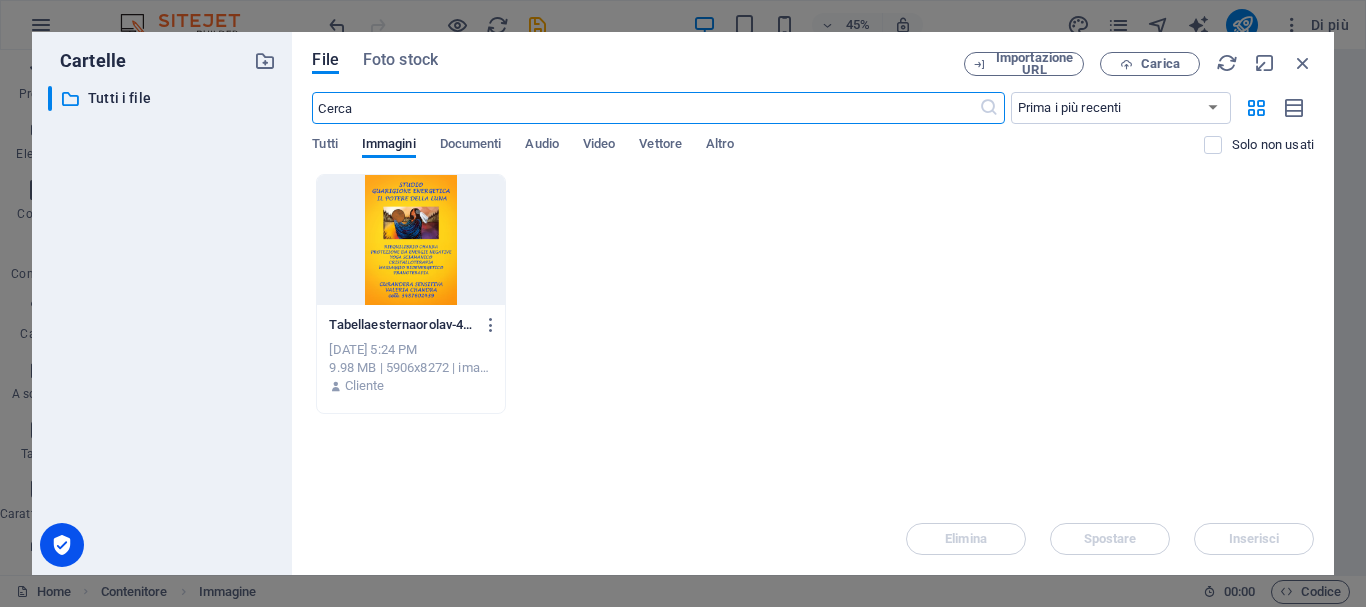 click at bounding box center [410, 240] 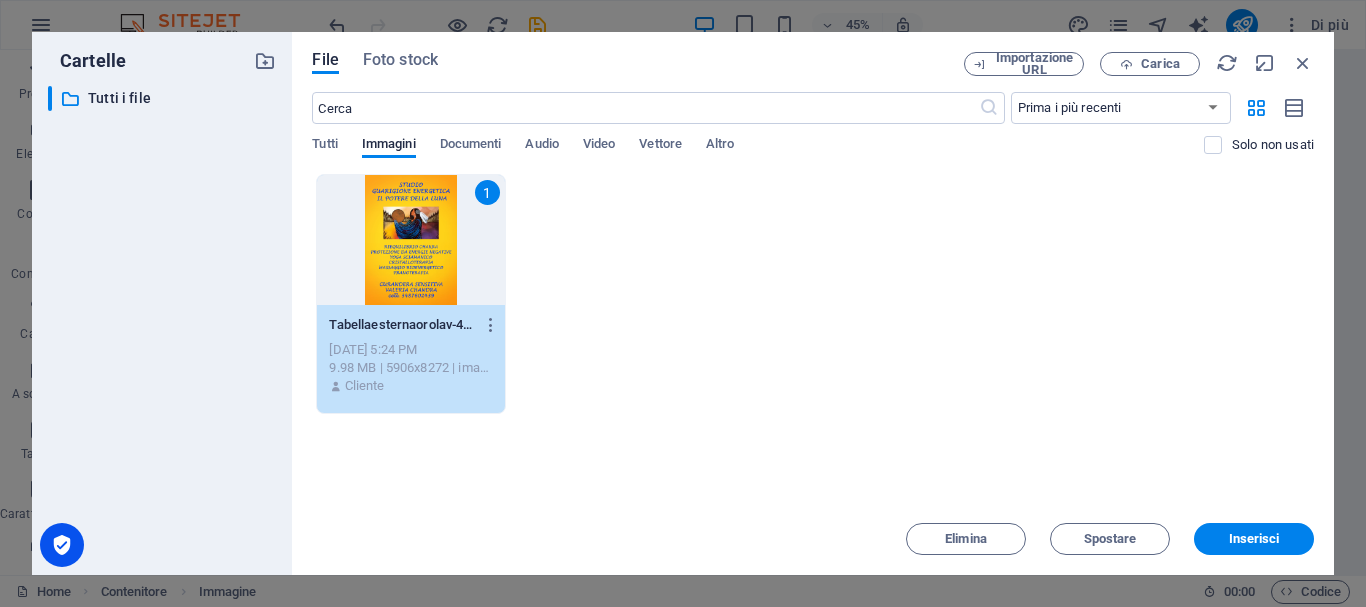 click on "1" at bounding box center (410, 240) 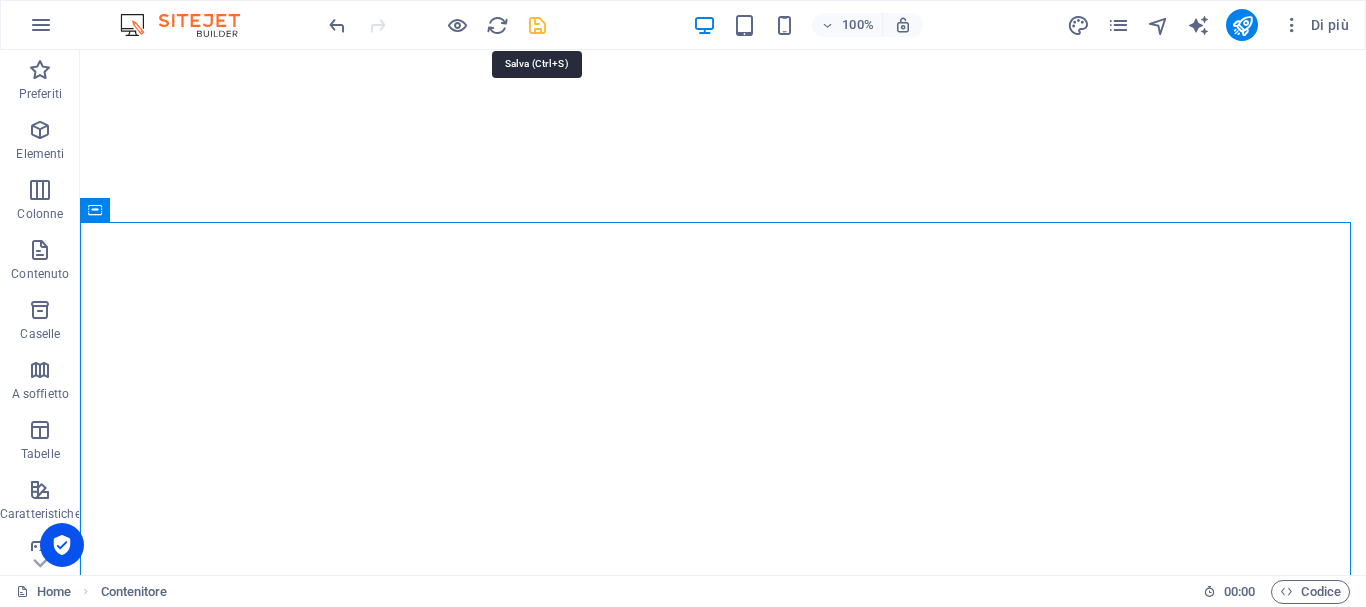 click at bounding box center (537, 25) 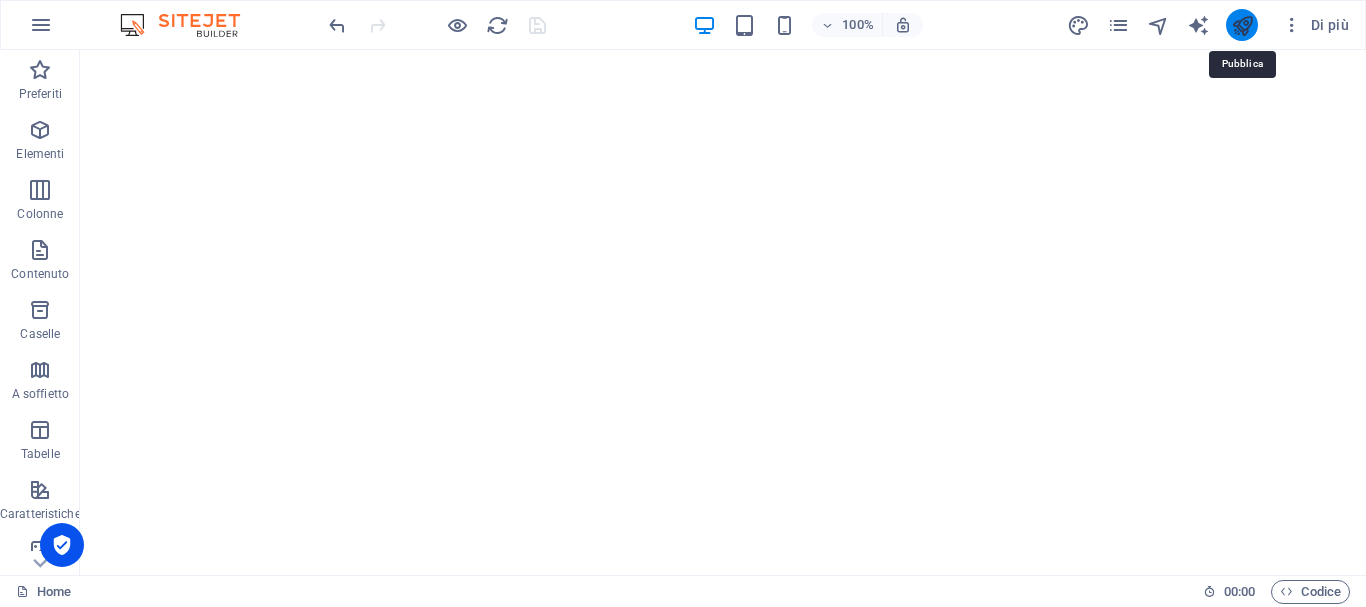 click at bounding box center (1242, 25) 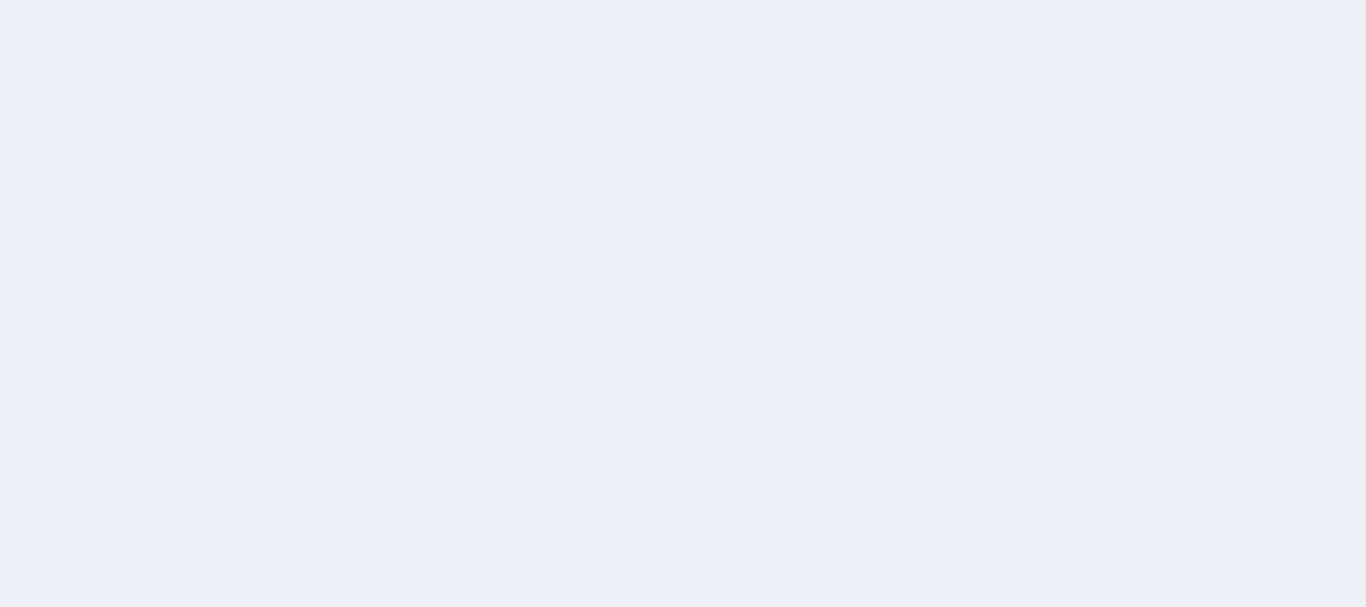 scroll, scrollTop: 0, scrollLeft: 0, axis: both 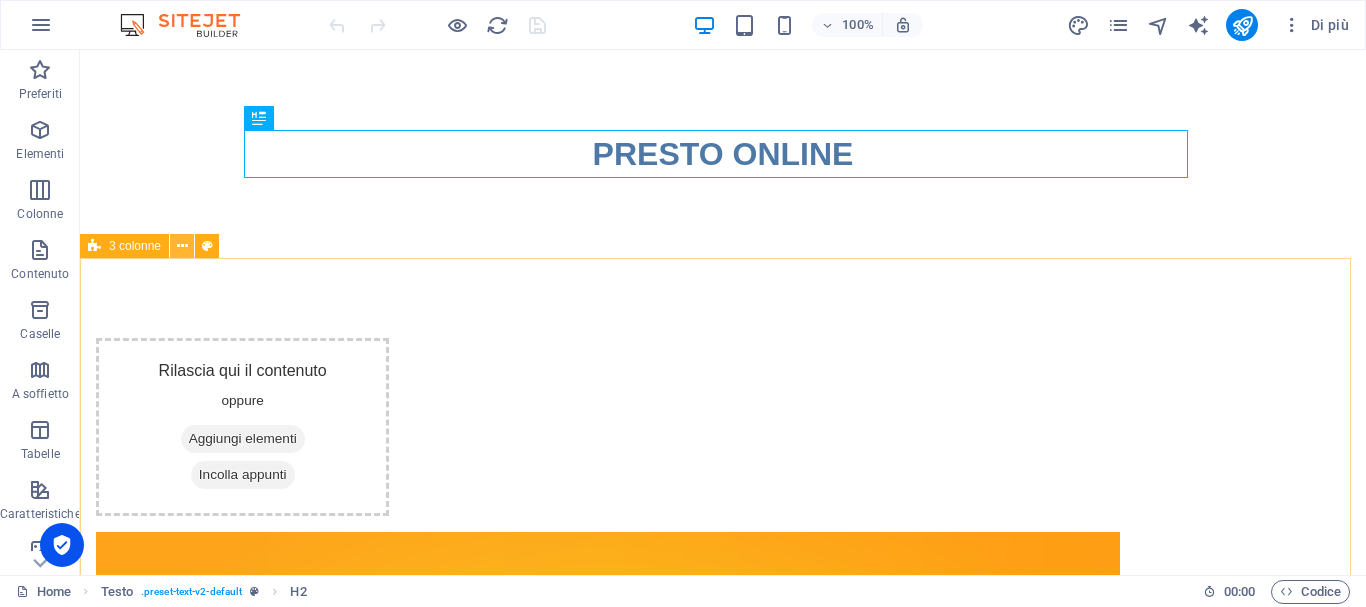click at bounding box center (182, 246) 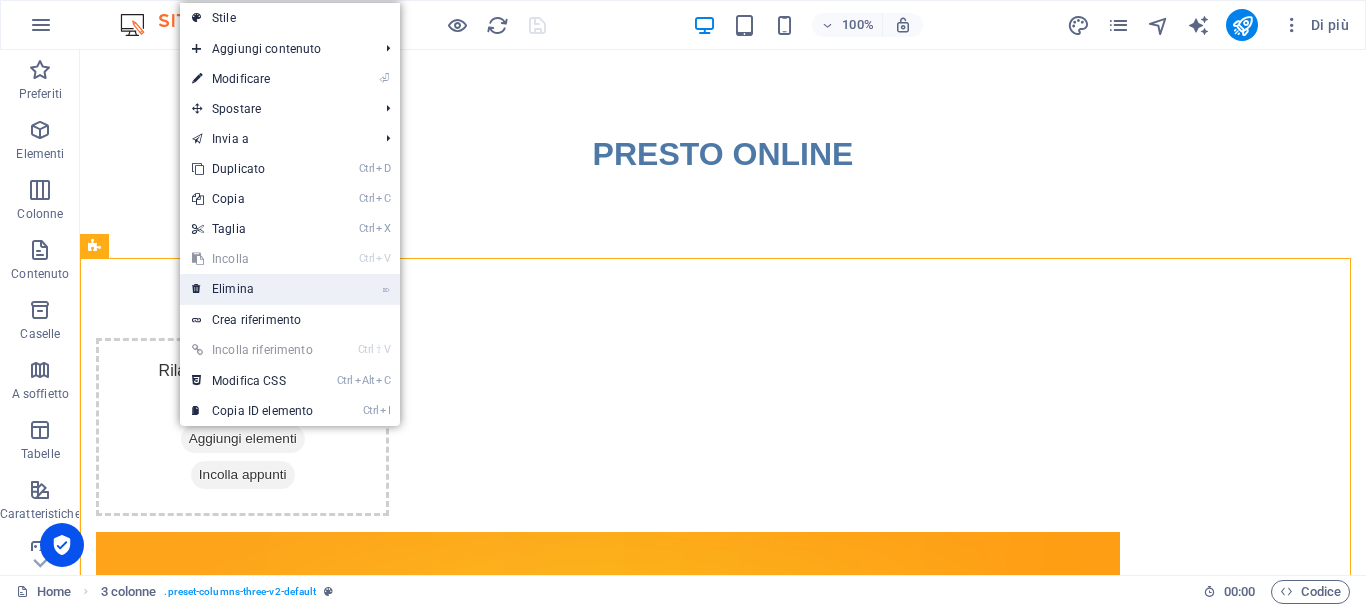 click on "⌦  Elimina" at bounding box center (252, 289) 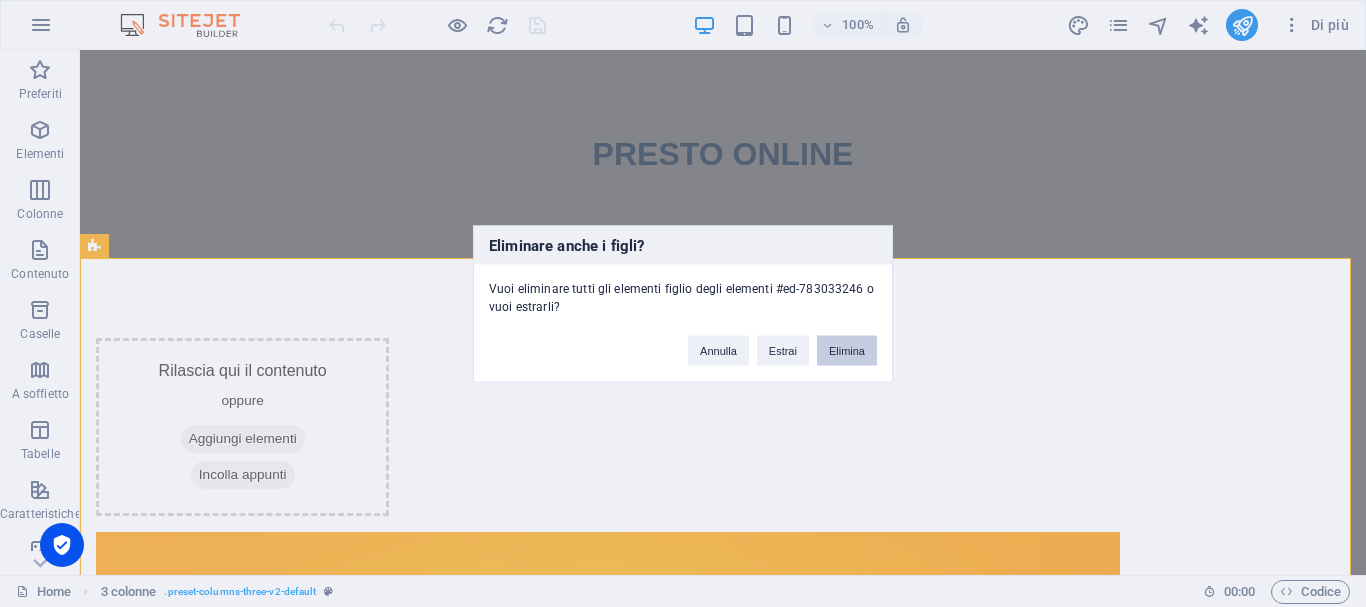 click on "Elimina" at bounding box center [847, 350] 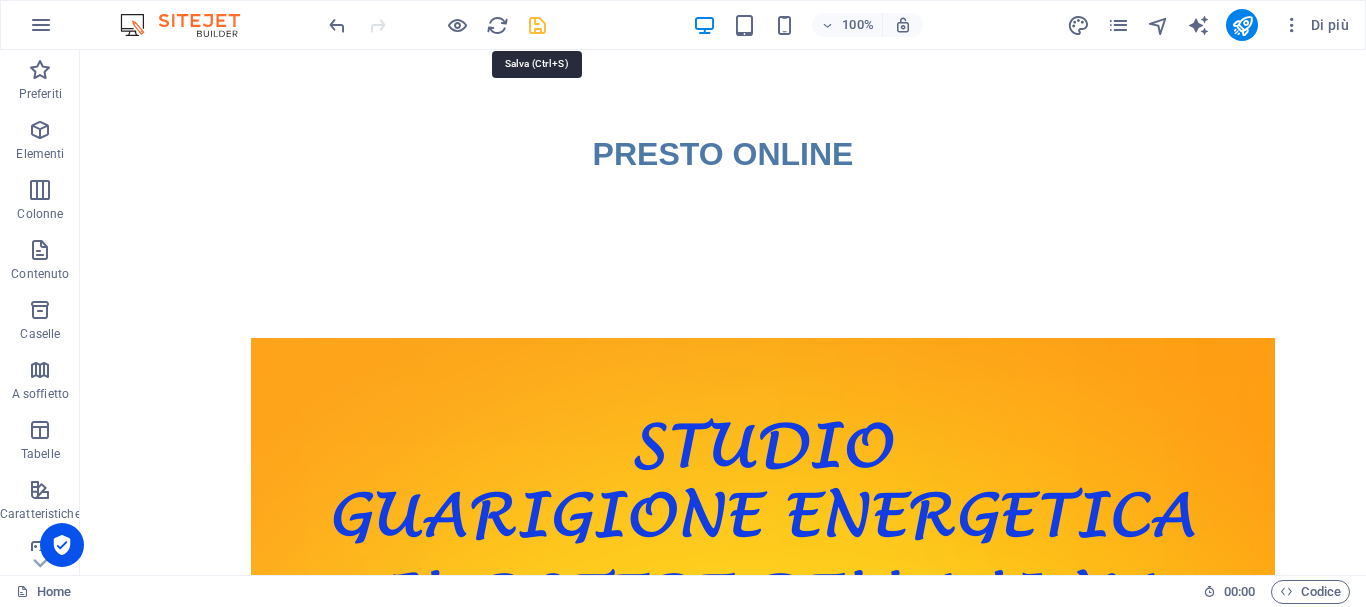 click at bounding box center (537, 25) 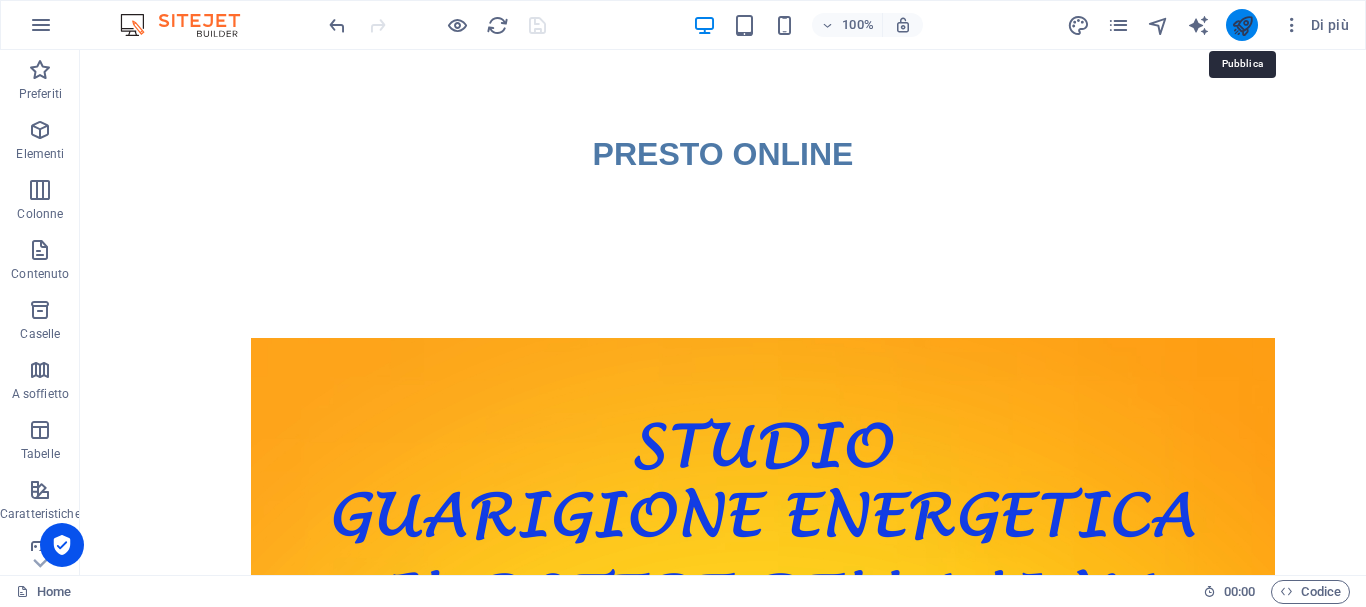 click at bounding box center (1242, 25) 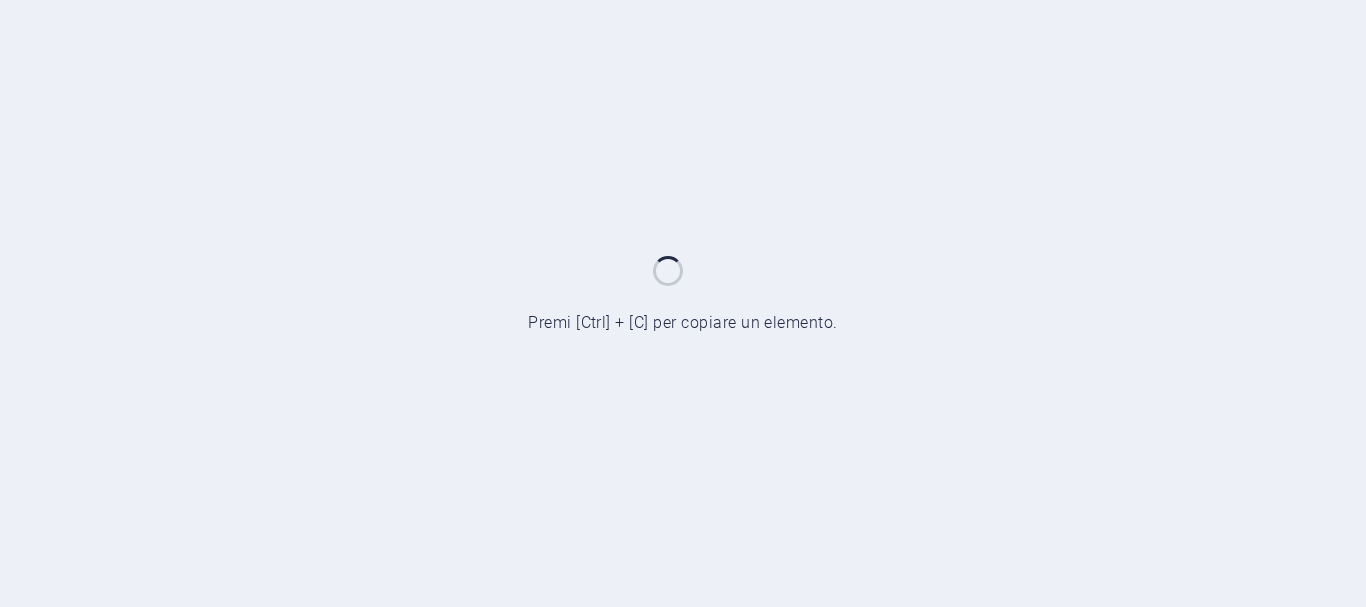 scroll, scrollTop: 0, scrollLeft: 0, axis: both 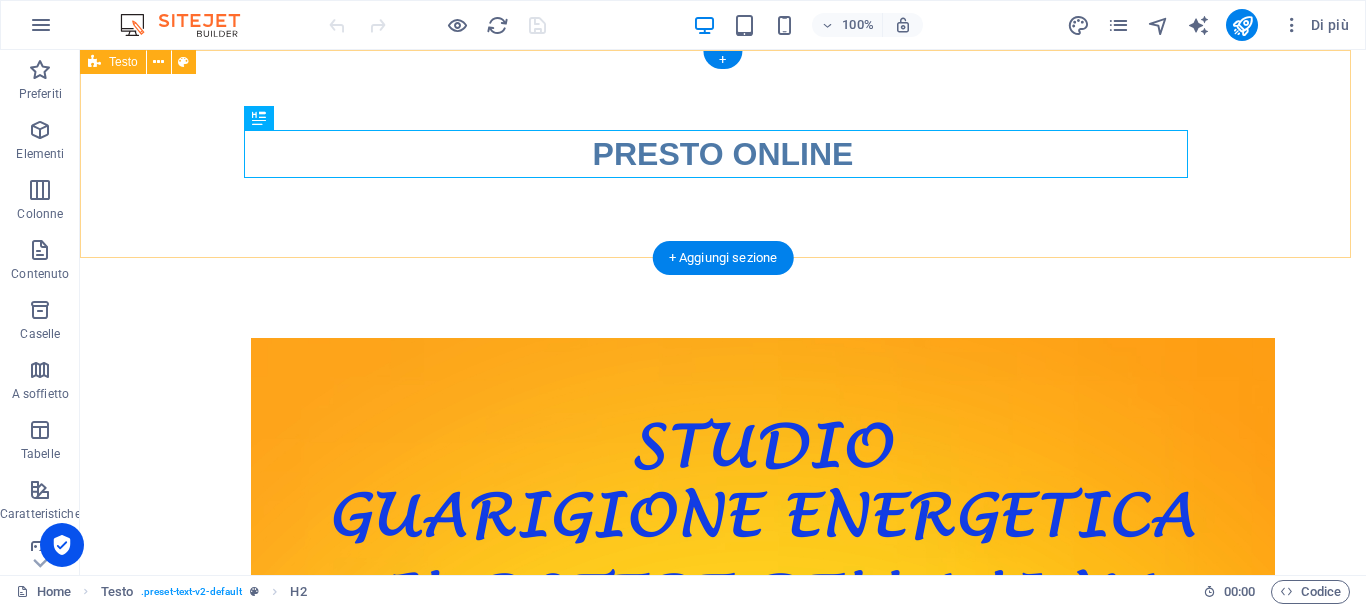 drag, startPoint x: 842, startPoint y: 259, endPoint x: 857, endPoint y: 208, distance: 53.160137 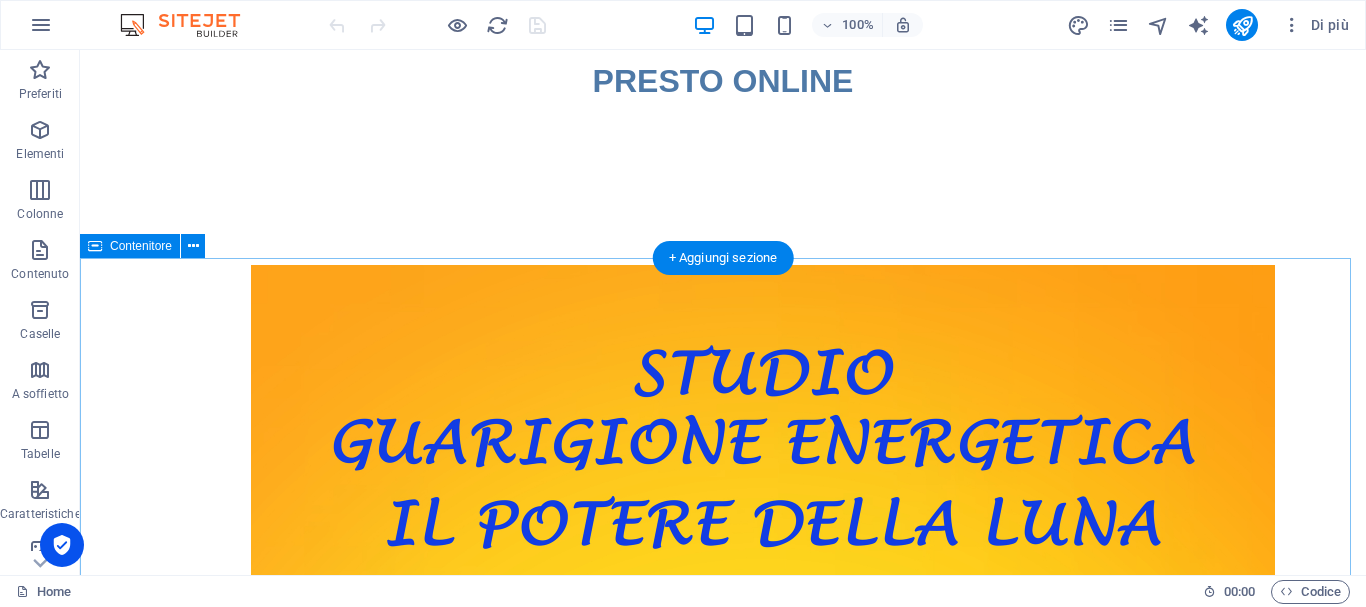 scroll, scrollTop: 100, scrollLeft: 0, axis: vertical 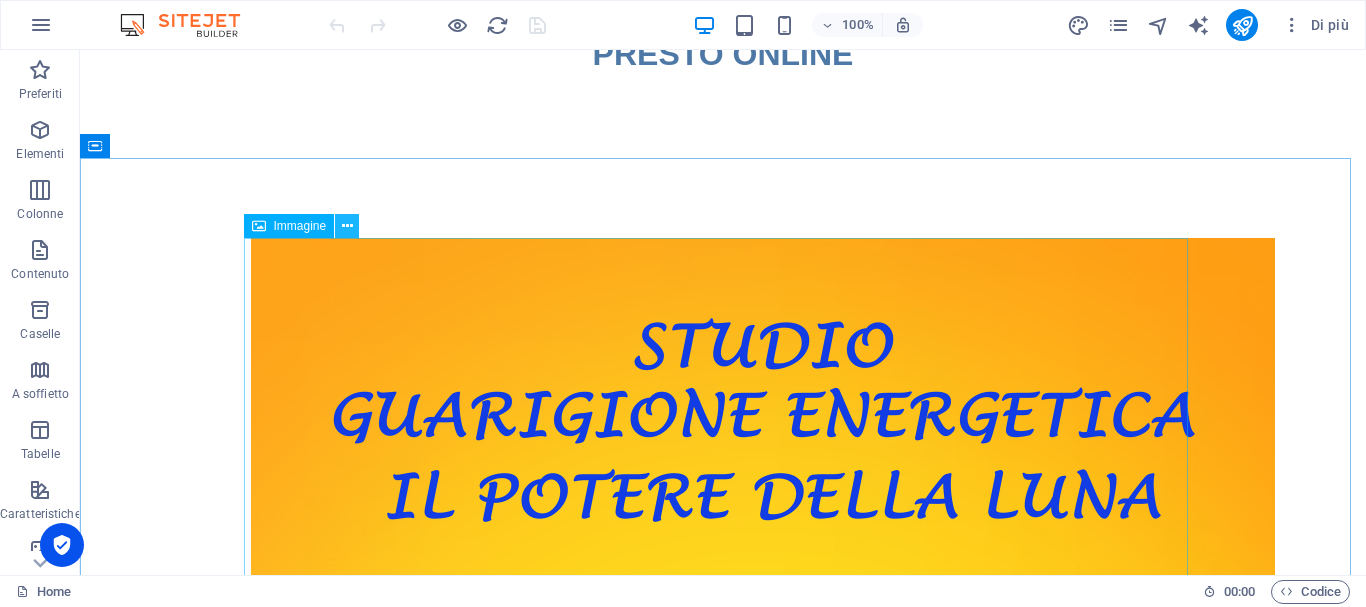 click at bounding box center (347, 226) 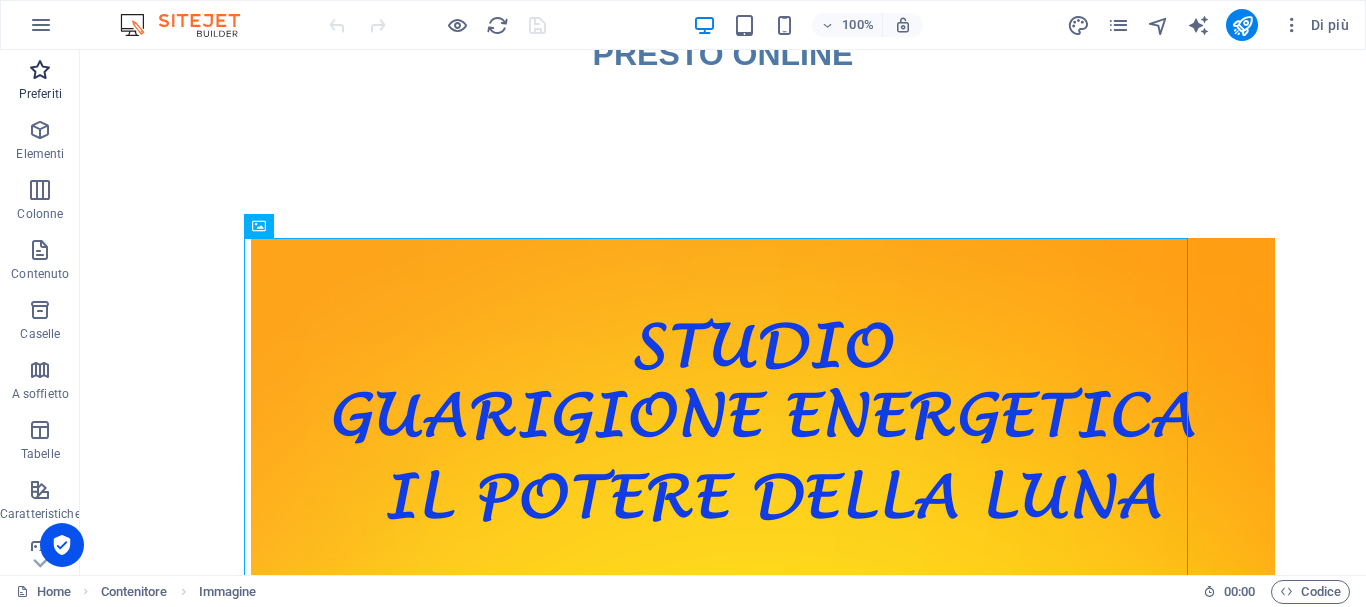click on "Preferiti" at bounding box center (40, 82) 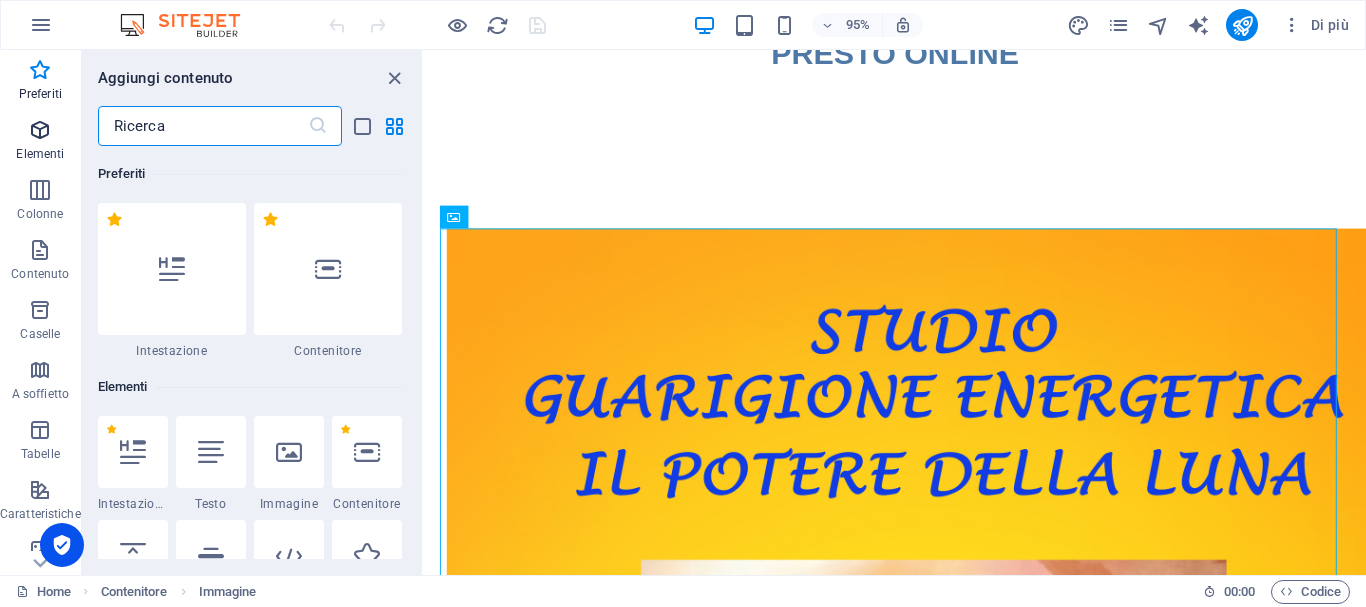 click on "Elementi" at bounding box center [40, 142] 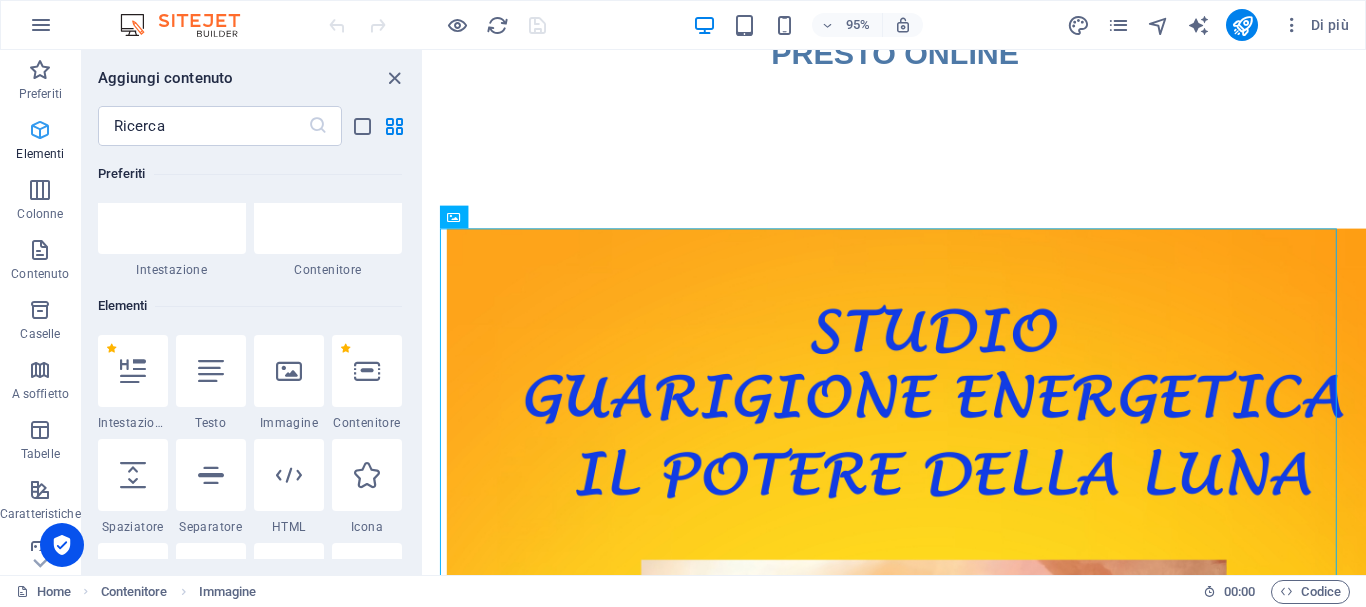 scroll, scrollTop: 213, scrollLeft: 0, axis: vertical 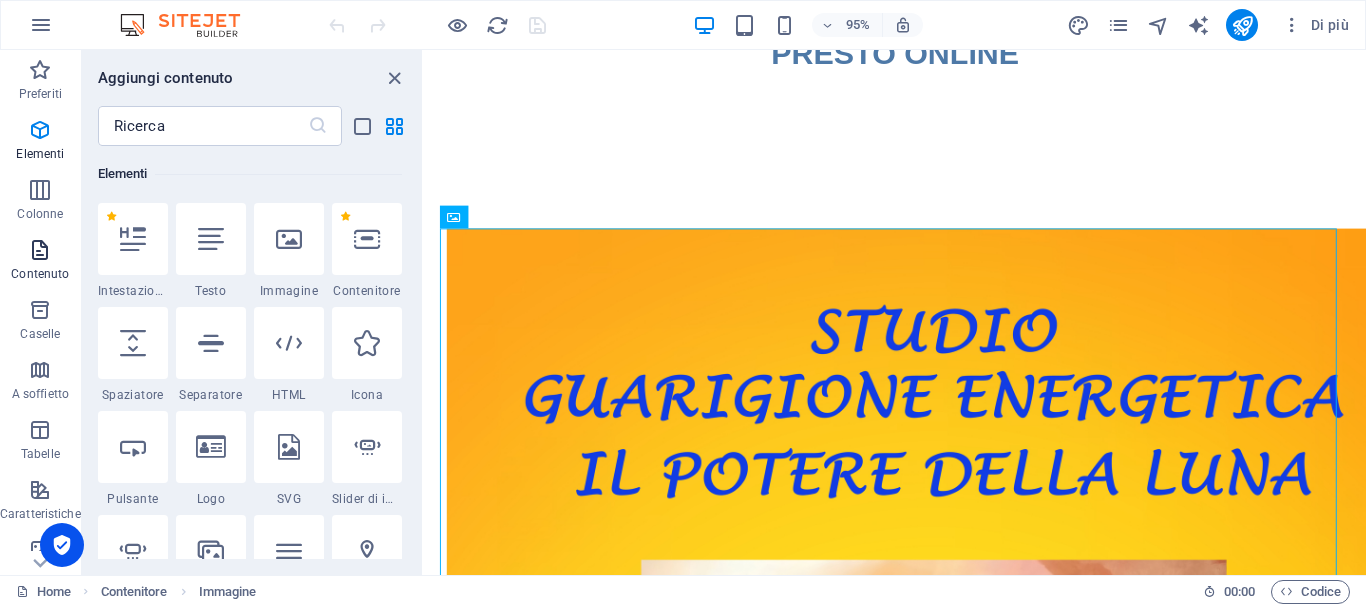 click at bounding box center [40, 250] 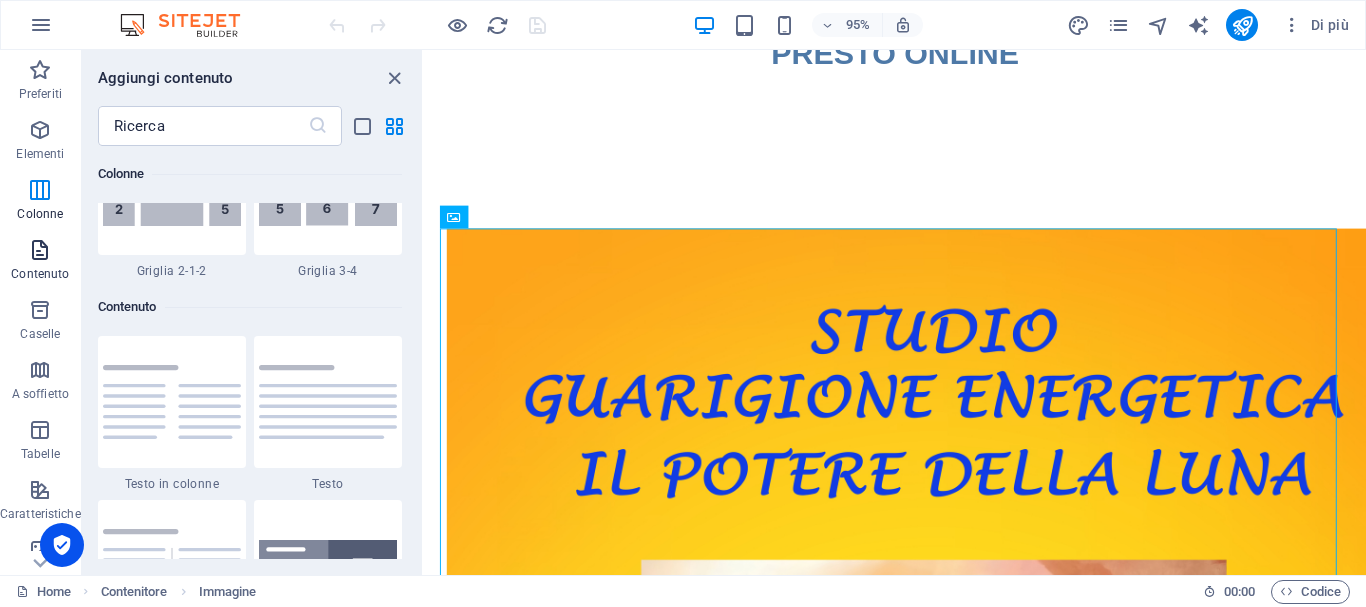scroll, scrollTop: 3499, scrollLeft: 0, axis: vertical 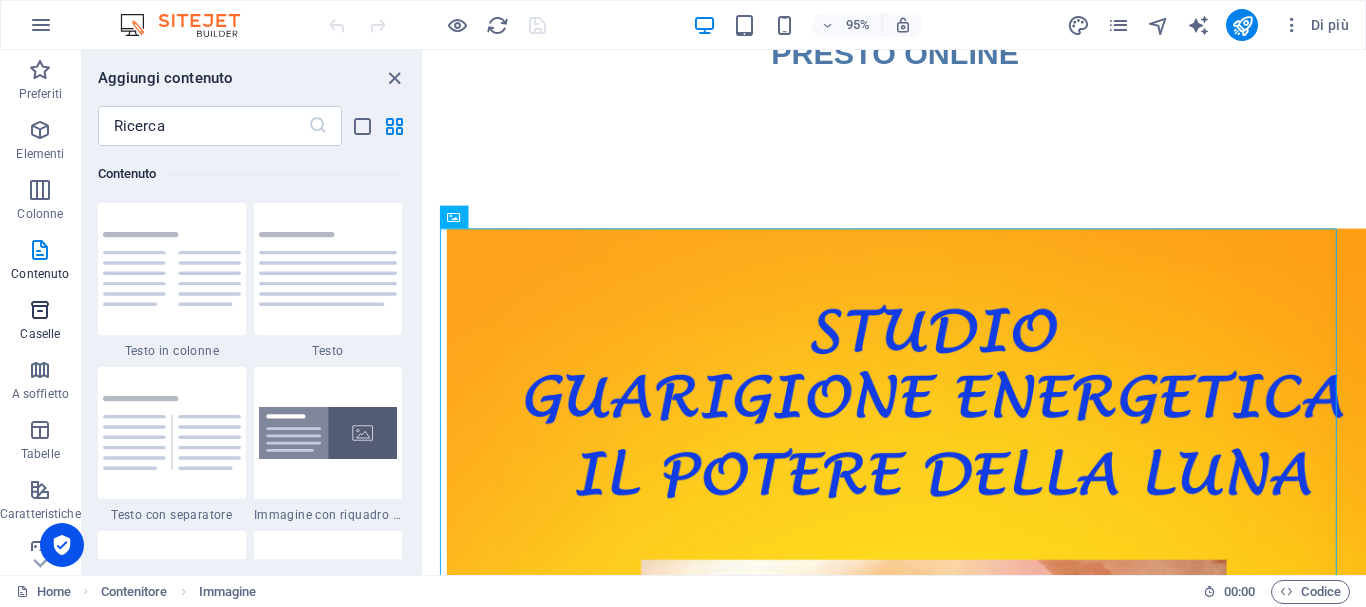 click on "Caselle" at bounding box center (40, 322) 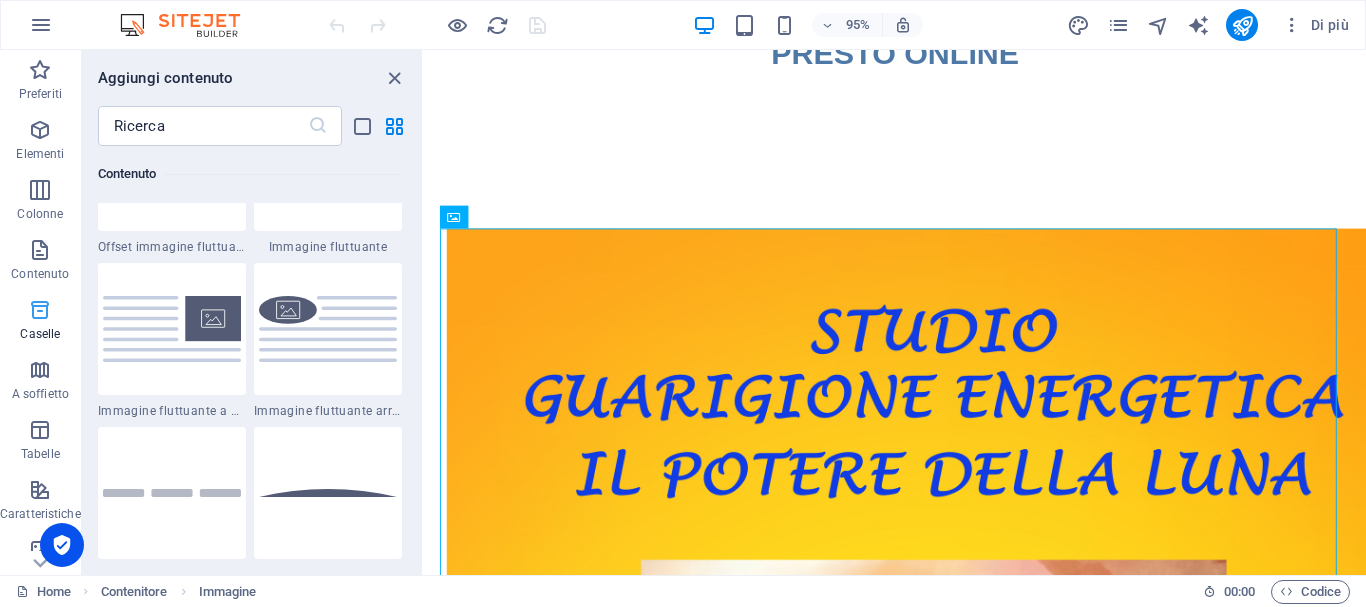 scroll, scrollTop: 5352, scrollLeft: 0, axis: vertical 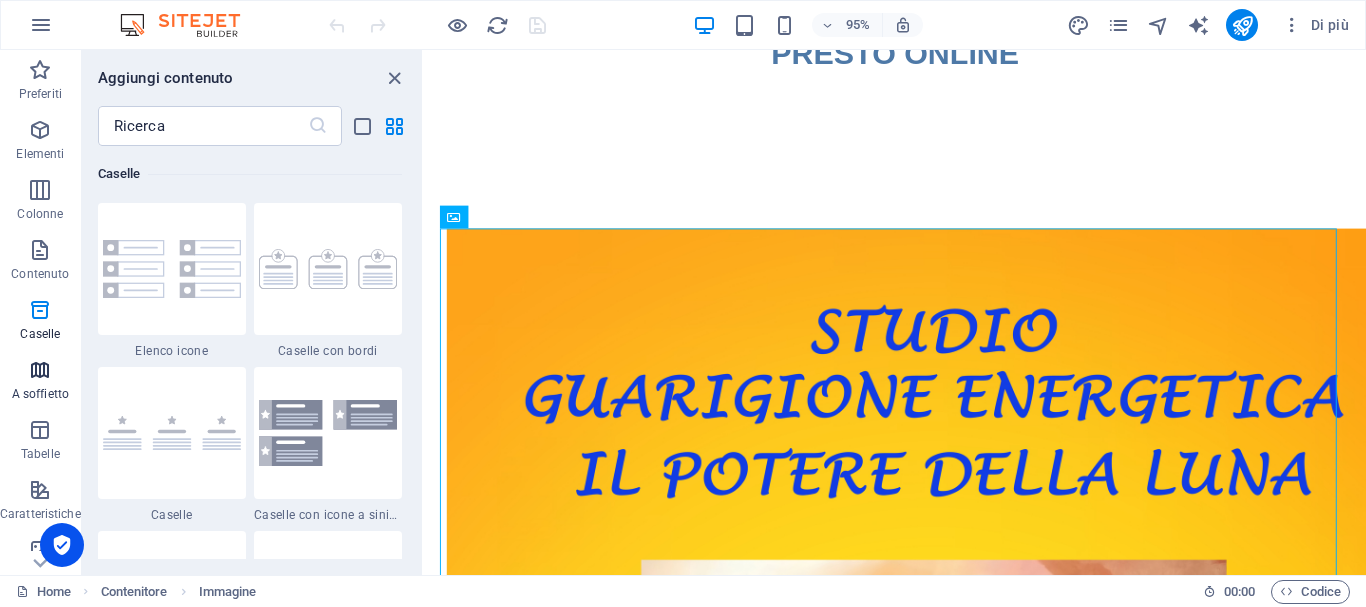 click on "A soffietto" at bounding box center (40, 394) 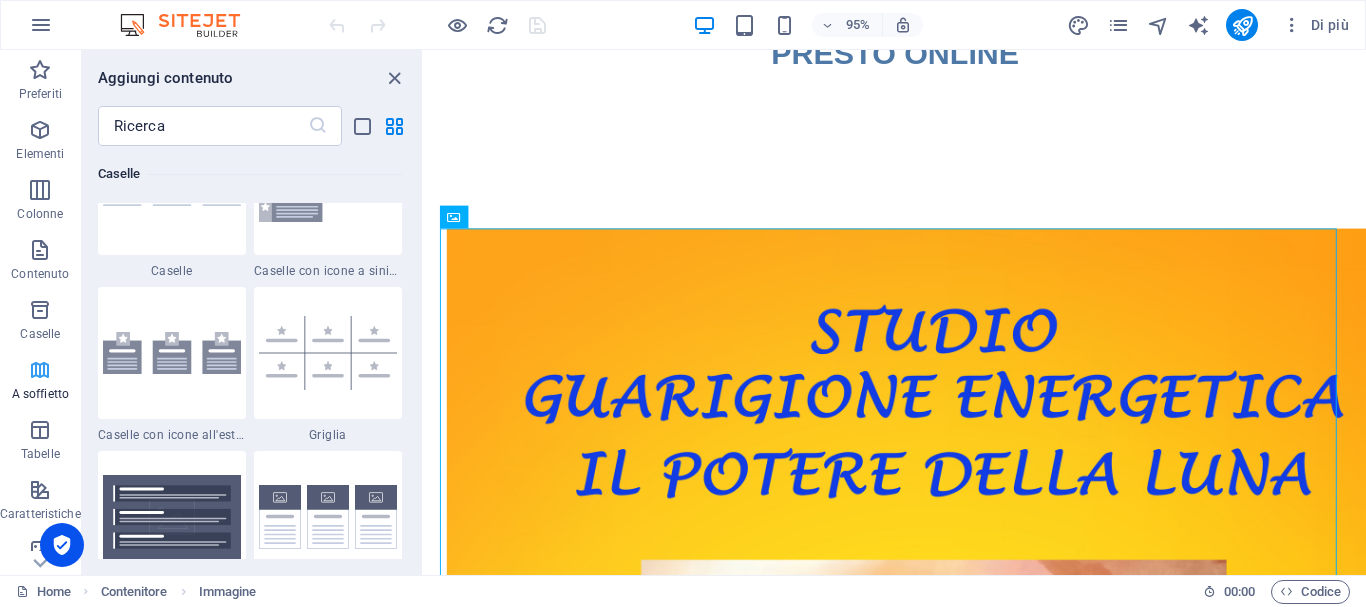 scroll, scrollTop: 6221, scrollLeft: 0, axis: vertical 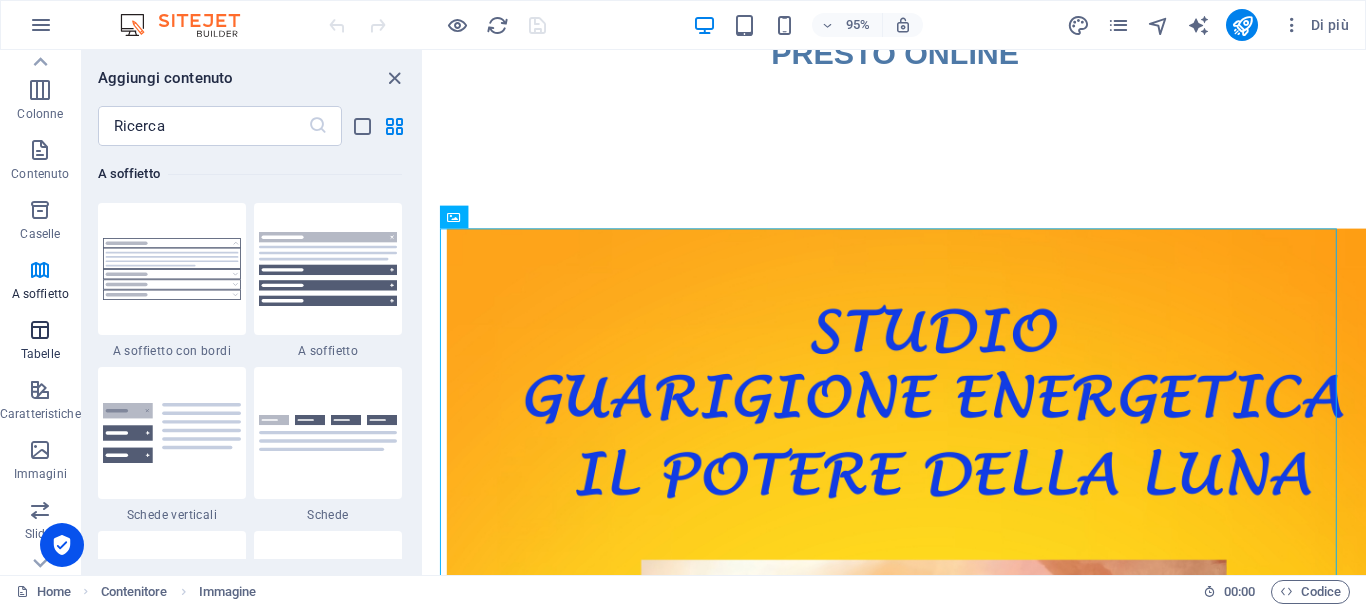 click at bounding box center [40, 330] 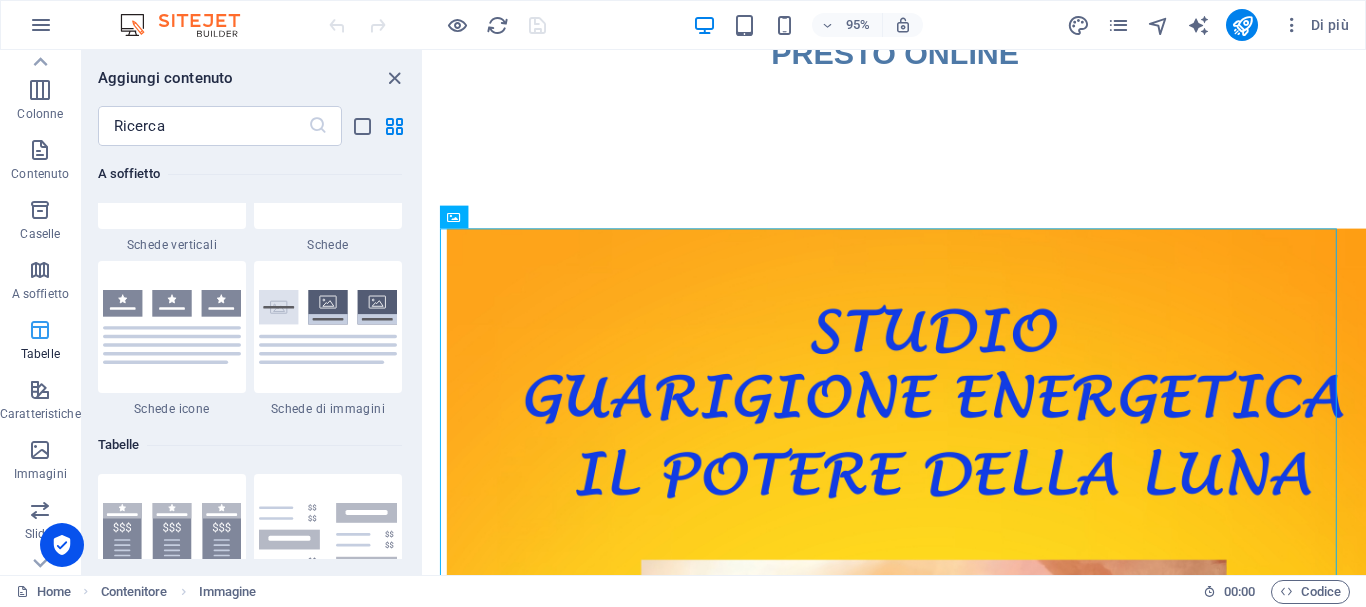 scroll, scrollTop: 6762, scrollLeft: 0, axis: vertical 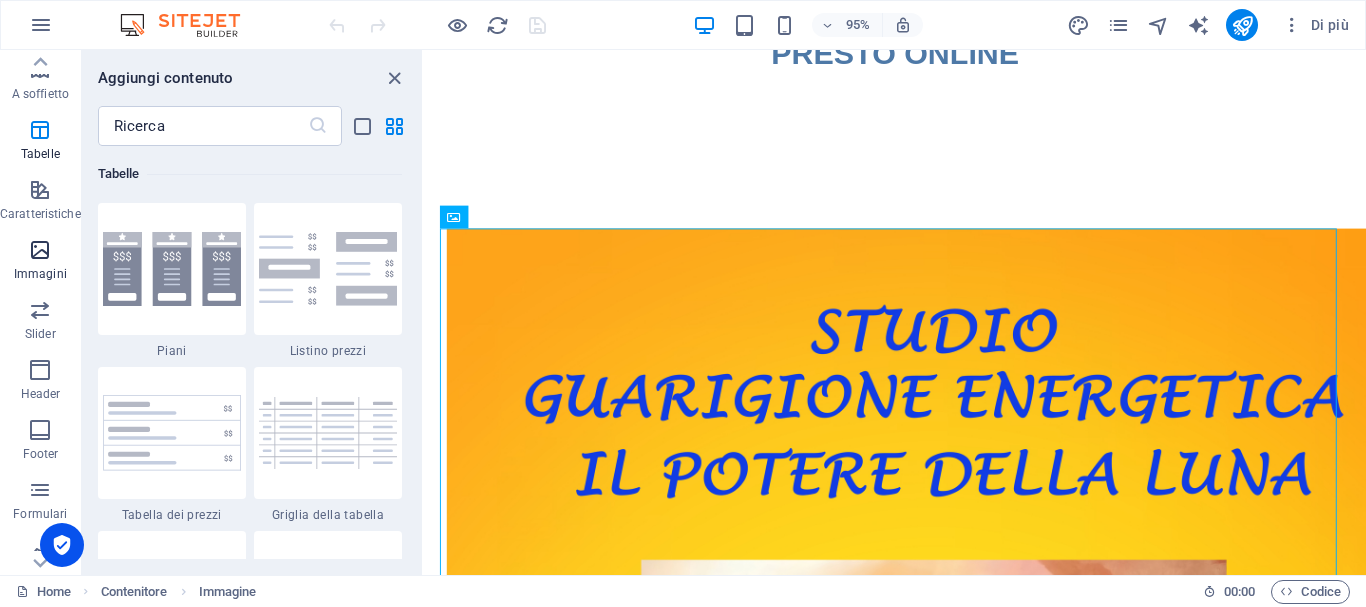 click at bounding box center [40, 250] 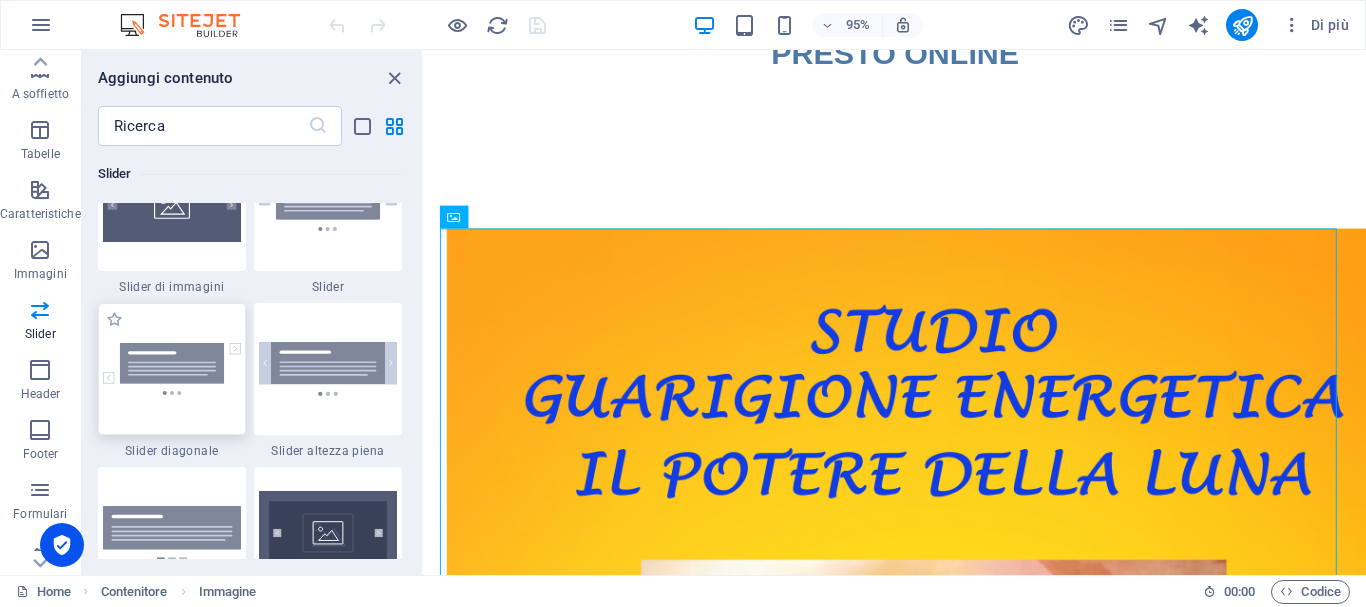 scroll, scrollTop: 11176, scrollLeft: 0, axis: vertical 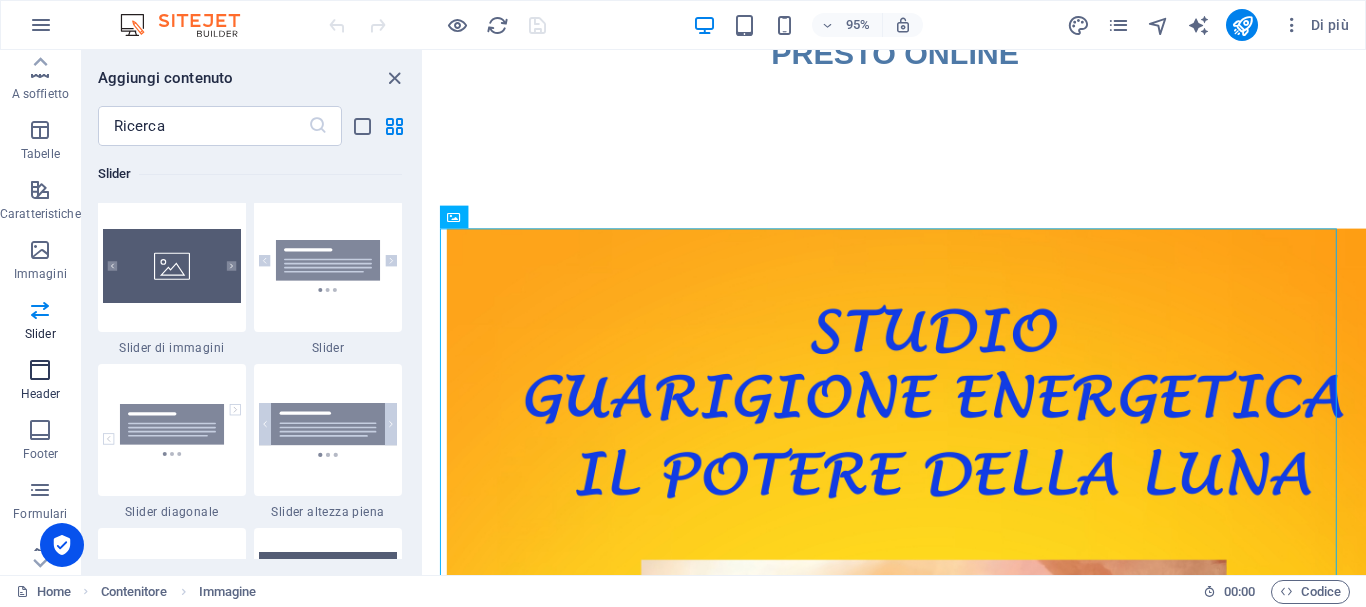 click at bounding box center [40, 370] 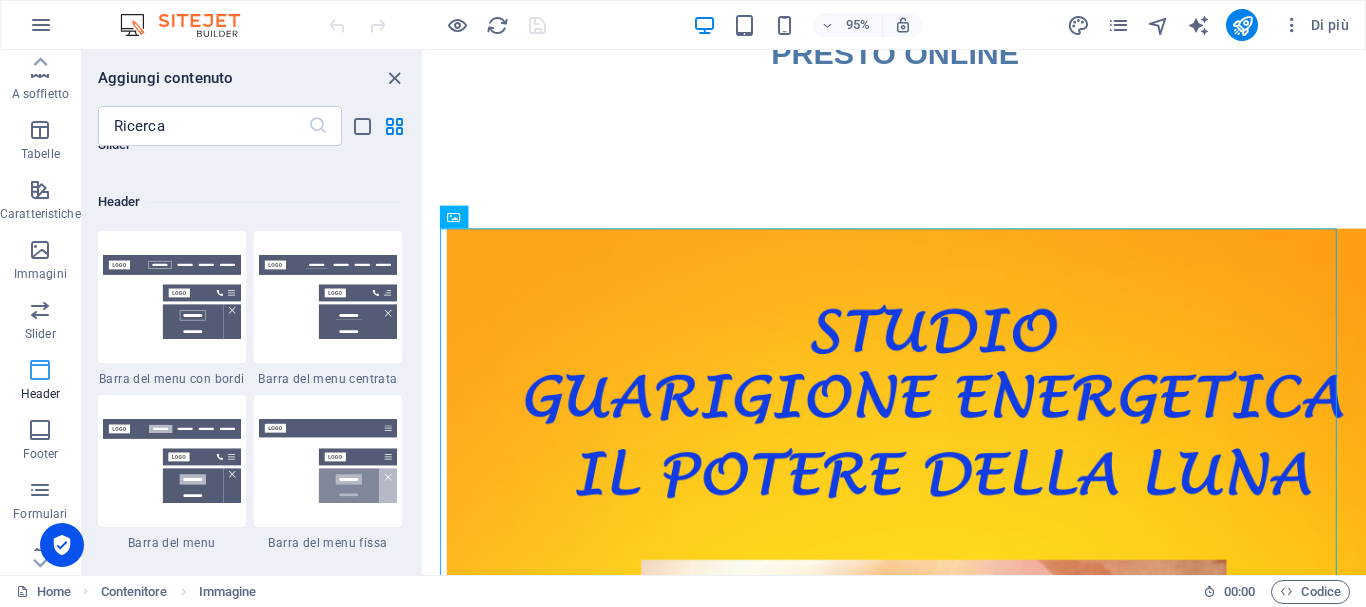 scroll, scrollTop: 11878, scrollLeft: 0, axis: vertical 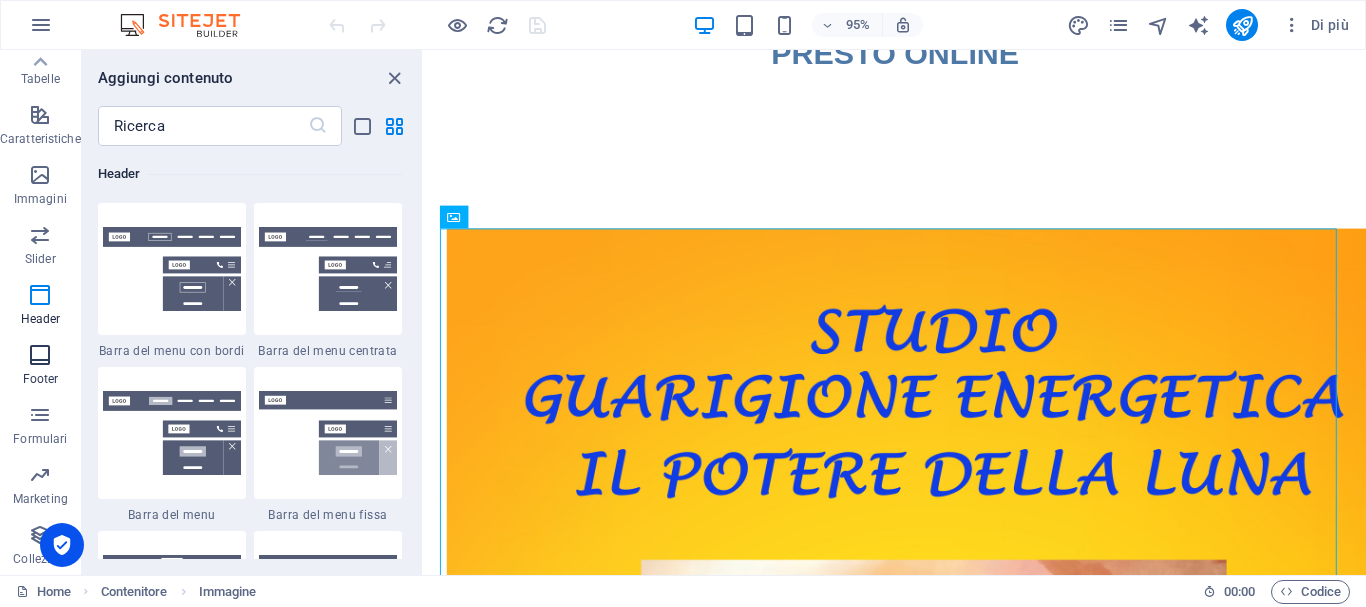 click at bounding box center (40, 355) 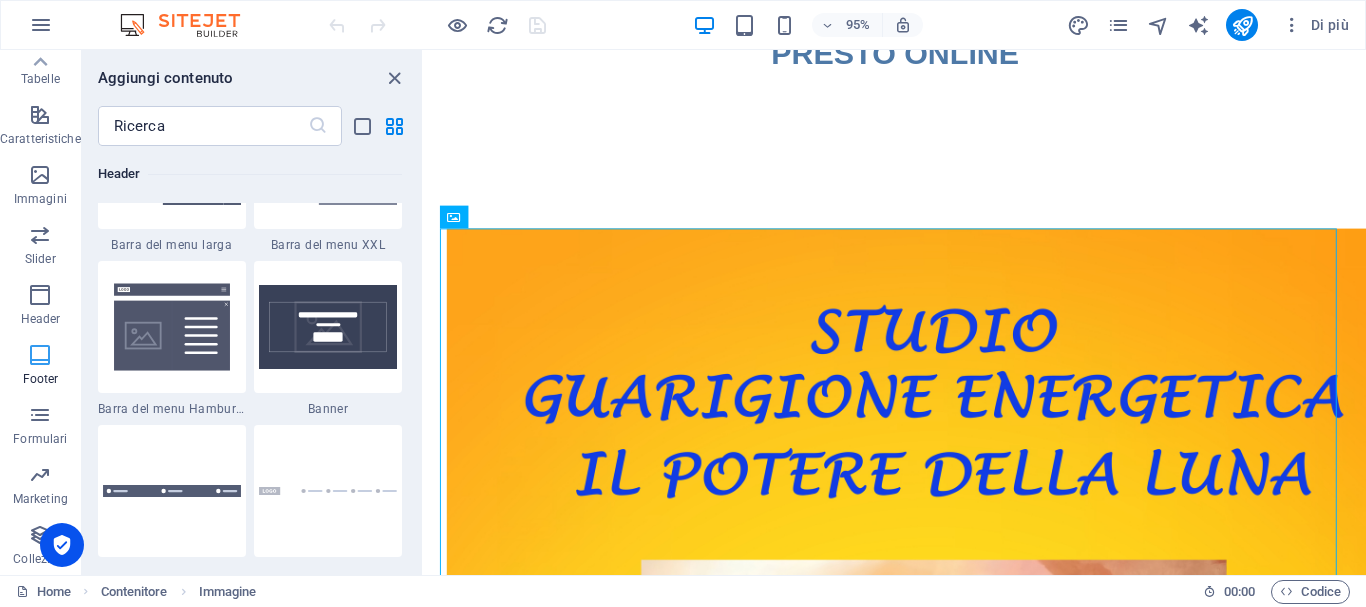 scroll, scrollTop: 13075, scrollLeft: 0, axis: vertical 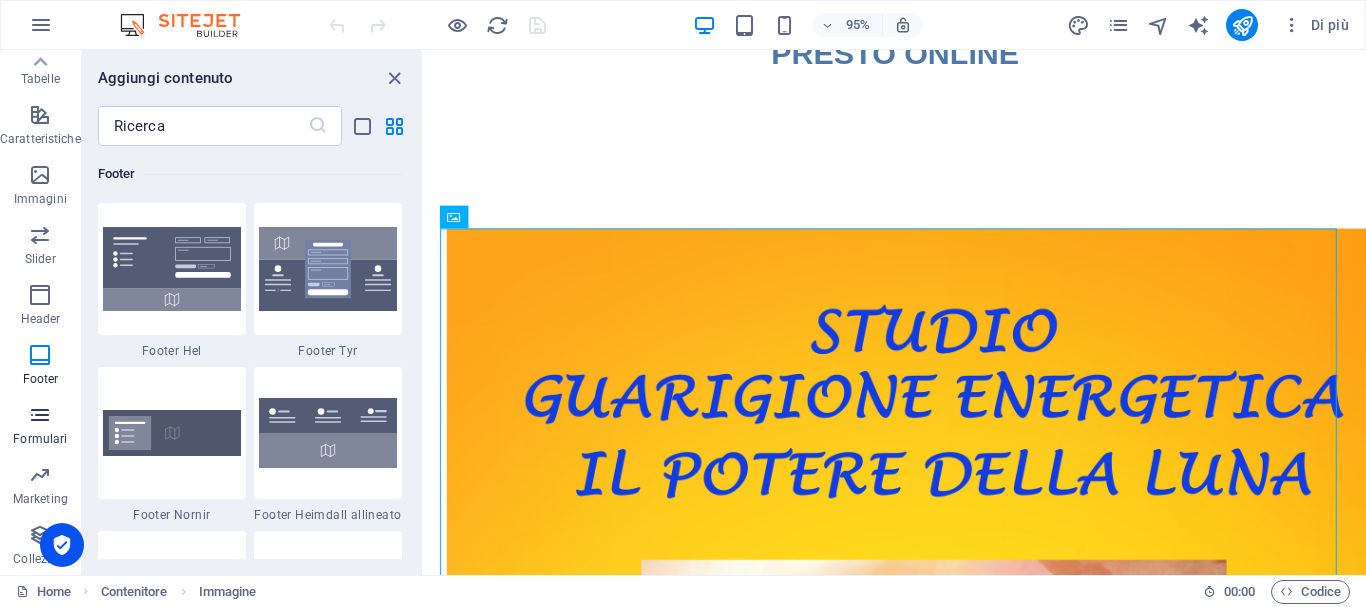 click at bounding box center [40, 415] 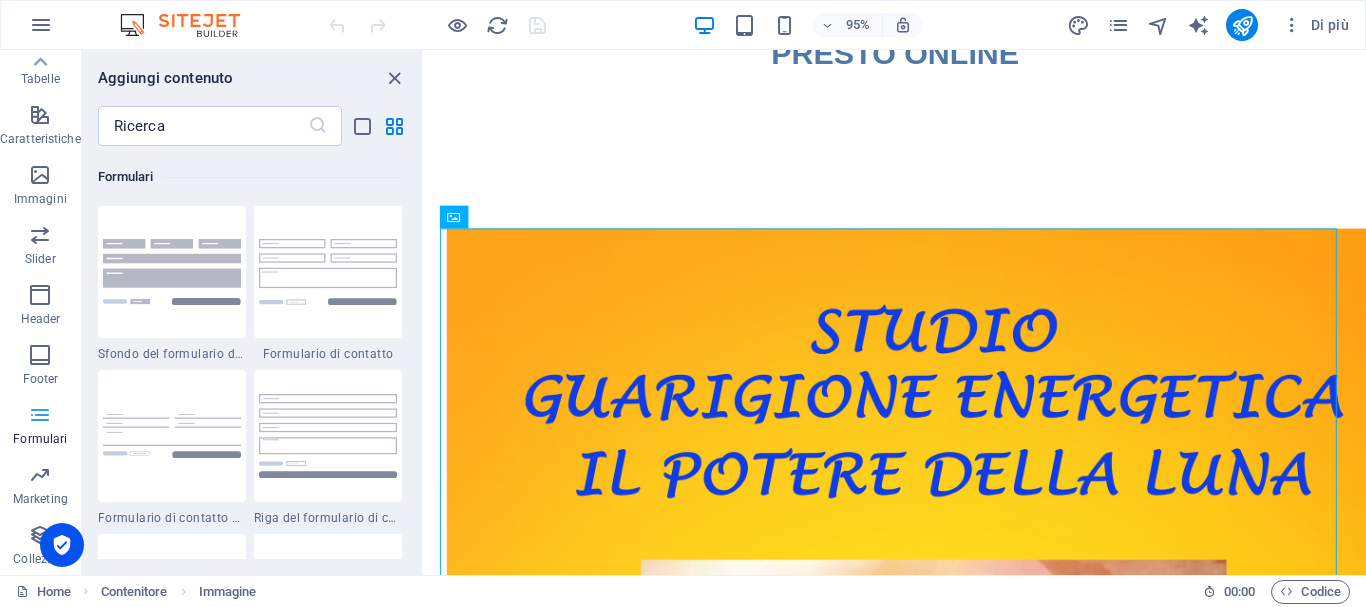 scroll, scrollTop: 14436, scrollLeft: 0, axis: vertical 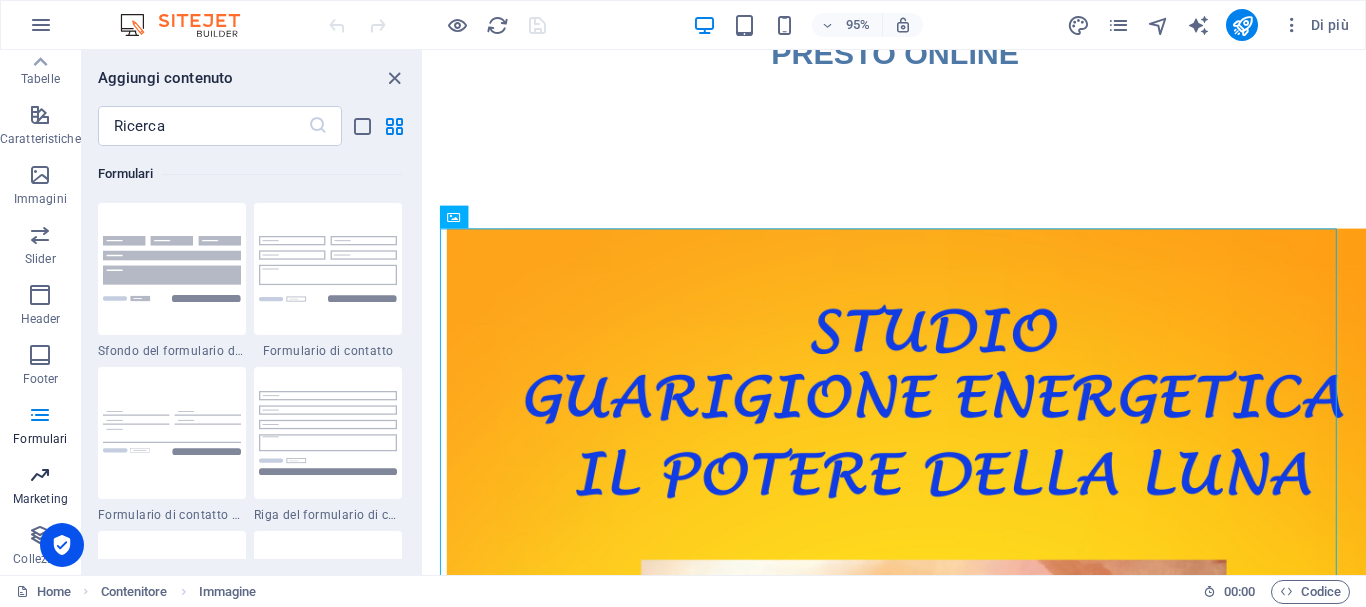 click at bounding box center [40, 475] 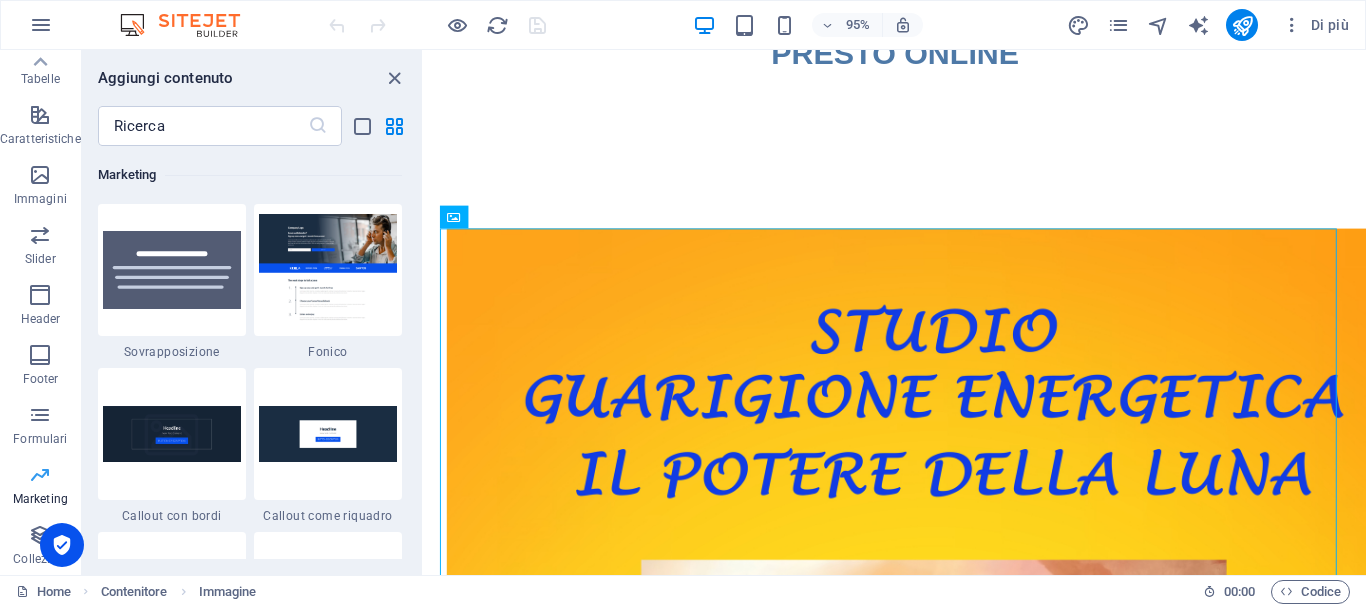 scroll, scrollTop: 16125, scrollLeft: 0, axis: vertical 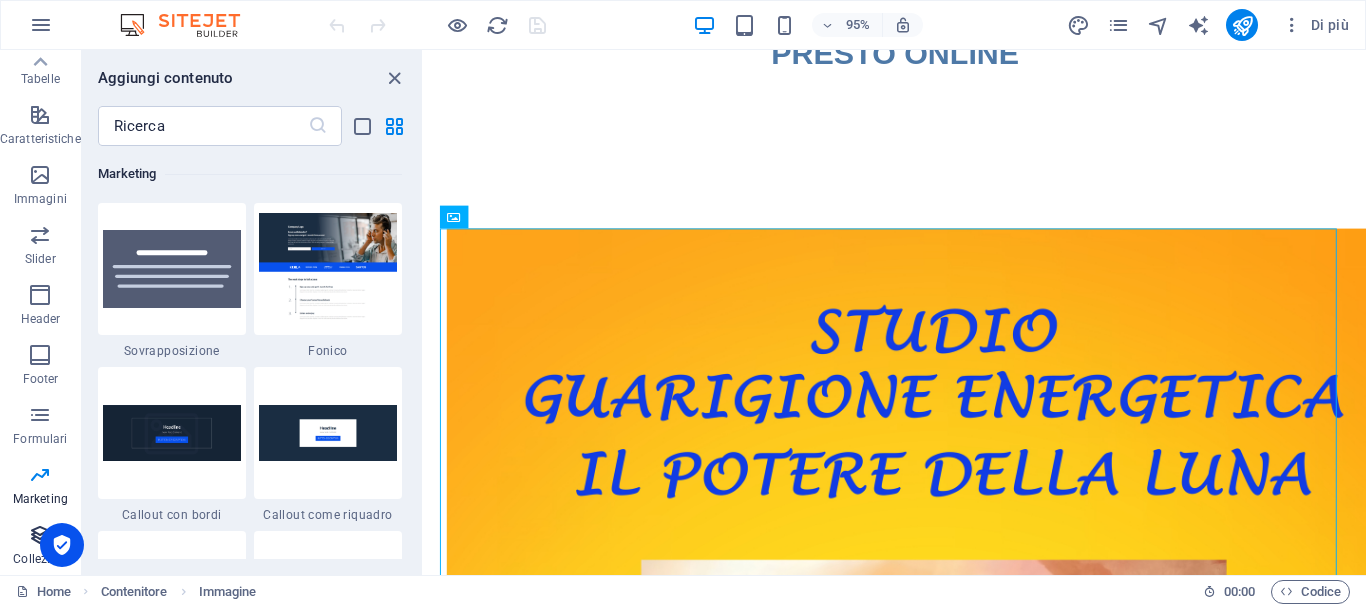 click on "Collezioni" at bounding box center (40, 547) 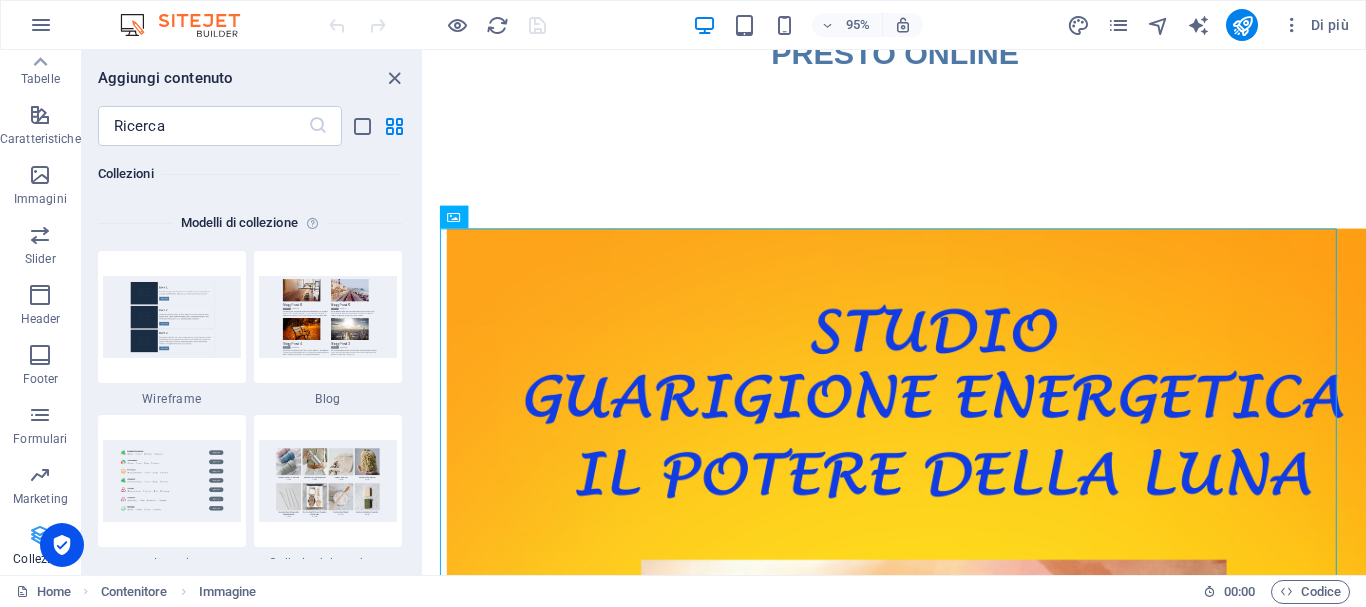scroll, scrollTop: 18142, scrollLeft: 0, axis: vertical 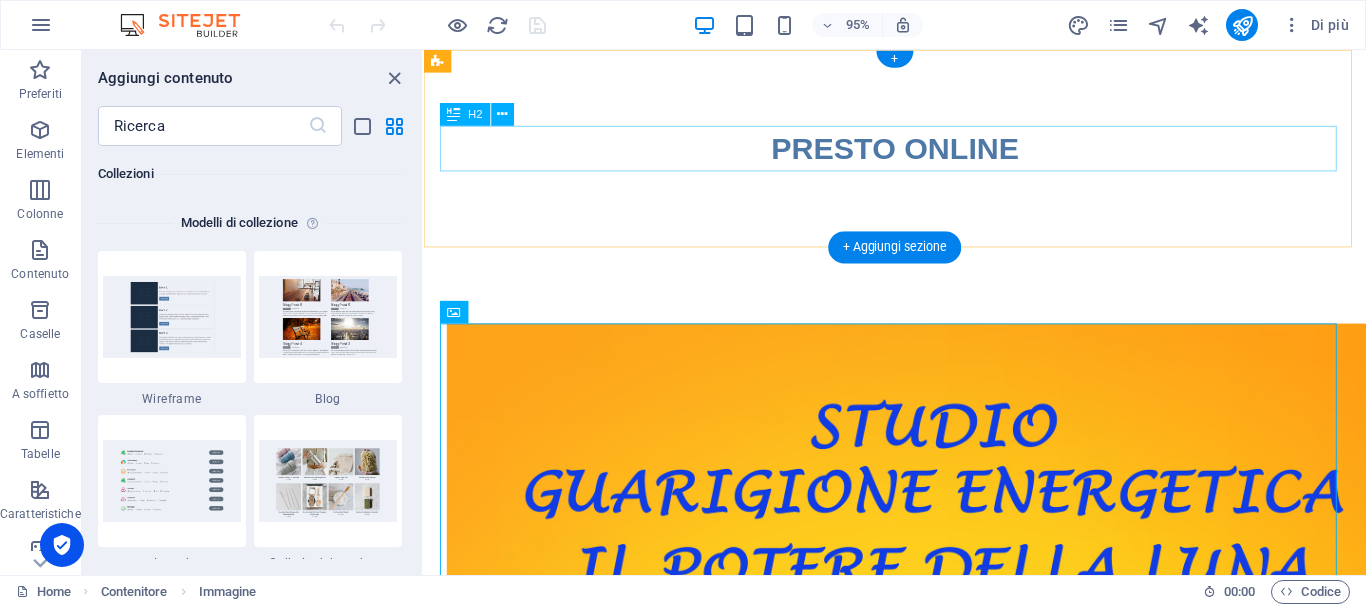 click on "PRESTO ONLINE" at bounding box center [920, 154] 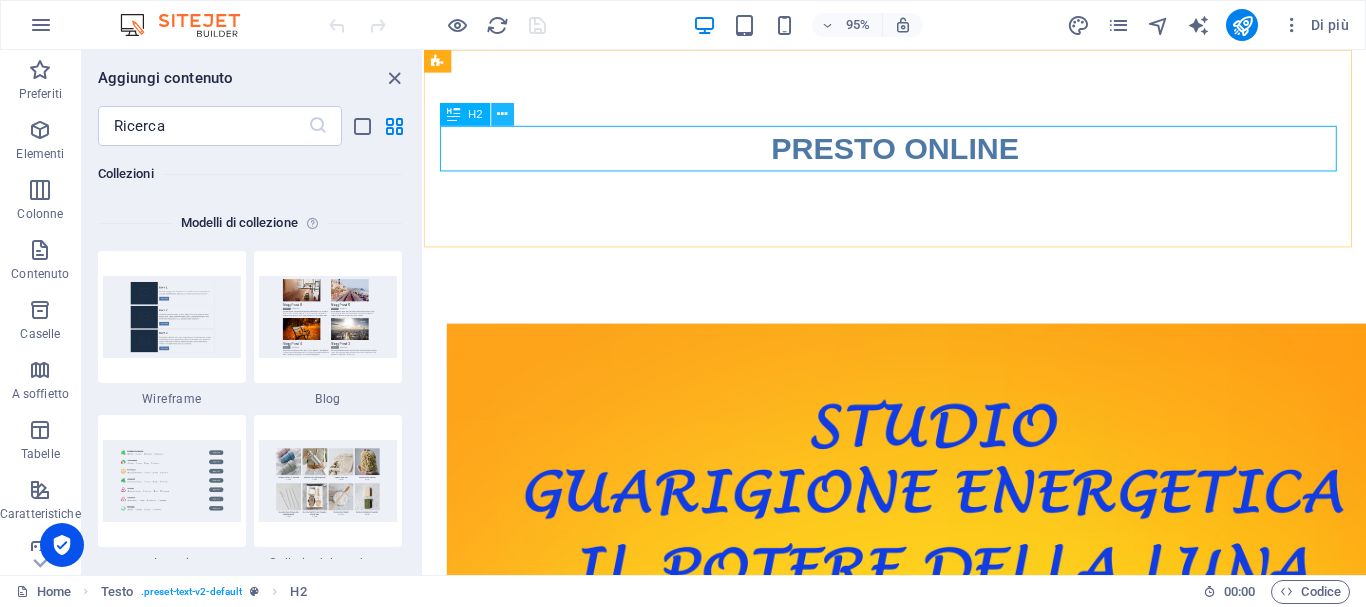 click at bounding box center [502, 115] 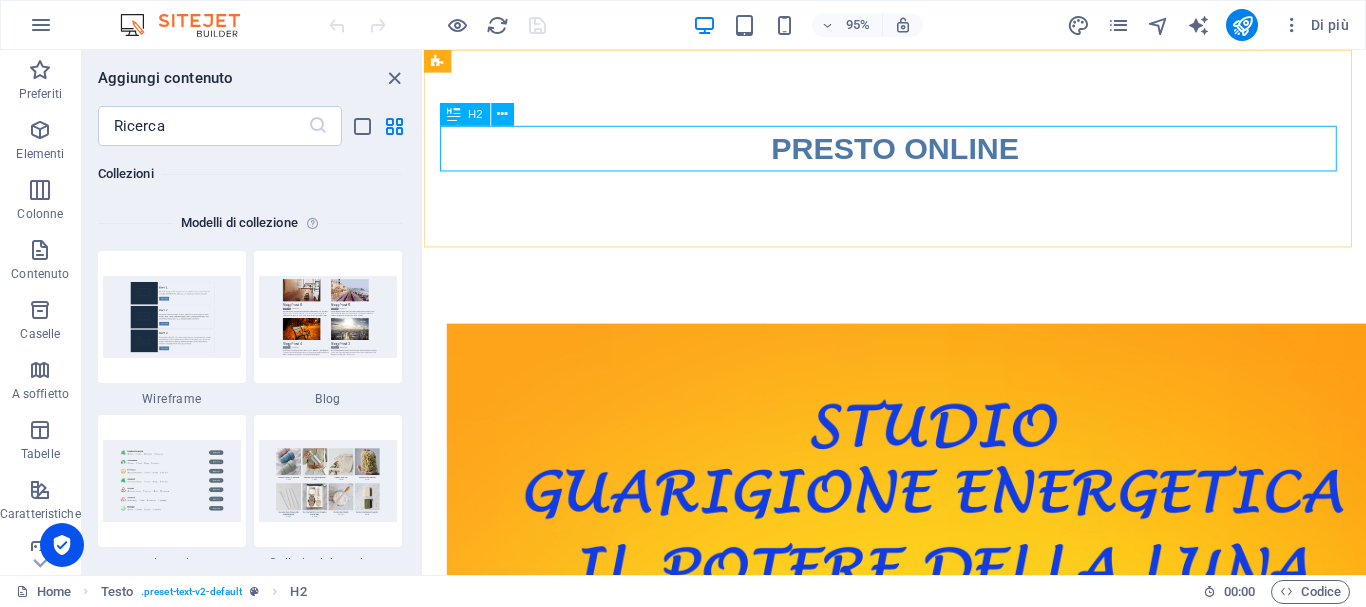click on "H2" at bounding box center (475, 114) 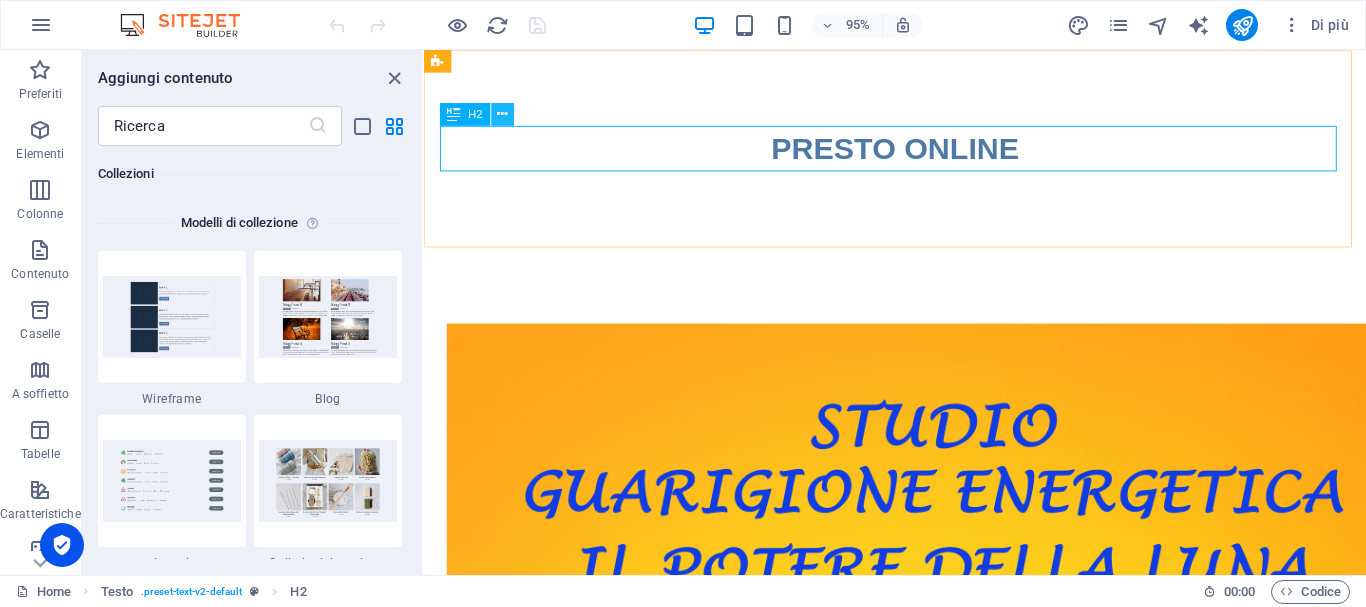 click at bounding box center (502, 115) 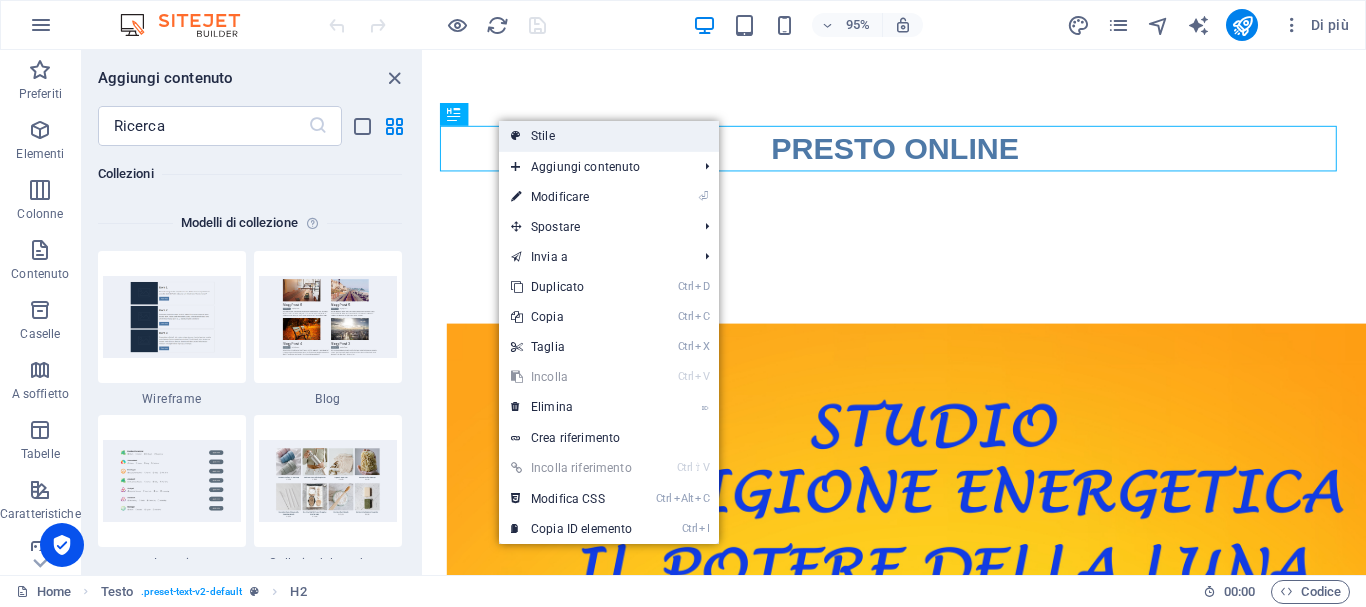 click on "Stile" at bounding box center [609, 136] 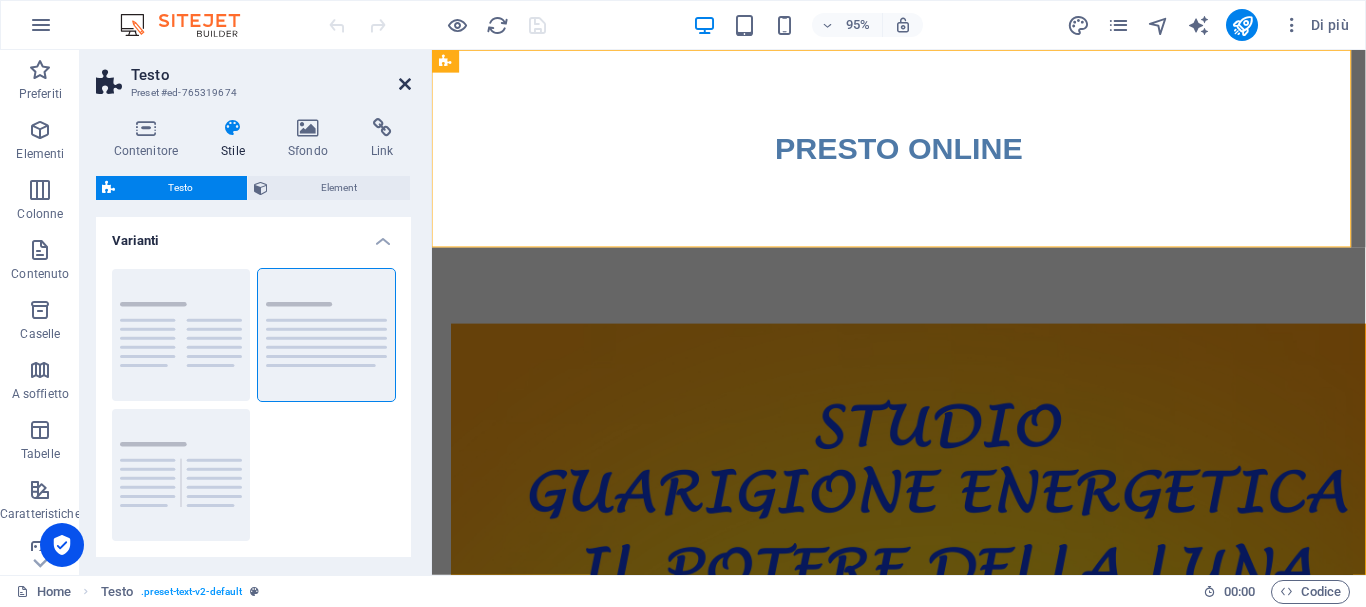 click at bounding box center [405, 84] 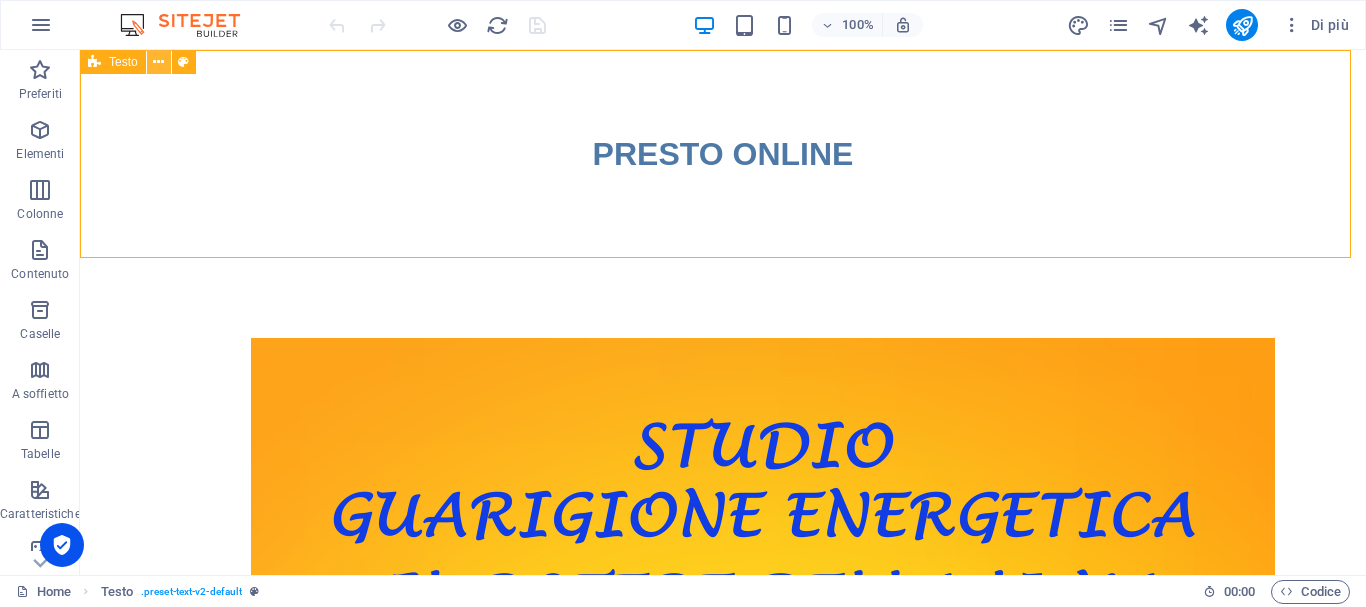 click at bounding box center (158, 62) 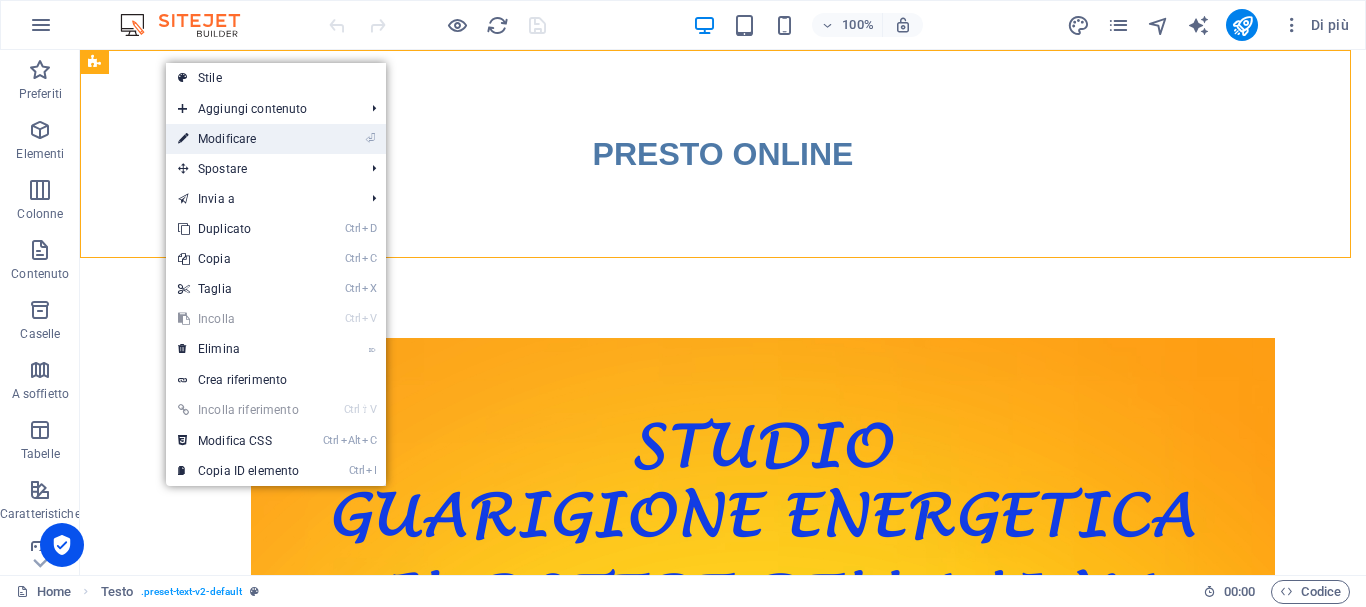 click on "⏎  Modificare" at bounding box center (238, 139) 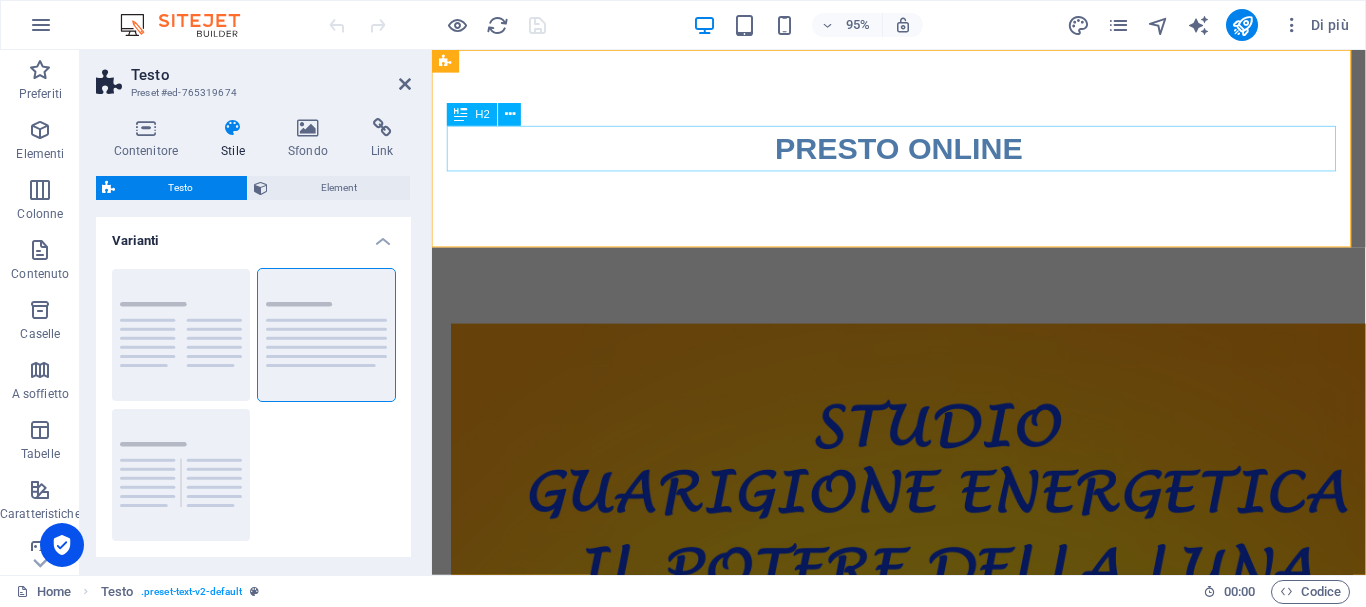 click on "H2" at bounding box center (472, 114) 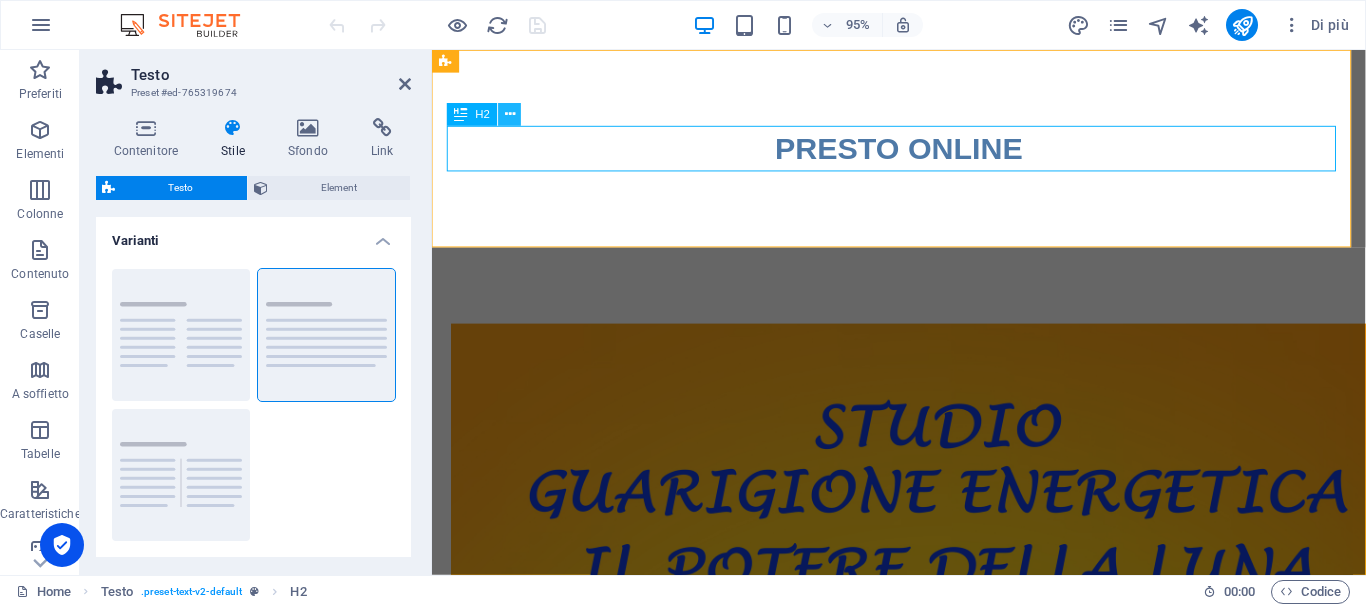 click at bounding box center [510, 114] 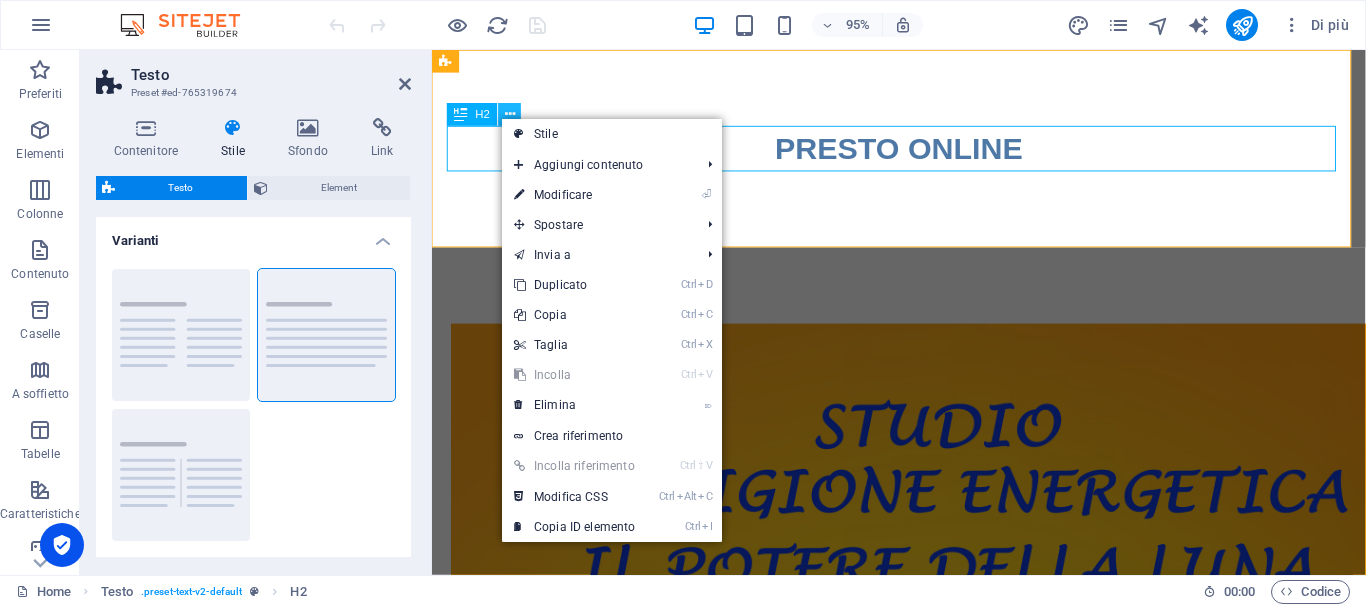 click at bounding box center [510, 114] 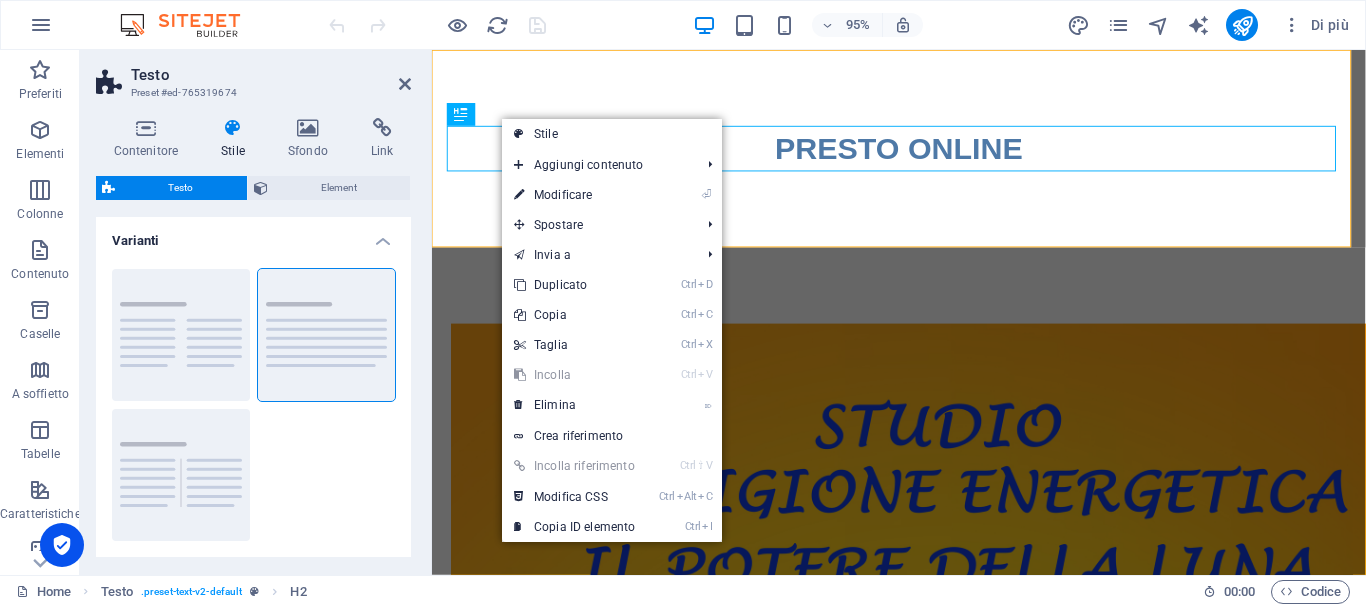 click on "Testo" at bounding box center (181, 188) 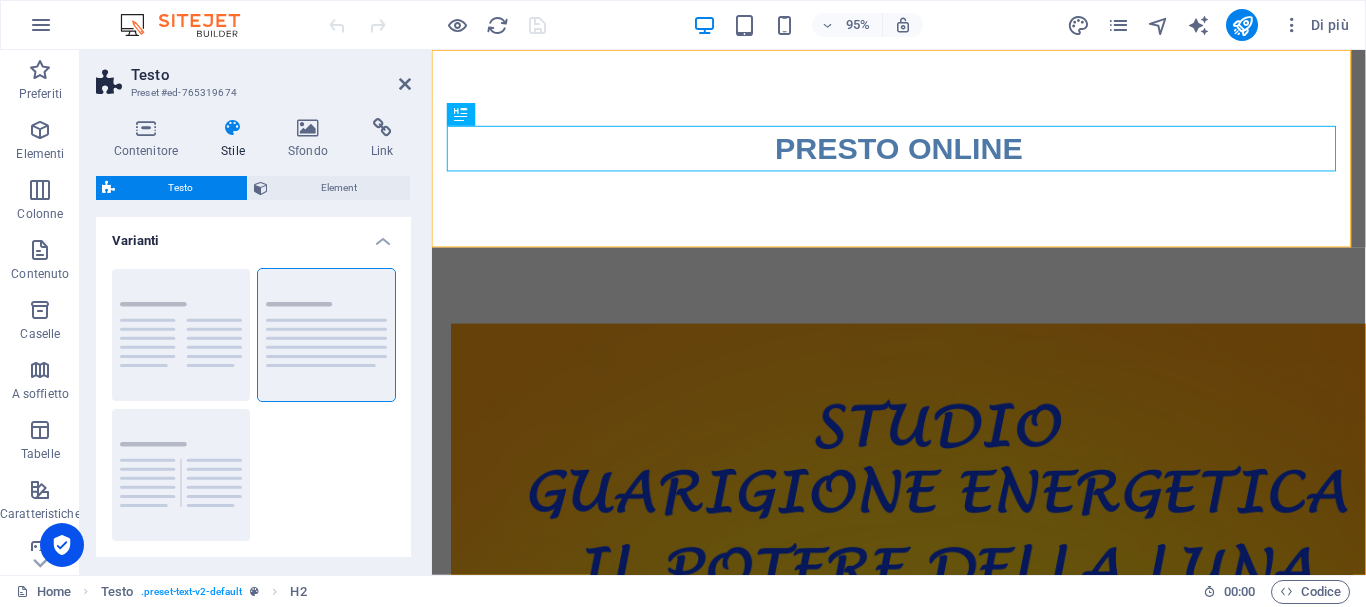 click on "Testo" at bounding box center [181, 188] 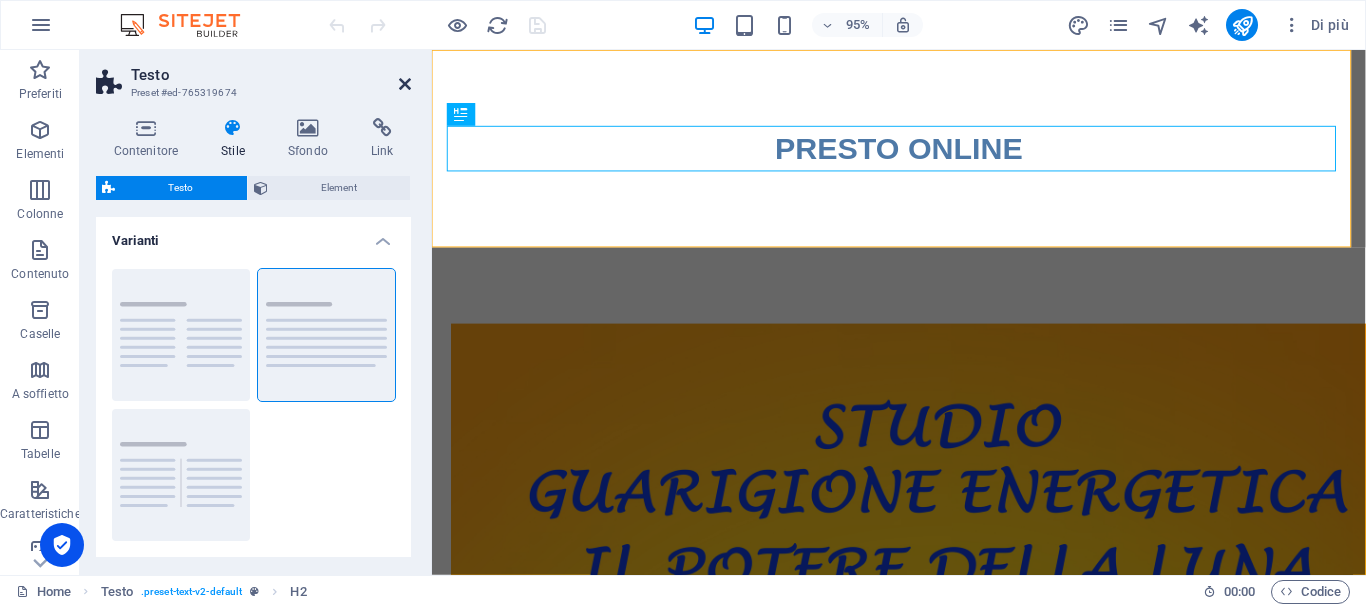 click at bounding box center [405, 84] 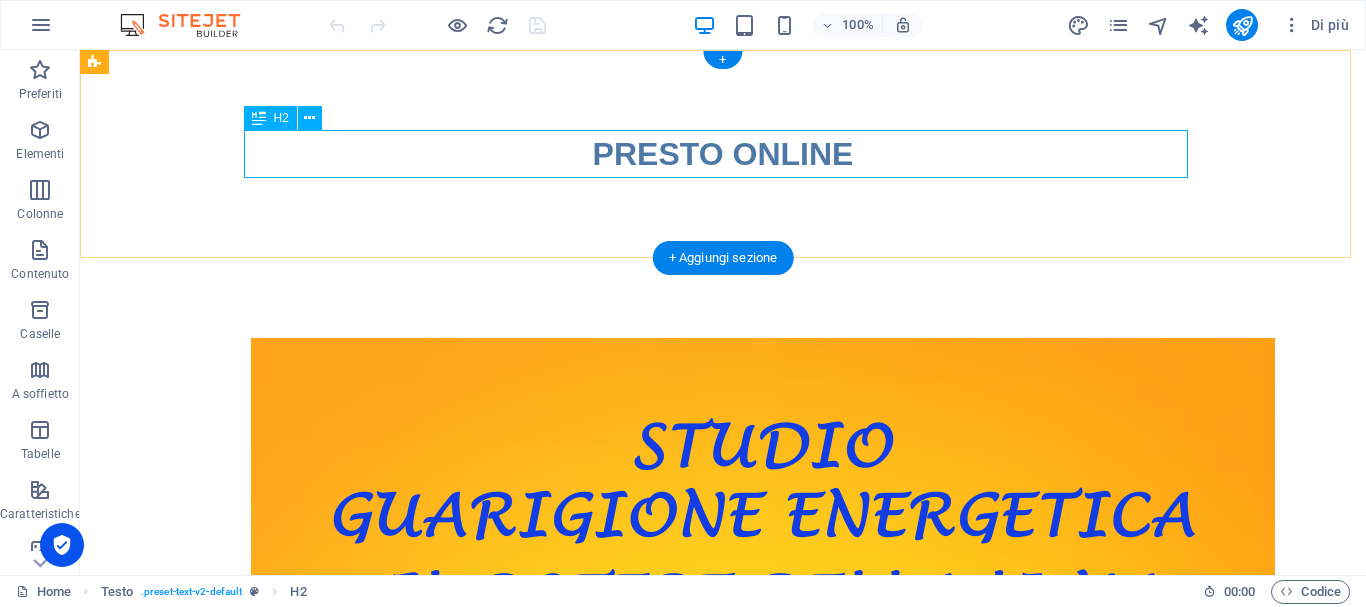 click on "PRESTO ONLINE" at bounding box center [723, 154] 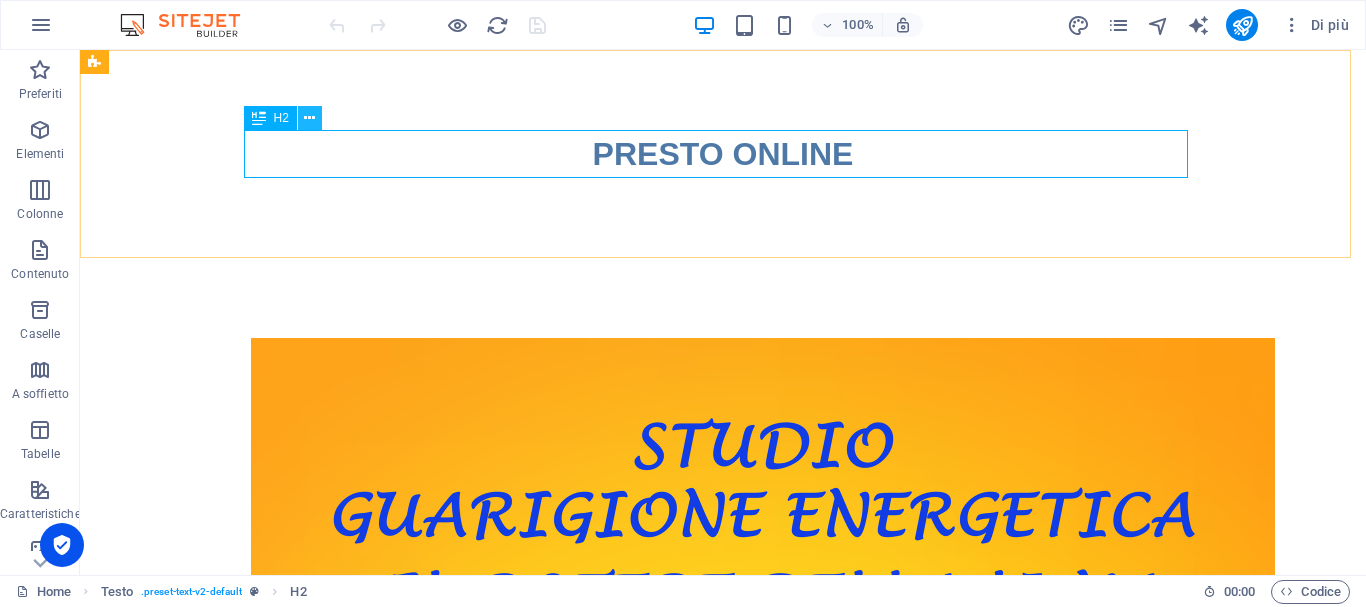 click at bounding box center [309, 118] 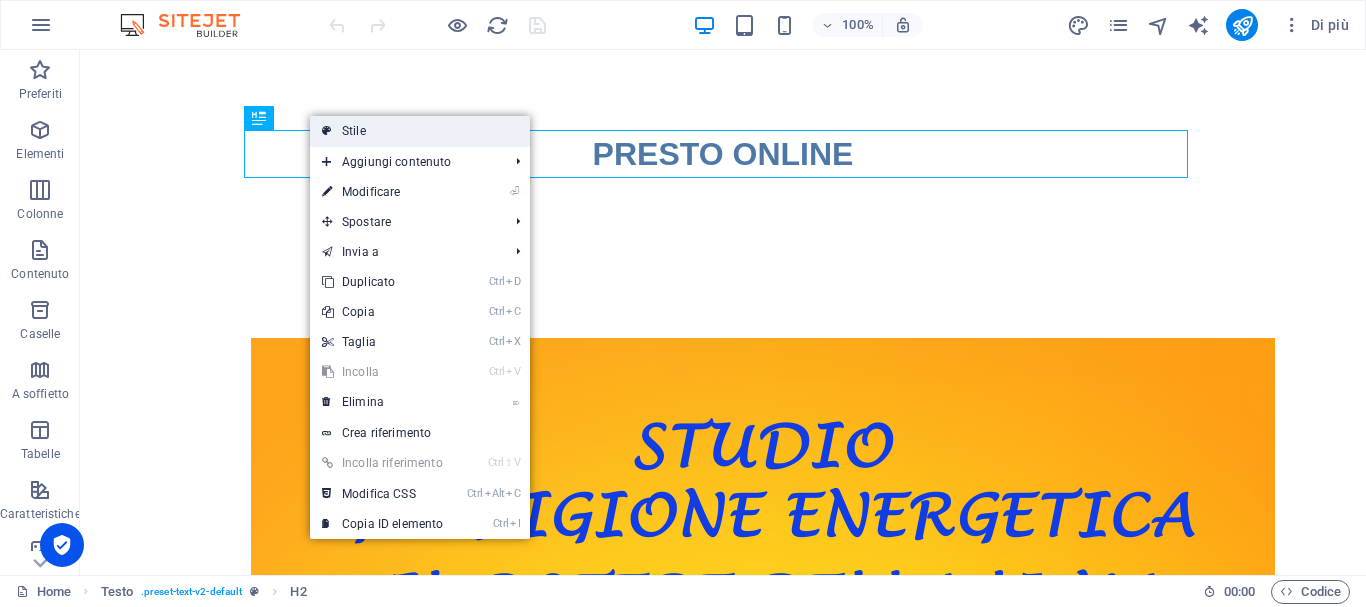 click on "Stile" at bounding box center (420, 131) 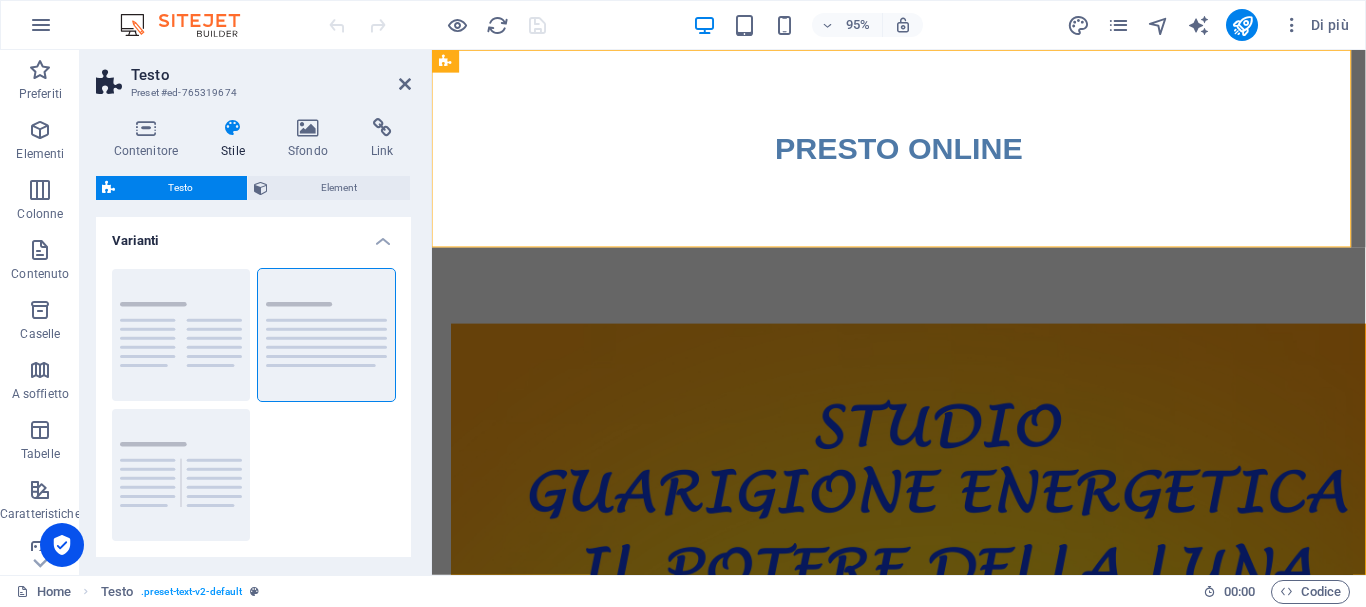 click at bounding box center (233, 128) 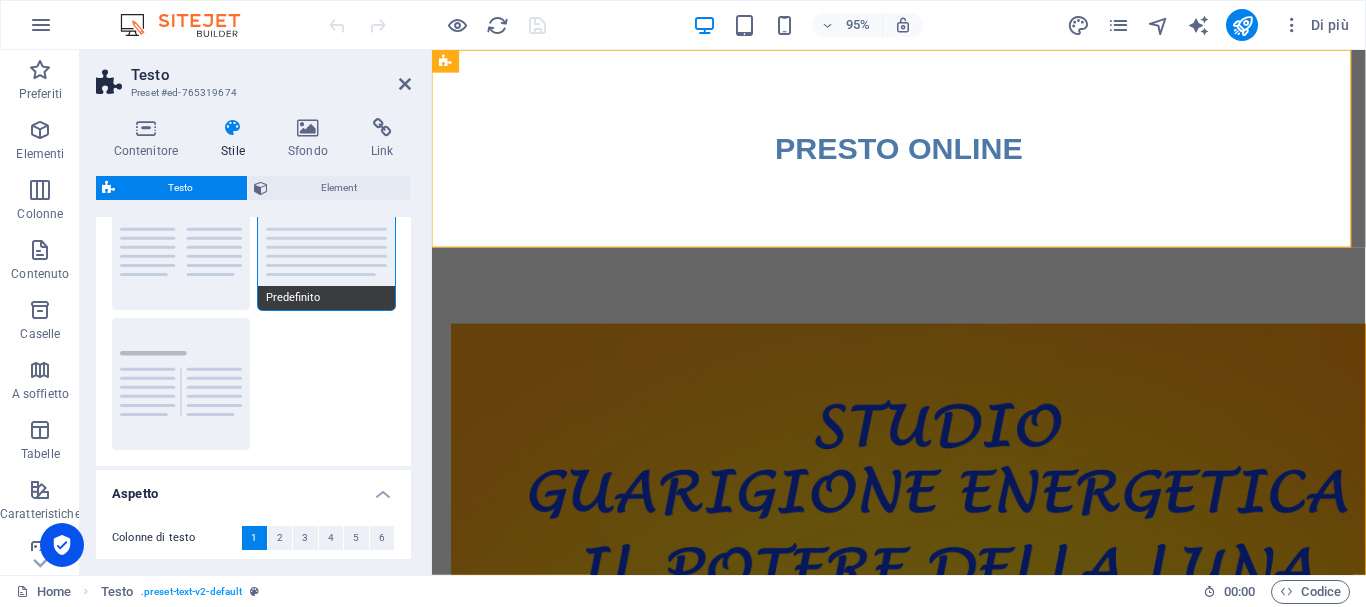 scroll, scrollTop: 183, scrollLeft: 0, axis: vertical 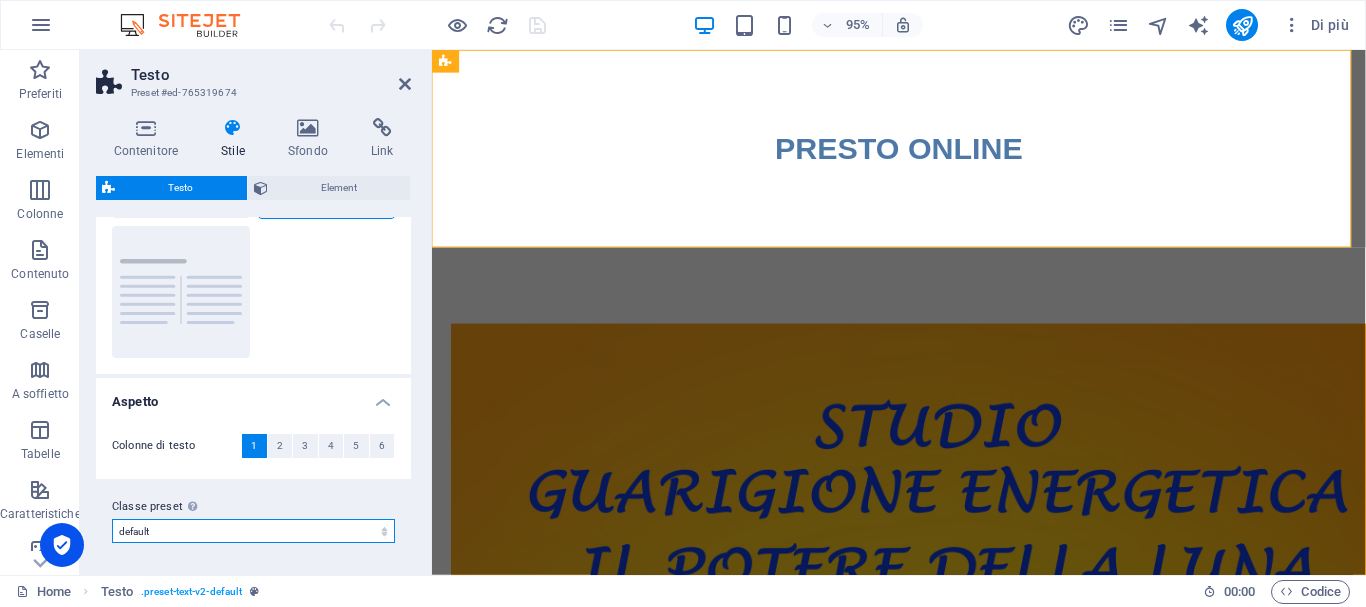 click on "default Aggiungi classe preset" at bounding box center (253, 531) 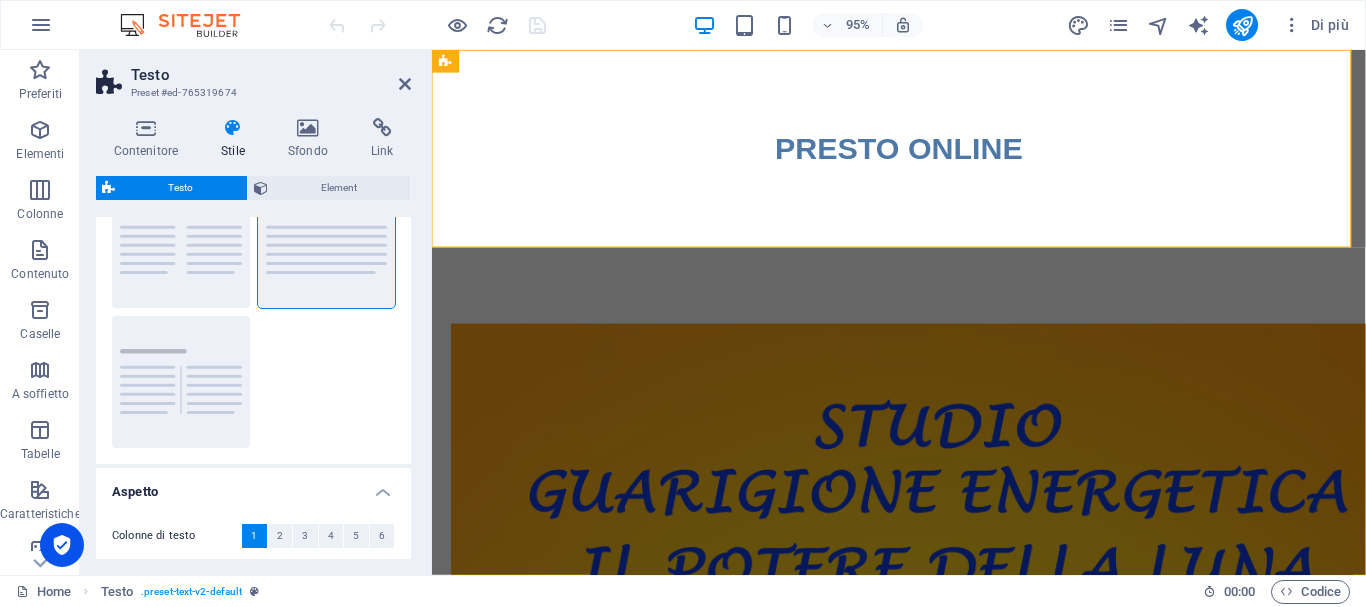 scroll, scrollTop: 0, scrollLeft: 0, axis: both 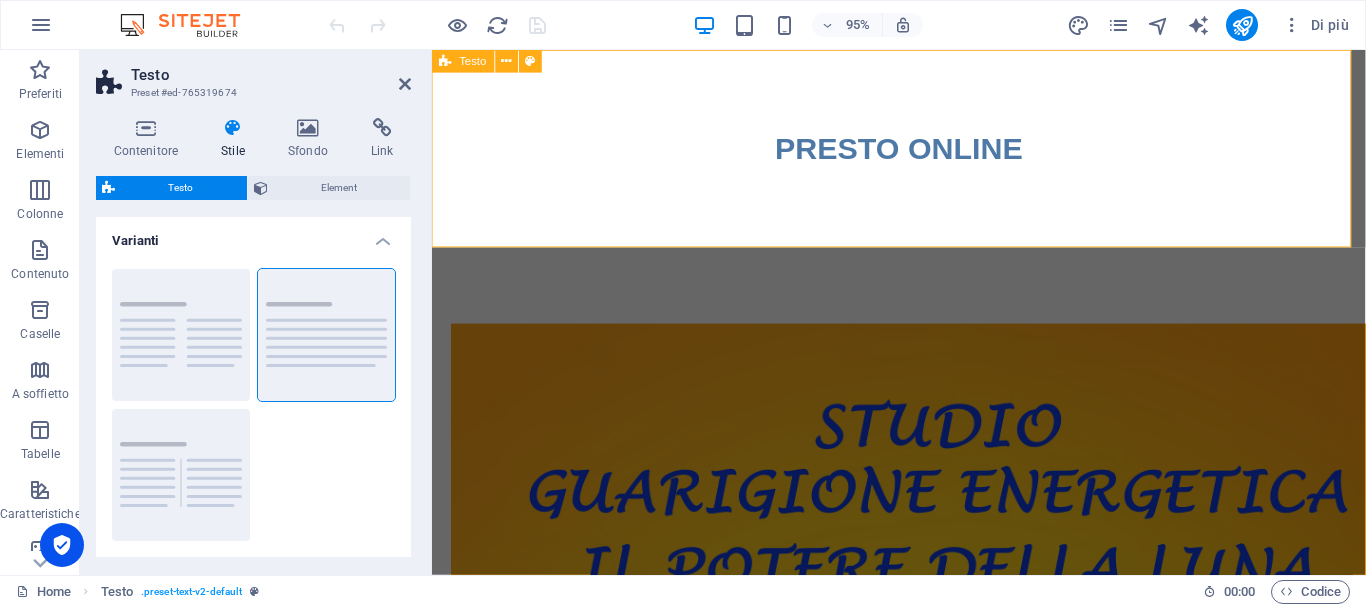 click on "PRESTO ONLINE" at bounding box center (923, 154) 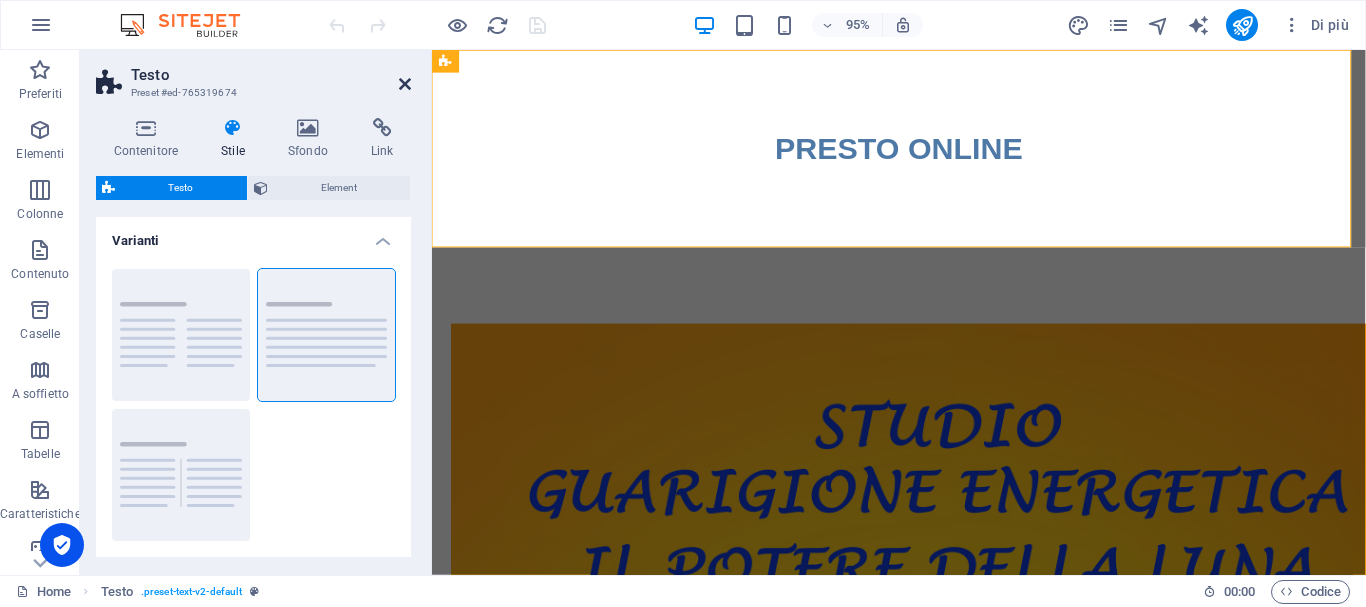 click at bounding box center (405, 84) 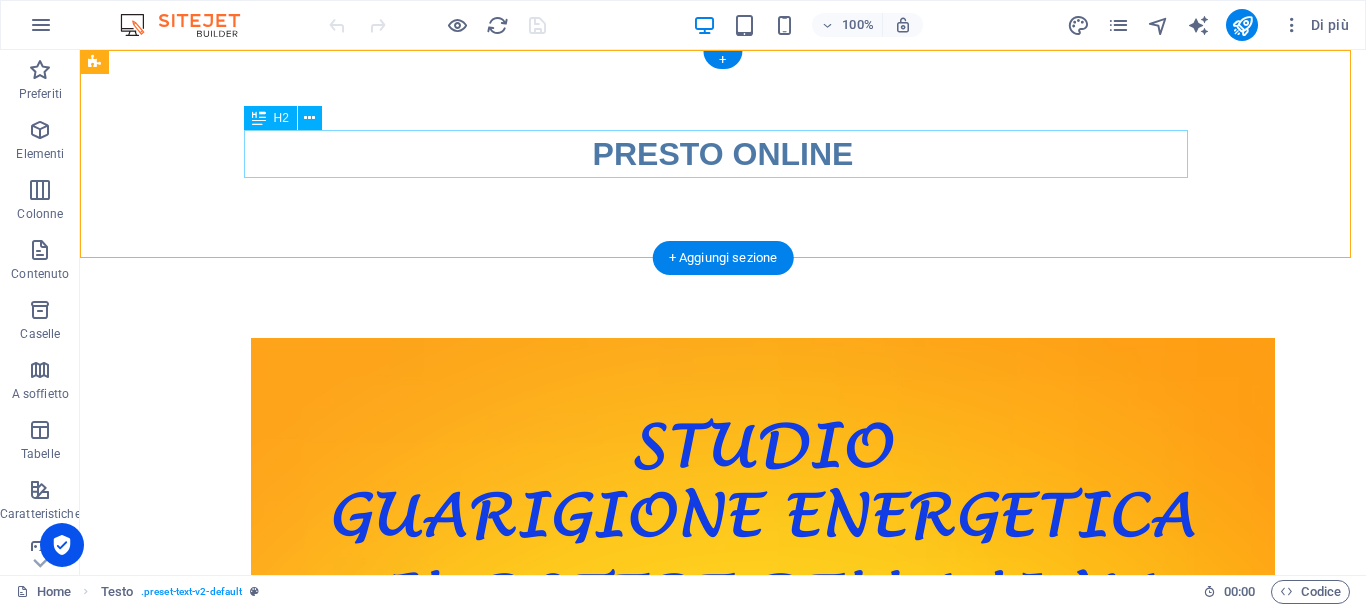 click on "PRESTO ONLINE" at bounding box center (723, 154) 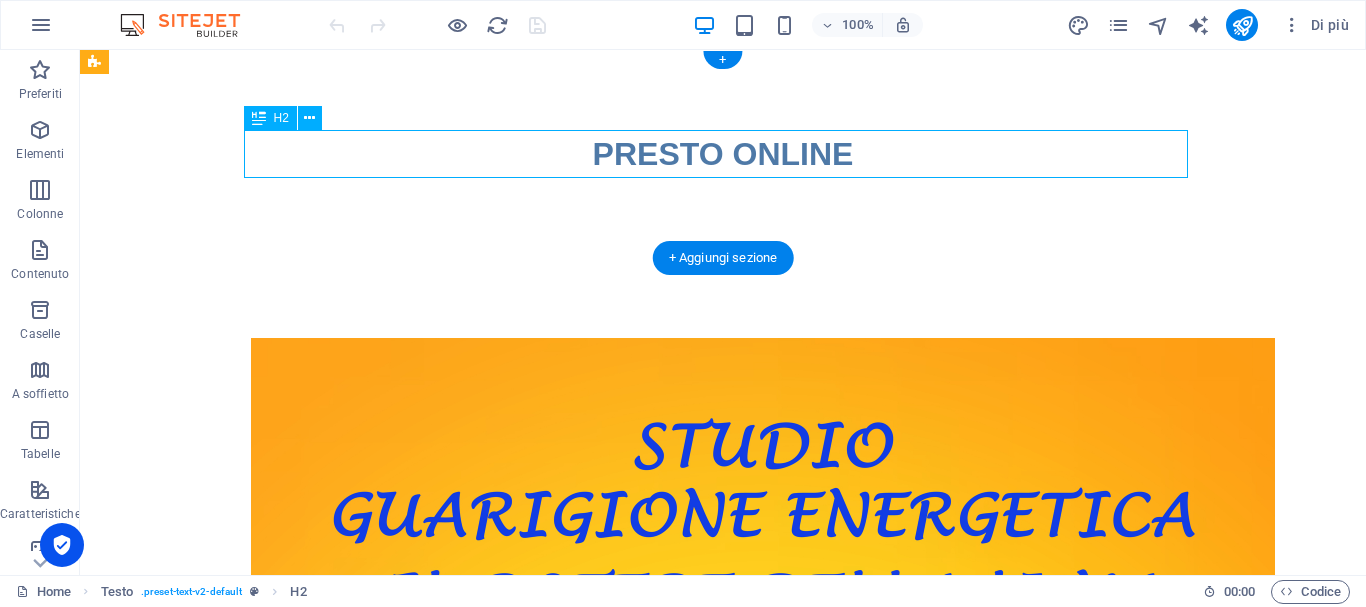 click on "PRESTO ONLINE" at bounding box center [723, 154] 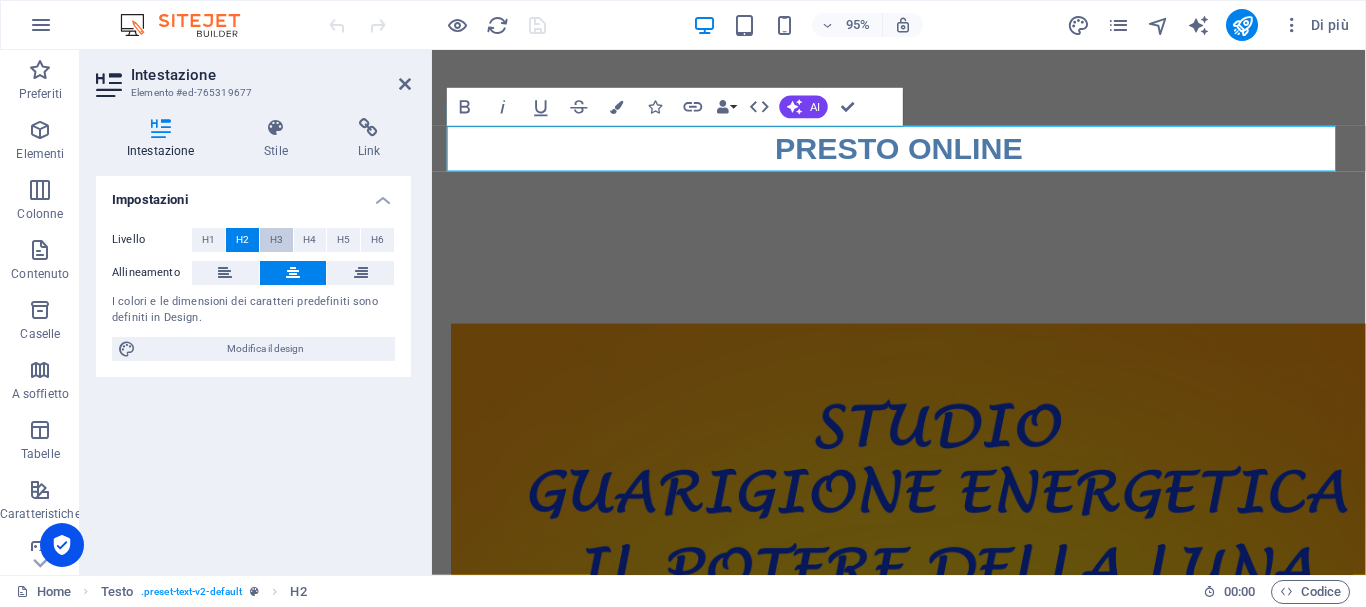 click on "H3" at bounding box center [276, 240] 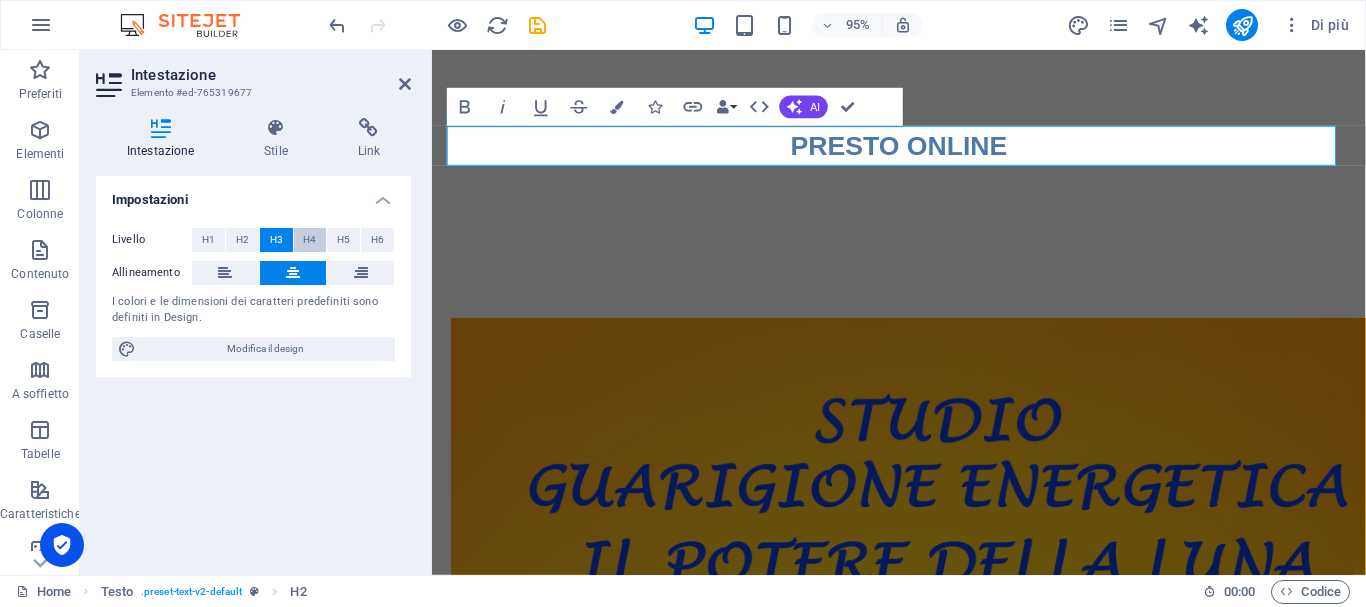 click on "H4" at bounding box center [309, 240] 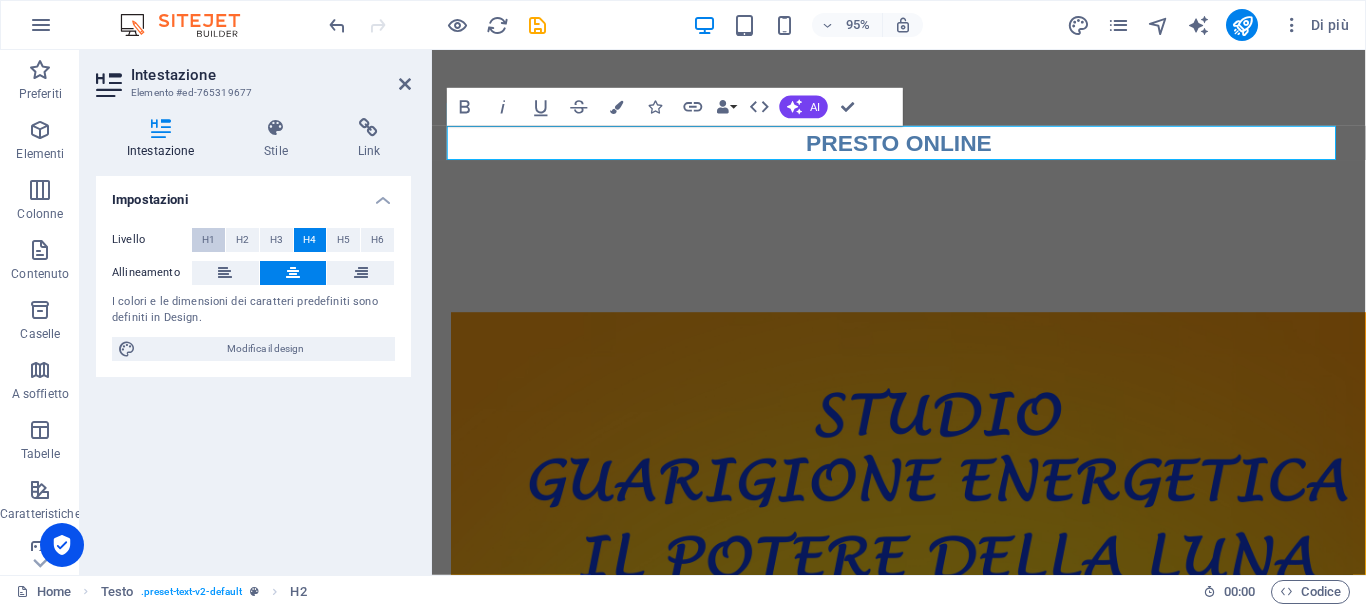click on "H1" at bounding box center [208, 240] 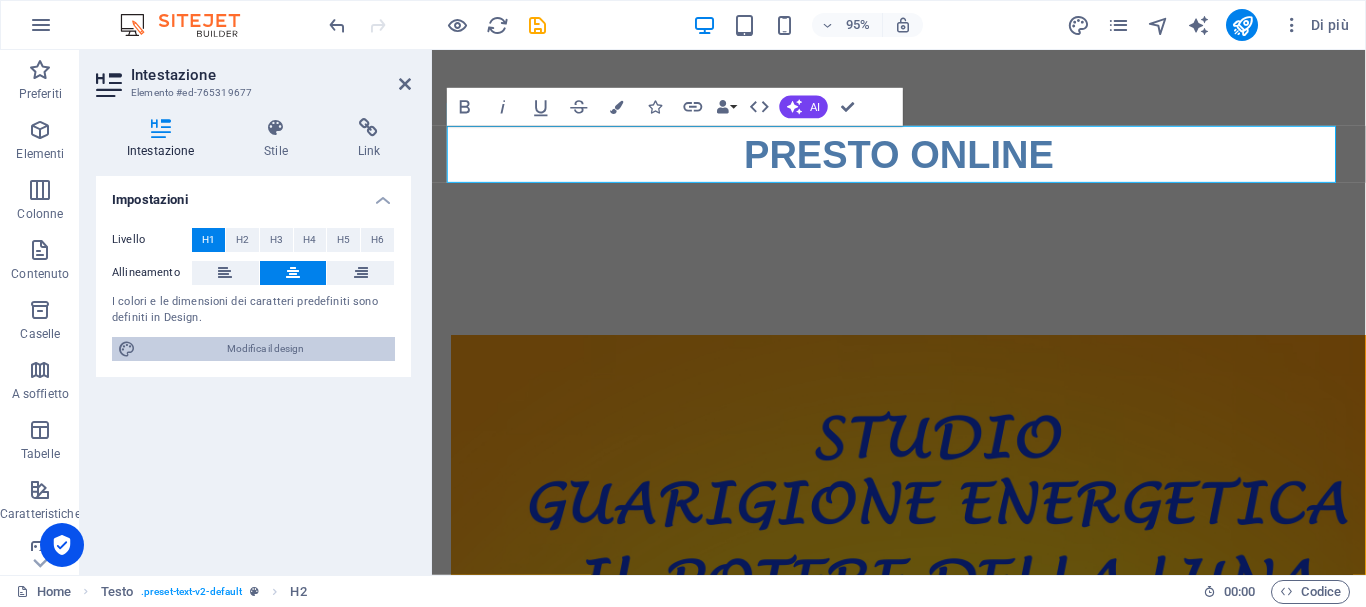 click on "Modifica il design" at bounding box center (265, 349) 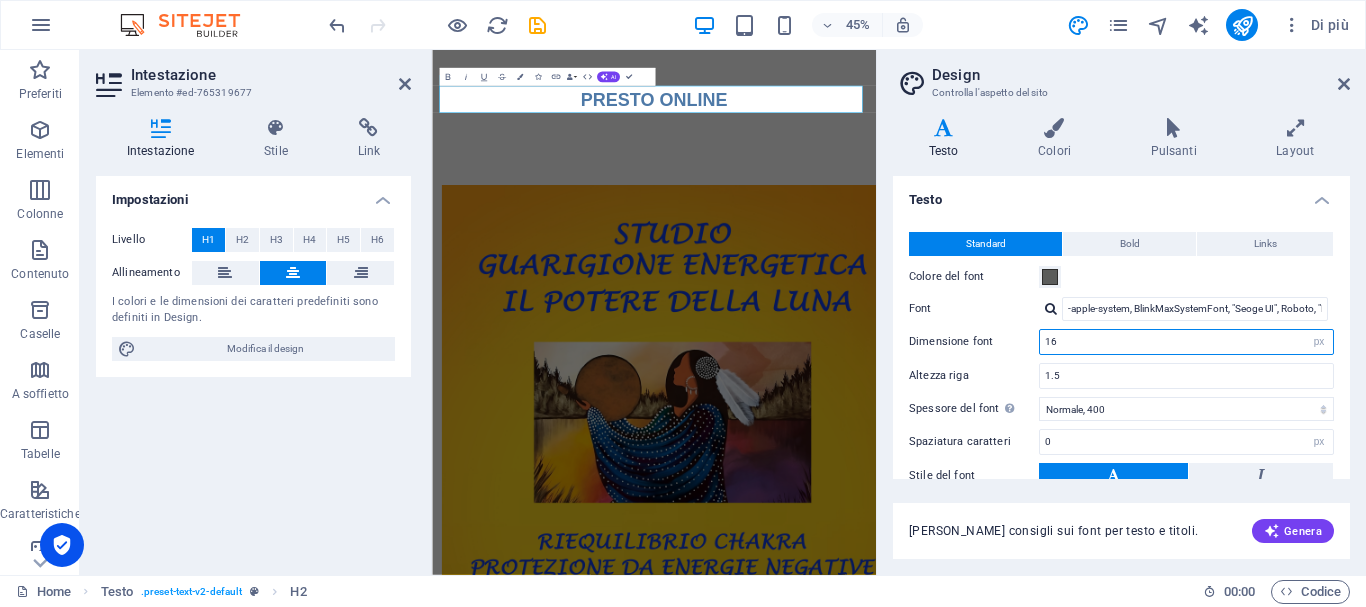 click on "16" at bounding box center [1186, 342] 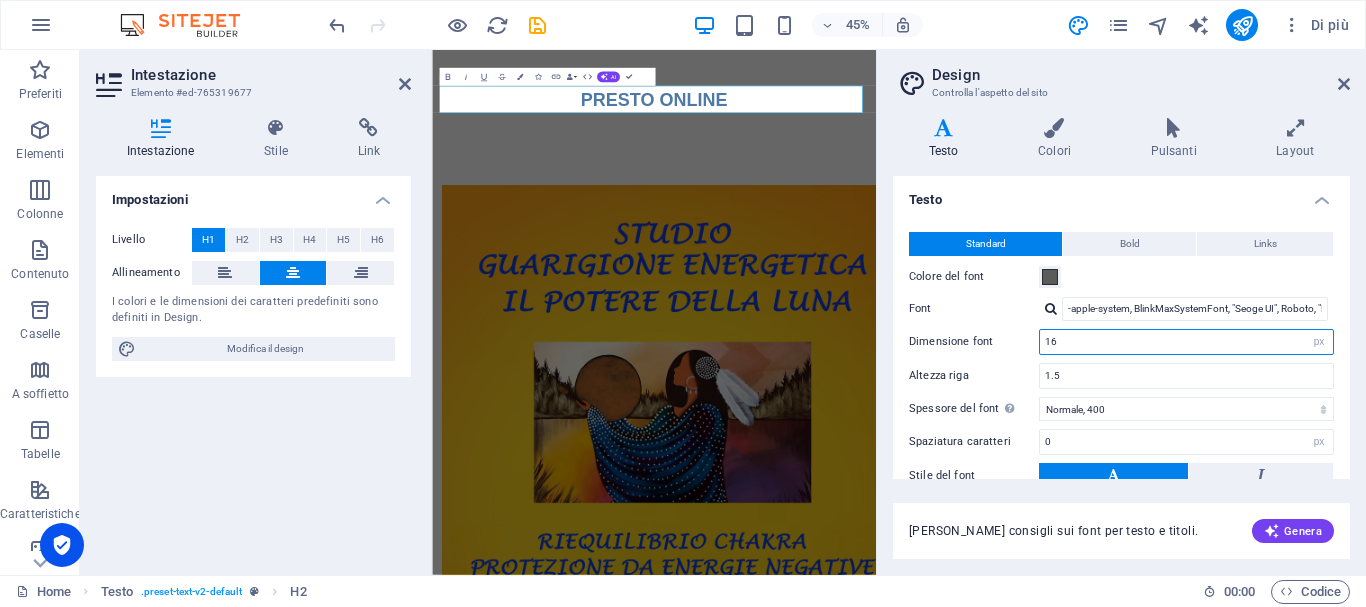 type on "1" 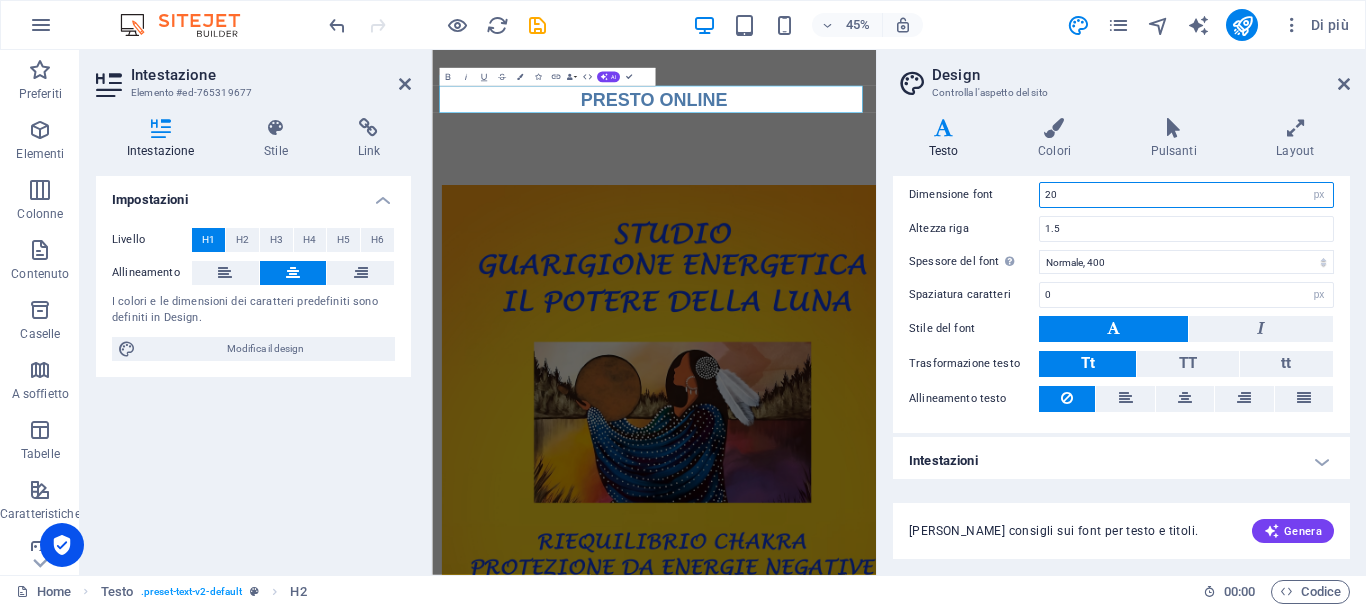 scroll, scrollTop: 153, scrollLeft: 0, axis: vertical 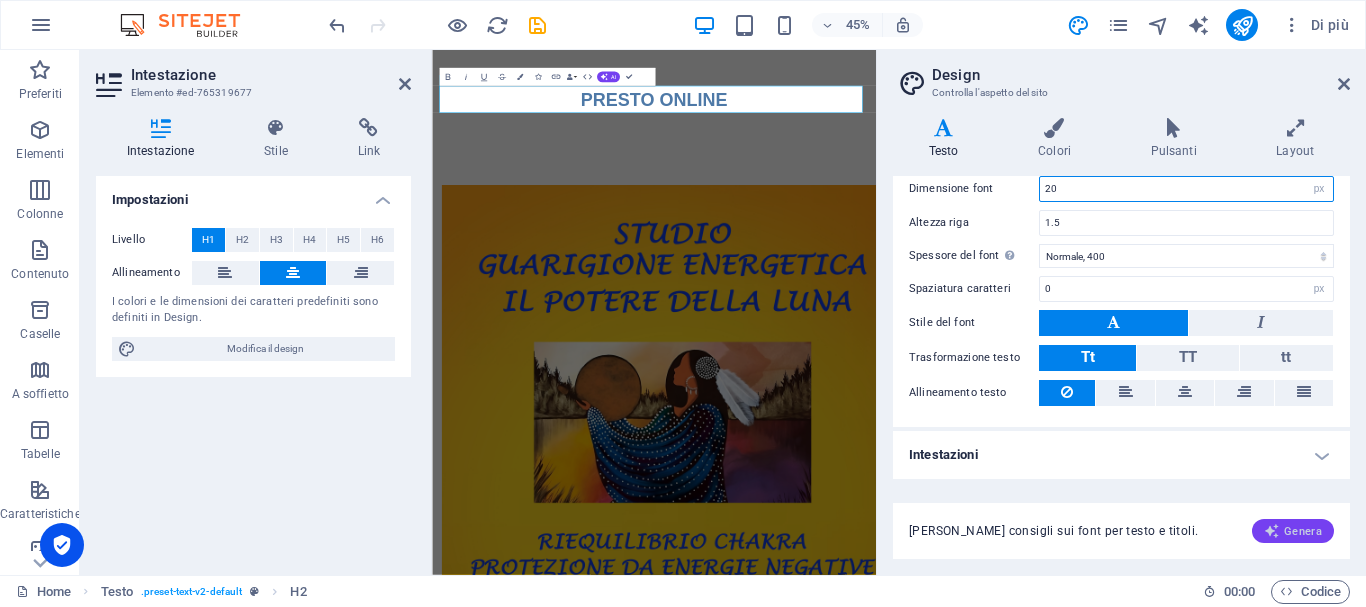 type on "20" 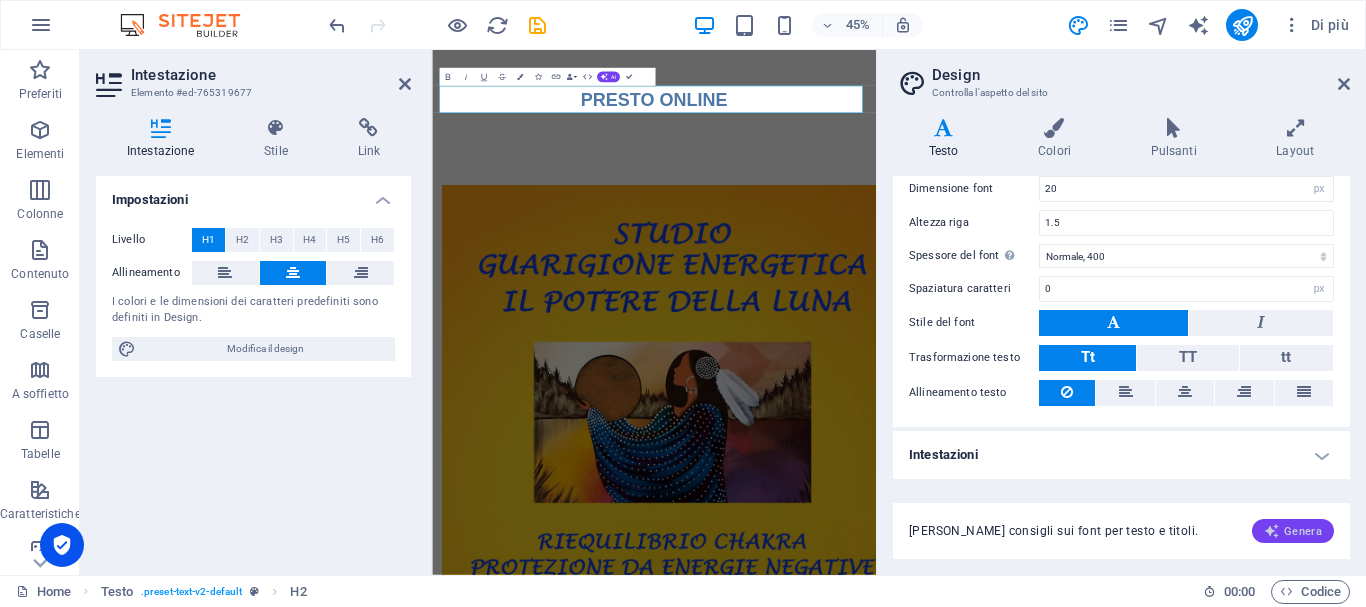 click on "Genera" at bounding box center (1293, 531) 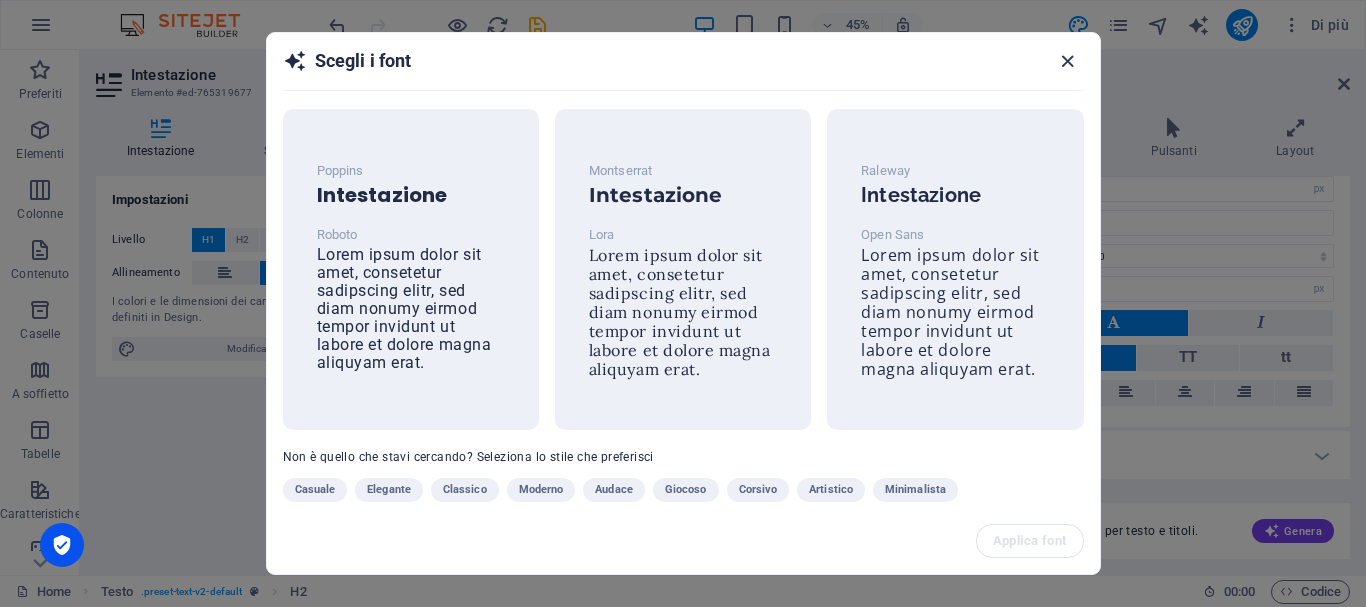 click at bounding box center (1067, 61) 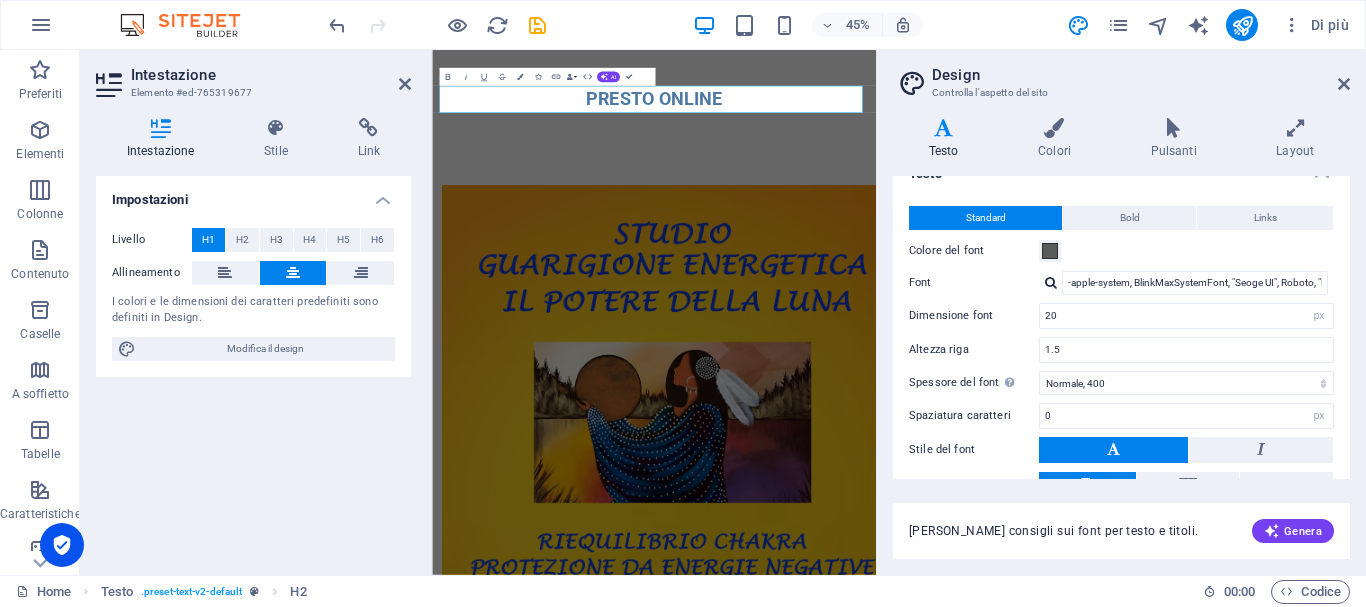 scroll, scrollTop: 0, scrollLeft: 0, axis: both 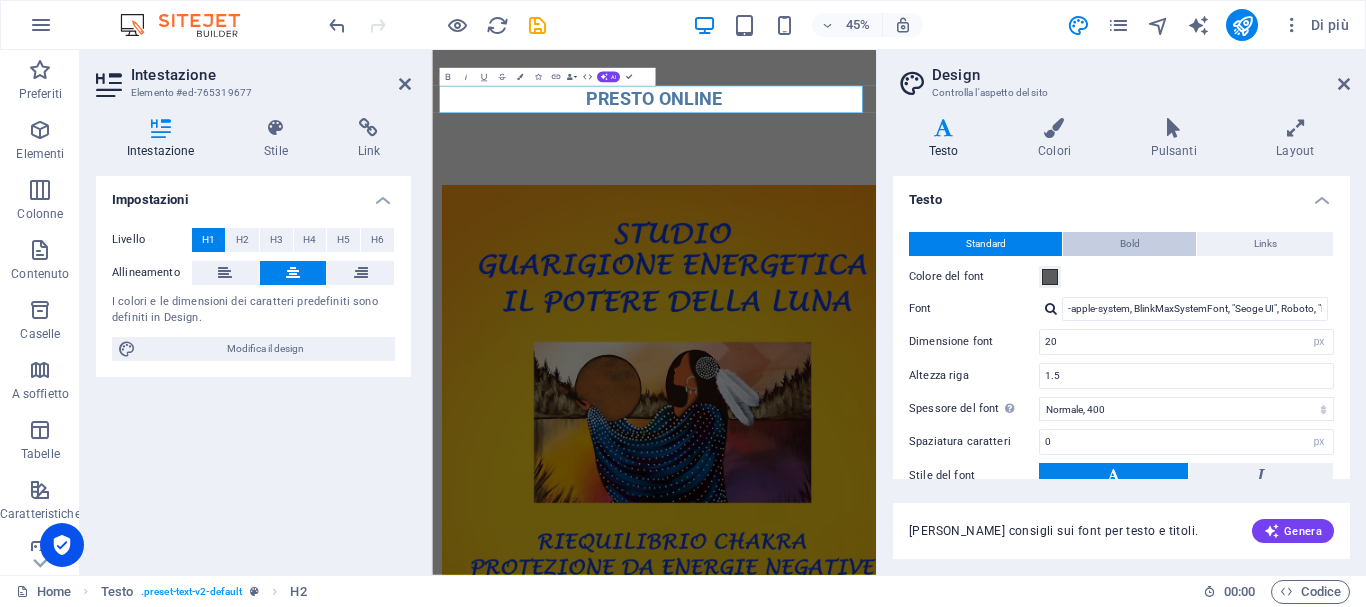 click on "Bold" at bounding box center (1130, 244) 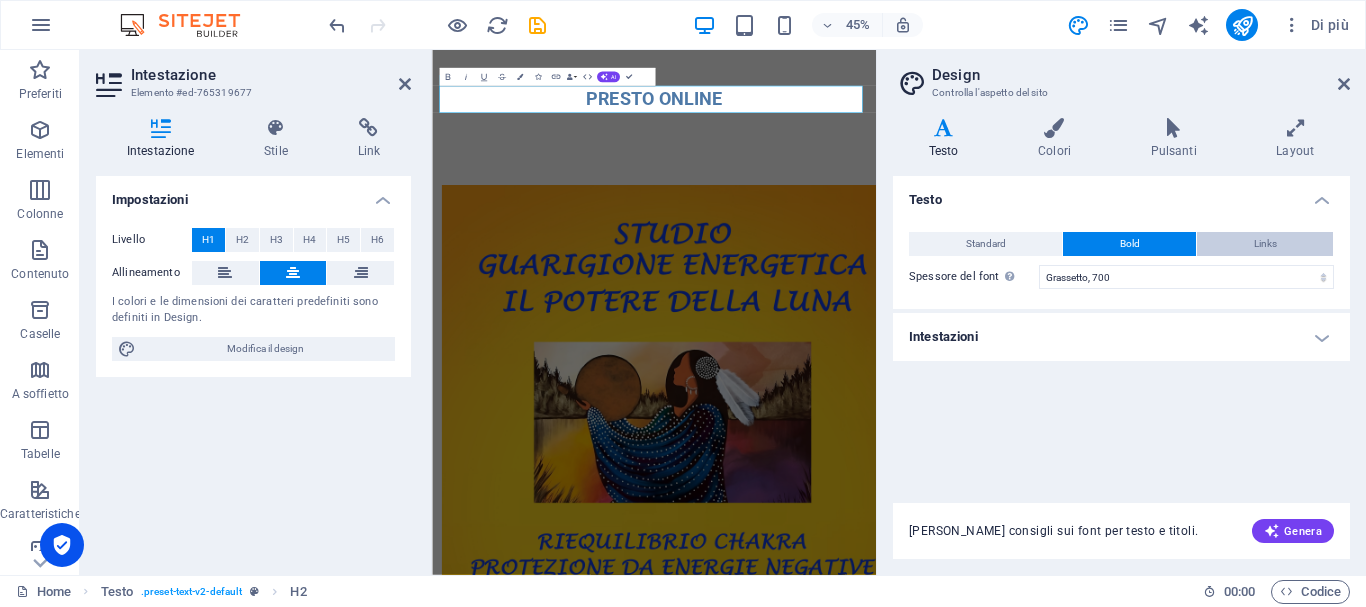 click on "Links" at bounding box center [1265, 244] 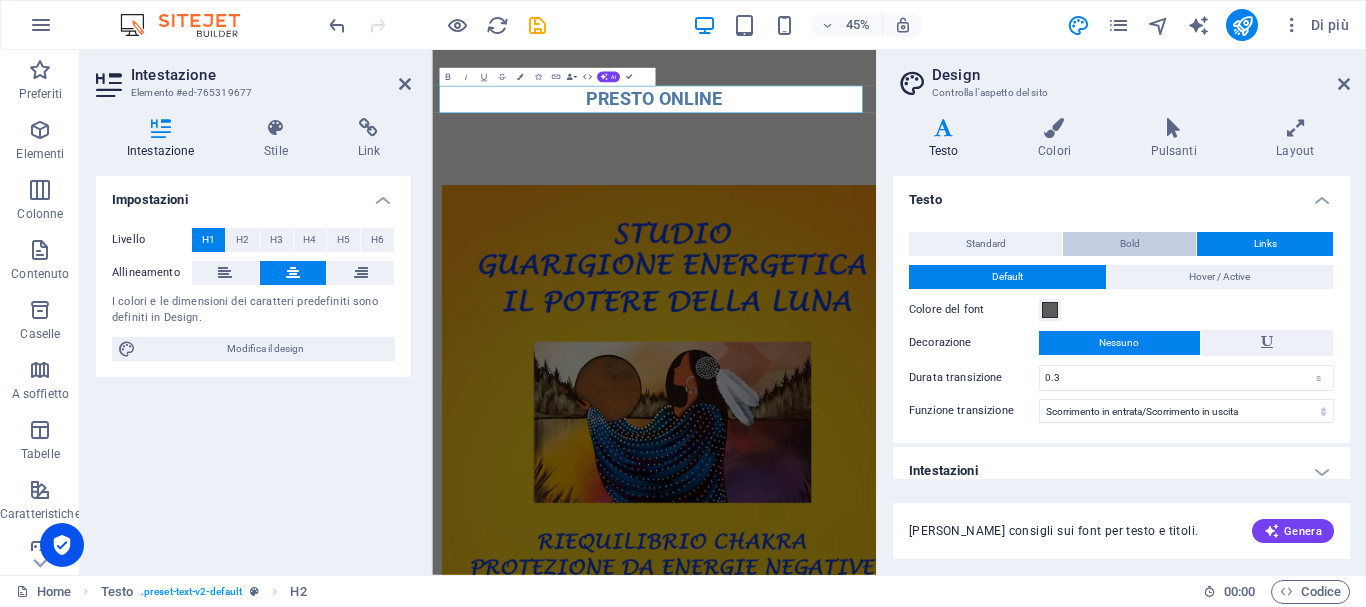 click on "Bold" at bounding box center [1130, 244] 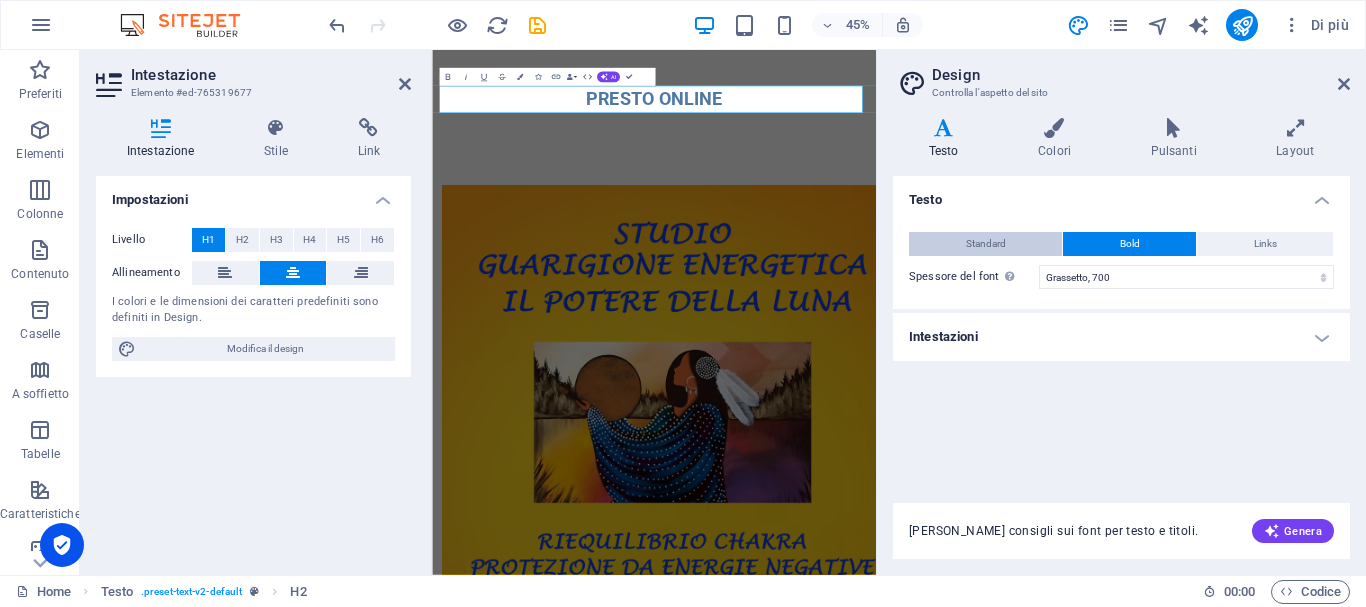 click on "Standard" at bounding box center [986, 244] 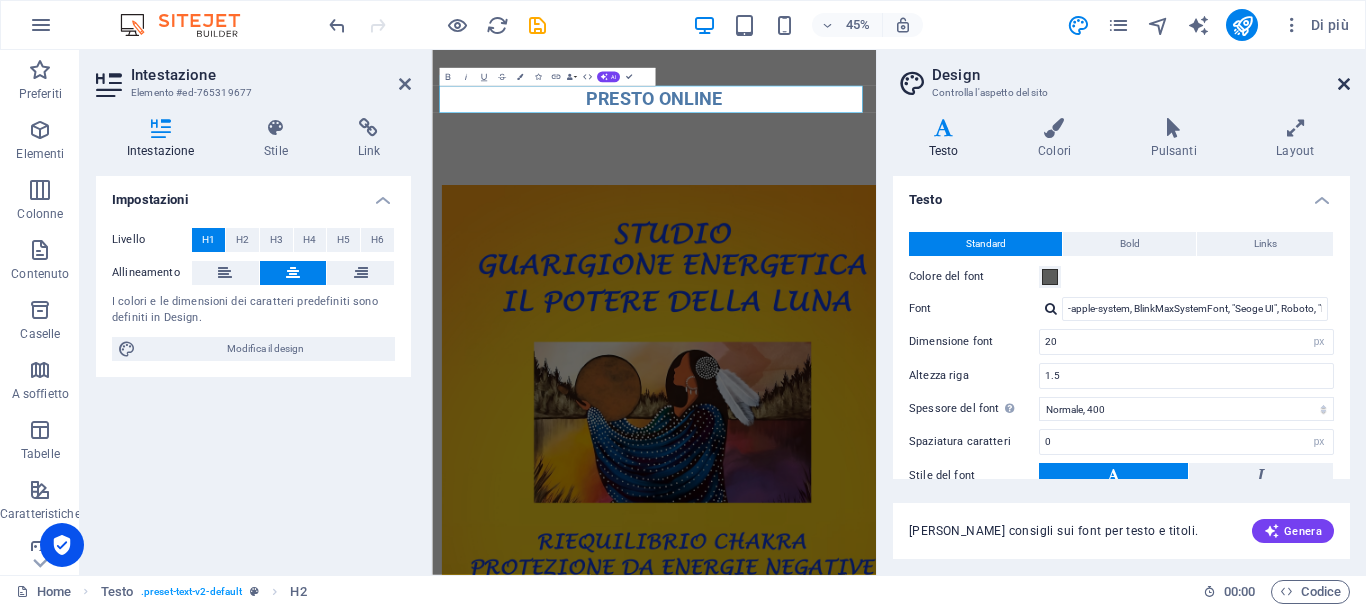 click at bounding box center (1344, 84) 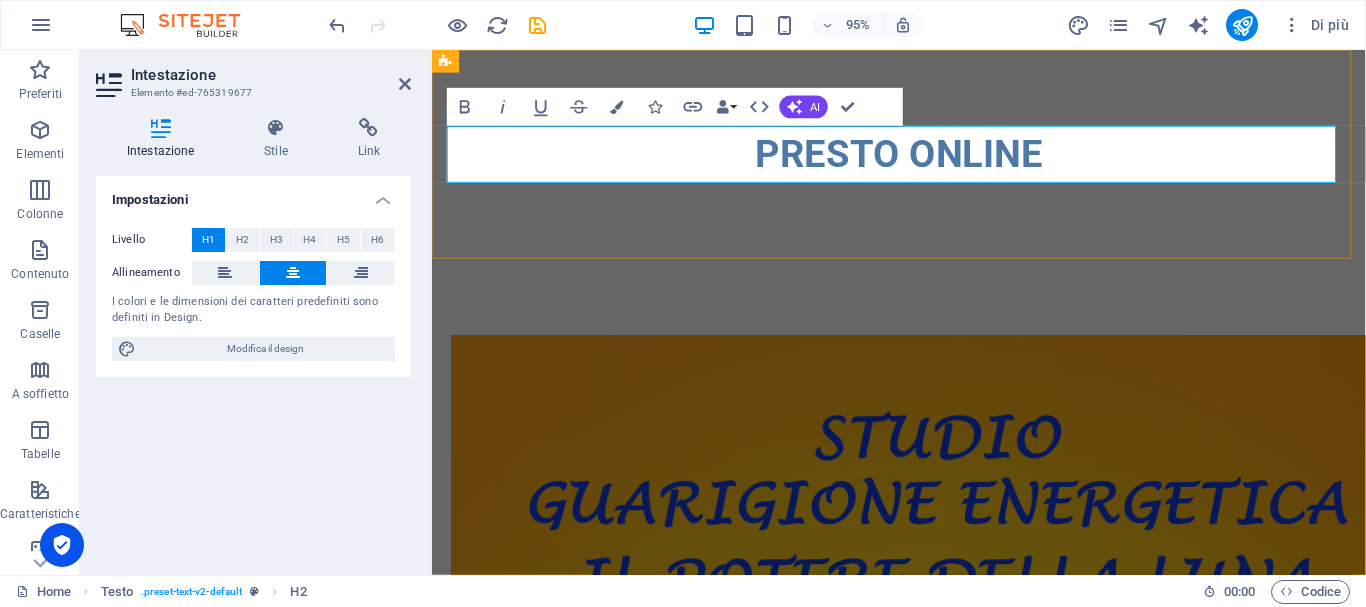 click on "PRESTO ONLINE" at bounding box center (924, 160) 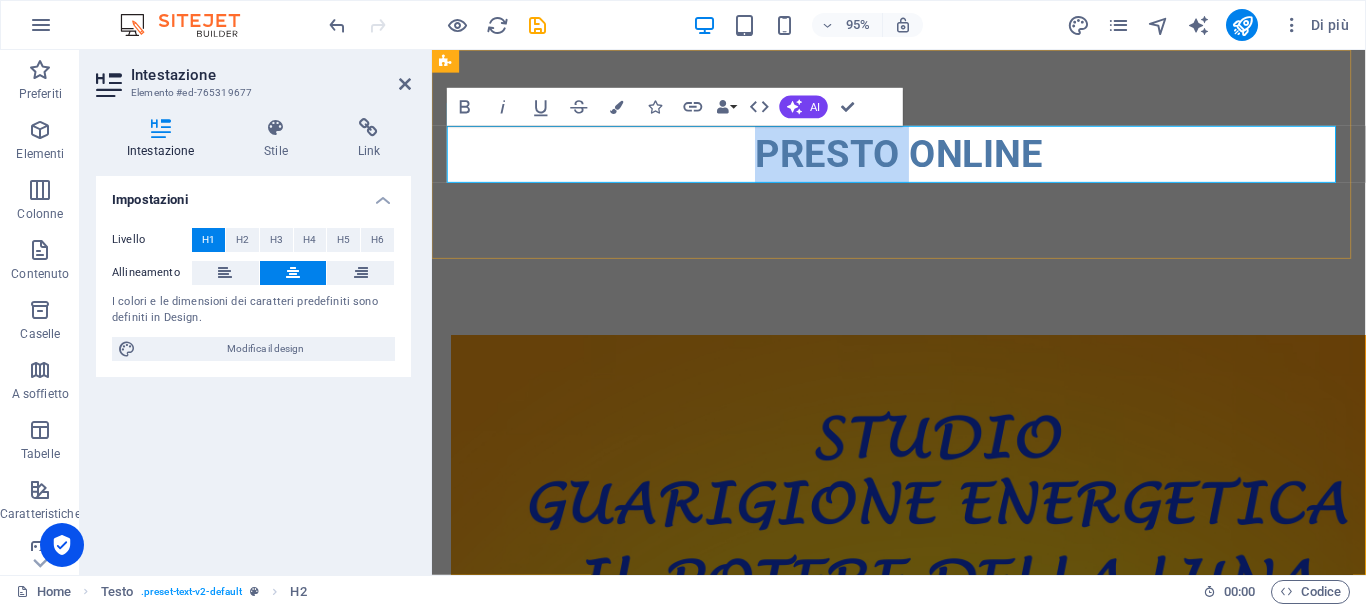 click on "PRESTO ONLINE" at bounding box center (924, 160) 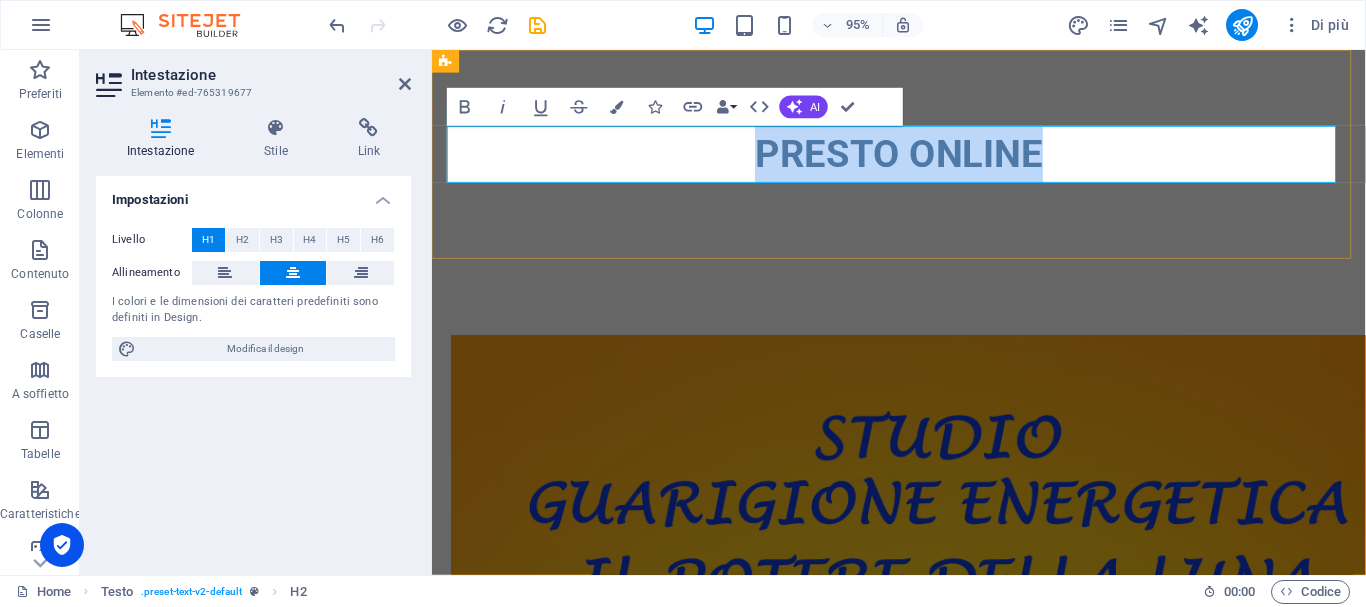 click on "PRESTO ONLINE" at bounding box center (924, 160) 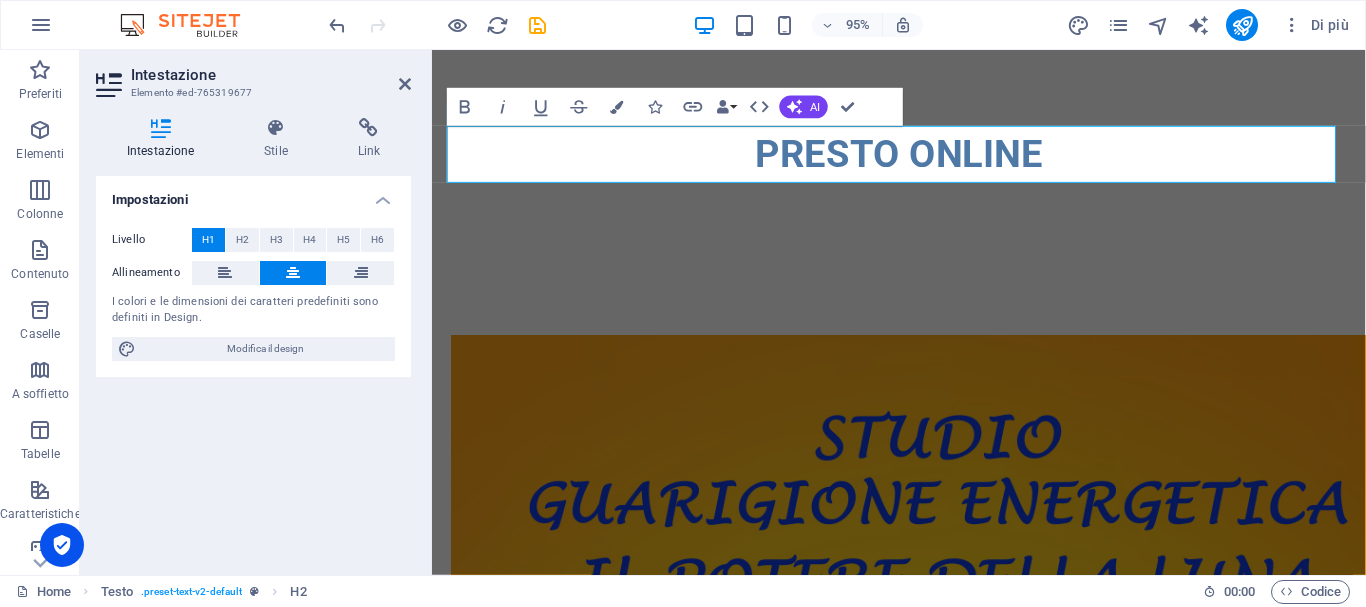 click on "H1" at bounding box center (208, 240) 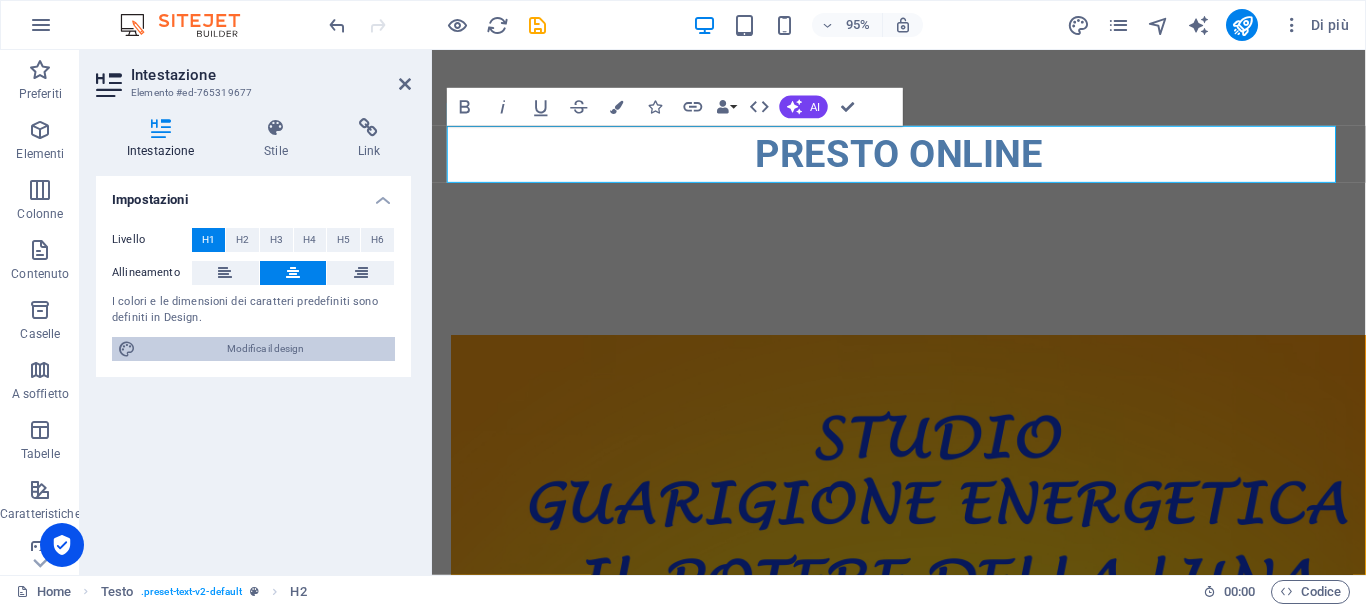 click on "Modifica il design" at bounding box center (265, 349) 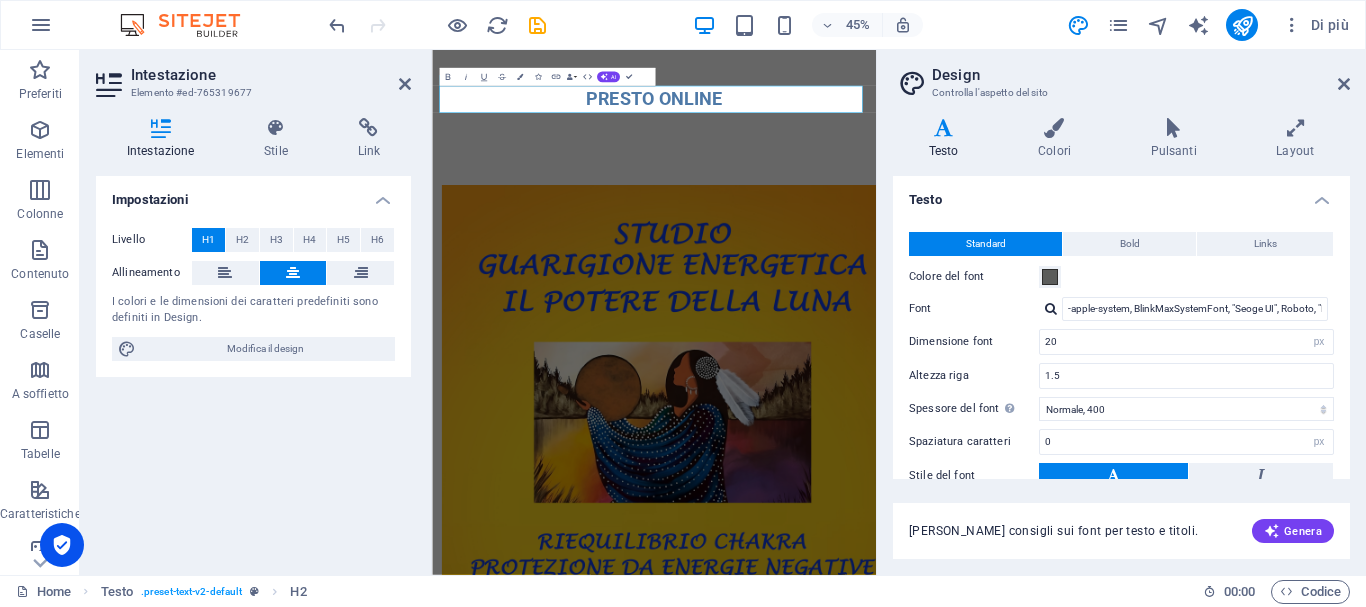 click on "Impostazioni Livello H1 H2 H3 H4 H5 H6 Allineamento I colori e le dimensioni dei caratteri predefiniti sono definiti in Design. Modifica il design" at bounding box center [253, 367] 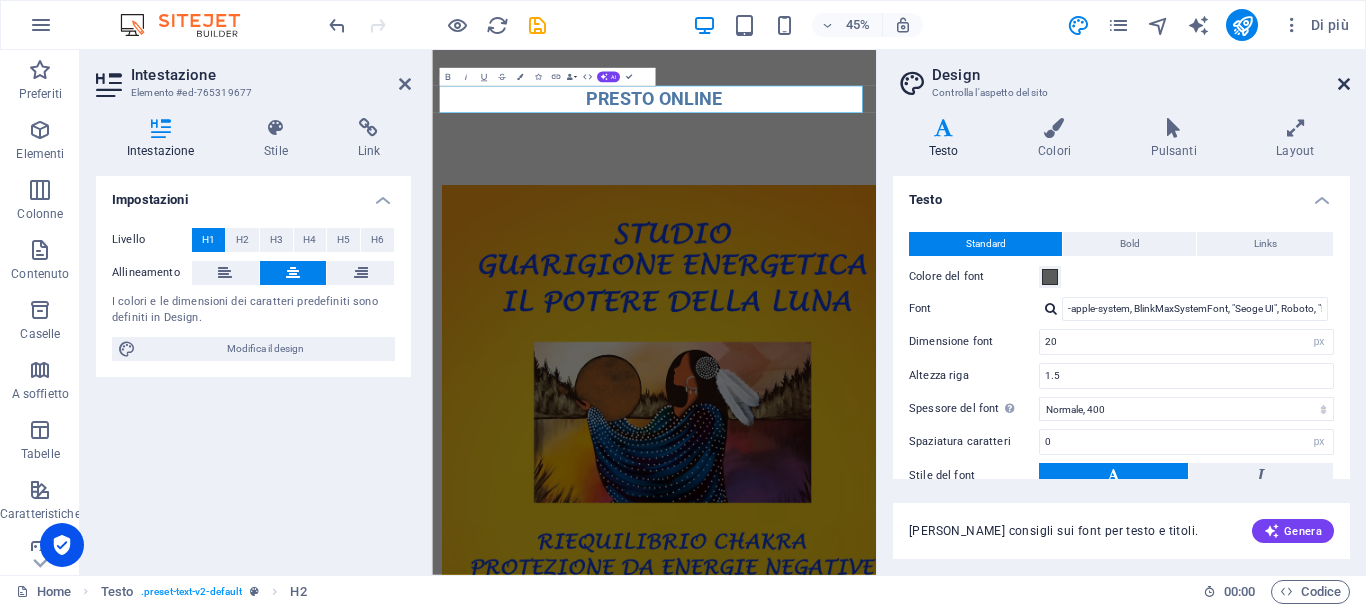 click at bounding box center [1344, 84] 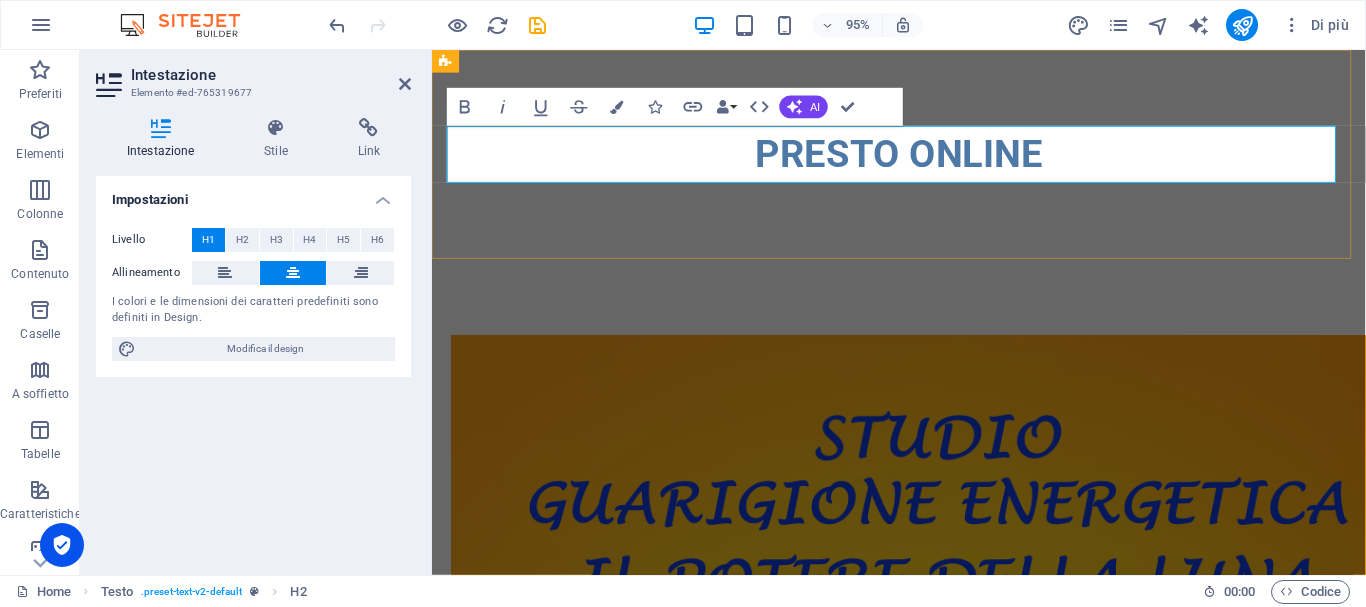 click on "PRESTO ONLINE" at bounding box center [924, 160] 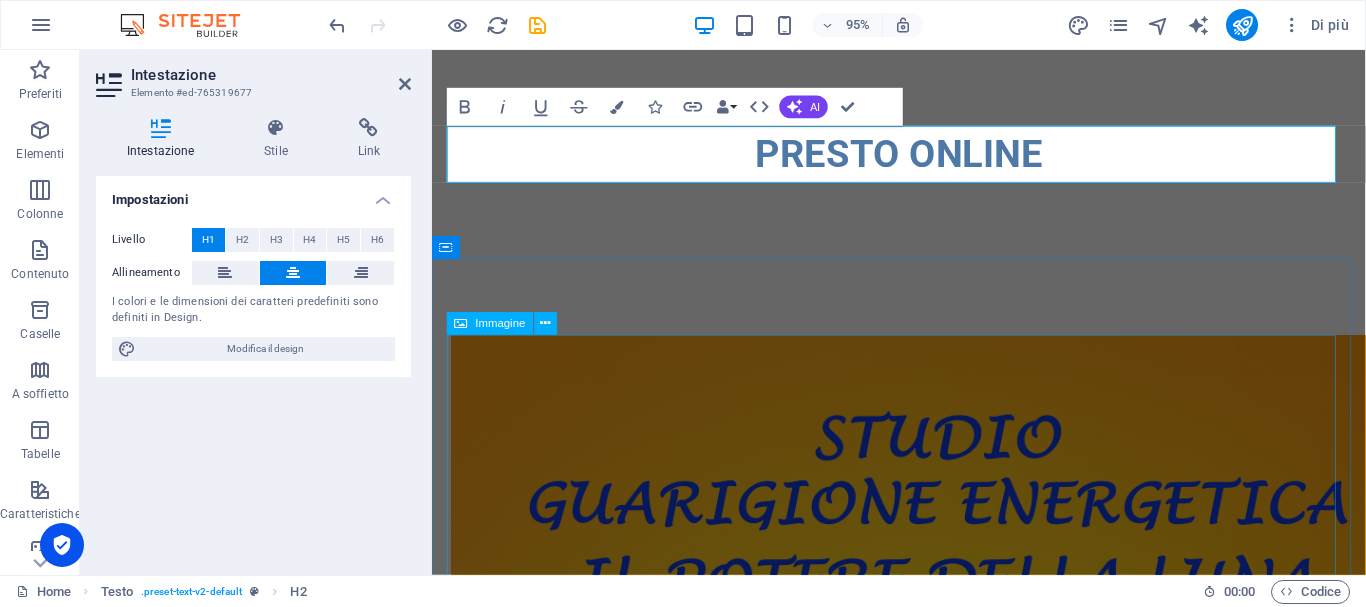 click at bounding box center (924, 1067) 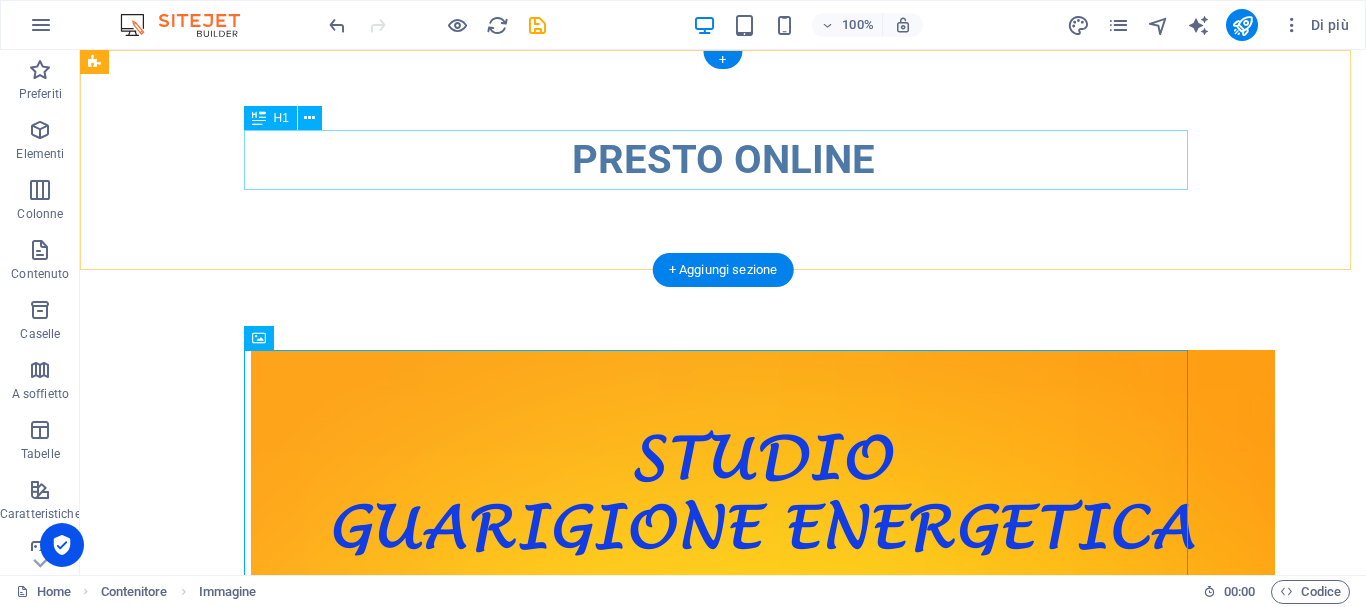 click on "PRESTO ONLINE" at bounding box center (723, 160) 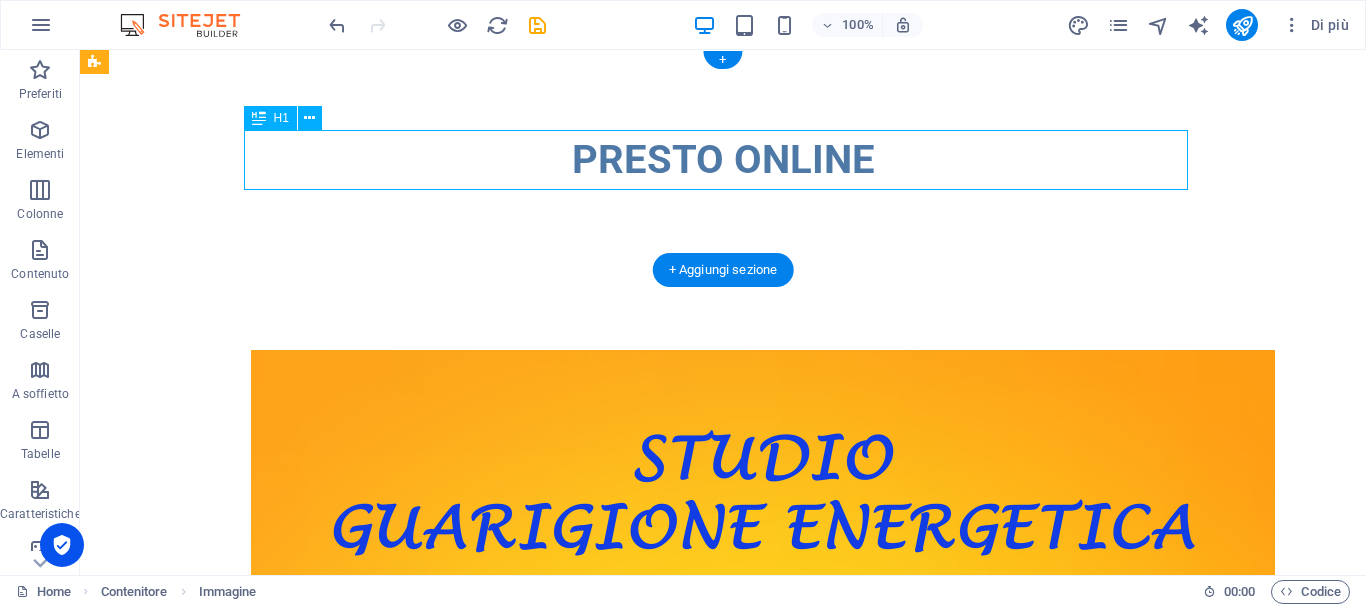 click on "PRESTO ONLINE" at bounding box center (723, 160) 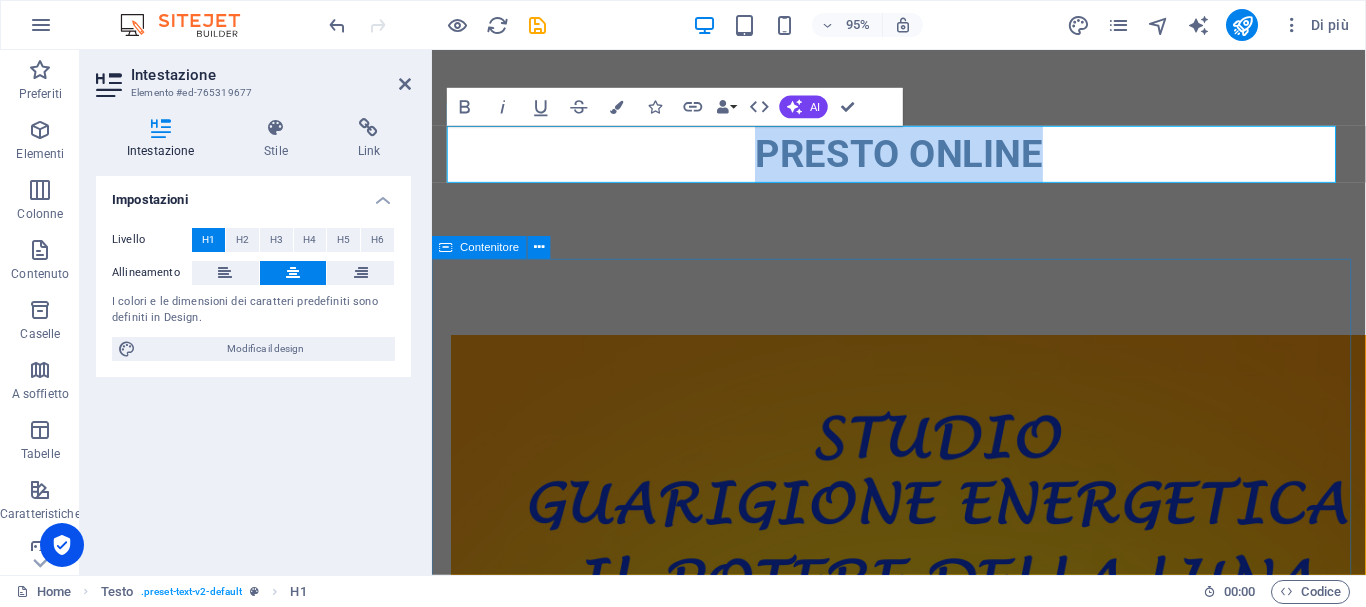 click at bounding box center [923, 1067] 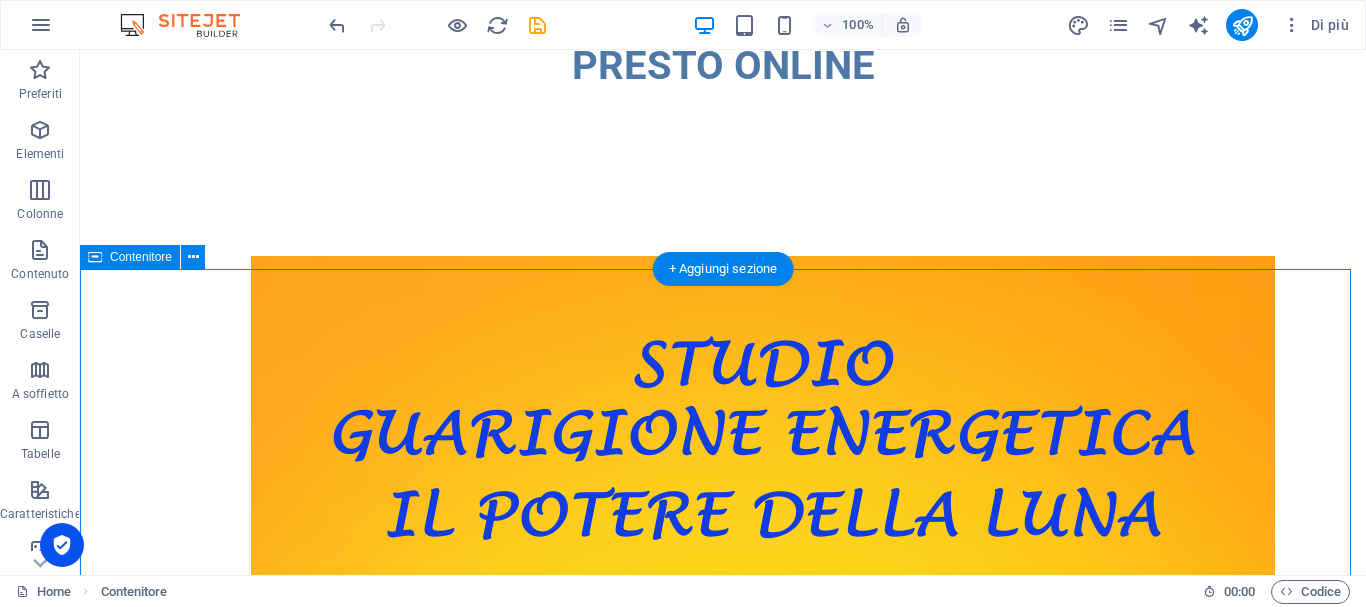 scroll, scrollTop: 0, scrollLeft: 0, axis: both 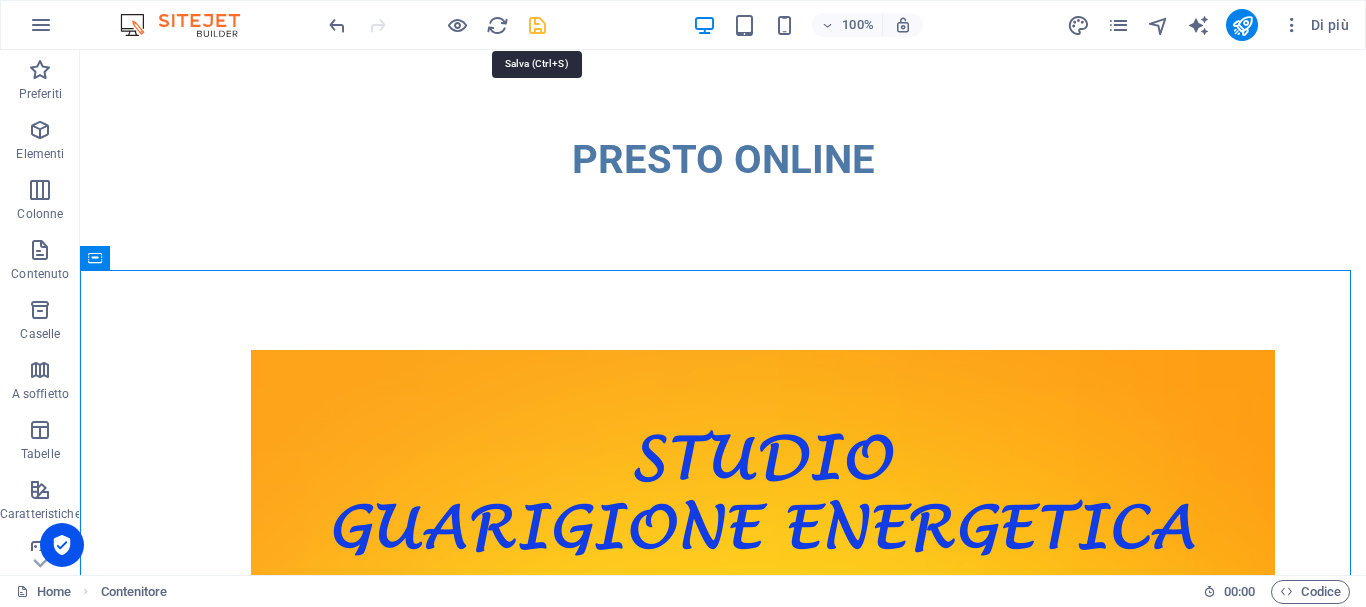 click at bounding box center (537, 25) 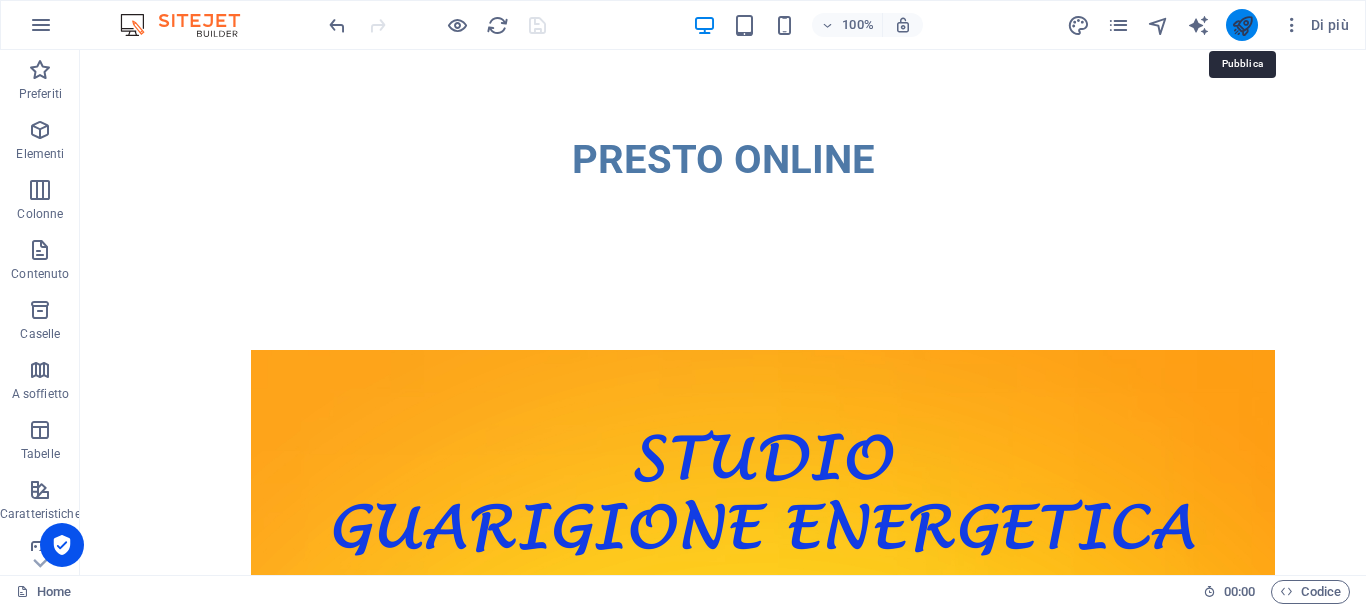 click at bounding box center (1242, 25) 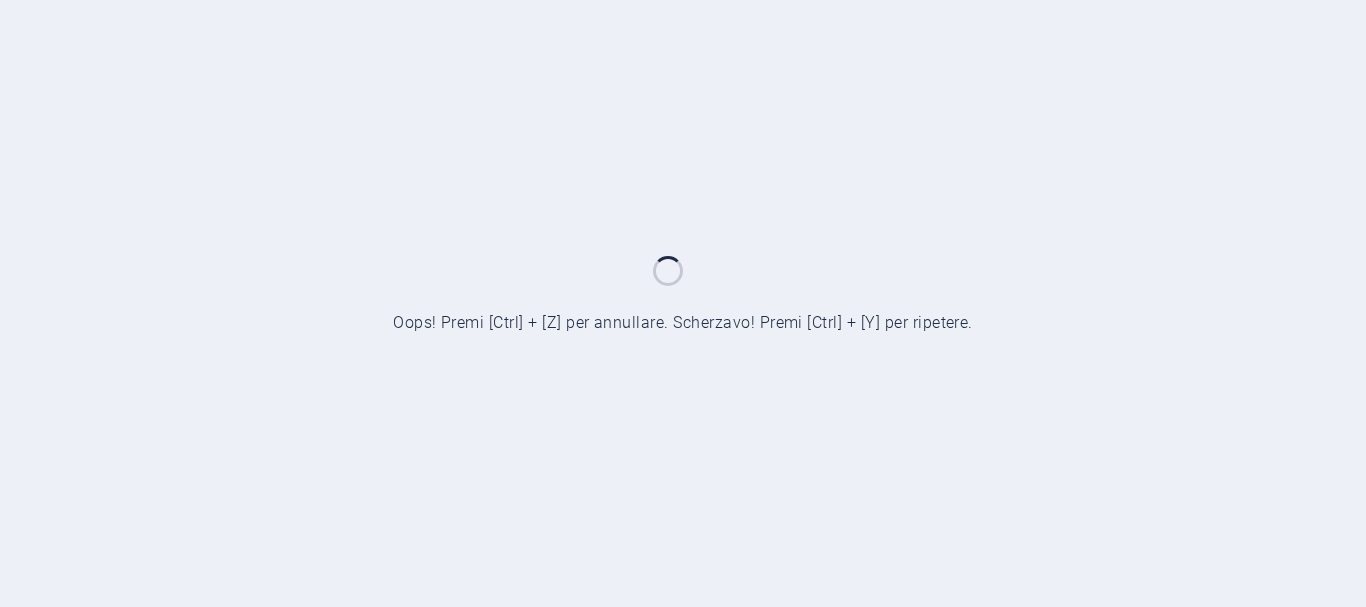 scroll, scrollTop: 0, scrollLeft: 0, axis: both 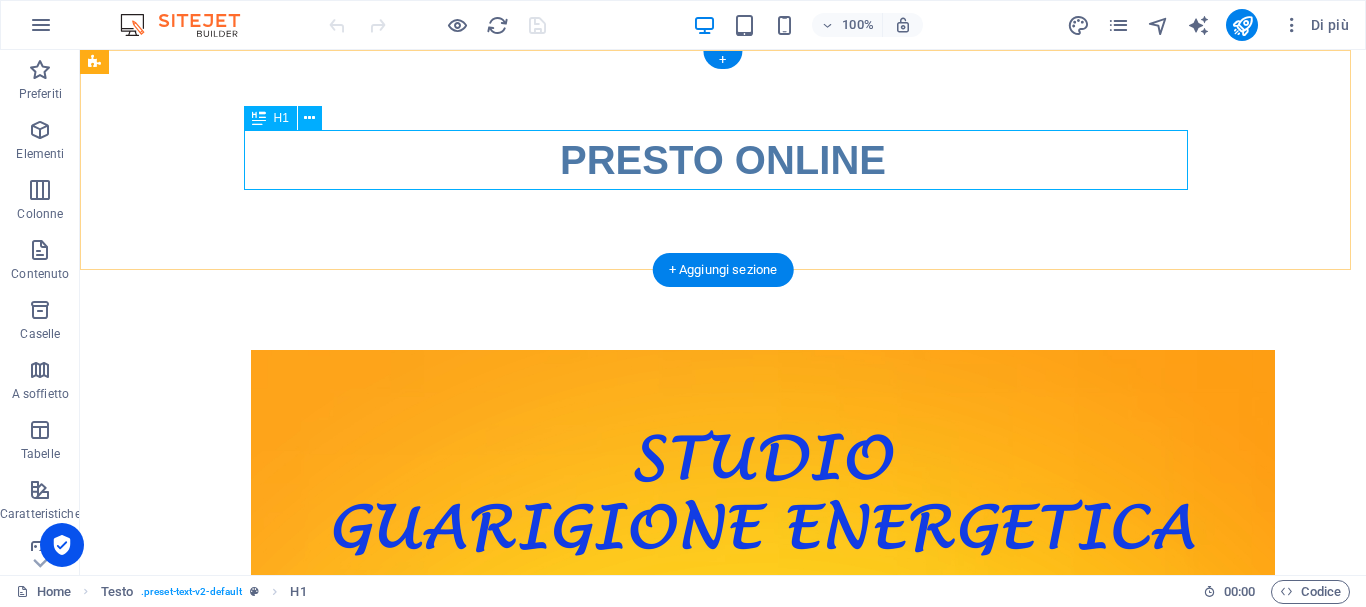 click on "PRESTO ONLINE" at bounding box center [723, 160] 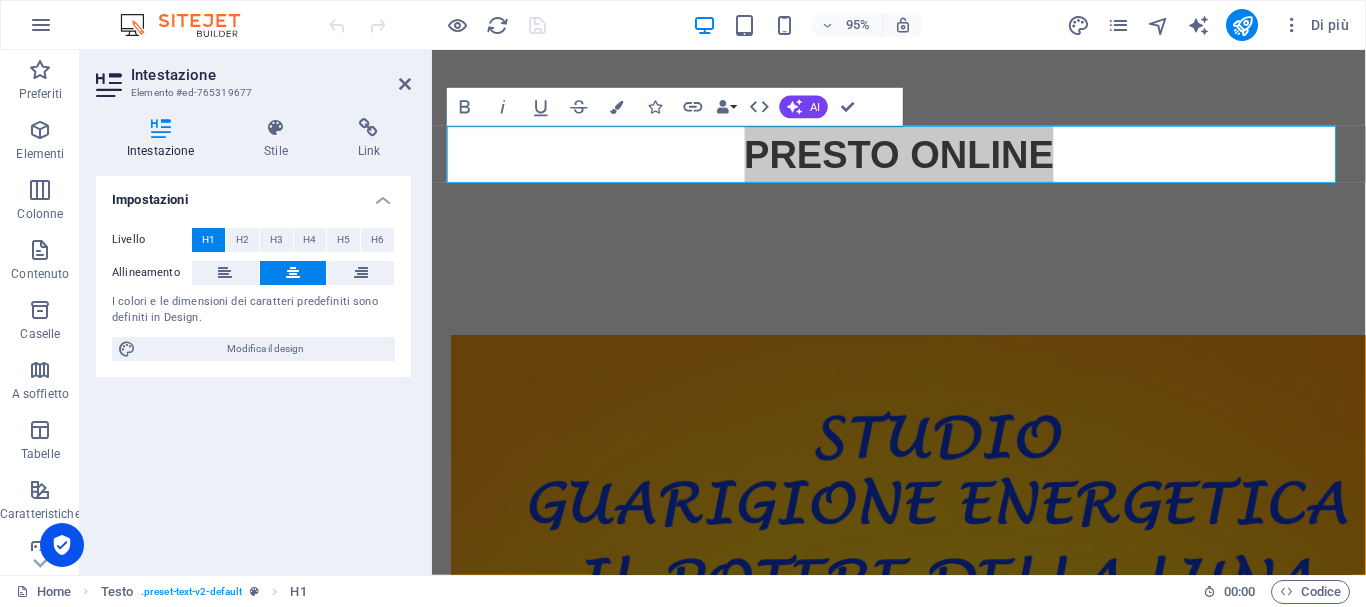 click on "H1" at bounding box center [208, 240] 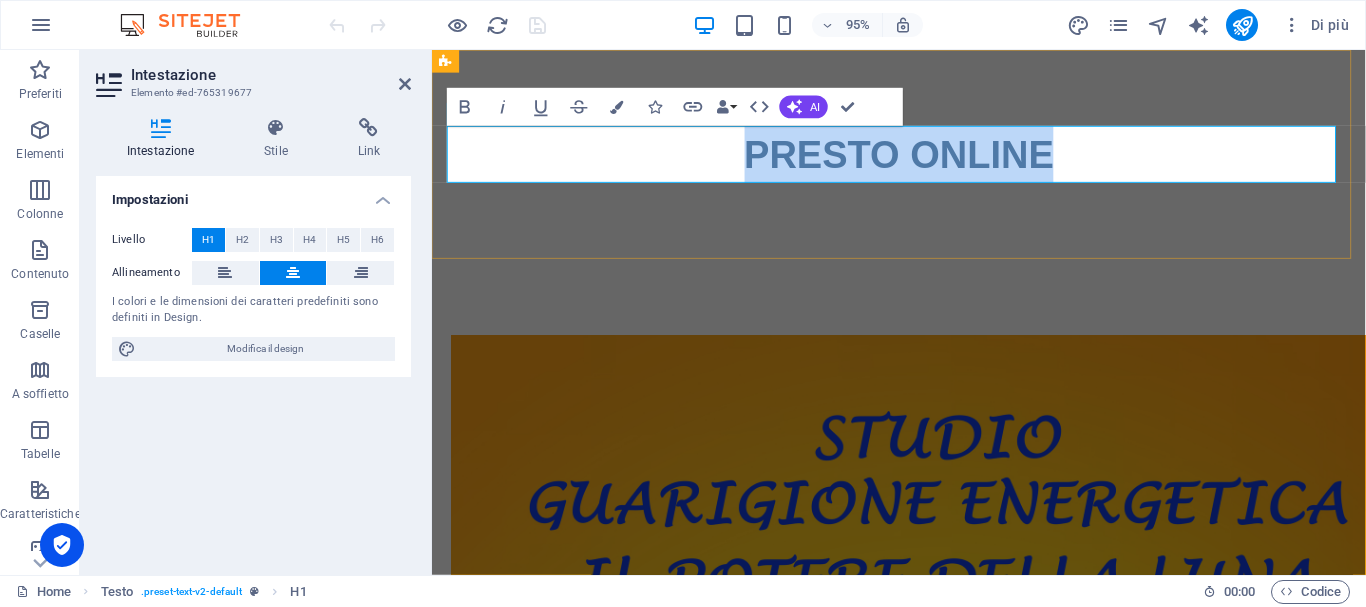 click on "PRESTO ONLINE" at bounding box center [924, 160] 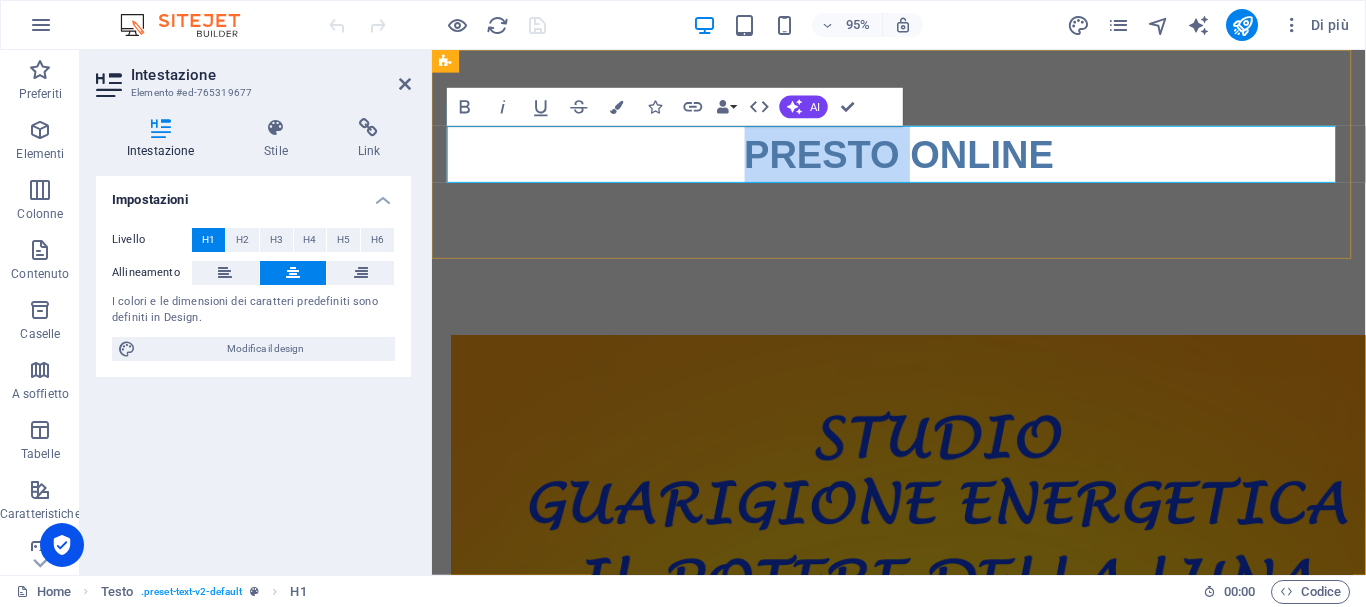 click on "PRESTO ONLINE" at bounding box center [924, 160] 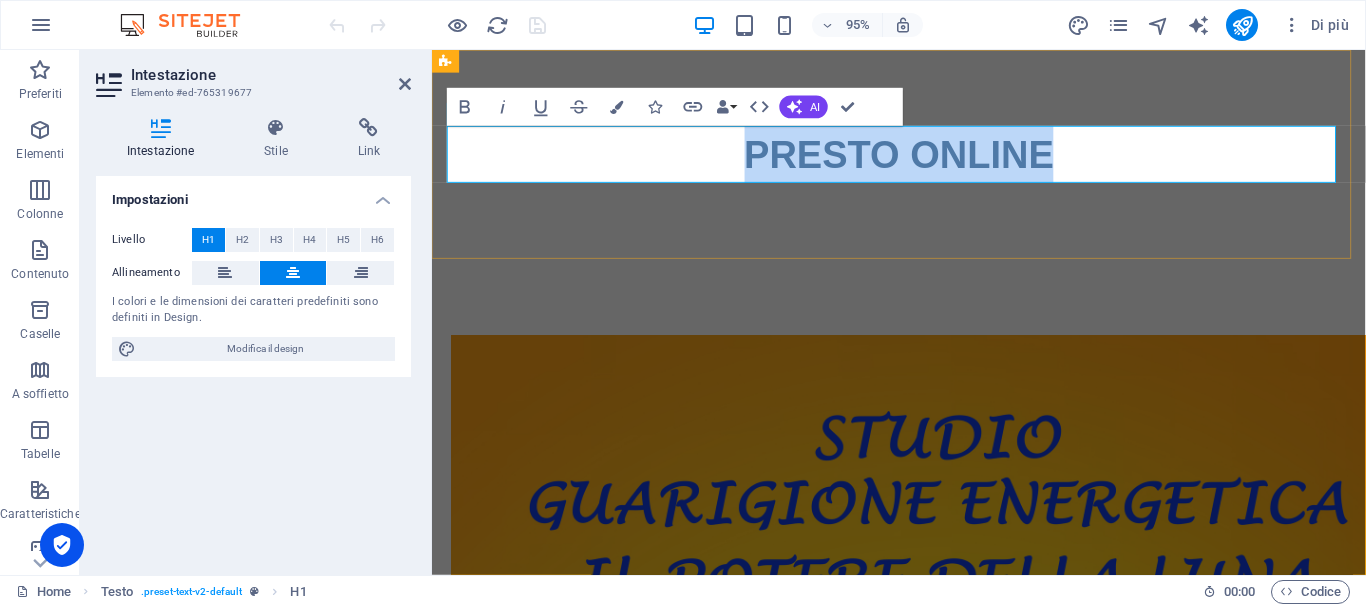 click on "PRESTO ONLINE" at bounding box center [924, 160] 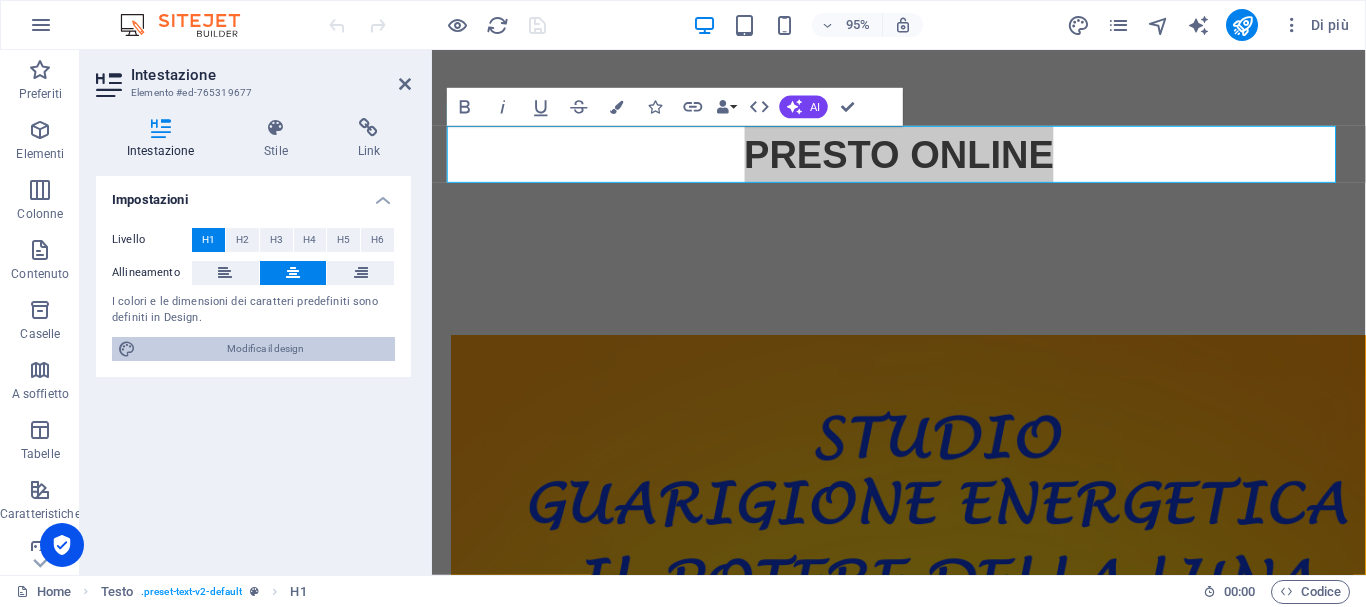 click on "Modifica il design" at bounding box center [265, 349] 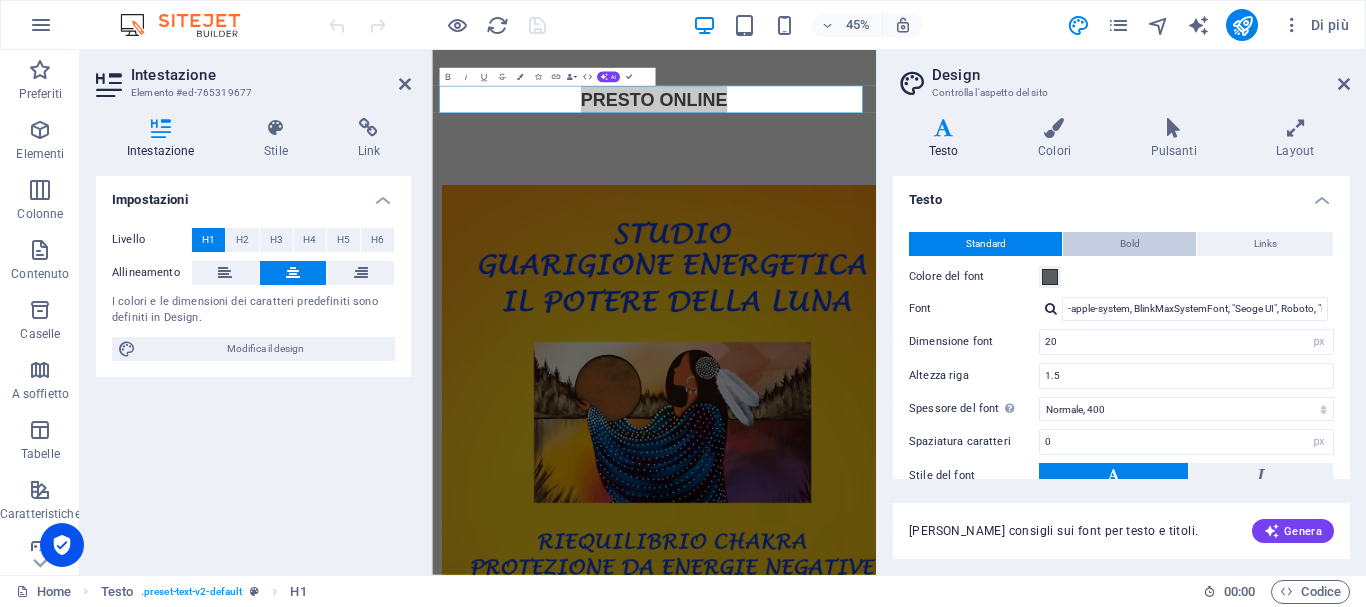 click on "Bold" at bounding box center (1130, 244) 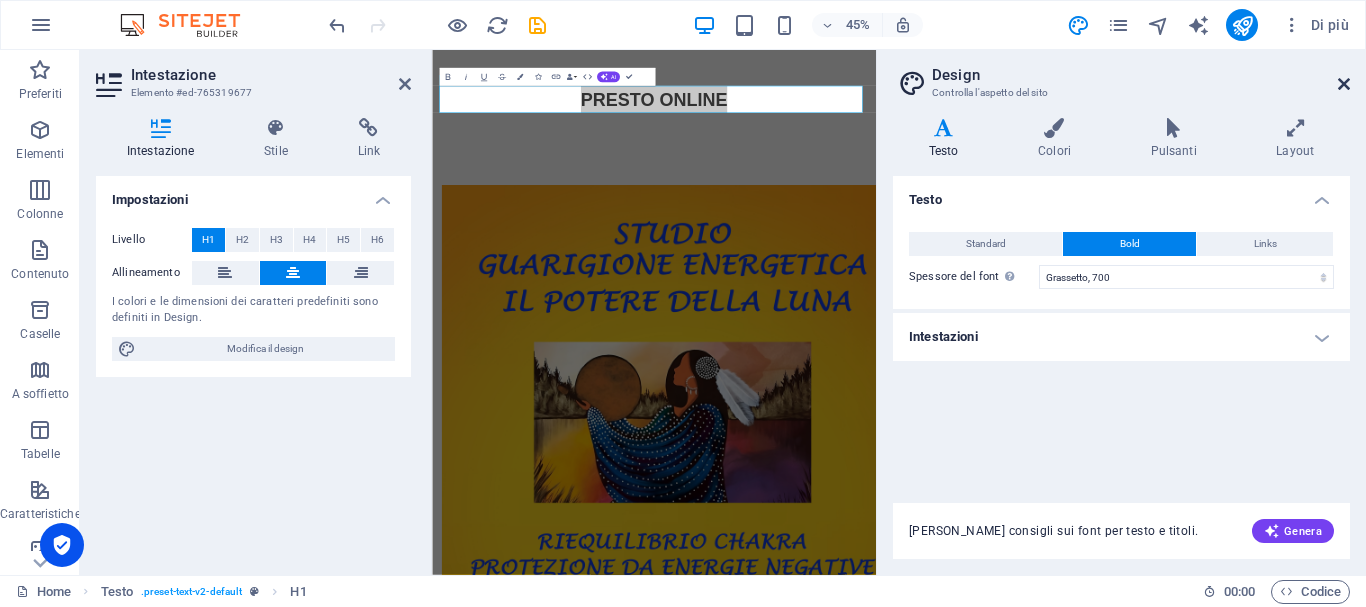 click at bounding box center [1344, 84] 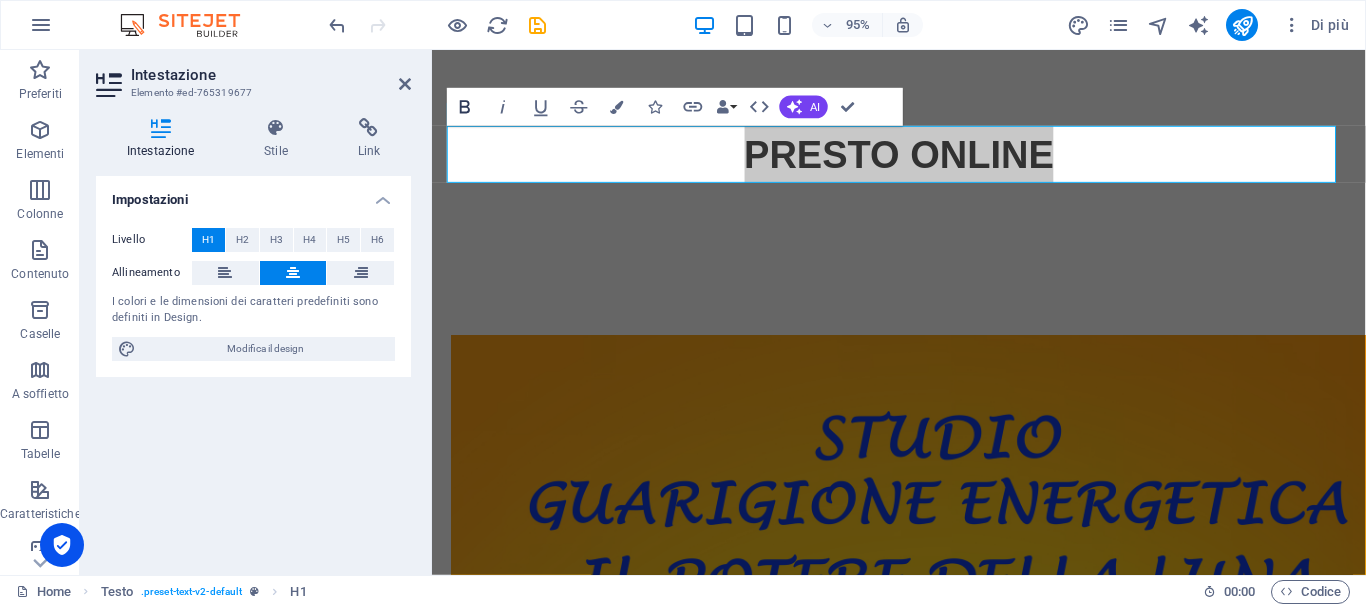 click 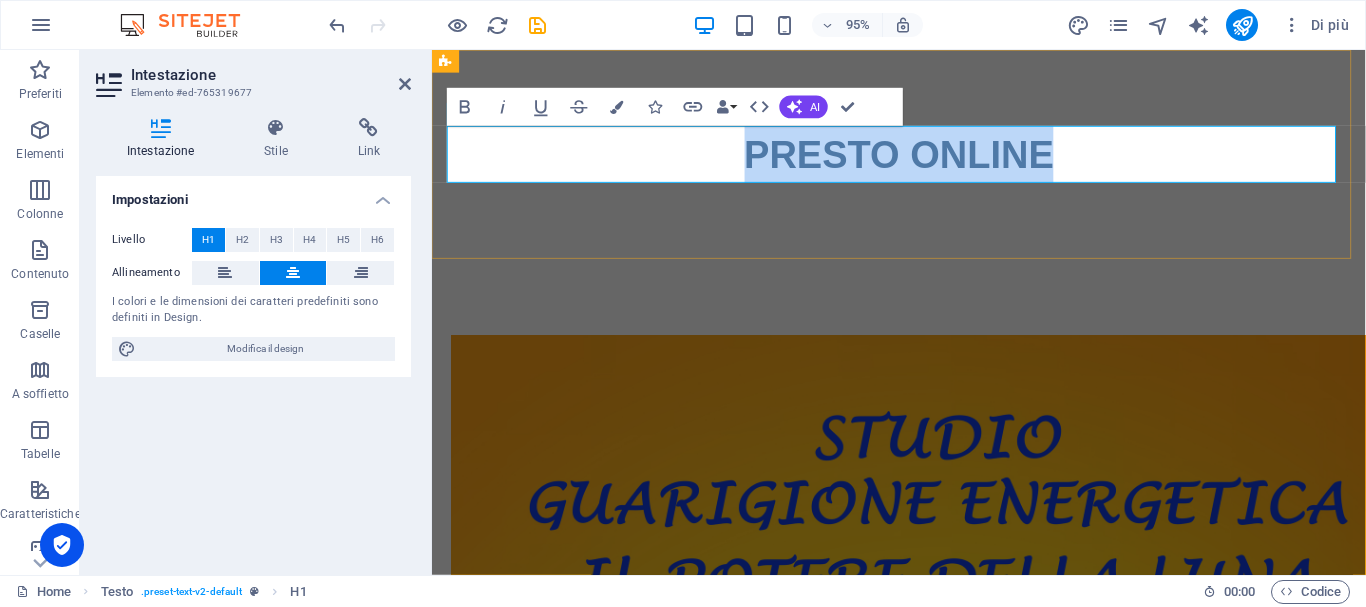 click on "PRESTO ONLINE" at bounding box center (924, 160) 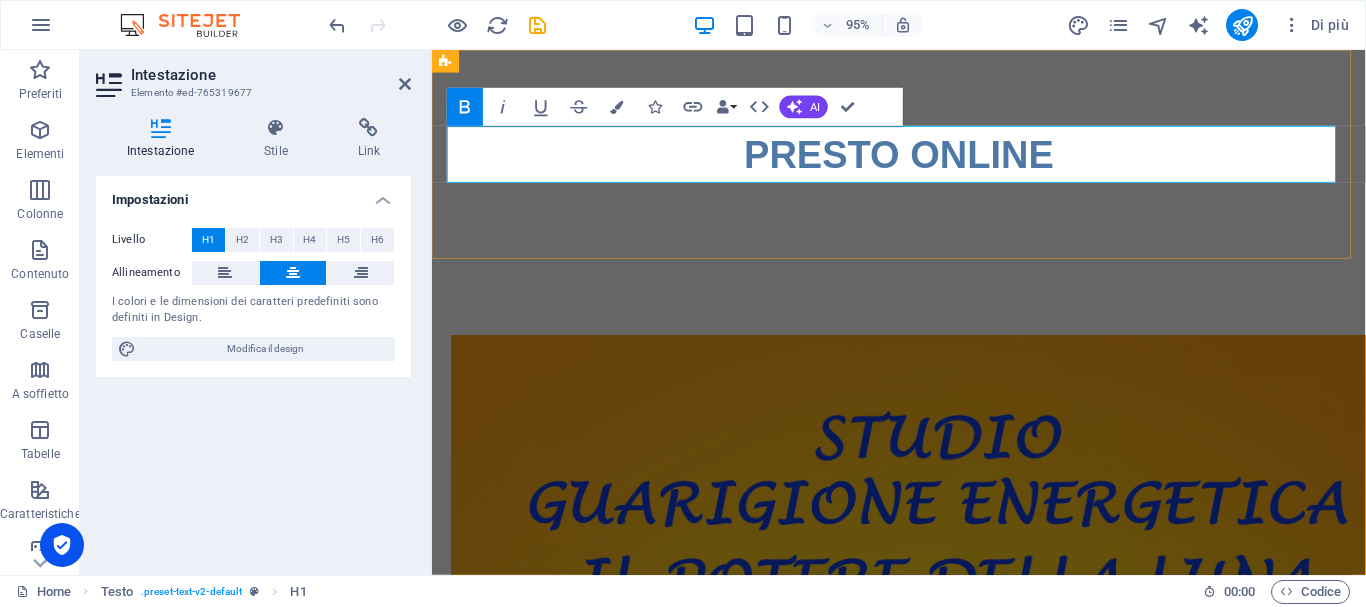 click on "PRESTO ONLINE" at bounding box center [924, 160] 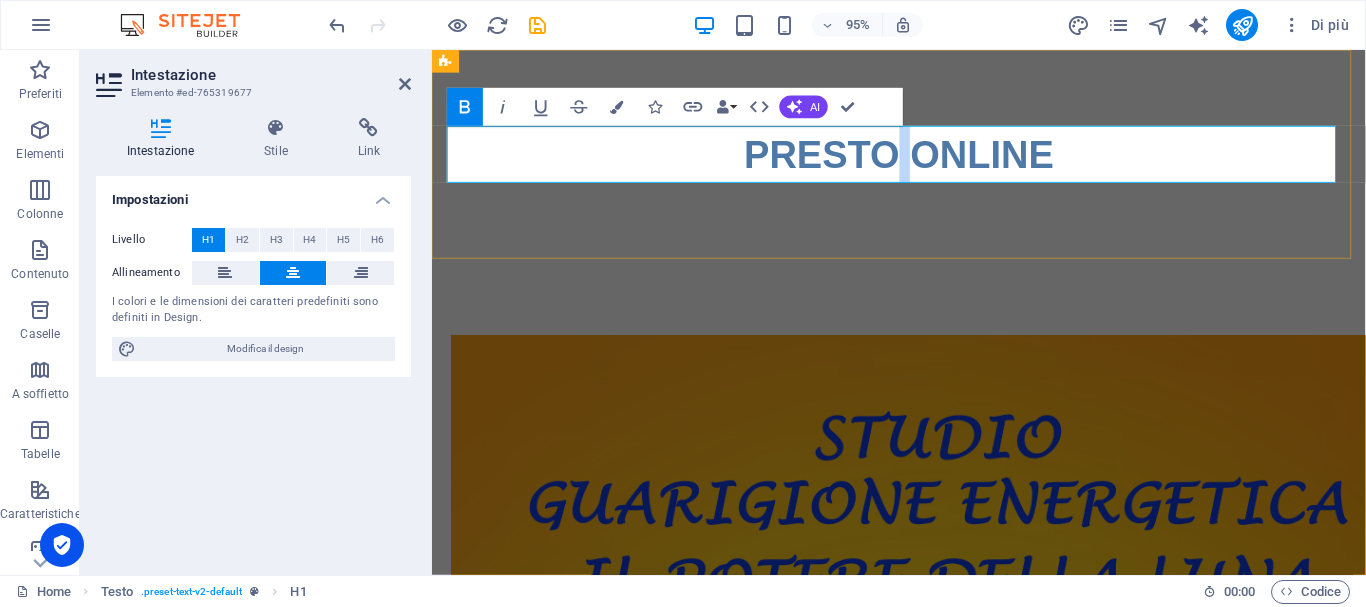 click on "PRESTO ONLINE" at bounding box center (924, 160) 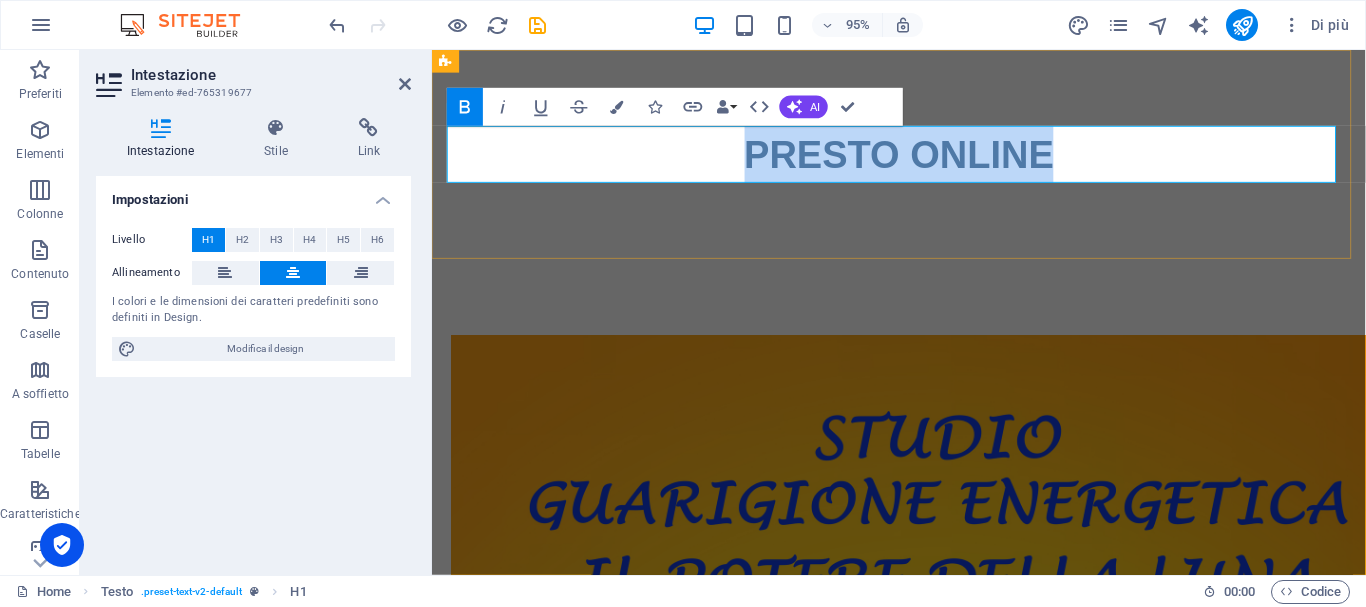 click on "PRESTO ONLINE" at bounding box center (924, 160) 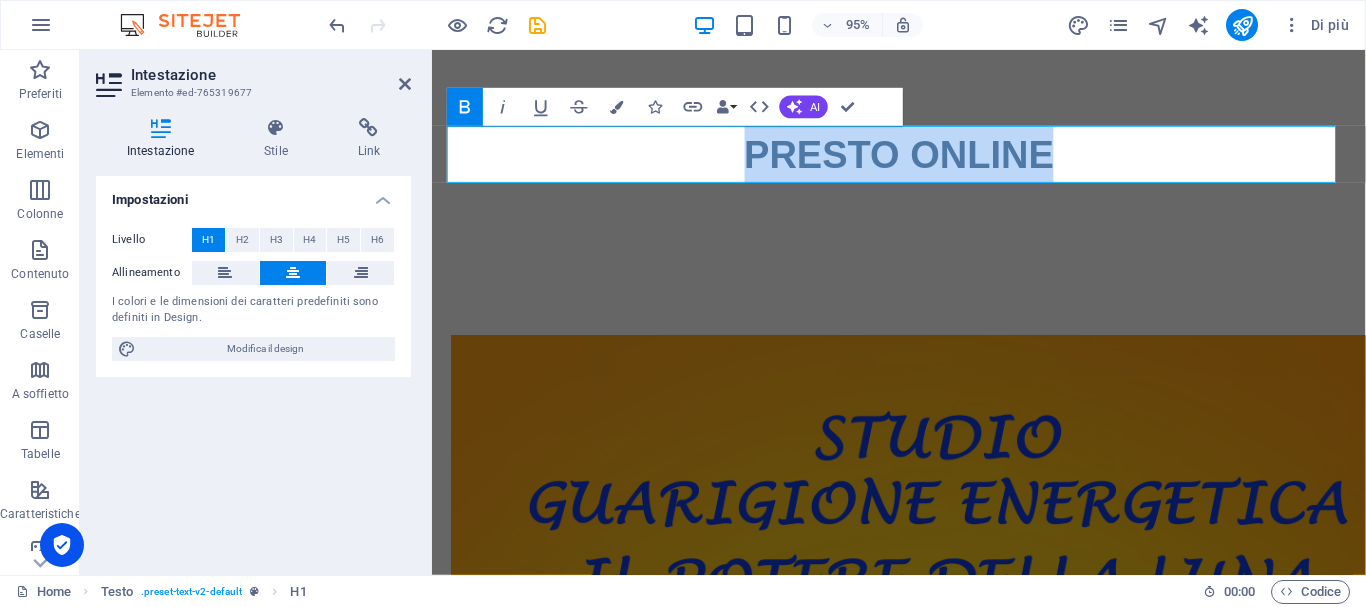 click 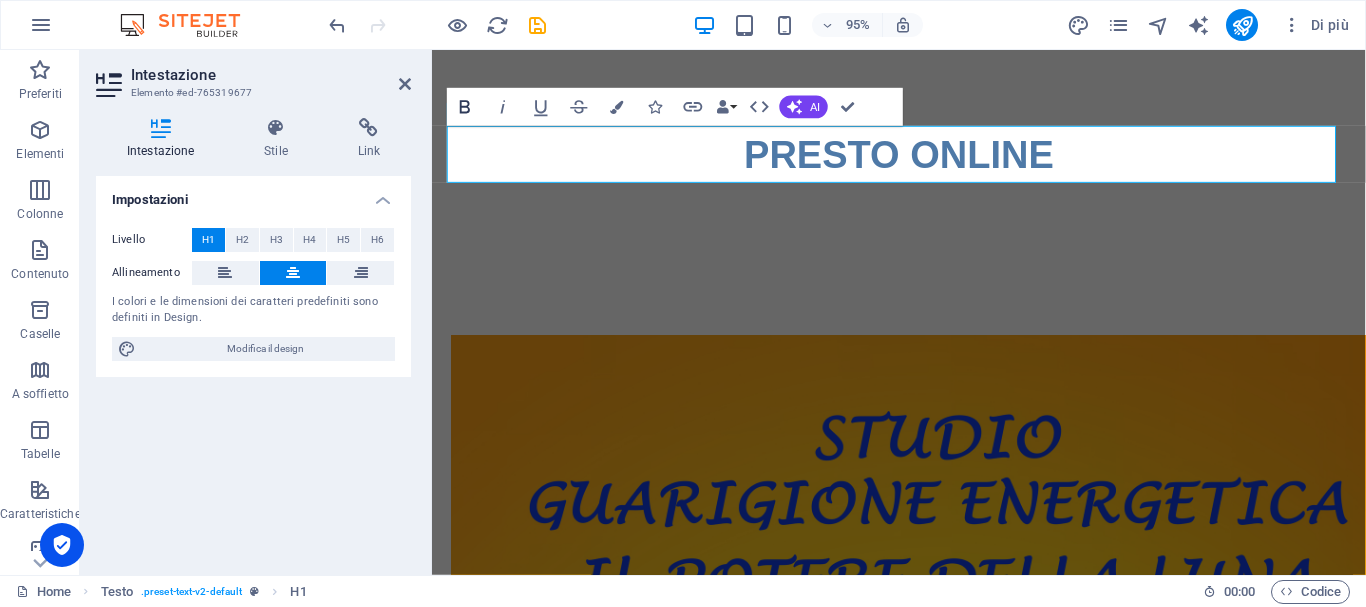 click 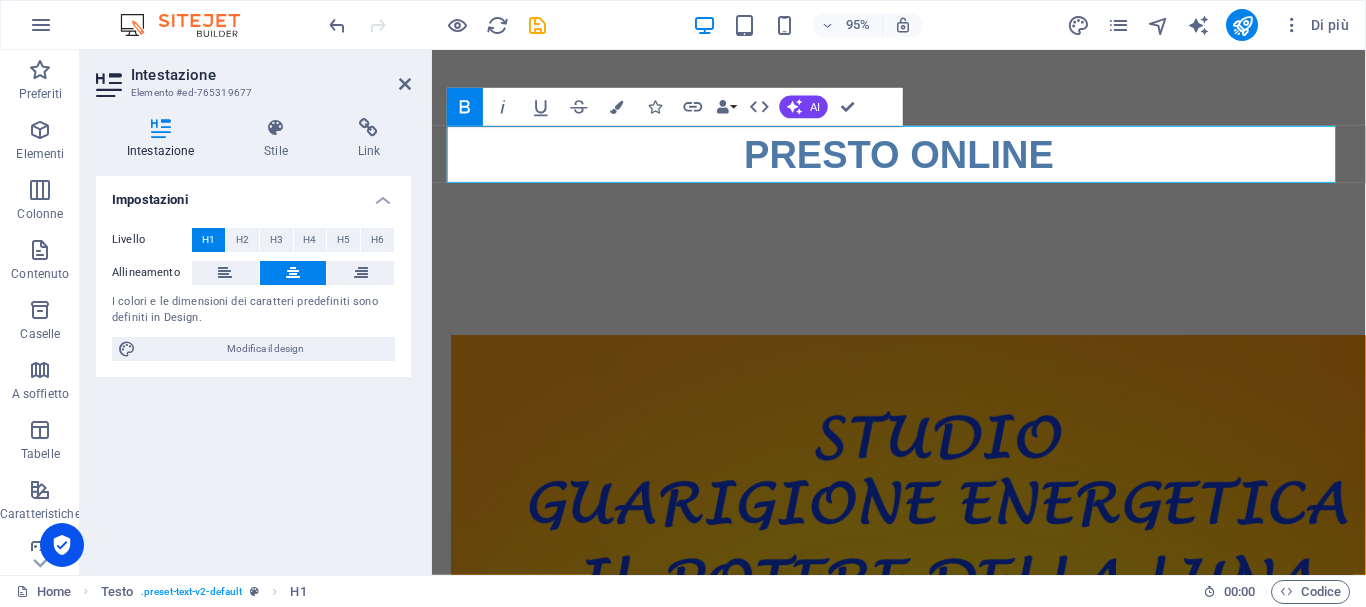 click 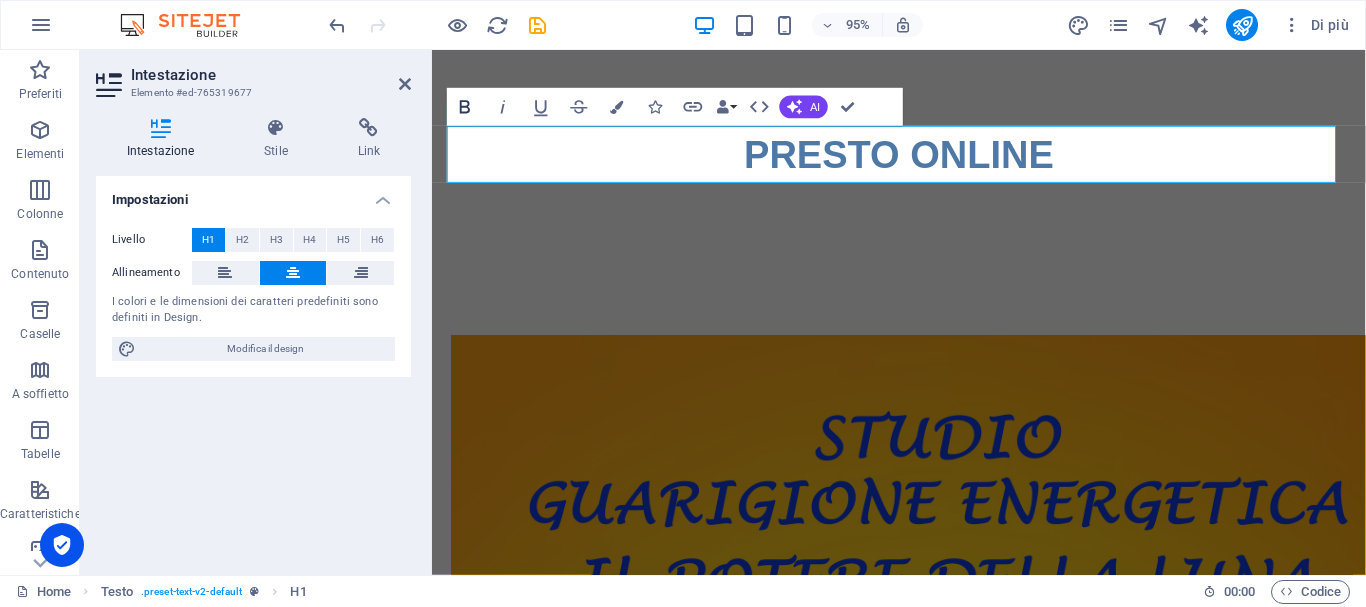 click 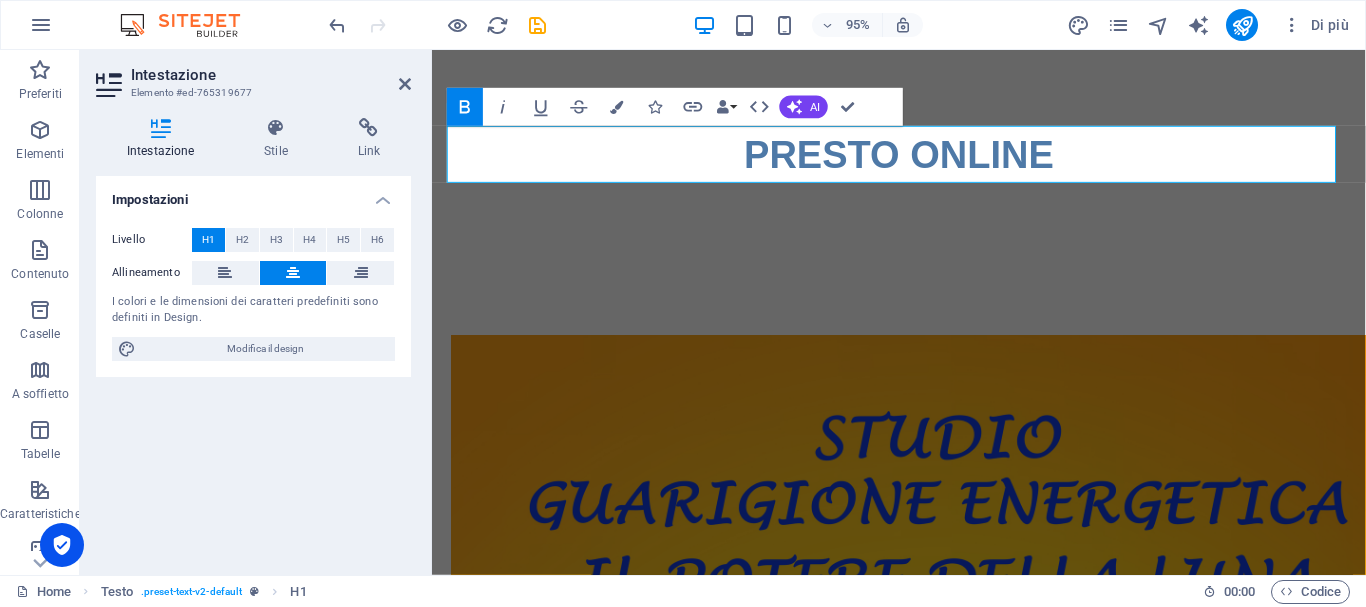 click 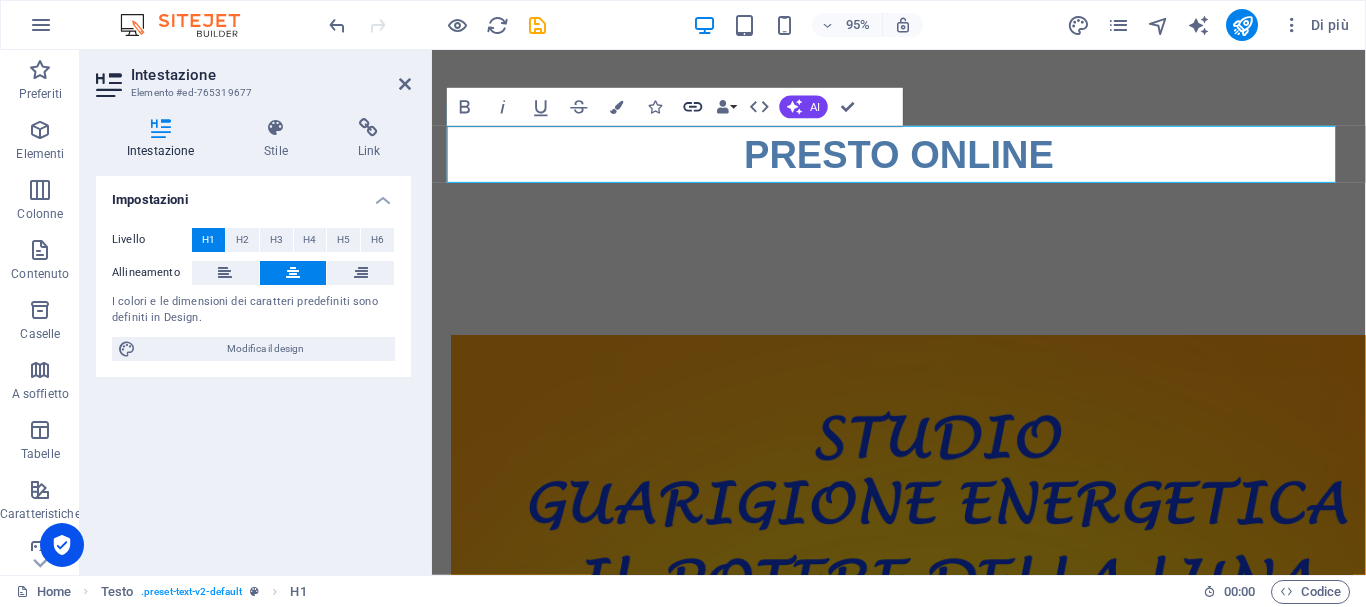 click 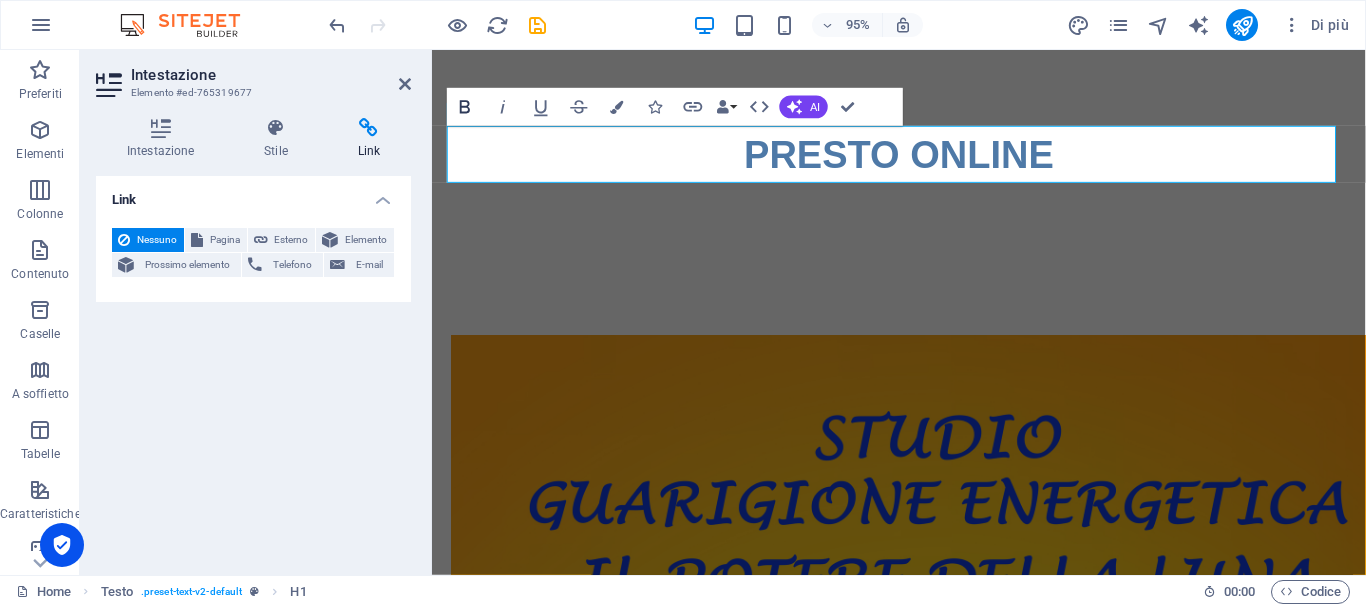click 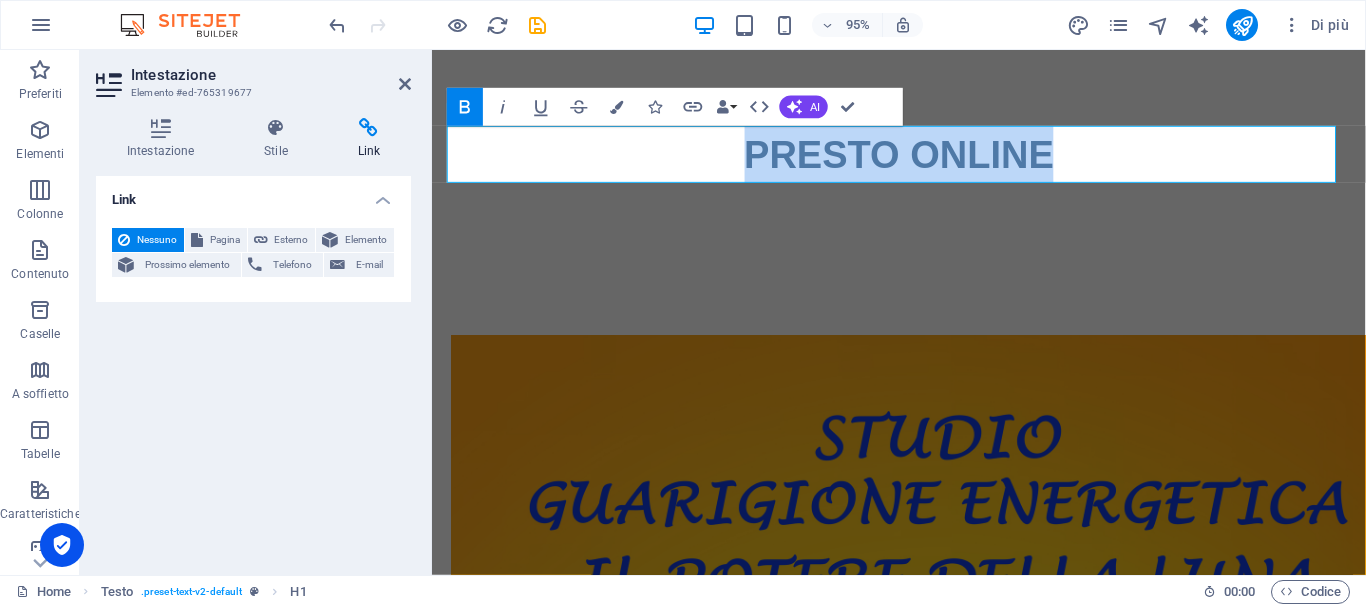 click 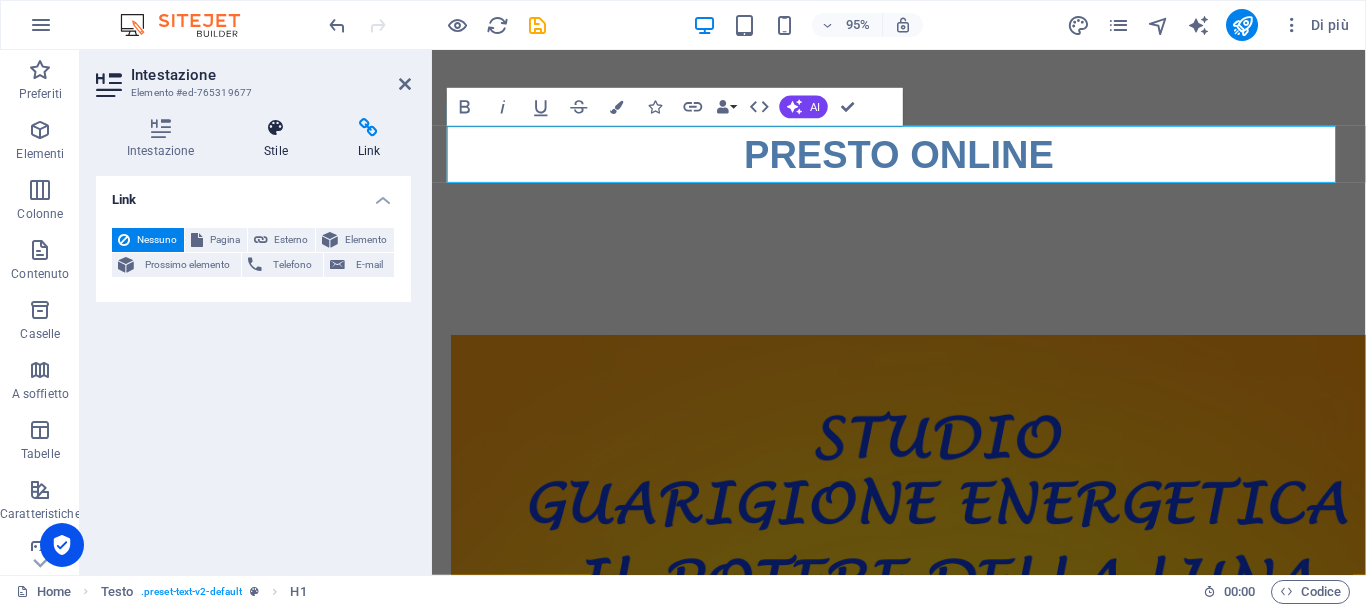 click on "Stile" at bounding box center [279, 139] 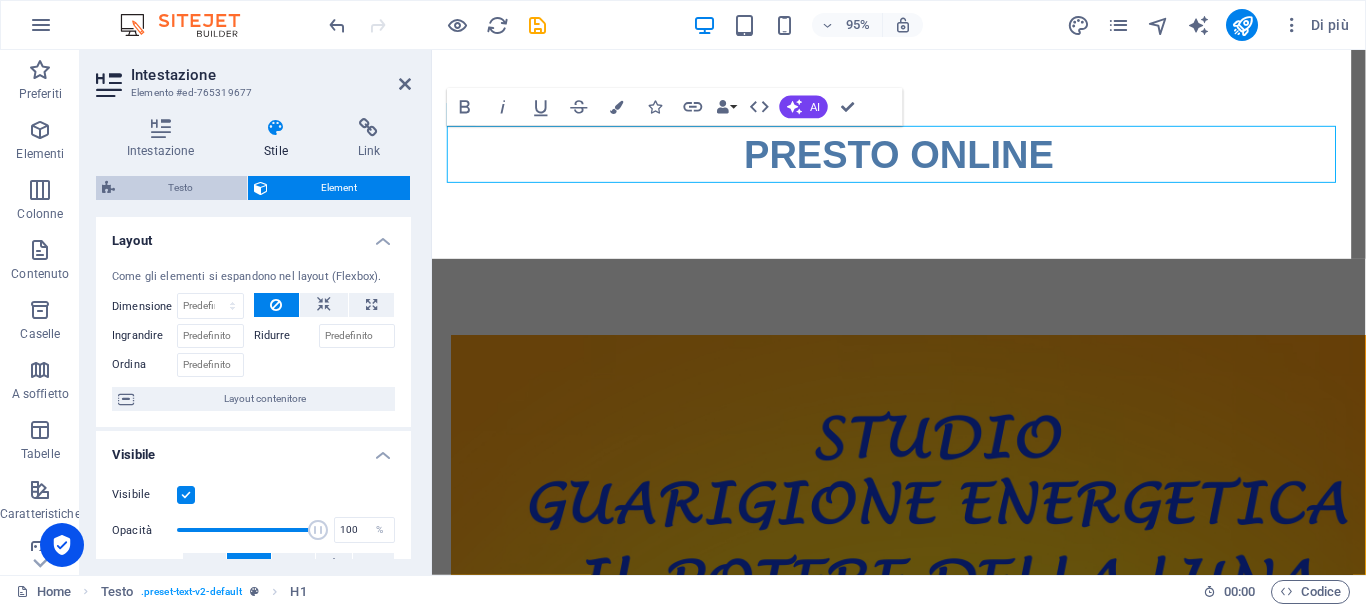 click on "Testo" at bounding box center [181, 188] 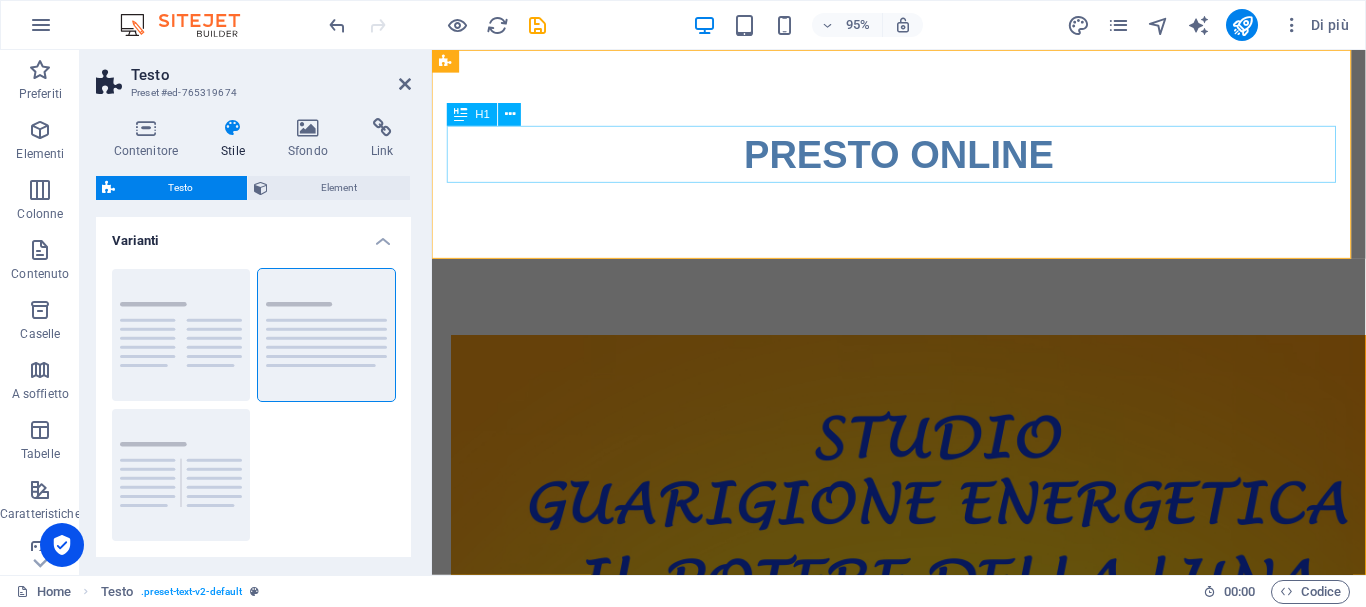 click on "PRESTO ONLINE" at bounding box center [924, 160] 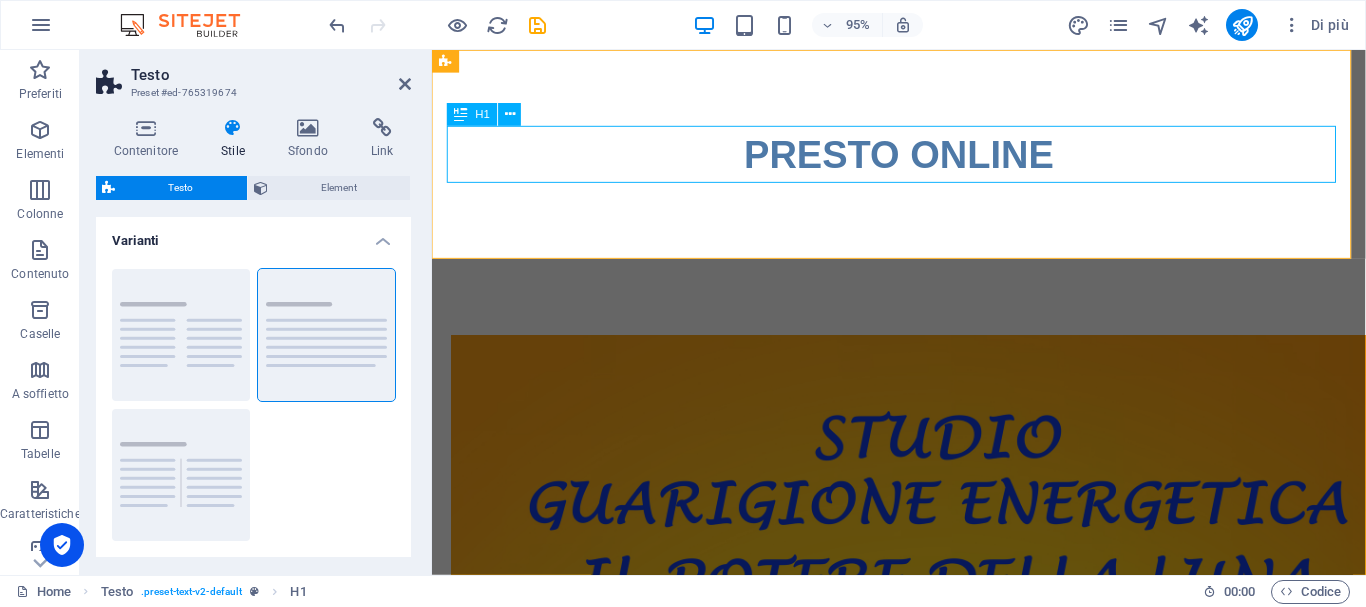 click on "PRESTO ONLINE" at bounding box center [924, 160] 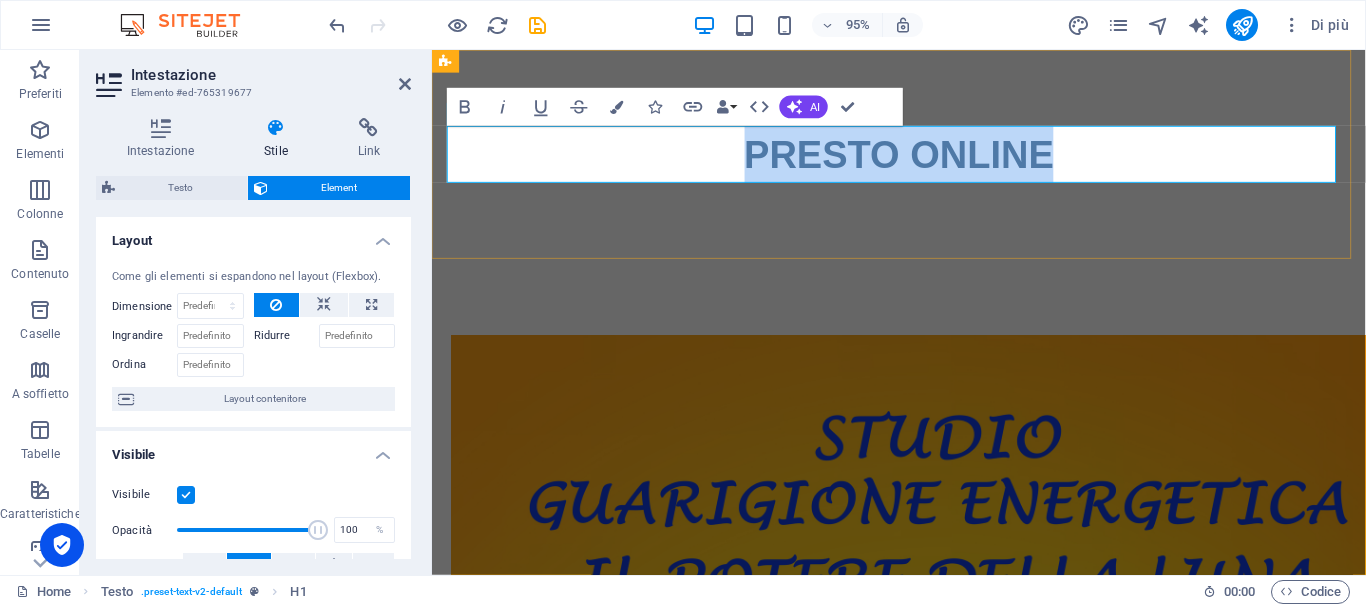 click on "PRESTO ONLINE" at bounding box center (924, 160) 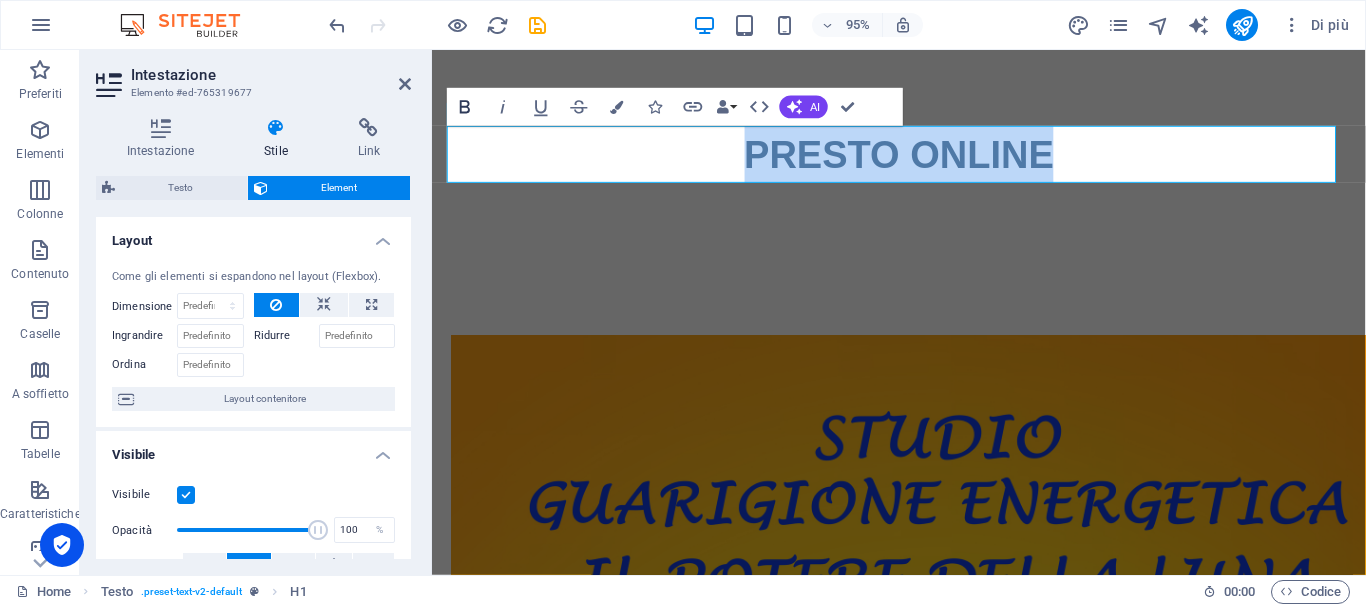 click 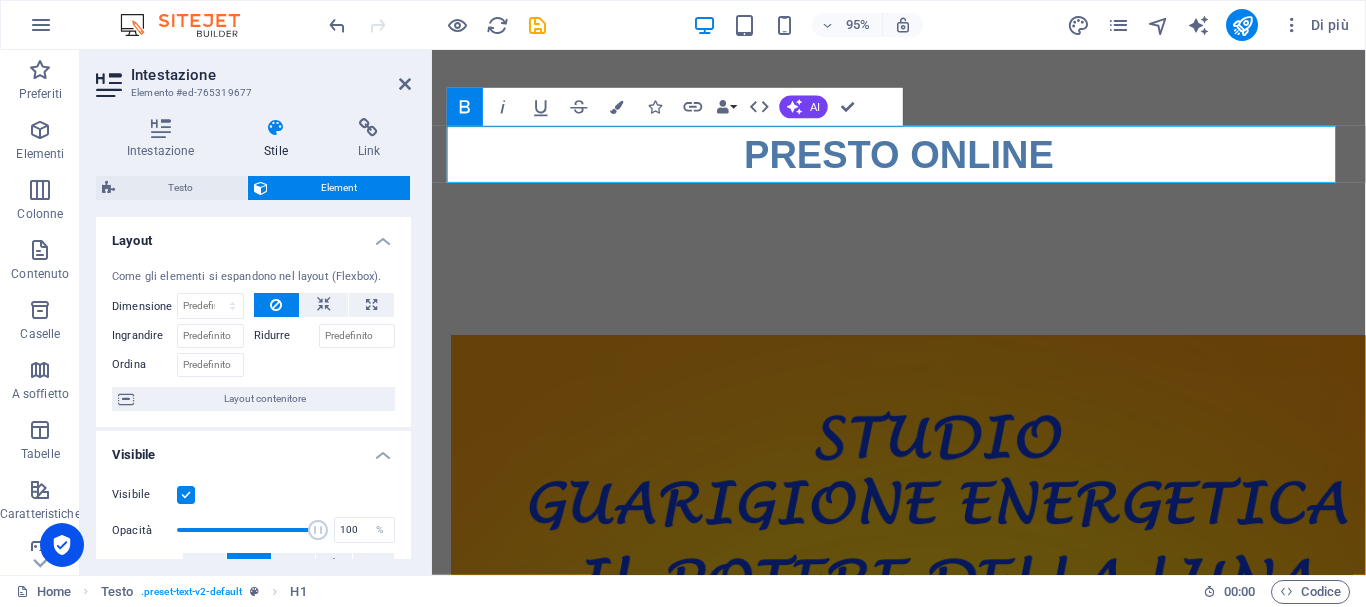 click 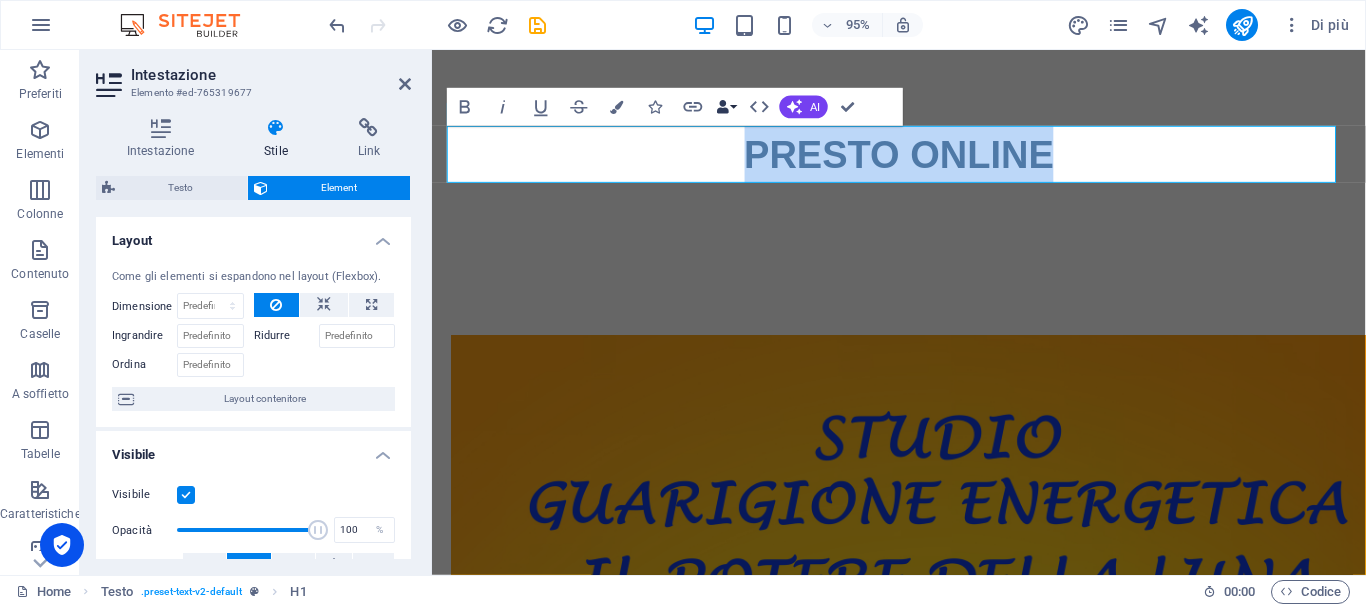 click on "Data Bindings" at bounding box center (726, 107) 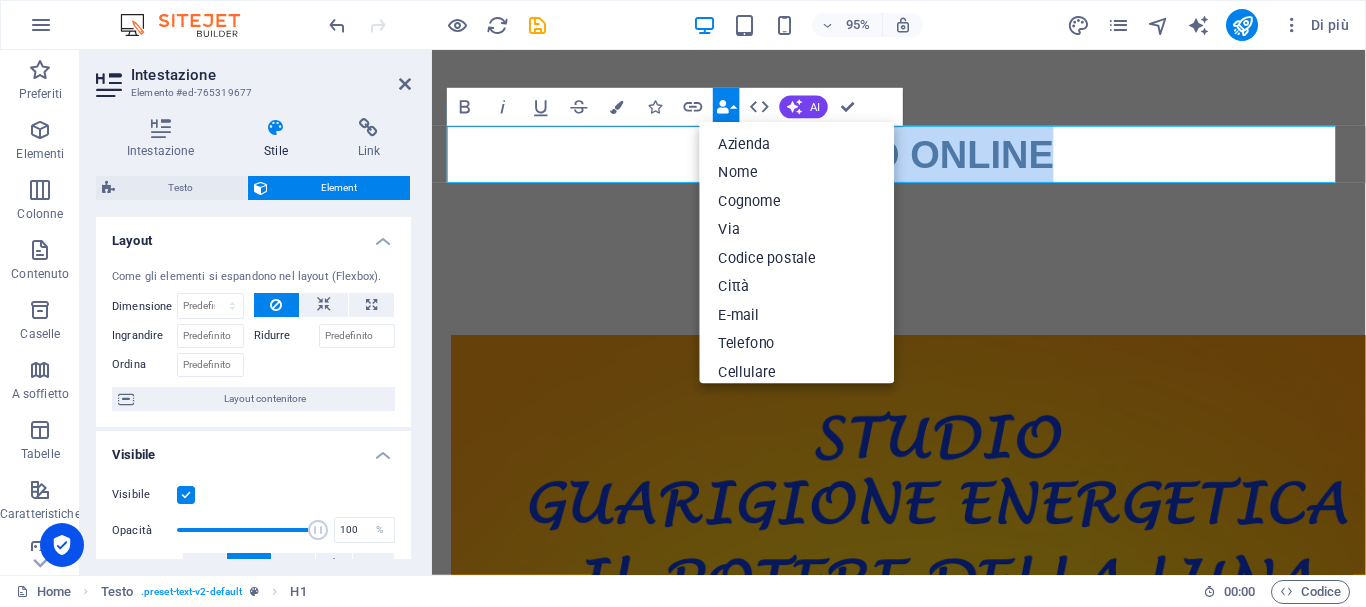 click on "Data Bindings" at bounding box center [726, 107] 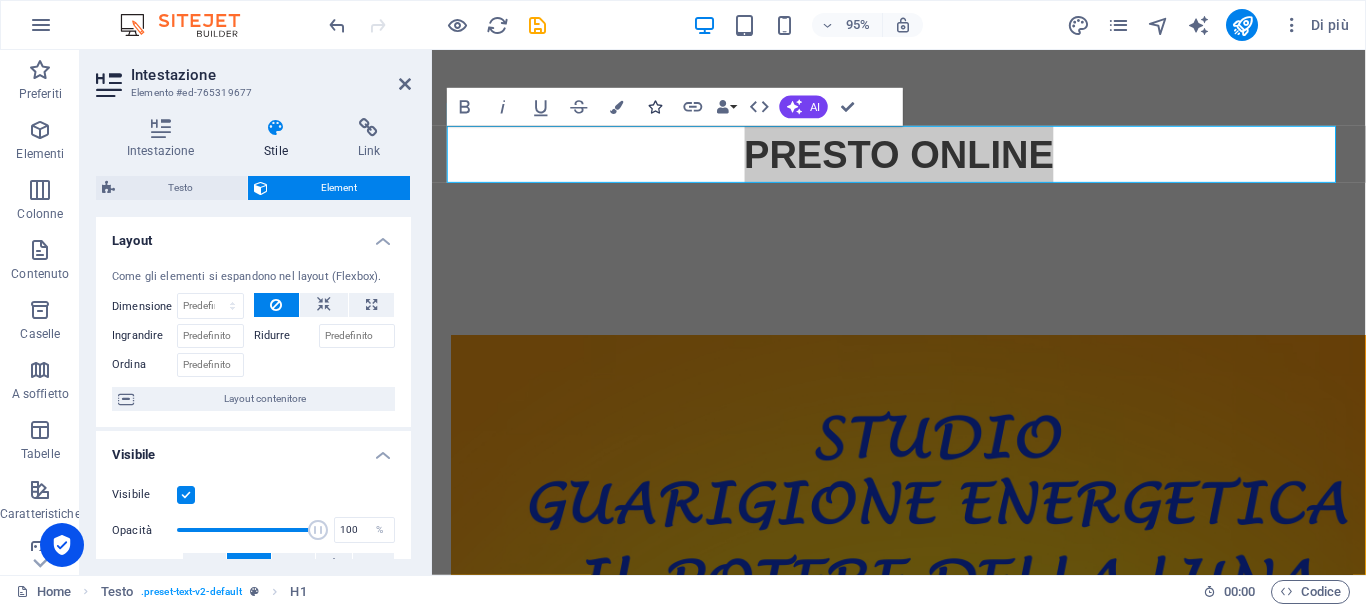click at bounding box center (655, 106) 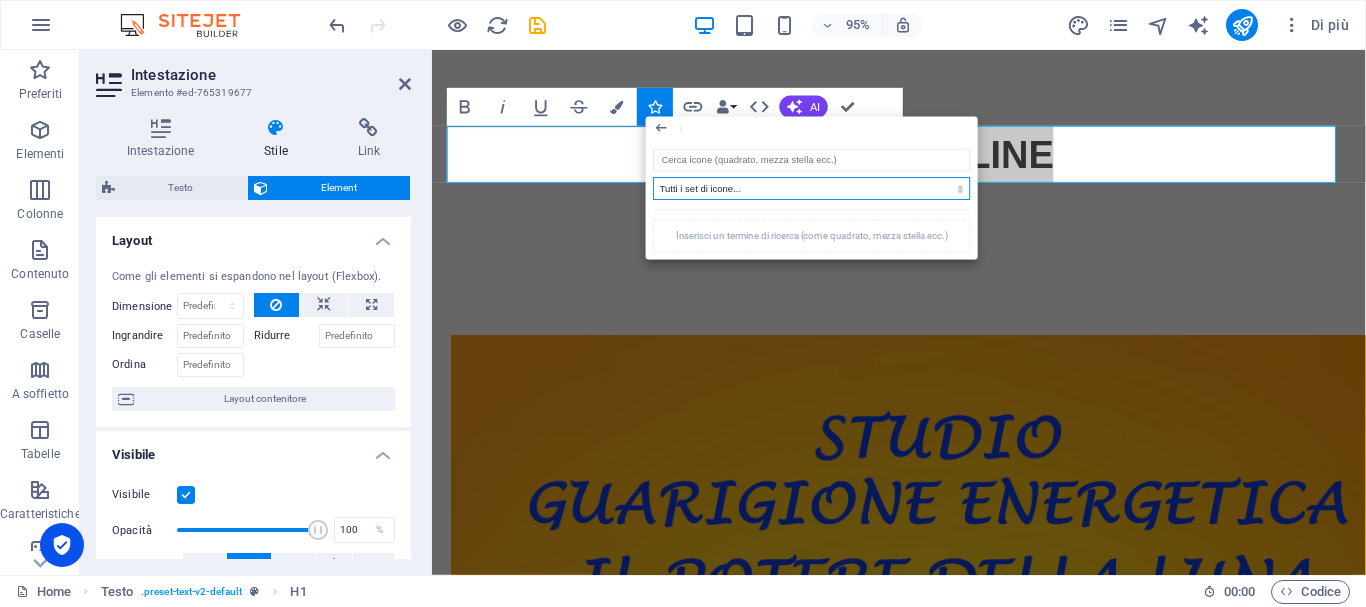 click on "Tutti i set di icone... IcoFont Ionicons FontAwesome Brands FontAwesome Duotone FontAwesome Solid FontAwesome Regular FontAwesome Light FontAwesome Thin FontAwesome Sharp Solid FontAwesome Sharp Regular FontAwesome Sharp Light FontAwesome Sharp Thin" at bounding box center [811, 188] 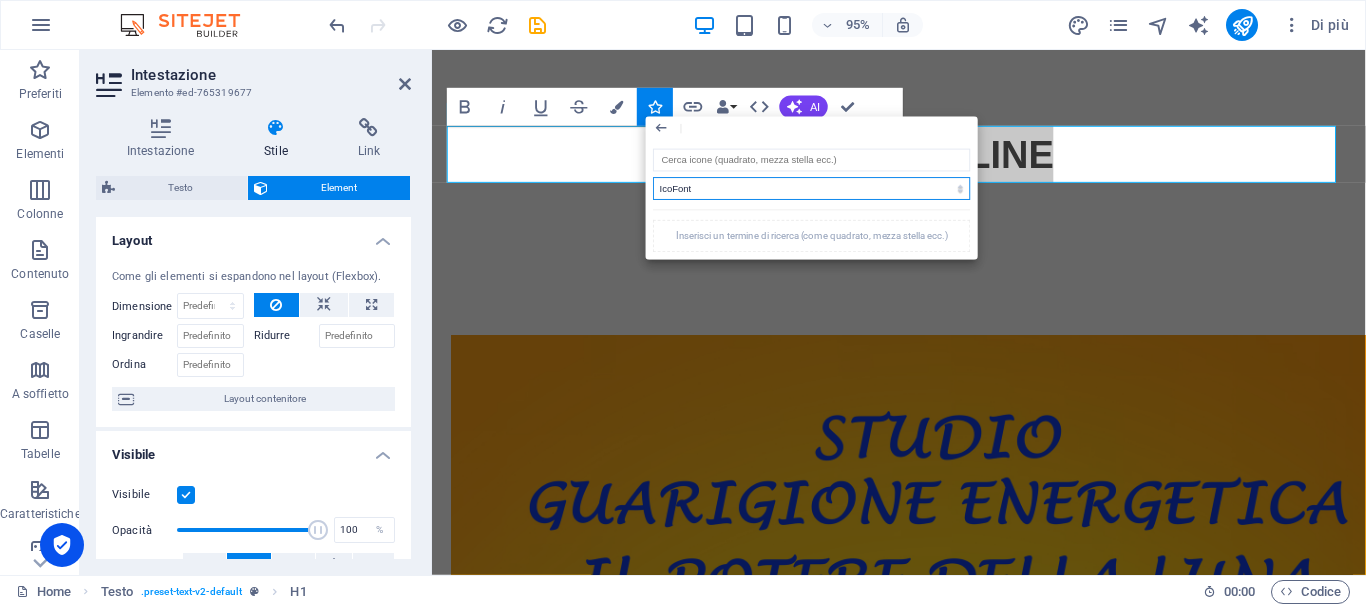click on "Tutti i set di icone... IcoFont Ionicons FontAwesome Brands FontAwesome Duotone FontAwesome Solid FontAwesome Regular FontAwesome Light FontAwesome Thin FontAwesome Sharp Solid FontAwesome Sharp Regular FontAwesome Sharp Light FontAwesome Sharp Thin" at bounding box center [811, 188] 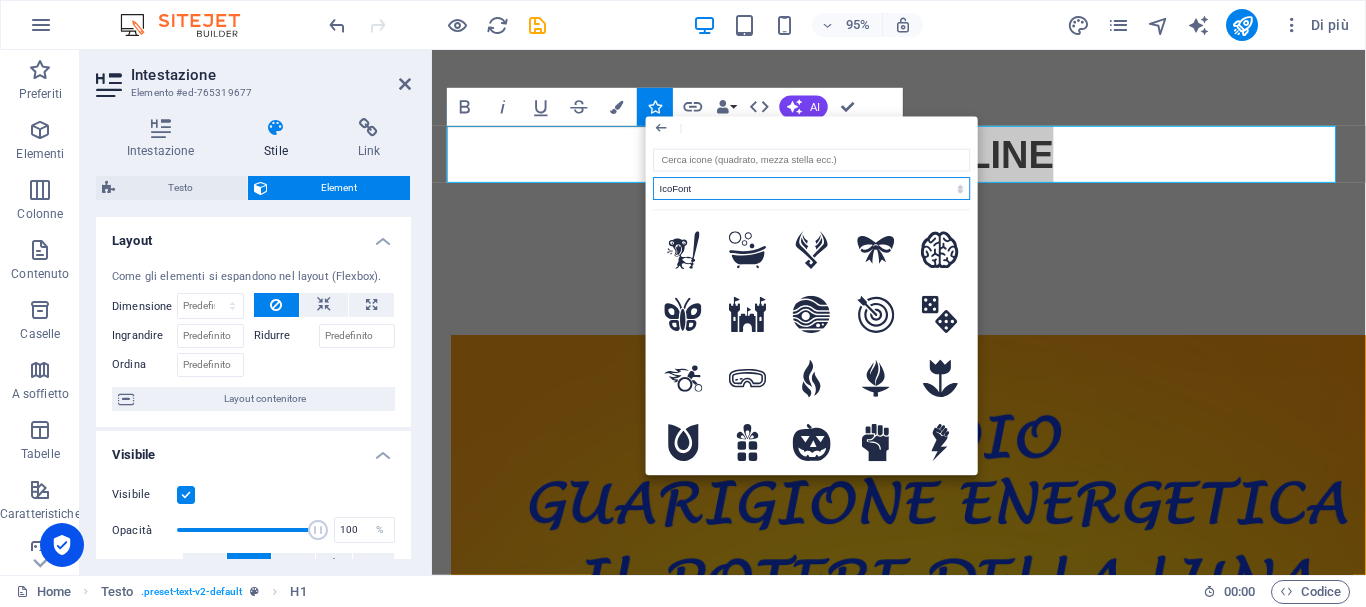 click on "Tutti i set di icone... IcoFont Ionicons FontAwesome Brands FontAwesome Duotone FontAwesome Solid FontAwesome Regular FontAwesome Light FontAwesome Thin FontAwesome Sharp Solid FontAwesome Sharp Regular FontAwesome Sharp Light FontAwesome Sharp Thin" at bounding box center [811, 188] 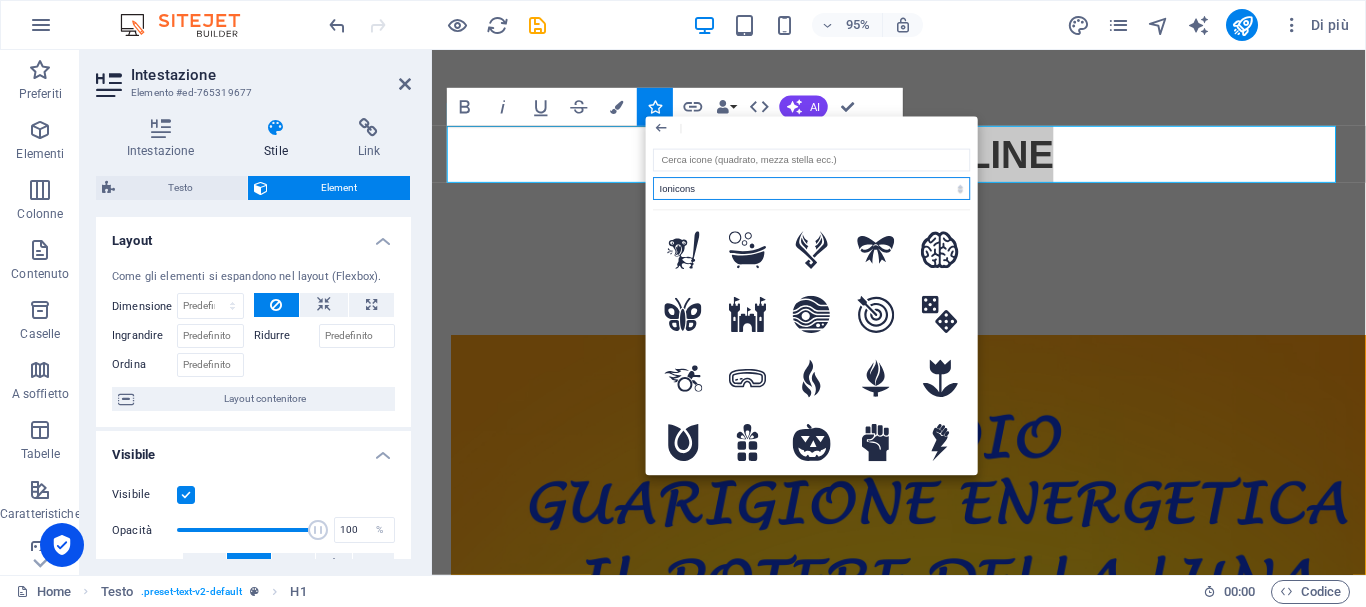 click on "Tutti i set di icone... IcoFont Ionicons FontAwesome Brands FontAwesome Duotone FontAwesome Solid FontAwesome Regular FontAwesome Light FontAwesome Thin FontAwesome Sharp Solid FontAwesome Sharp Regular FontAwesome Sharp Light FontAwesome Sharp Thin" at bounding box center (811, 188) 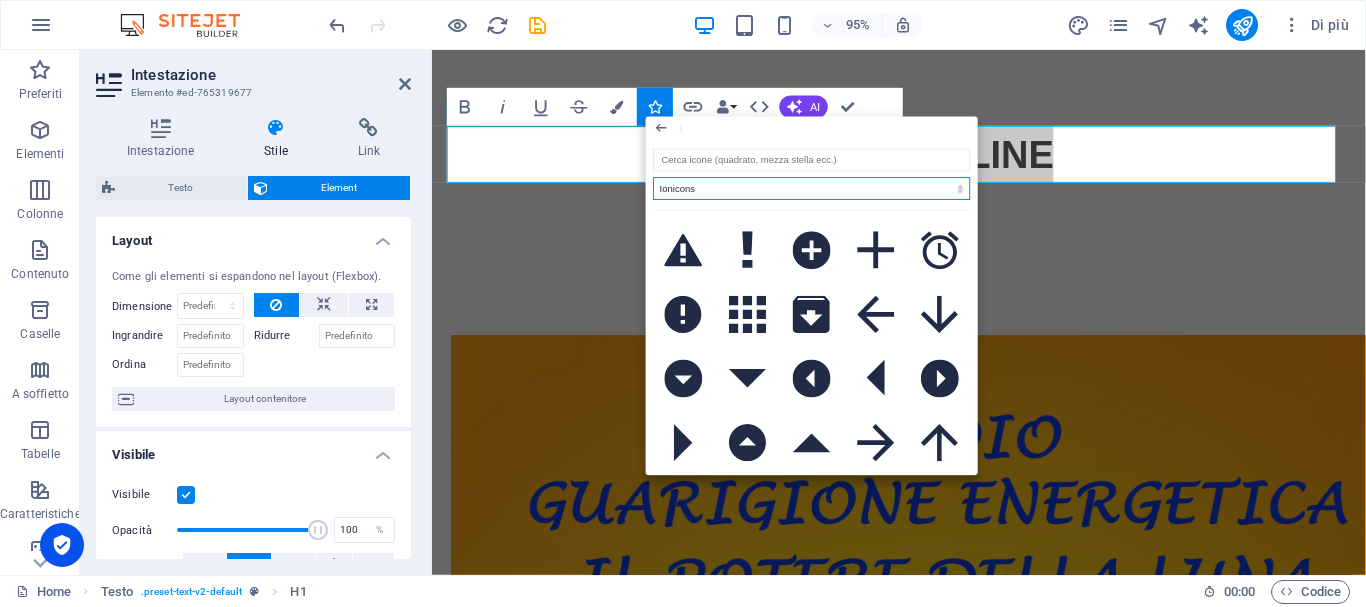 click on "Tutti i set di icone... IcoFont Ionicons FontAwesome Brands FontAwesome Duotone FontAwesome Solid FontAwesome Regular FontAwesome Light FontAwesome Thin FontAwesome Sharp Solid FontAwesome Sharp Regular FontAwesome Sharp Light FontAwesome Sharp Thin" at bounding box center (811, 188) 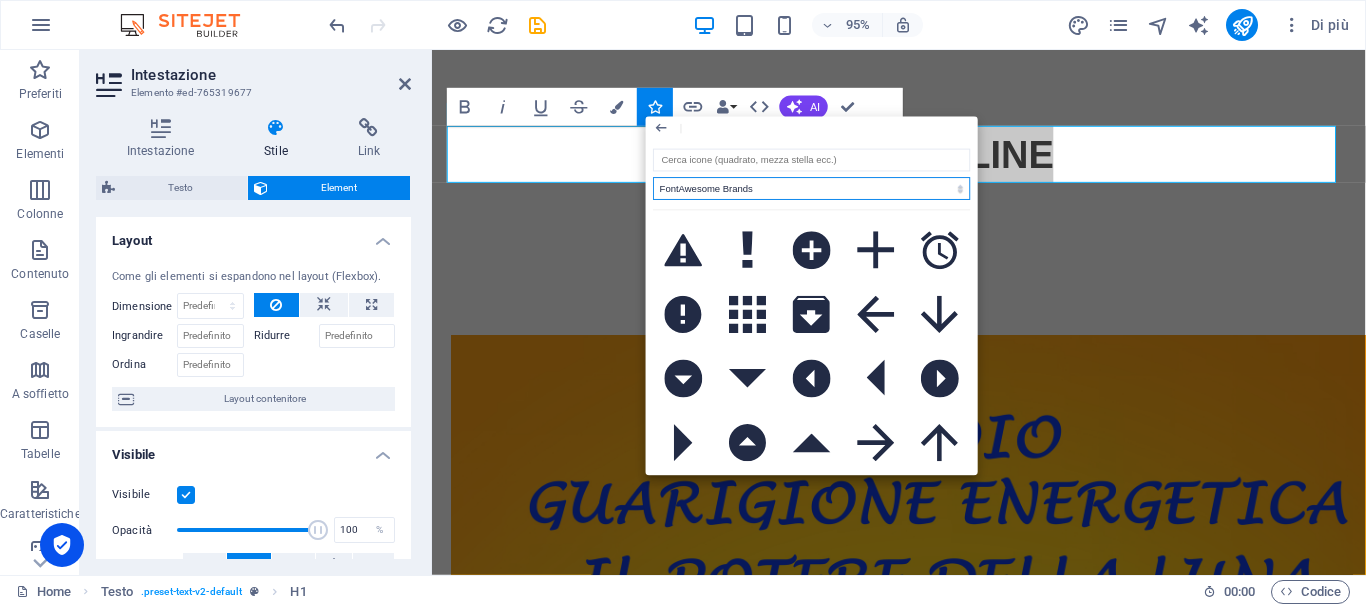 click on "Tutti i set di icone... IcoFont Ionicons FontAwesome Brands FontAwesome Duotone FontAwesome Solid FontAwesome Regular FontAwesome Light FontAwesome Thin FontAwesome Sharp Solid FontAwesome Sharp Regular FontAwesome Sharp Light FontAwesome Sharp Thin" at bounding box center [811, 188] 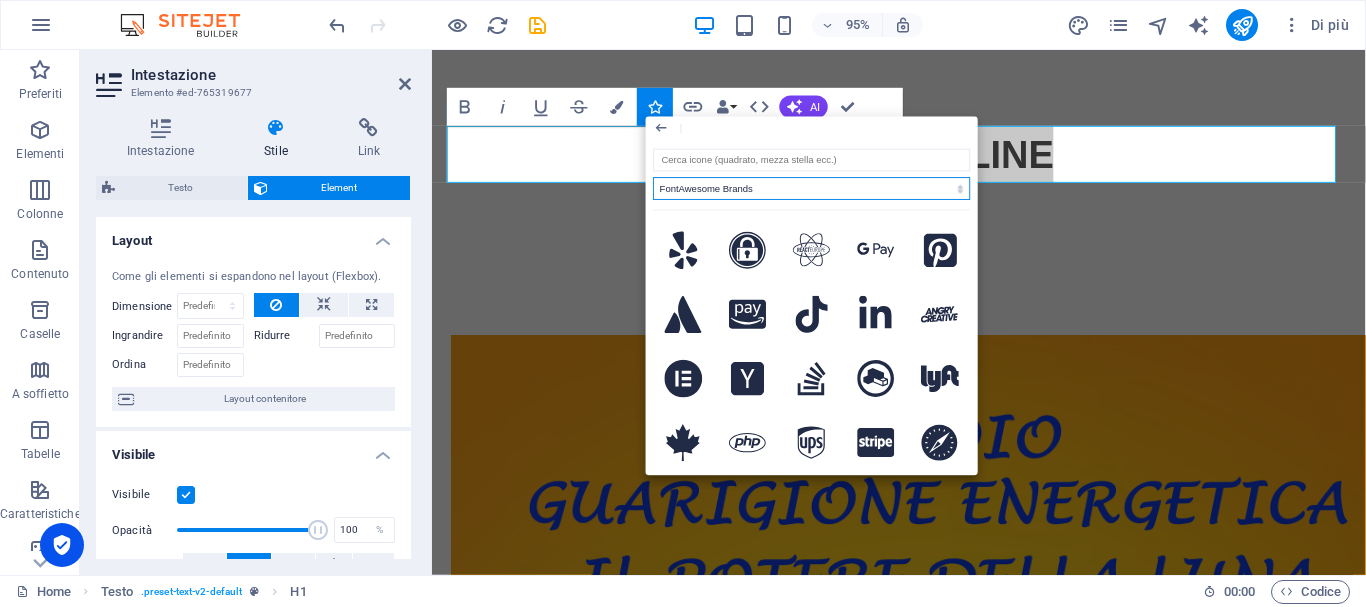 click on "Tutti i set di icone... IcoFont Ionicons FontAwesome Brands FontAwesome Duotone FontAwesome Solid FontAwesome Regular FontAwesome Light FontAwesome Thin FontAwesome Sharp Solid FontAwesome Sharp Regular FontAwesome Sharp Light FontAwesome Sharp Thin" at bounding box center [811, 188] 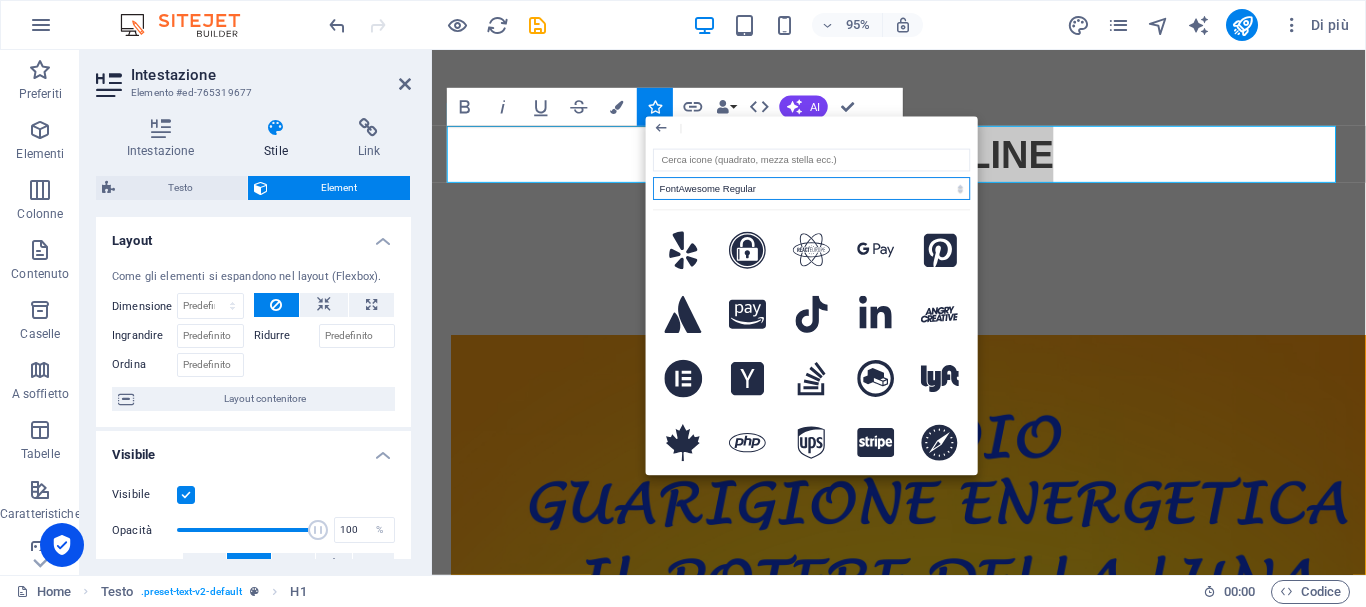 click on "Tutti i set di icone... IcoFont Ionicons FontAwesome Brands FontAwesome Duotone FontAwesome Solid FontAwesome Regular FontAwesome Light FontAwesome Thin FontAwesome Sharp Solid FontAwesome Sharp Regular FontAwesome Sharp Light FontAwesome Sharp Thin" at bounding box center (811, 188) 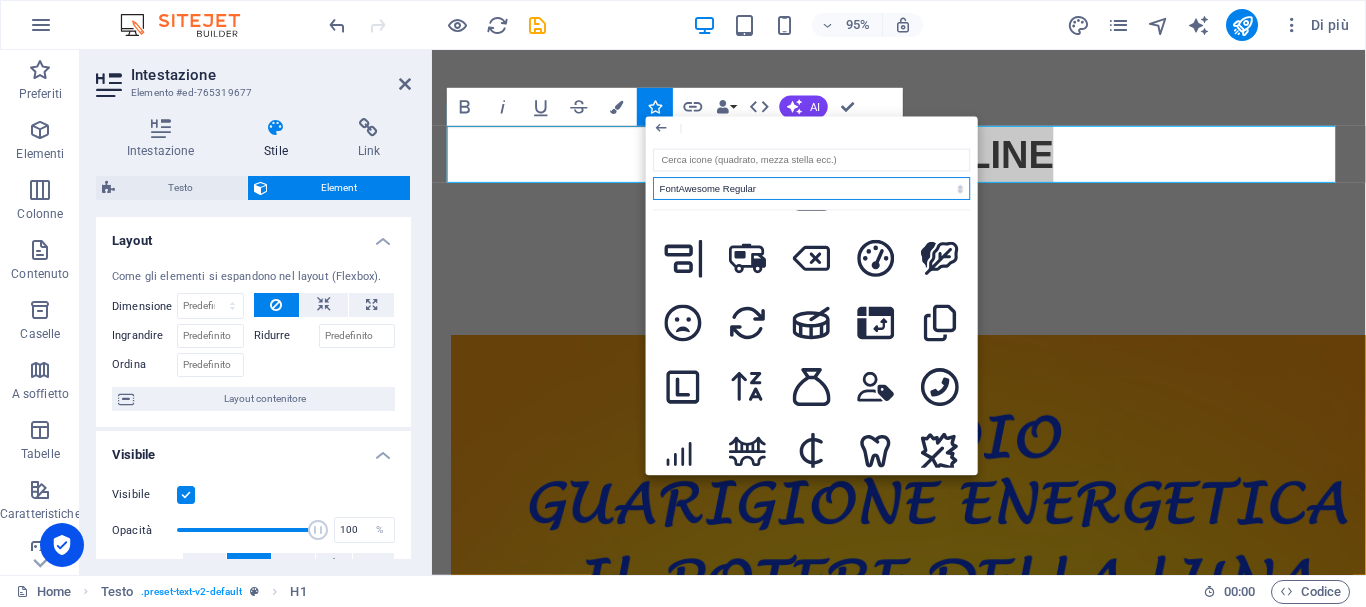 scroll, scrollTop: 900, scrollLeft: 0, axis: vertical 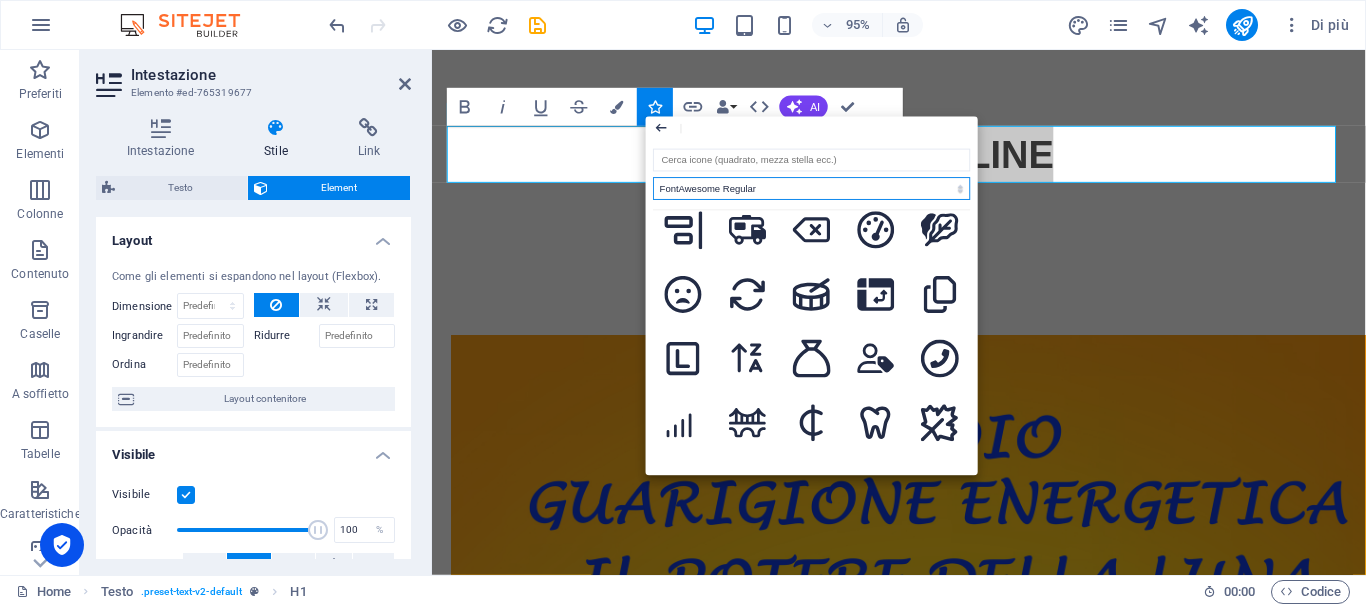 click 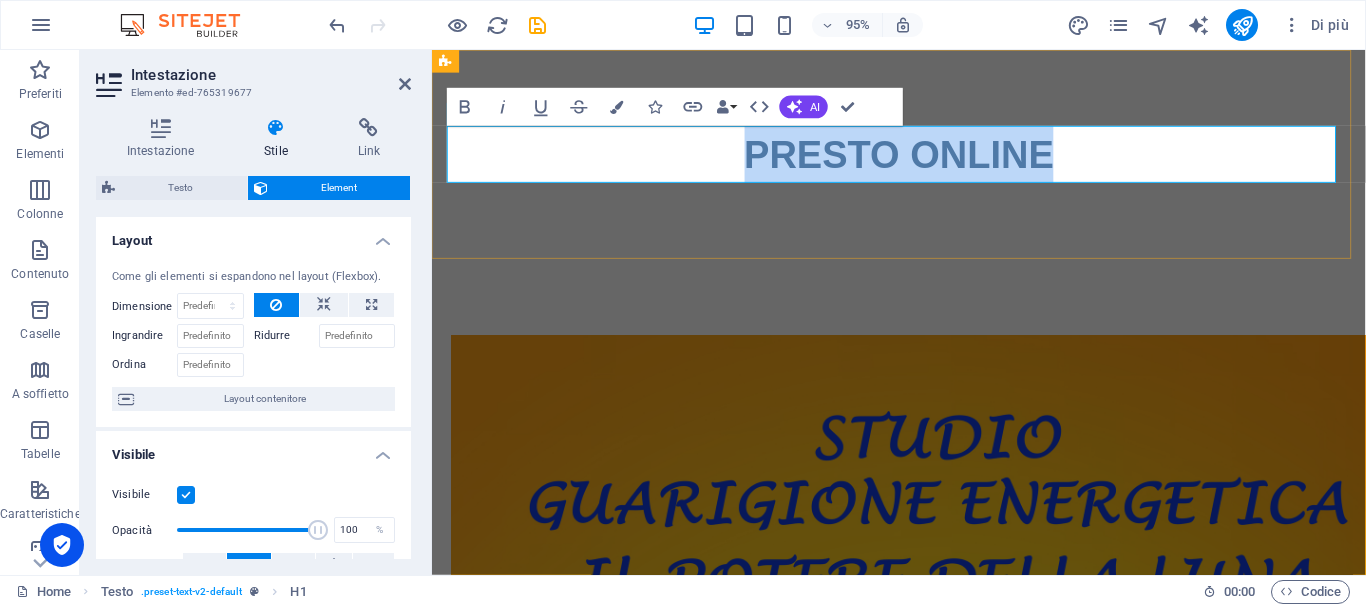 click on "PRESTO ONLINE" at bounding box center (924, 160) 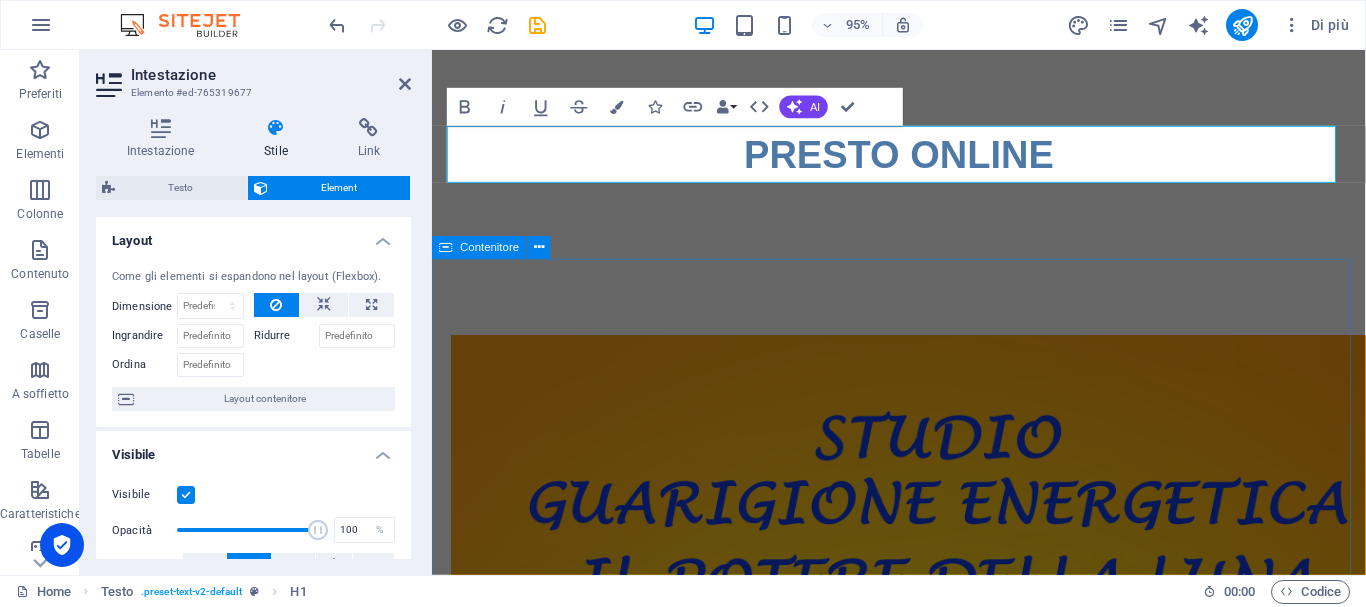 click at bounding box center (923, 1067) 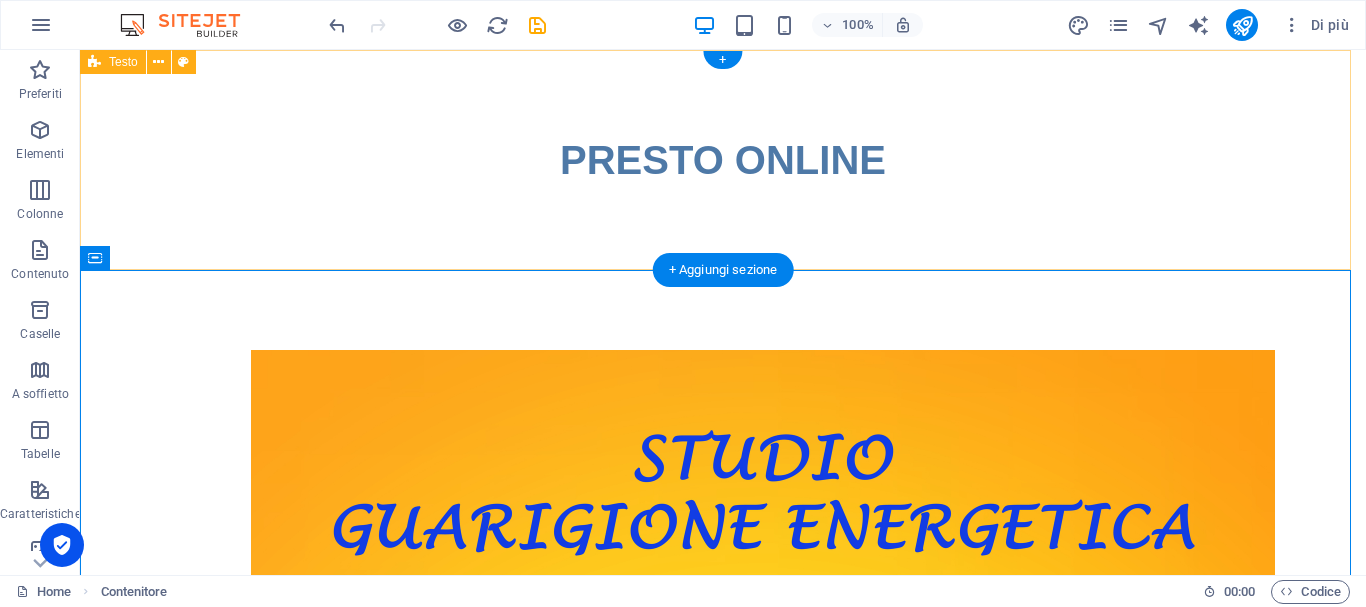 click on "PRESTO ONLINE" at bounding box center [723, 160] 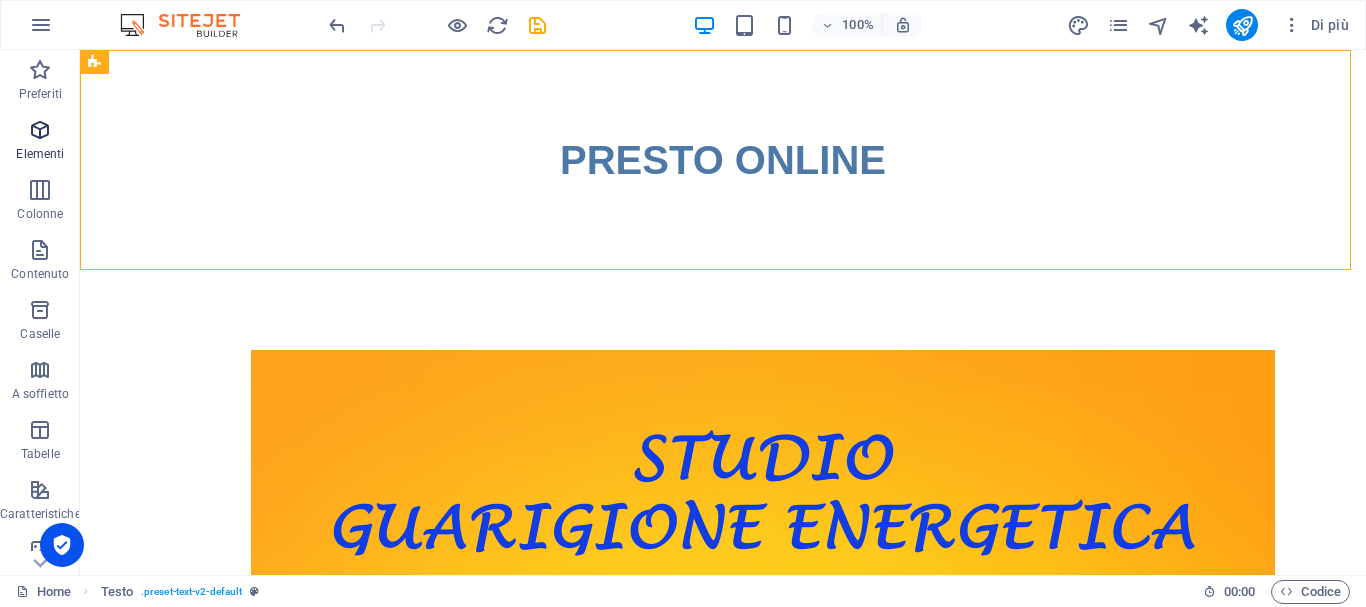 click at bounding box center (40, 130) 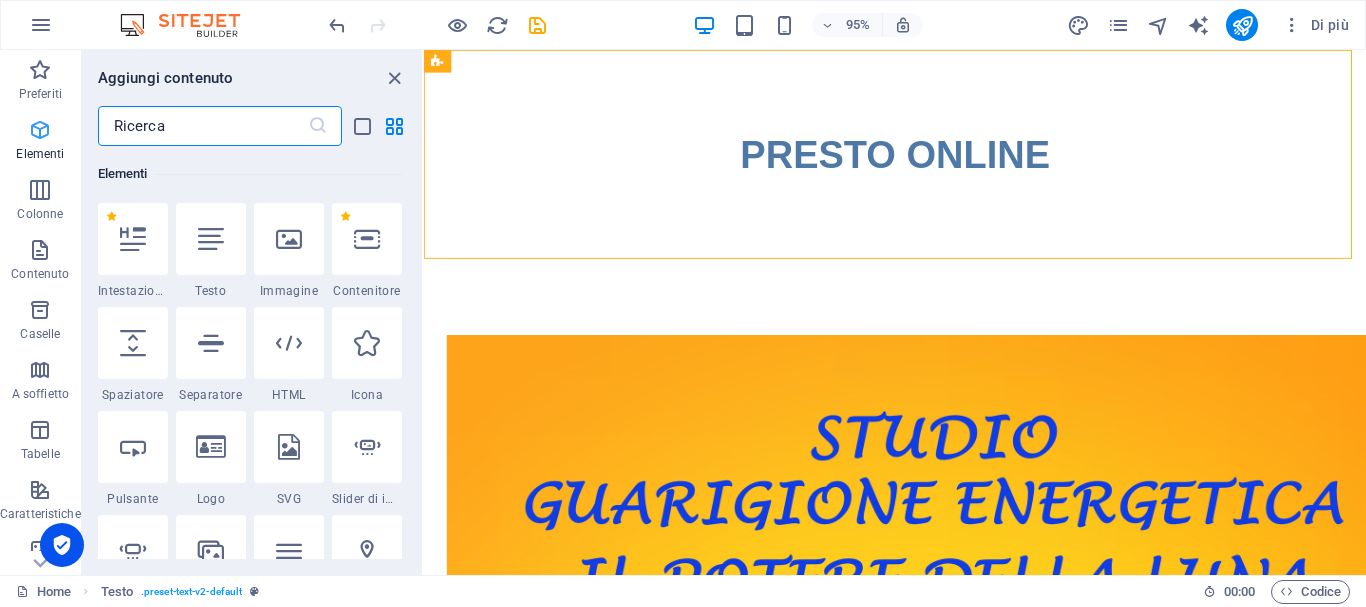 scroll, scrollTop: 213, scrollLeft: 0, axis: vertical 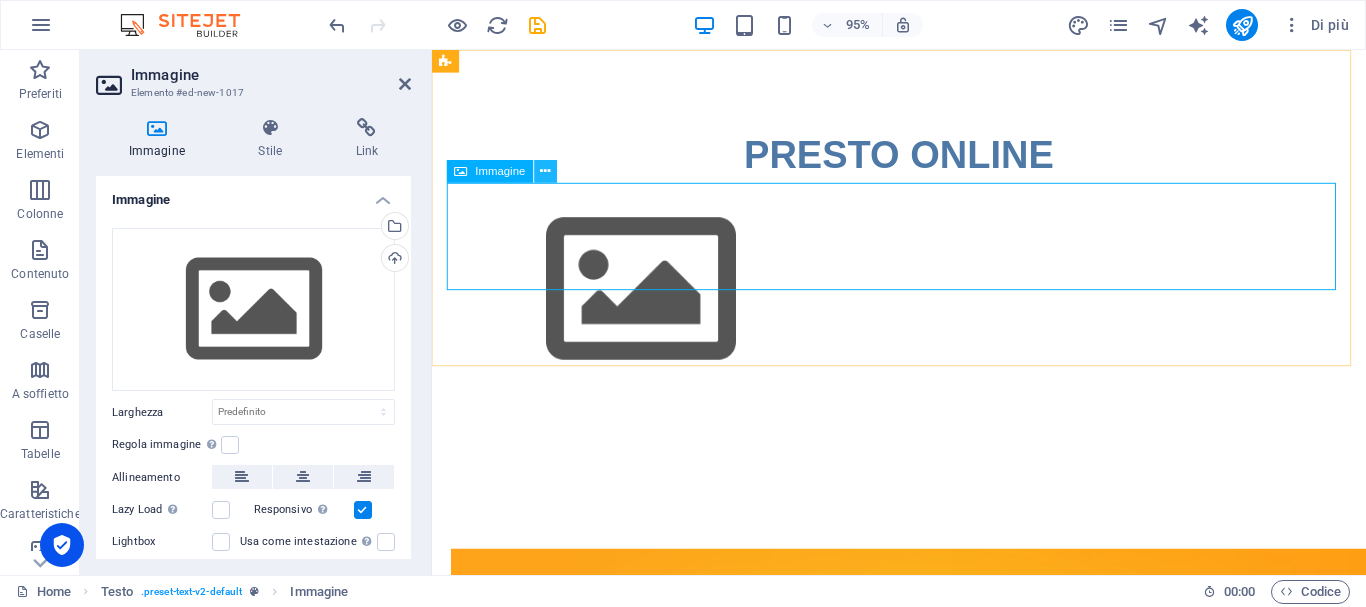 click at bounding box center (545, 172) 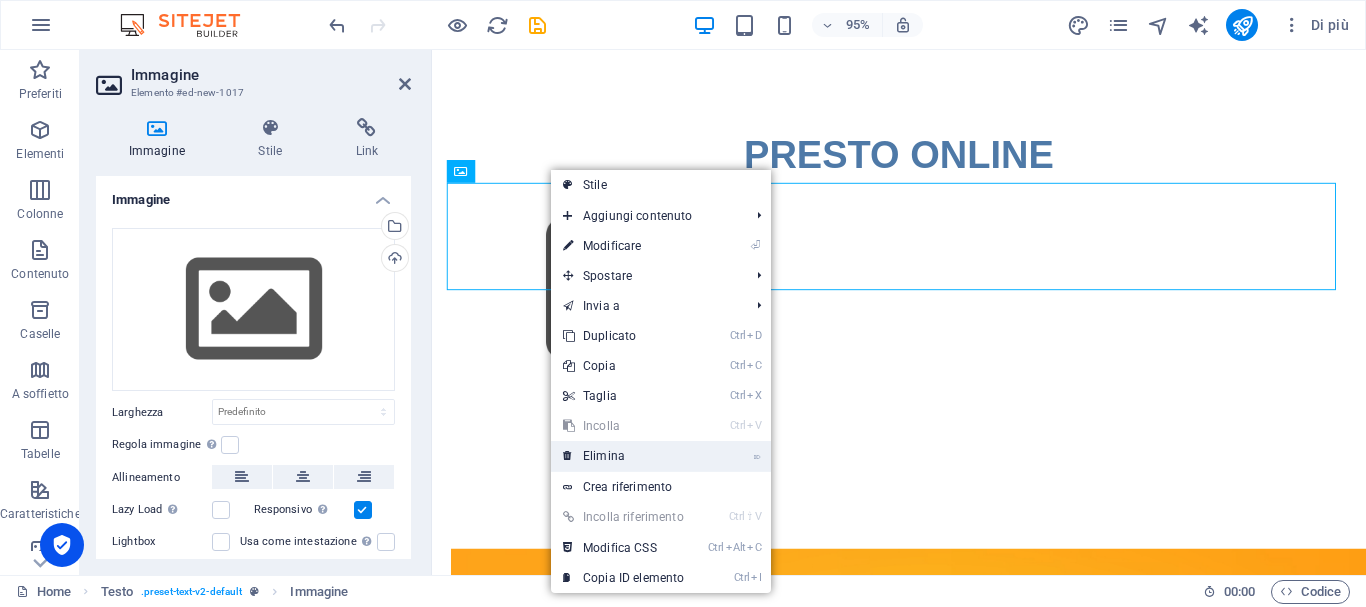 drag, startPoint x: 611, startPoint y: 455, endPoint x: 530, endPoint y: 405, distance: 95.189285 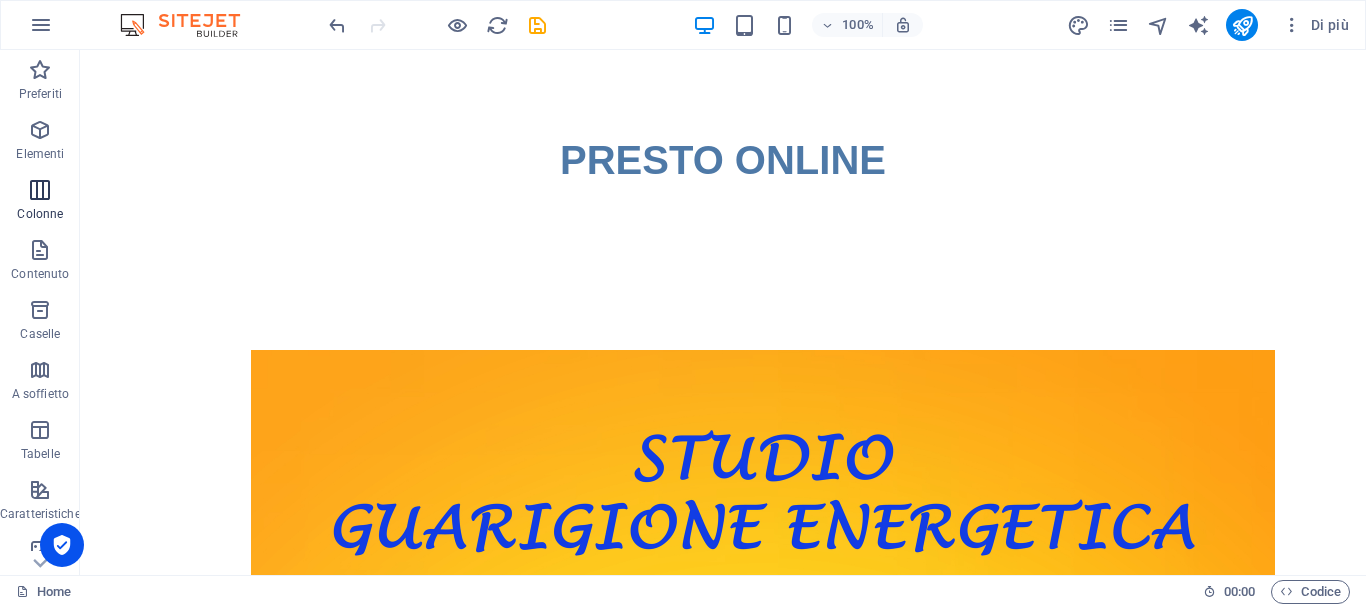 click at bounding box center (40, 190) 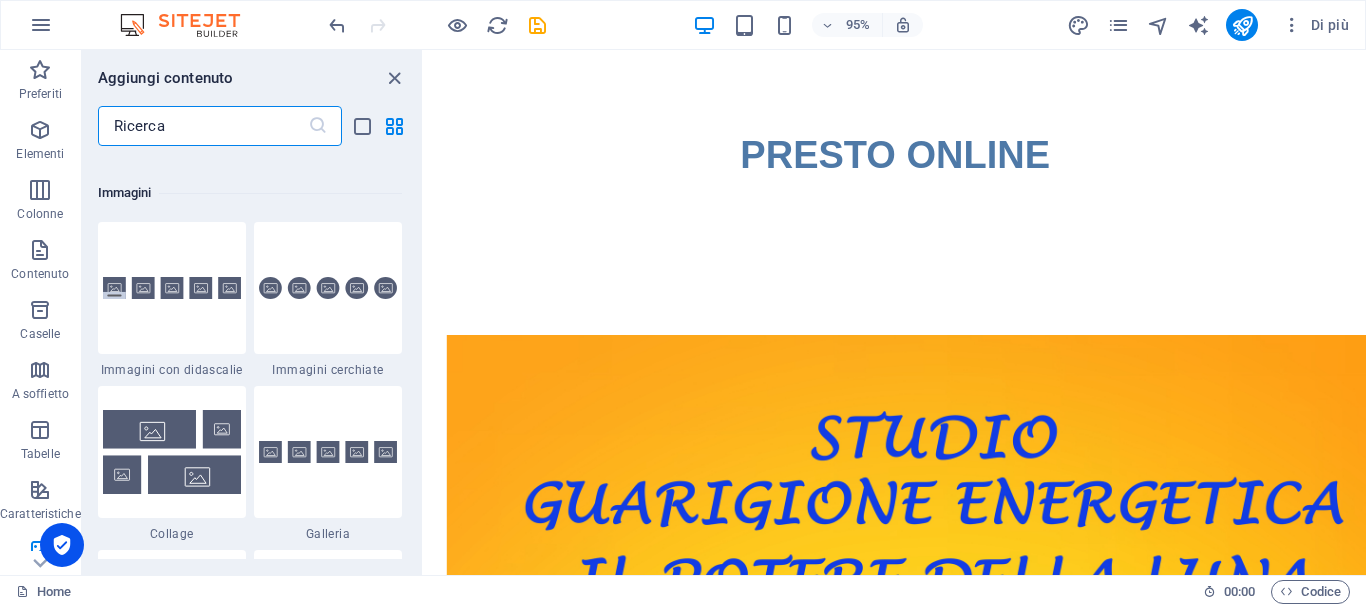 scroll, scrollTop: 9990, scrollLeft: 0, axis: vertical 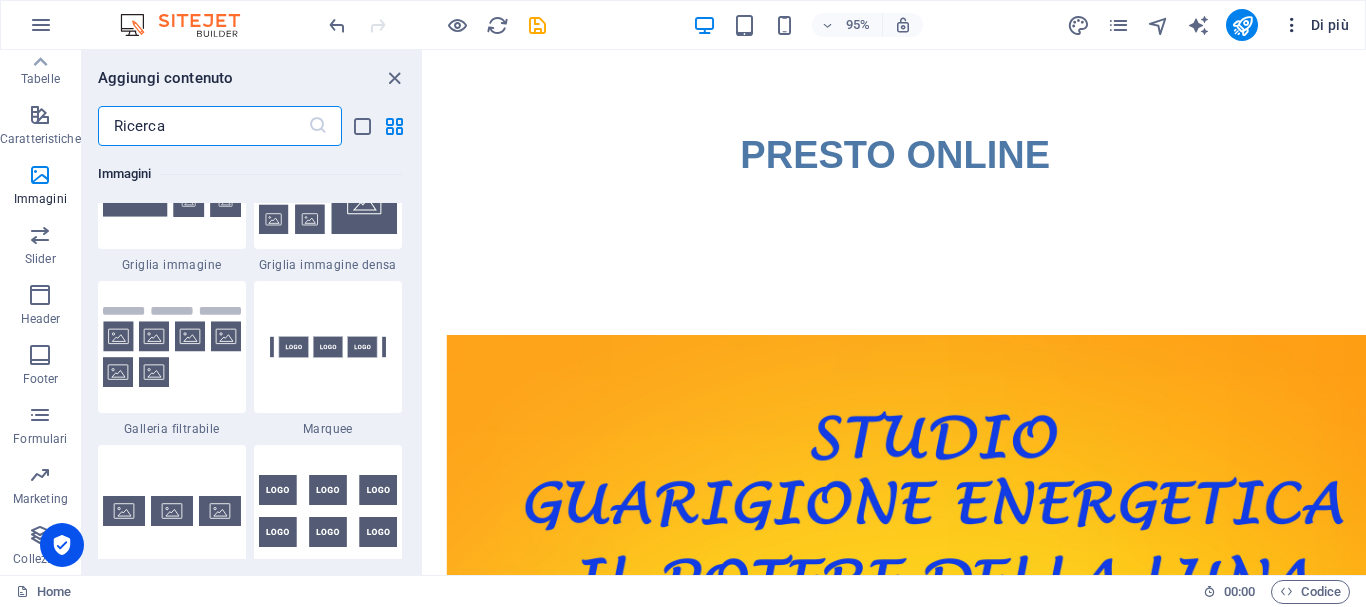click at bounding box center [1292, 25] 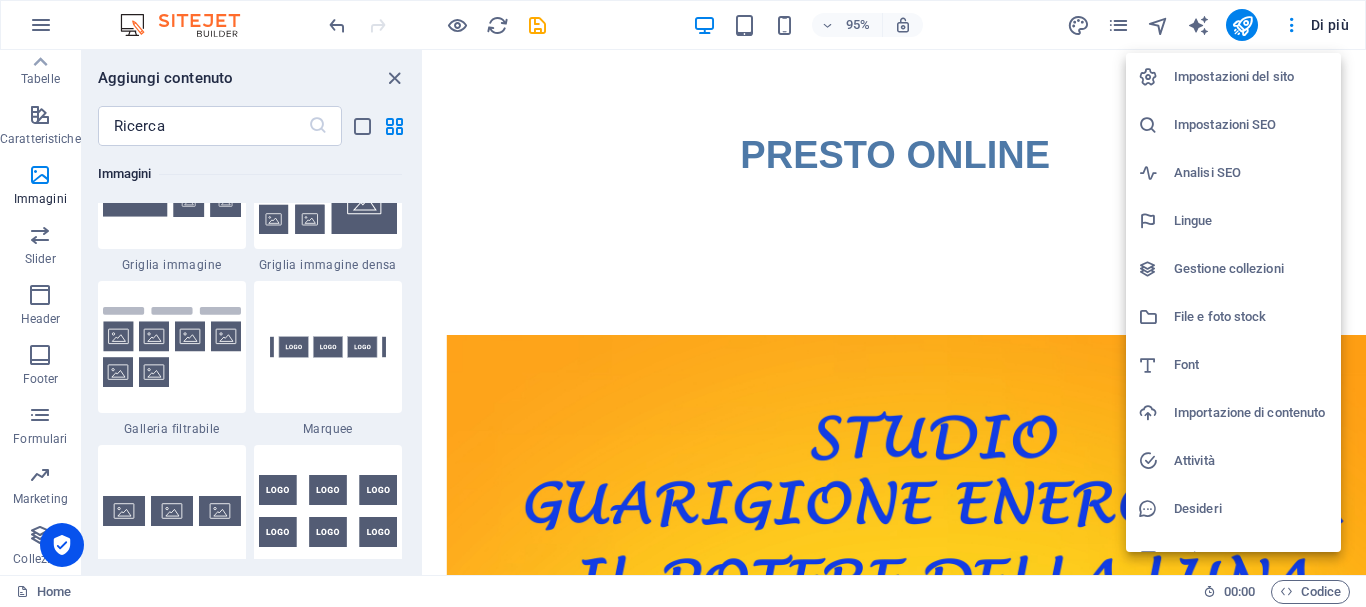 click on "Font" at bounding box center [1251, 365] 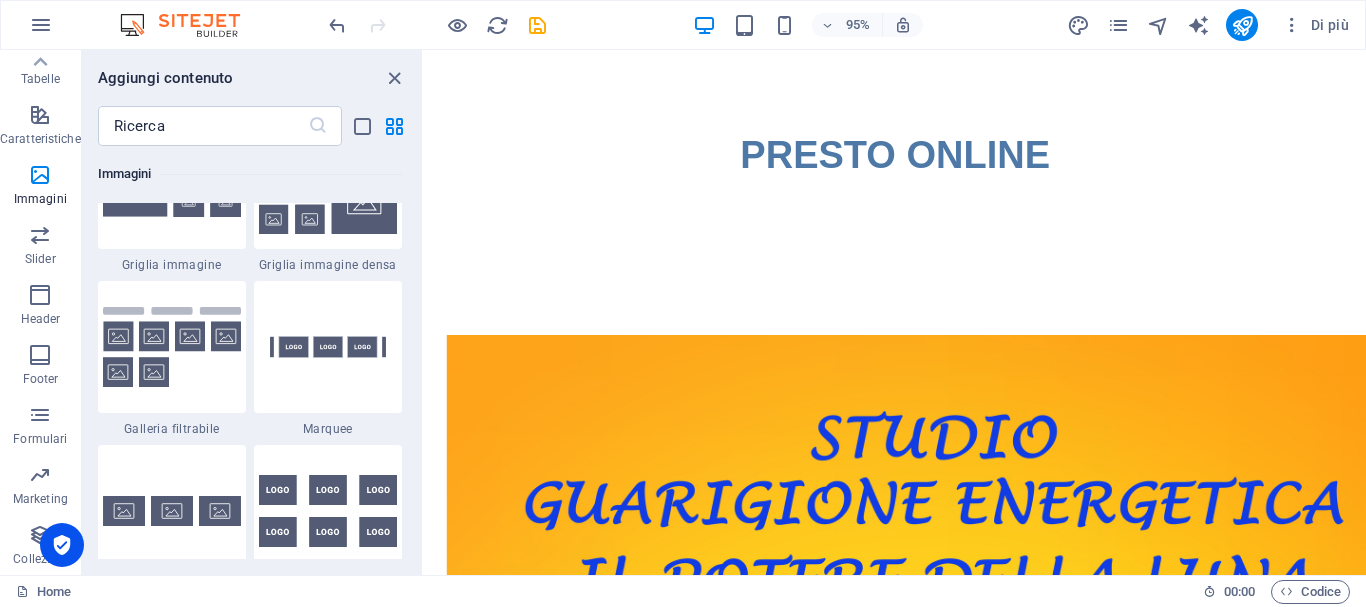select on "popularity" 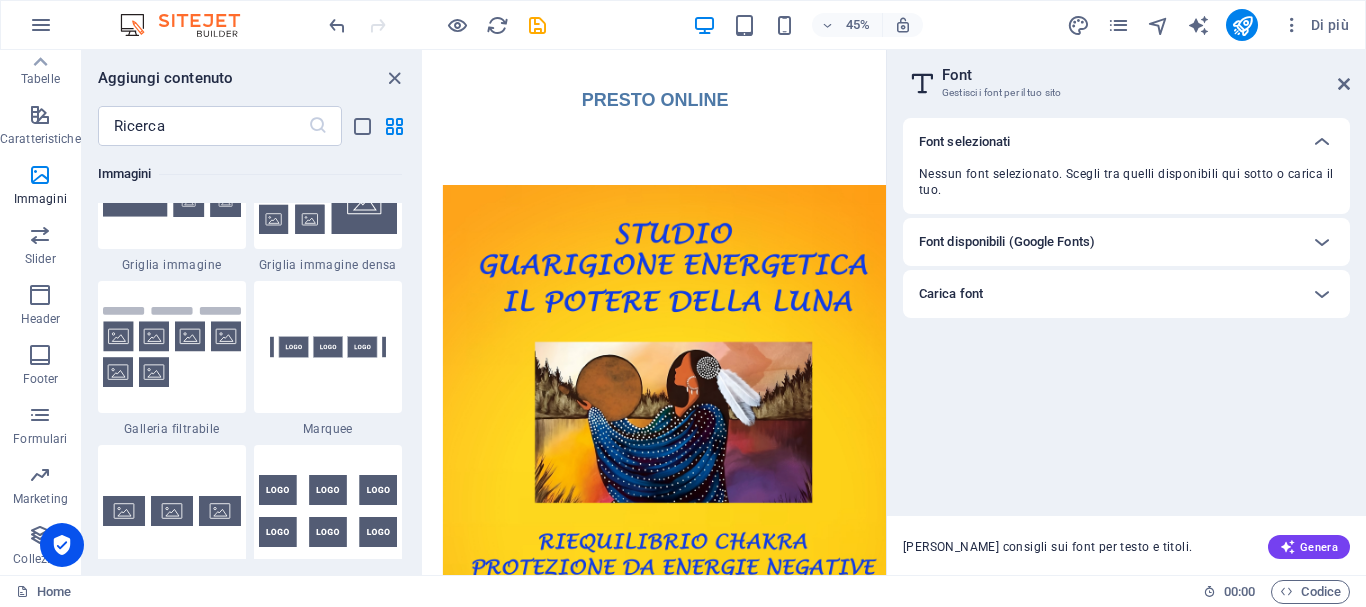click on "Nessun font selezionato. Scegli tra quelli disponibili qui sotto o carica il tuo." at bounding box center [1126, 182] 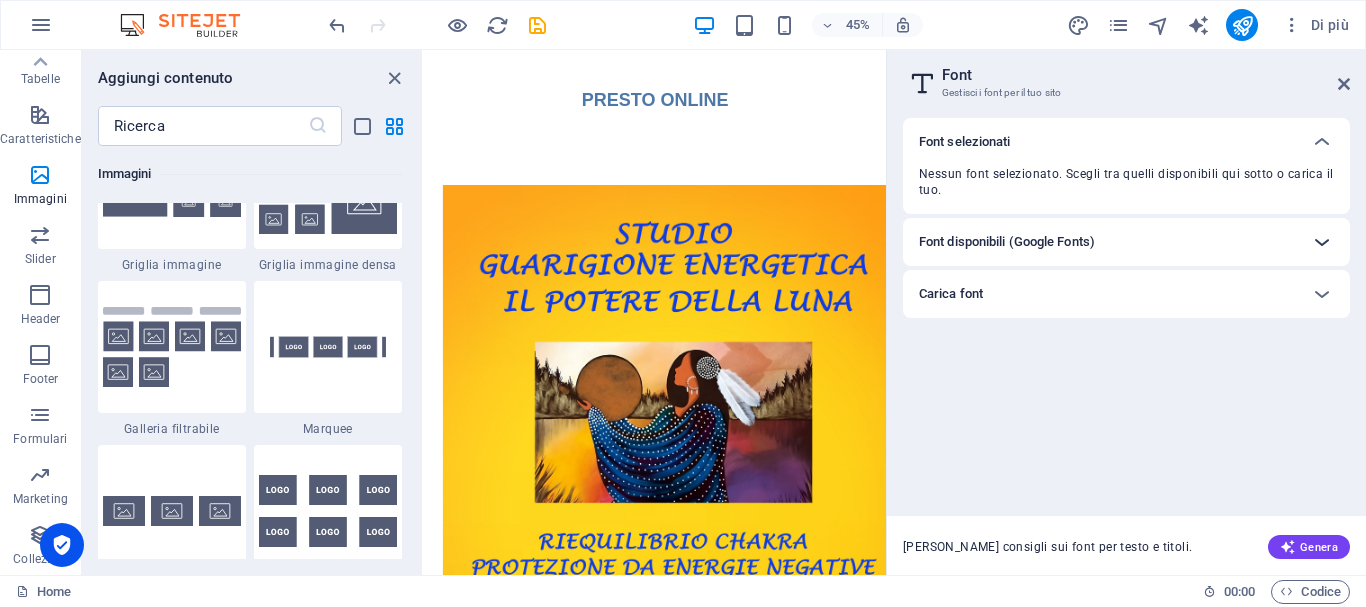 click at bounding box center (1322, 242) 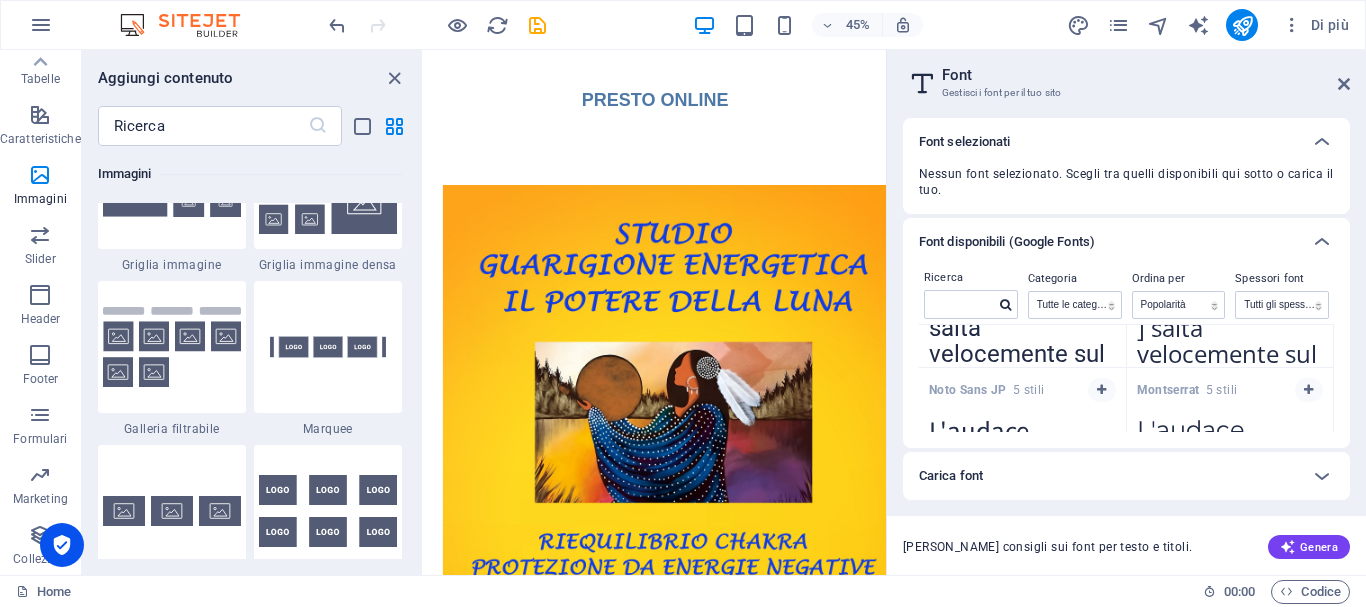 scroll, scrollTop: 0, scrollLeft: 0, axis: both 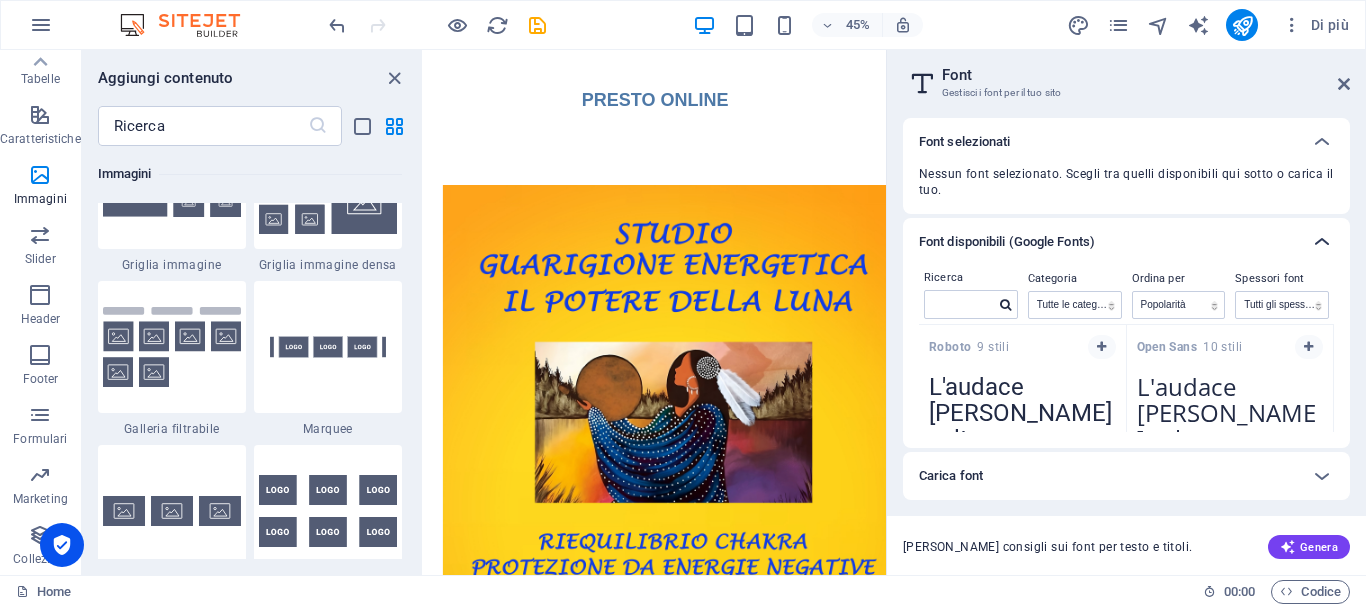 click at bounding box center [1322, 242] 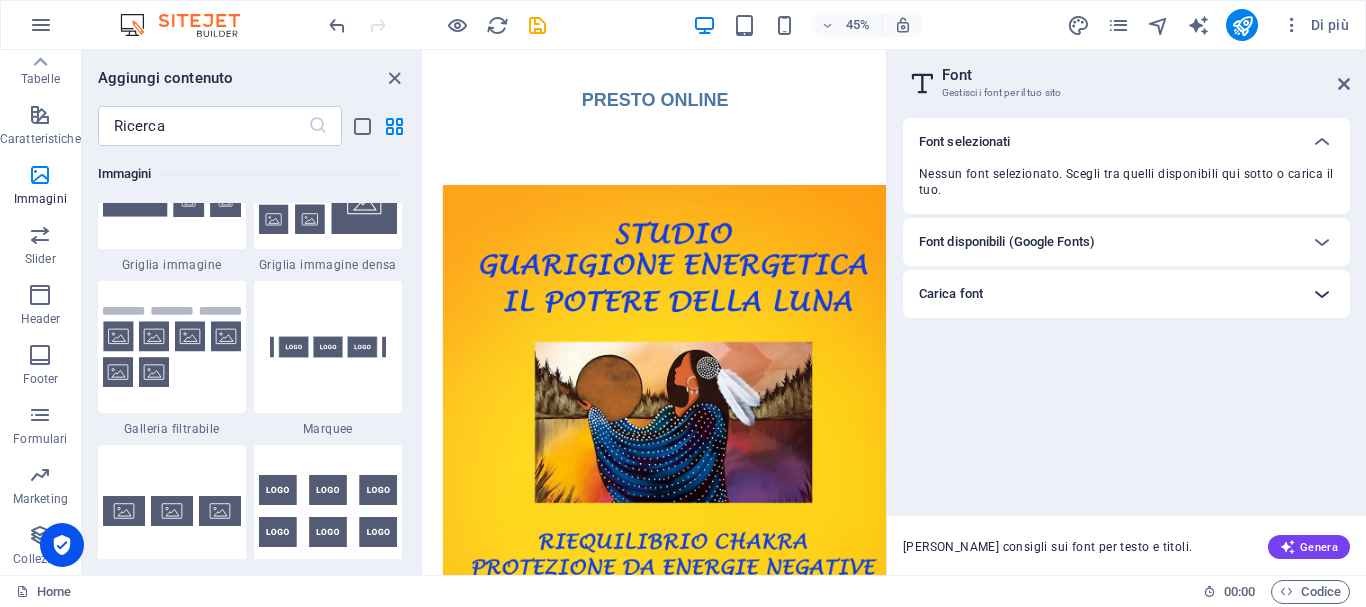 click at bounding box center [1322, 294] 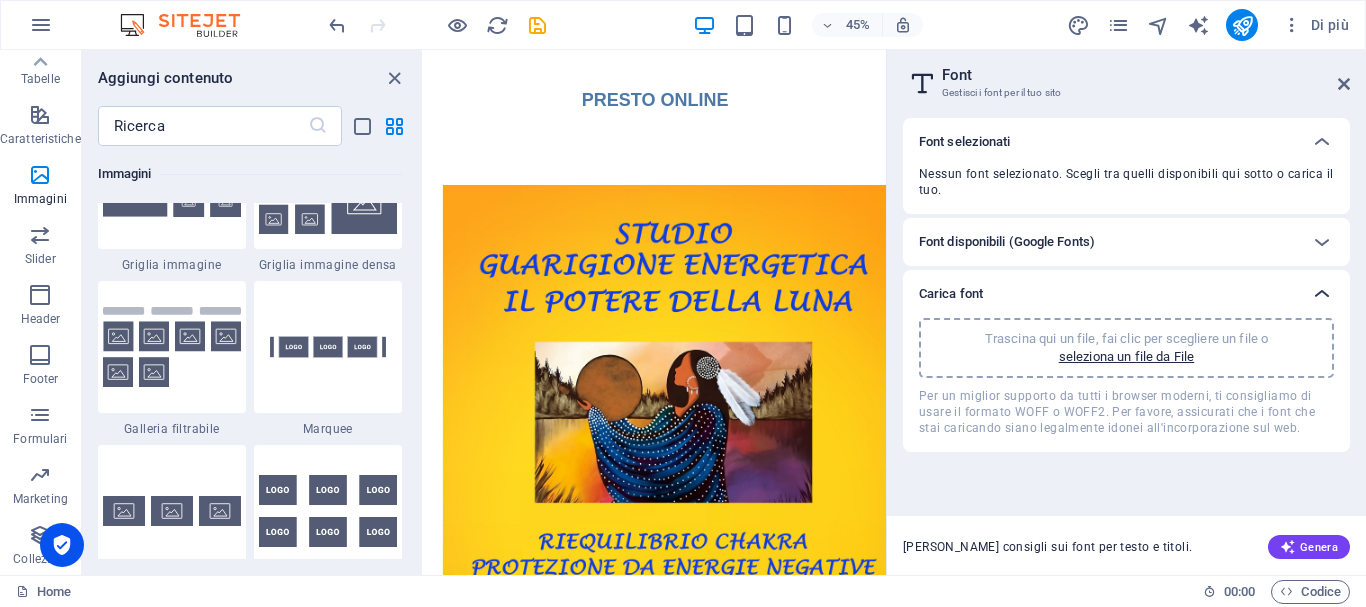 click at bounding box center (1322, 294) 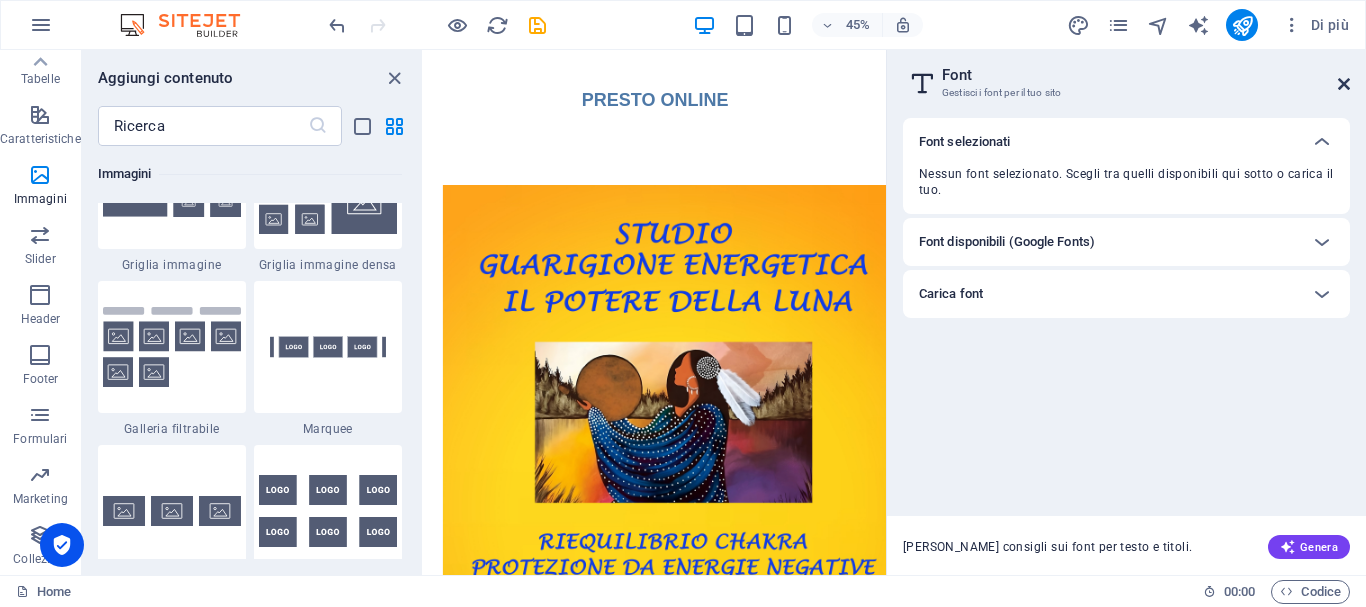 click on "Font Gestisci i font per il tuo sito Font selezionati Nessun font selezionato. Scegli tra quelli disponibili qui sotto o carica il tuo. Font disponibili (Google Fonts) Ricerca Categoria Tutte le categorie serif display monospace sans-serif handwriting Ordina per Nome Categoria Popolarità Spessori font Tutti gli spessori font 100 100italic 200 200italic 300 300italic 500 500italic 600 600italic 700 700italic 800 800italic 900 900italic italic regular Roboto 9   stili L'audace lupo marrone salta velocemente sul cane pigro. Copia il testo in tutte le anteprime Open Sans 10   stili L'audace lupo marrone salta velocemente sul cane pigro. Copia il testo in tutte le anteprime Noto Sans JP 5   stili L'audace lupo marrone salta velocemente sul cane pigro. Copia il testo in tutte le anteprime Montserrat 5   stili L'audace lupo marrone salta velocemente sul cane pigro. Copia il testo in tutte le anteprime Inter 7   stili L'audace lupo marrone salta velocemente sul cane pigro. Copia il testo in tutte le anteprime 3   2" at bounding box center (1126, 312) 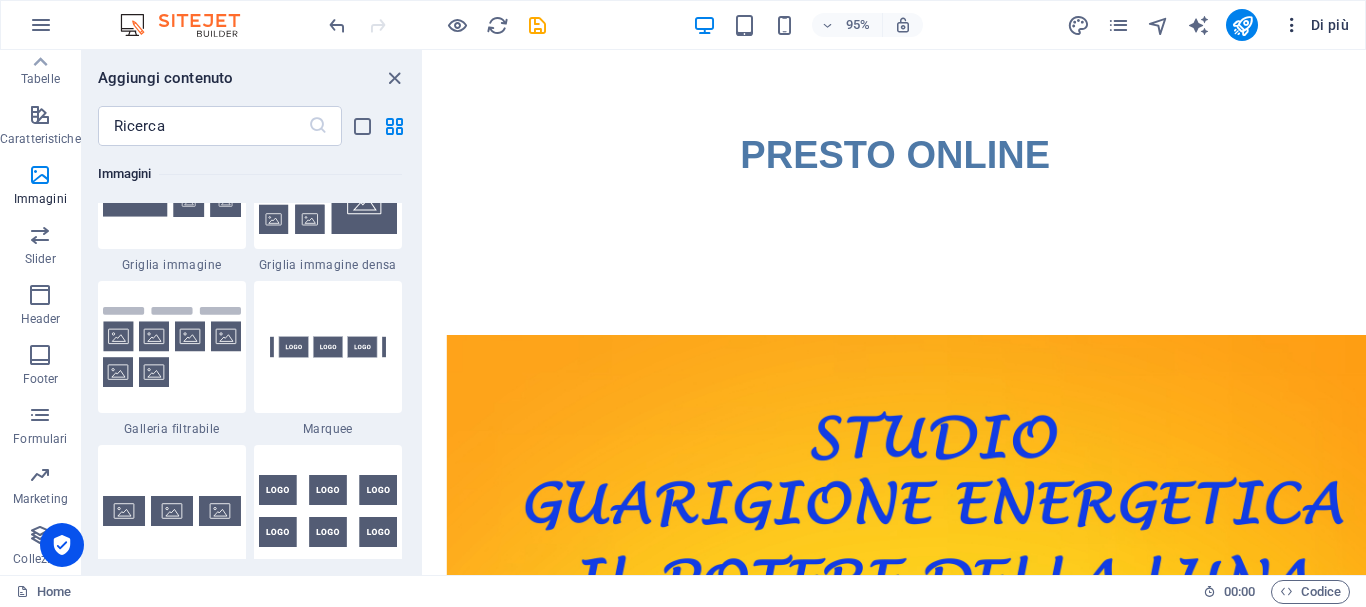 click at bounding box center (1292, 25) 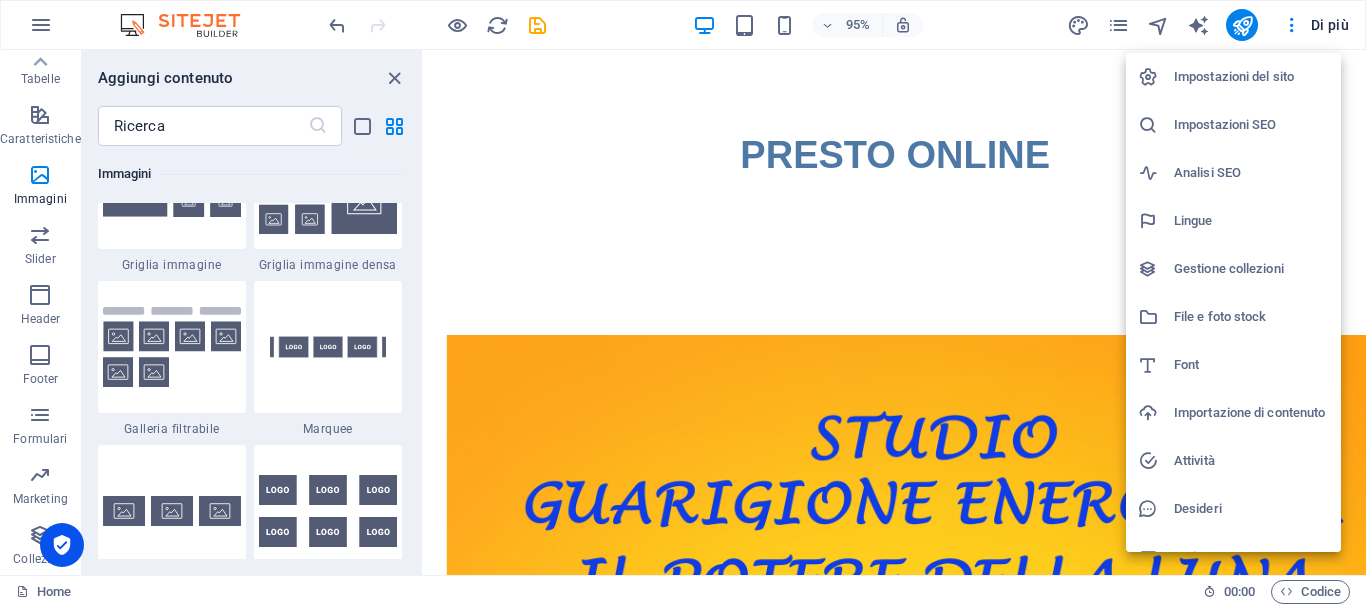 click on "Impostazioni SEO" at bounding box center (1251, 125) 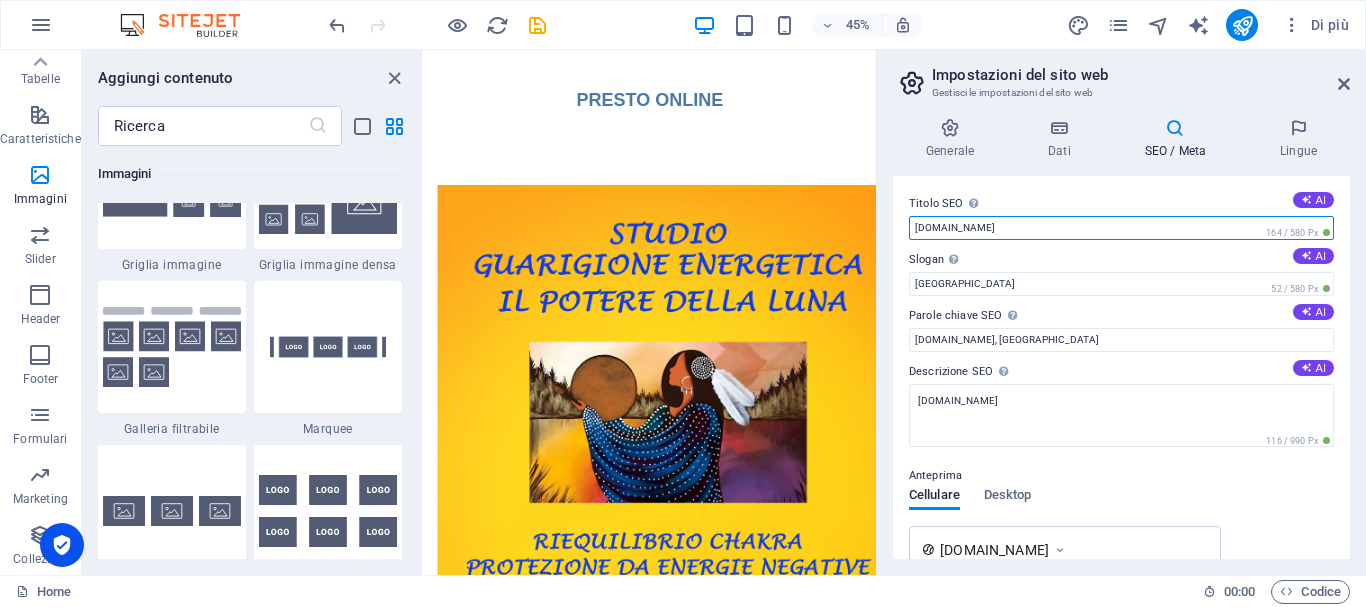 click on "[DOMAIN_NAME]" at bounding box center [1121, 228] 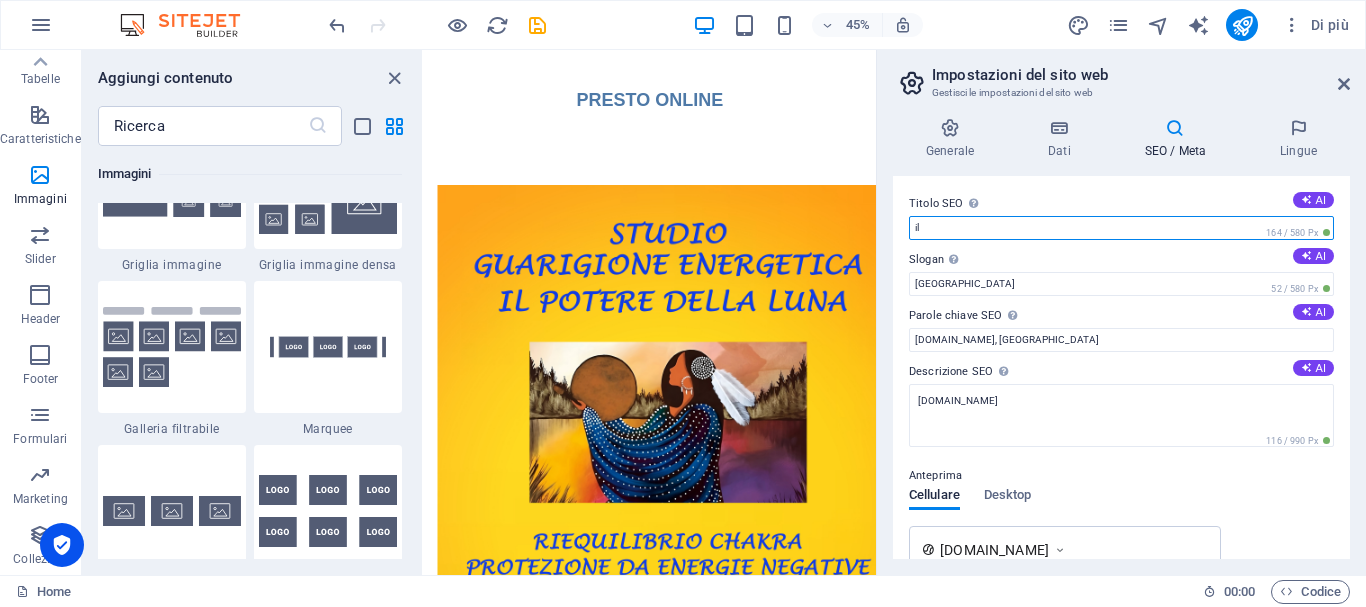 type on "i" 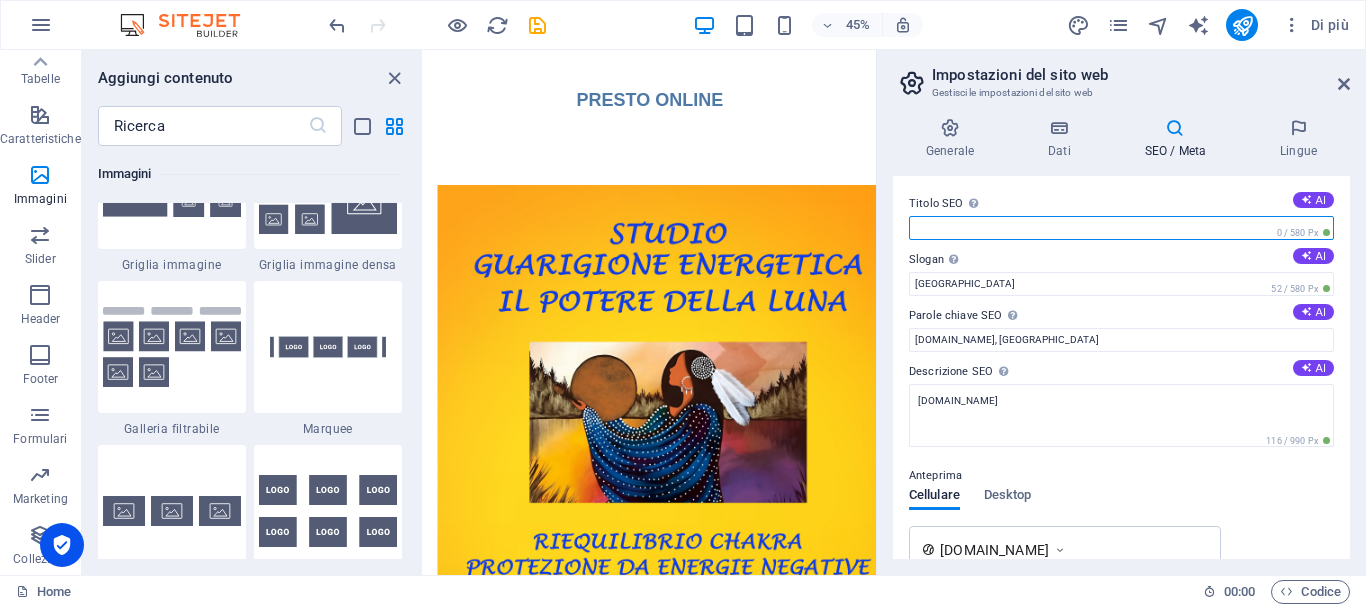 type on "G" 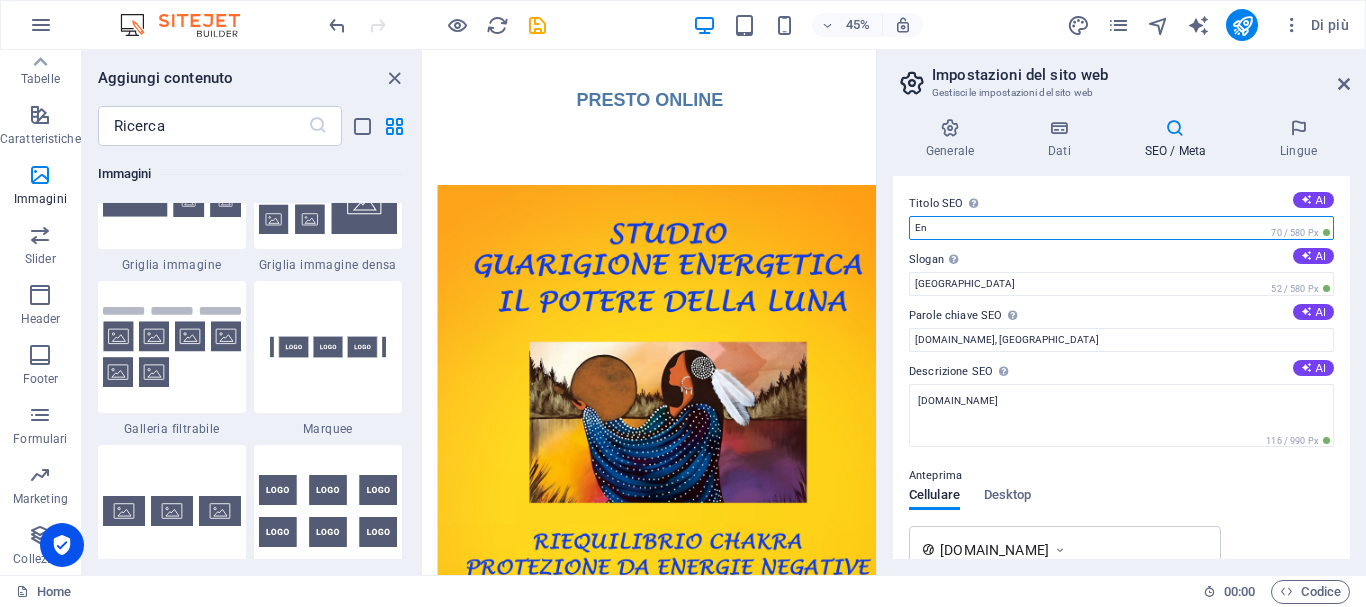 type on "E" 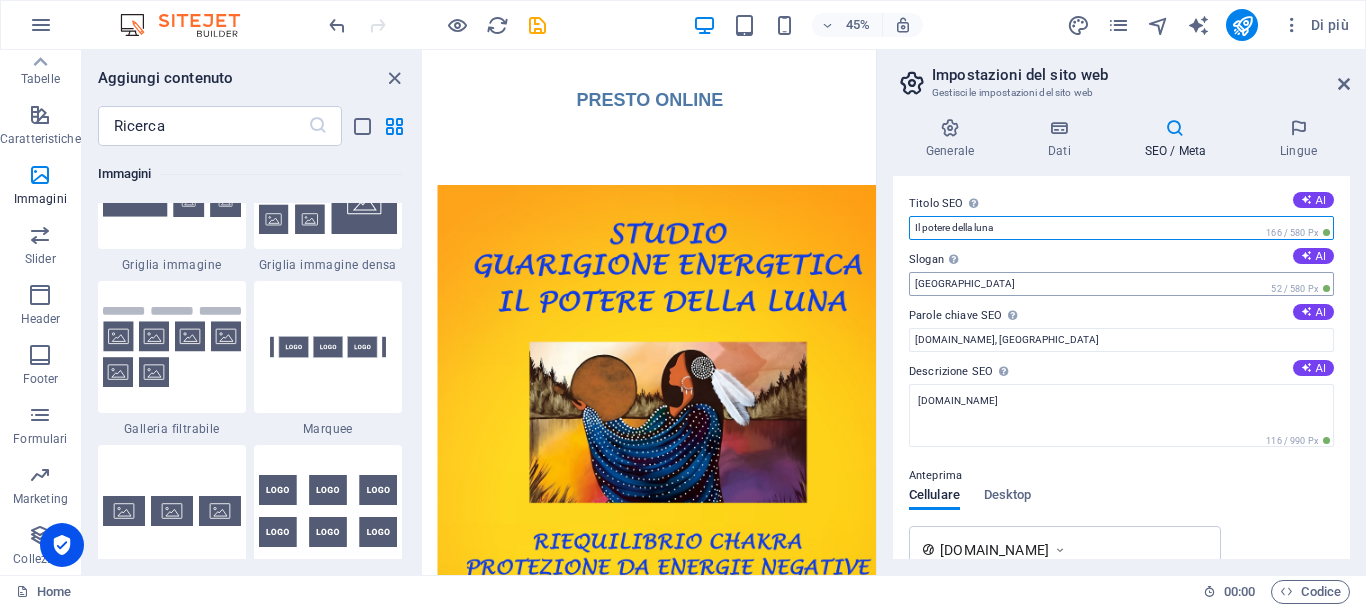 type on "Il potere della luna" 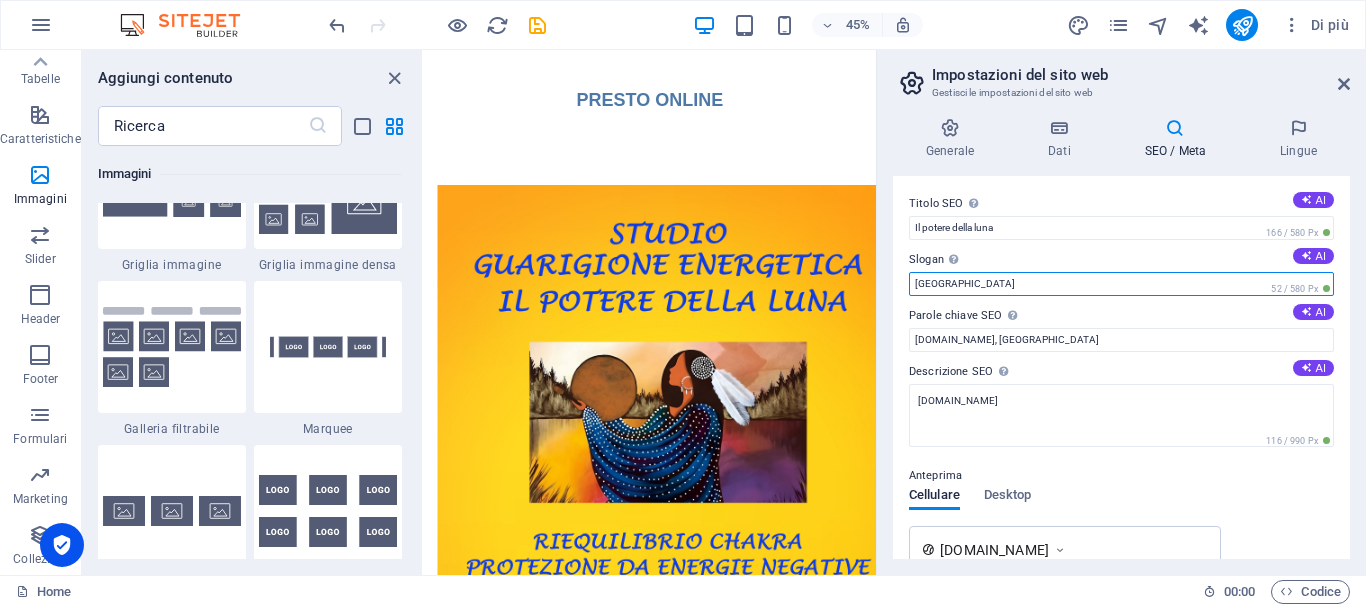 click on "Berlin" at bounding box center (1121, 284) 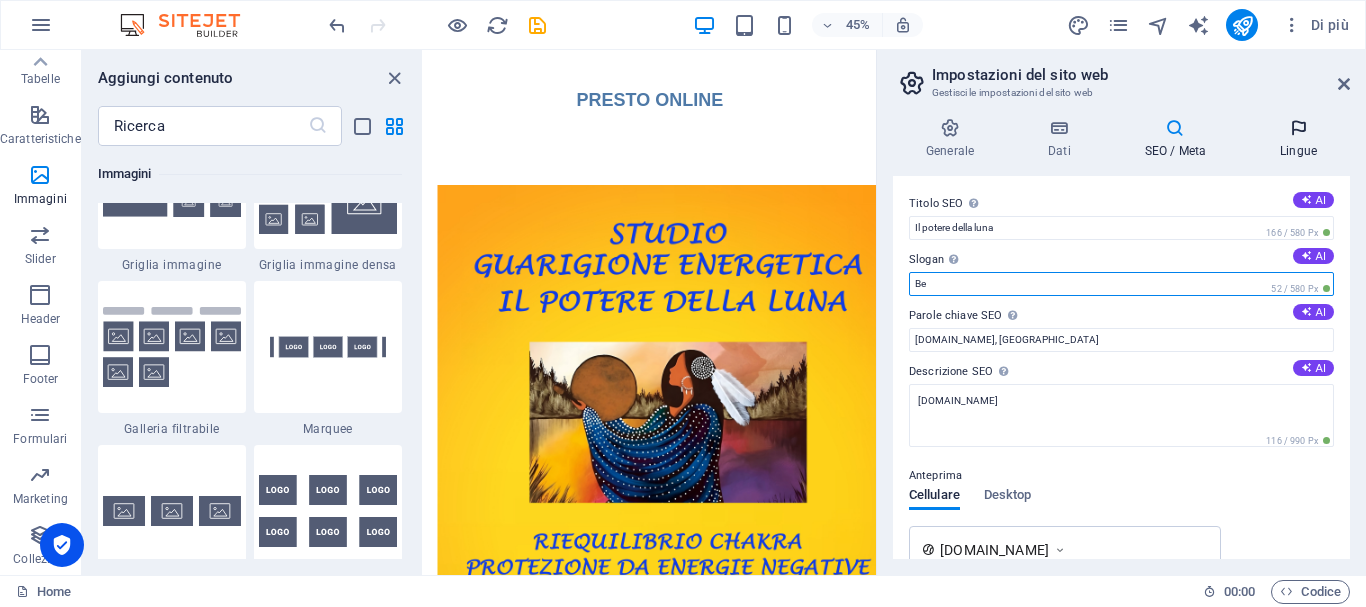 type on "B" 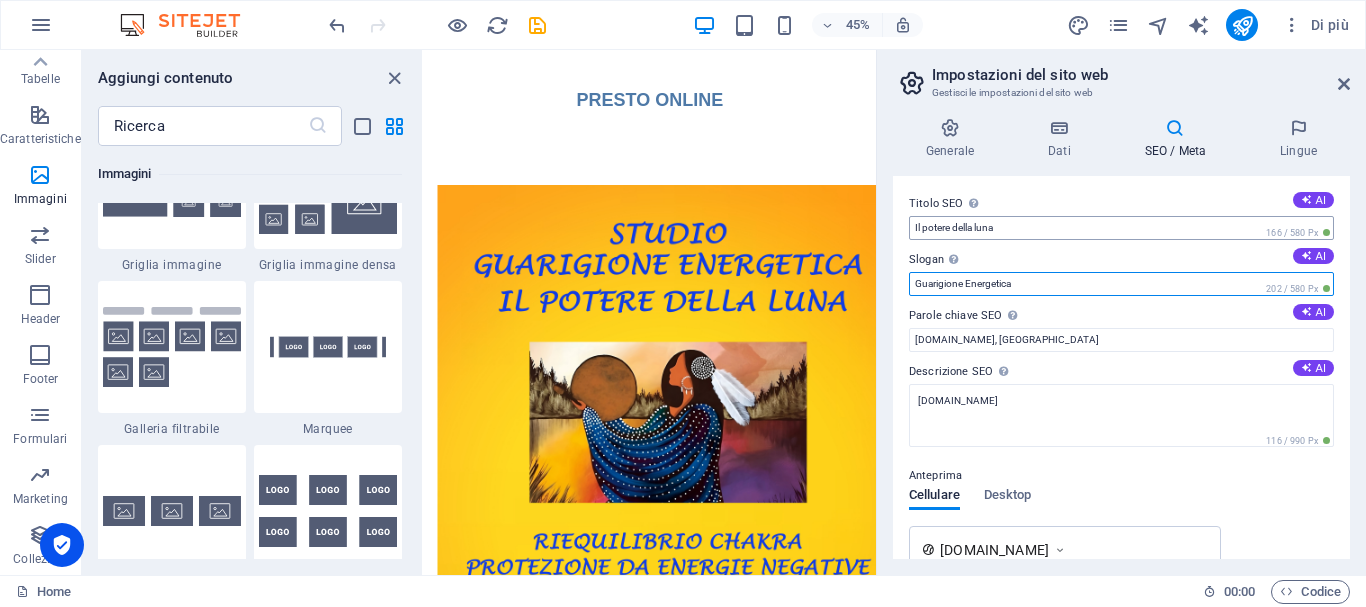 type on "Guarigione Energetica" 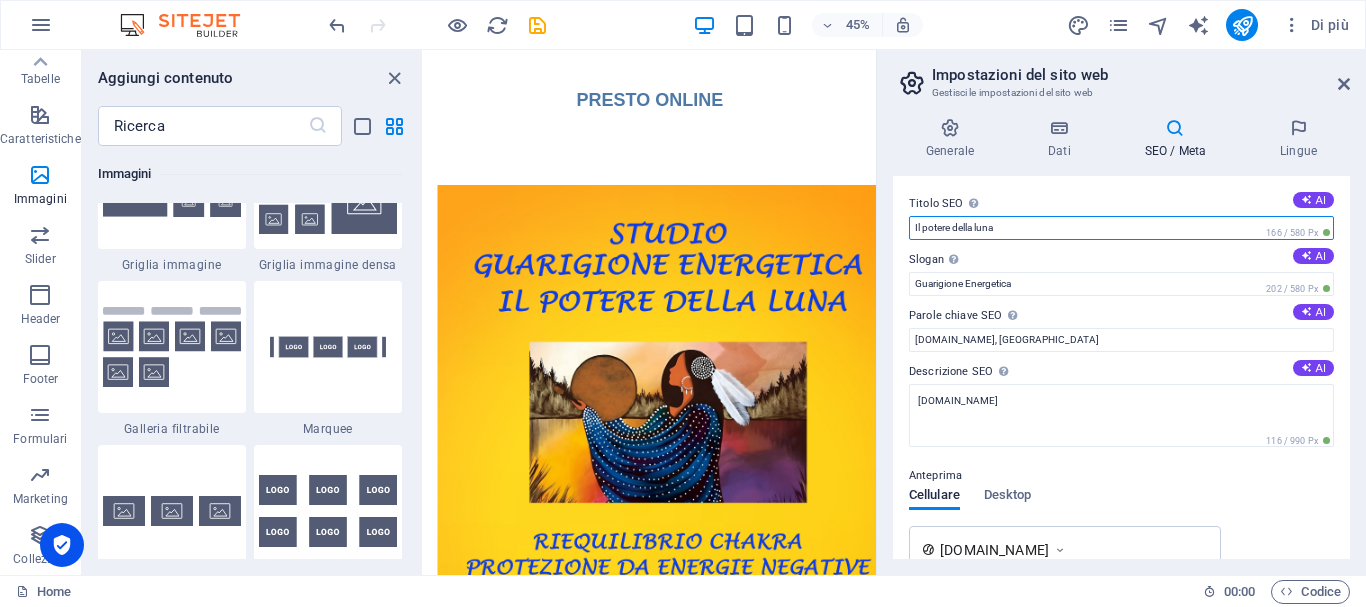 click on "Il potere della luna" at bounding box center (1121, 228) 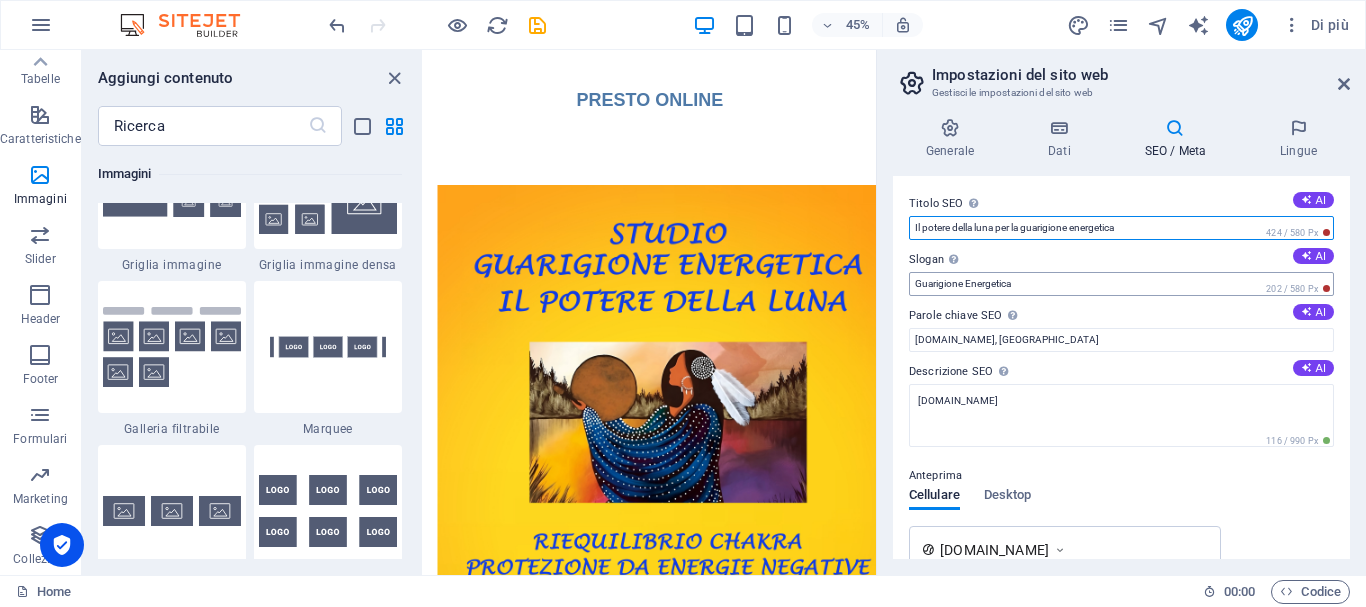 type on "Il potere della luna per la guarigione energetica" 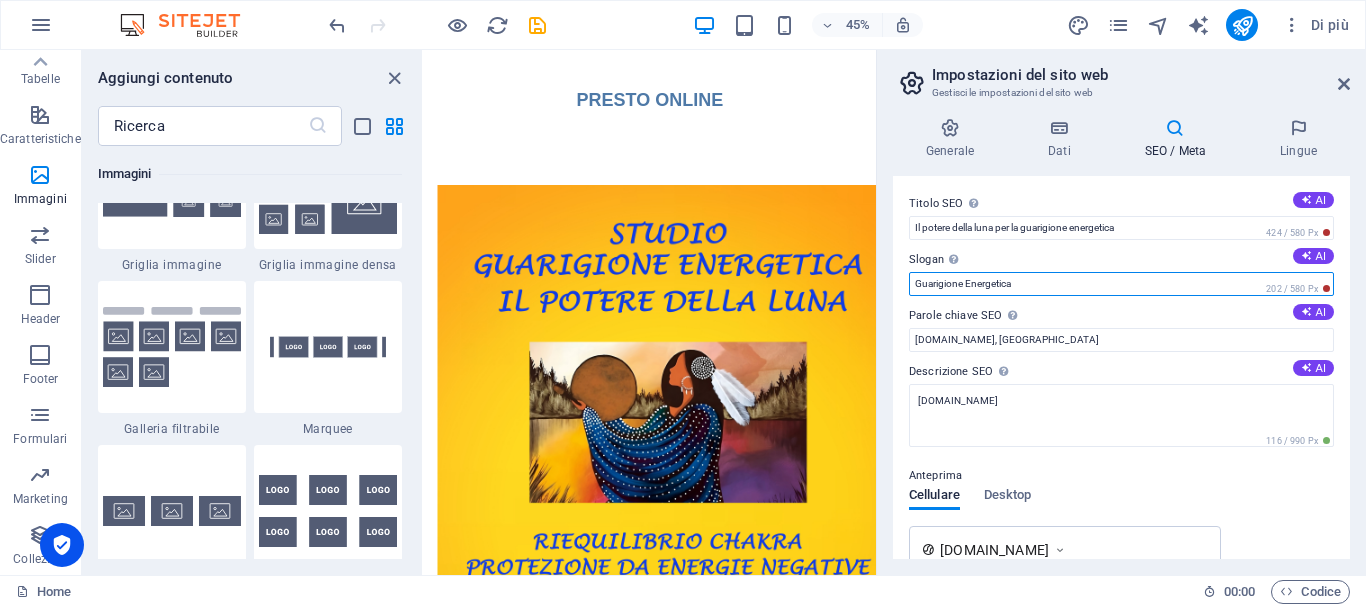 click on "Guarigione Energetica" at bounding box center [1121, 284] 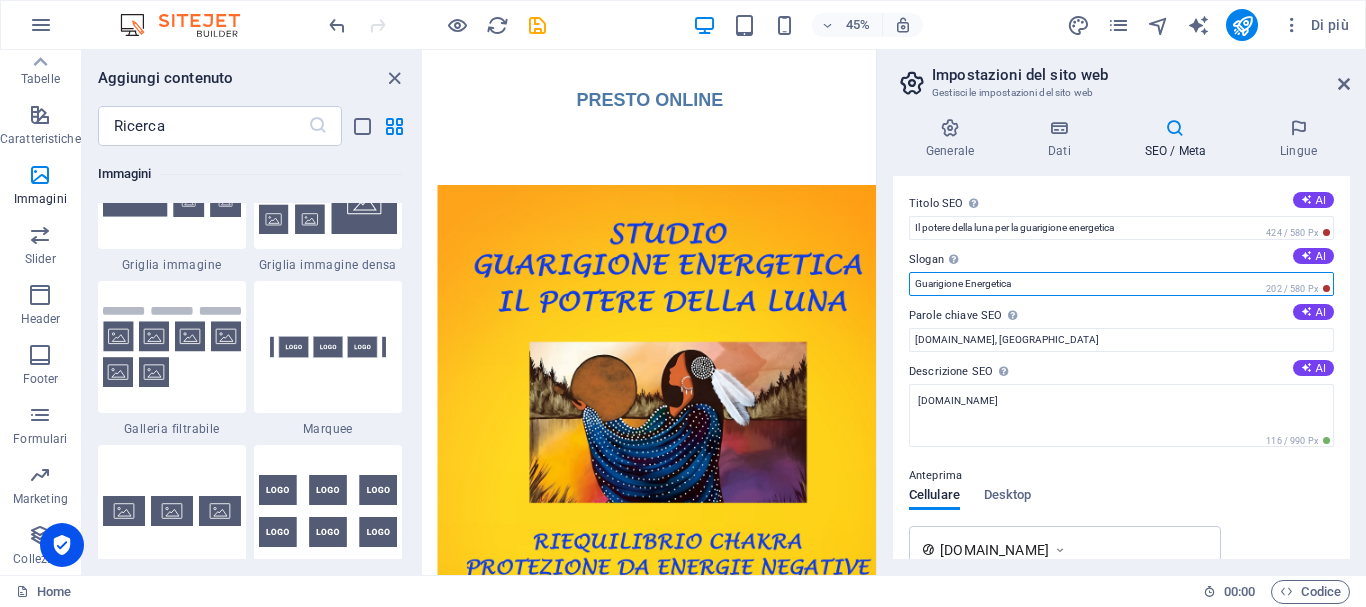click on "Guarigione Energetica" at bounding box center [1121, 284] 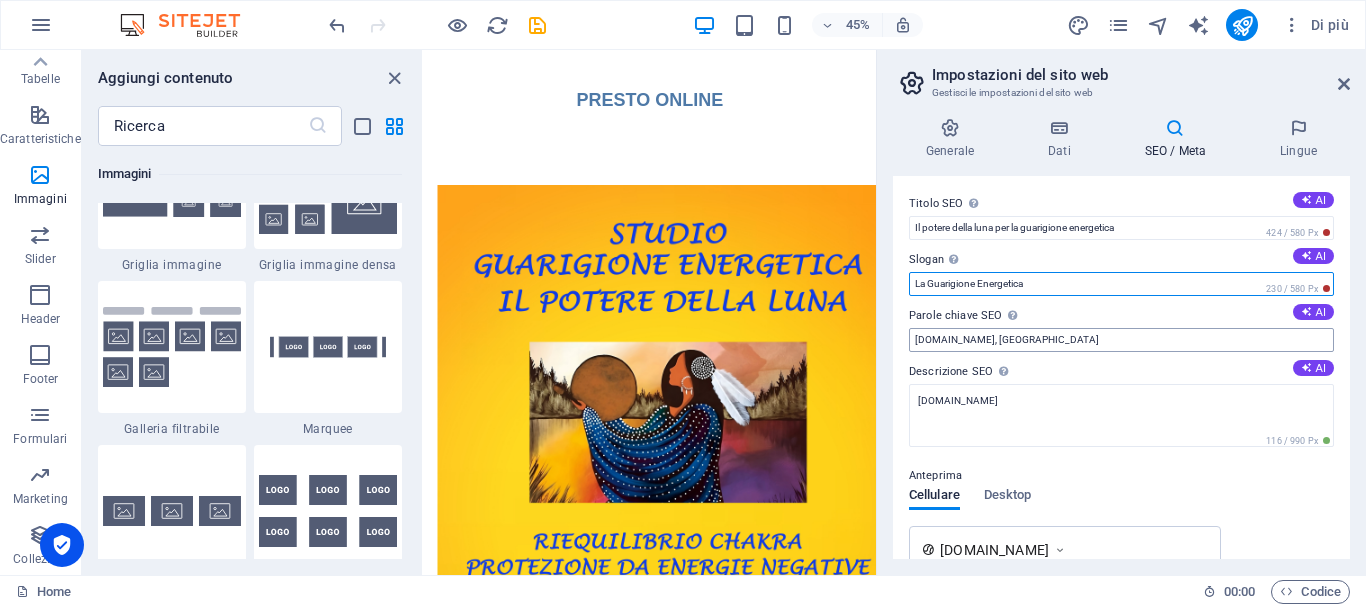 type on "La Guarigione Energetica" 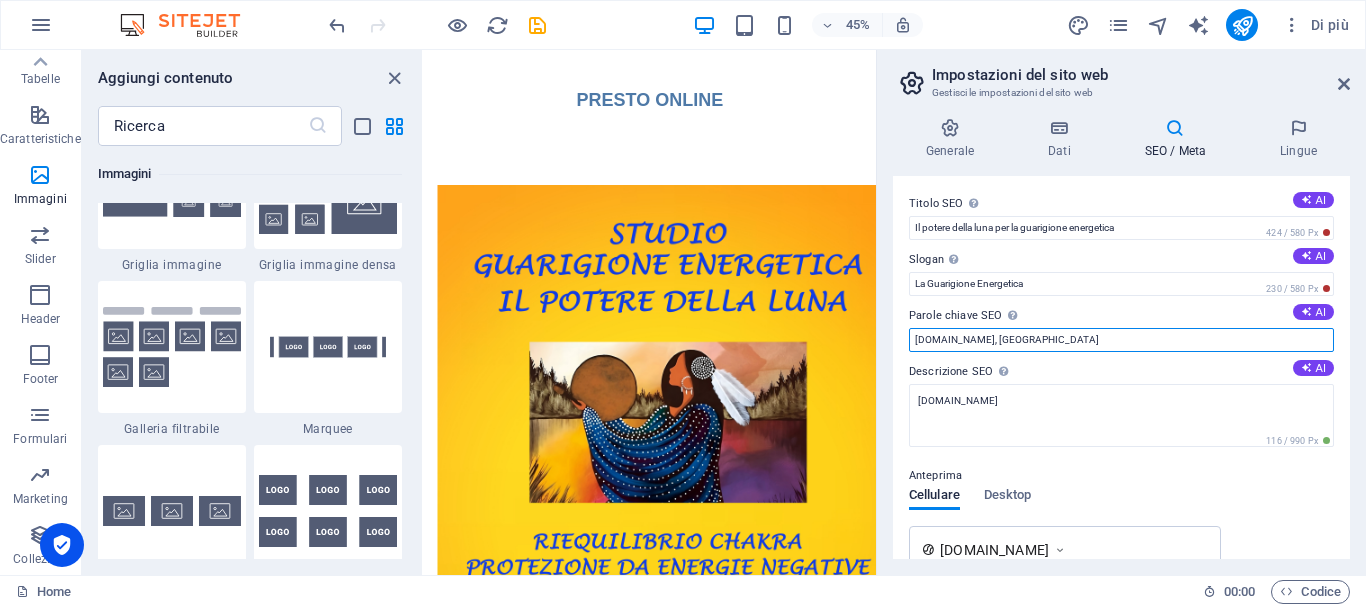 click on "ilpoteredellaluna.it, Berlin" at bounding box center (1121, 340) 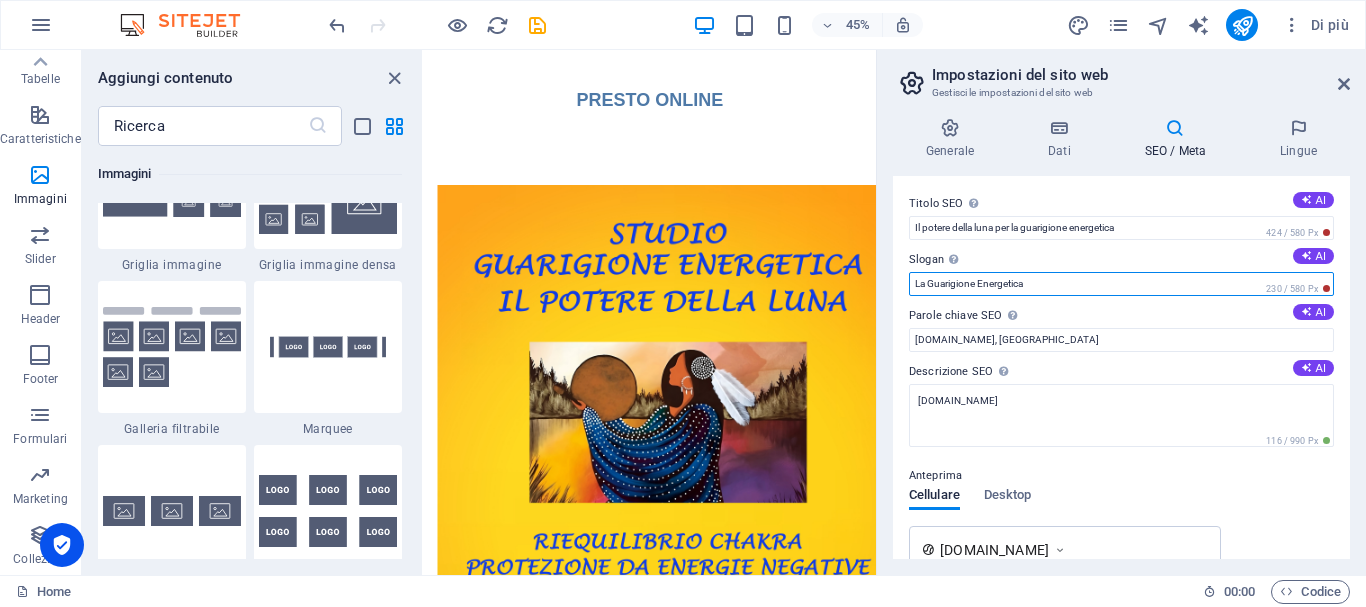 click on "La Guarigione Energetica" at bounding box center (1121, 284) 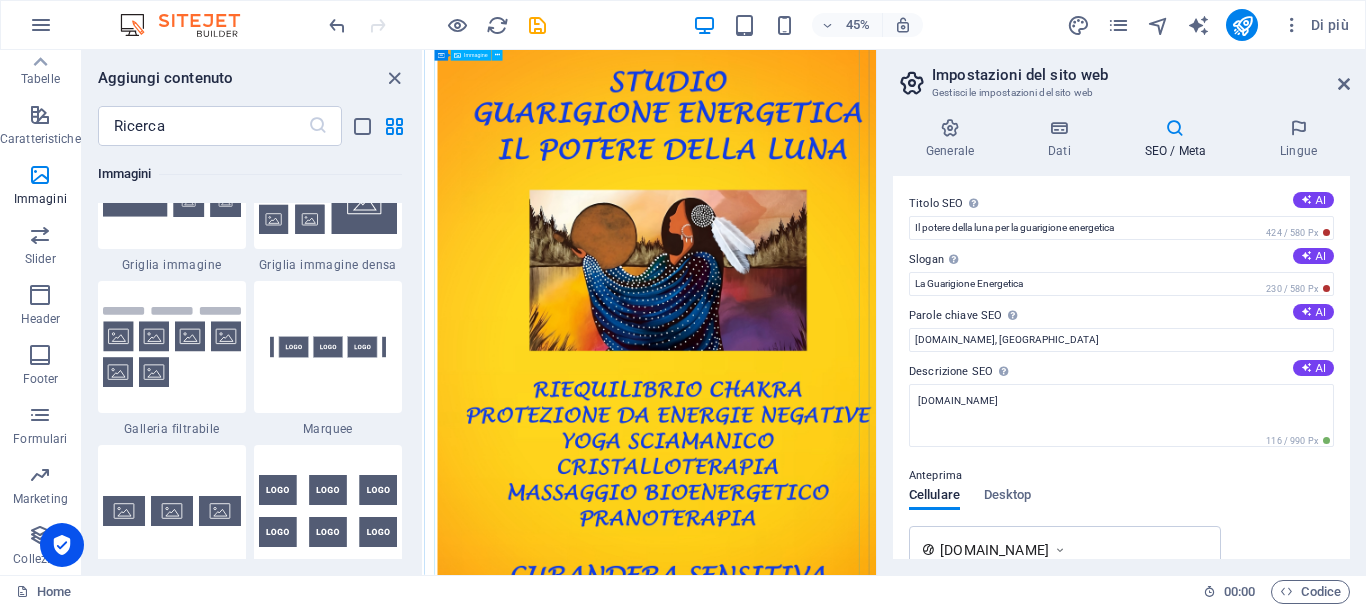 scroll, scrollTop: 335, scrollLeft: 0, axis: vertical 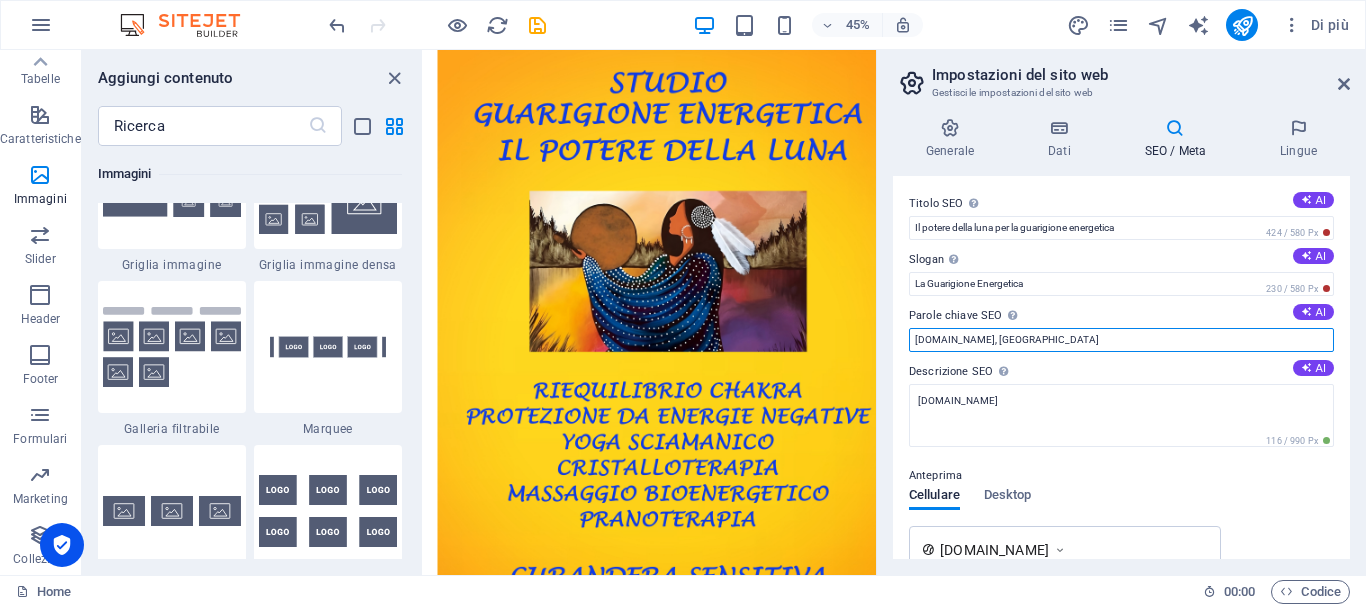 drag, startPoint x: 1032, startPoint y: 343, endPoint x: 1045, endPoint y: 328, distance: 19.849434 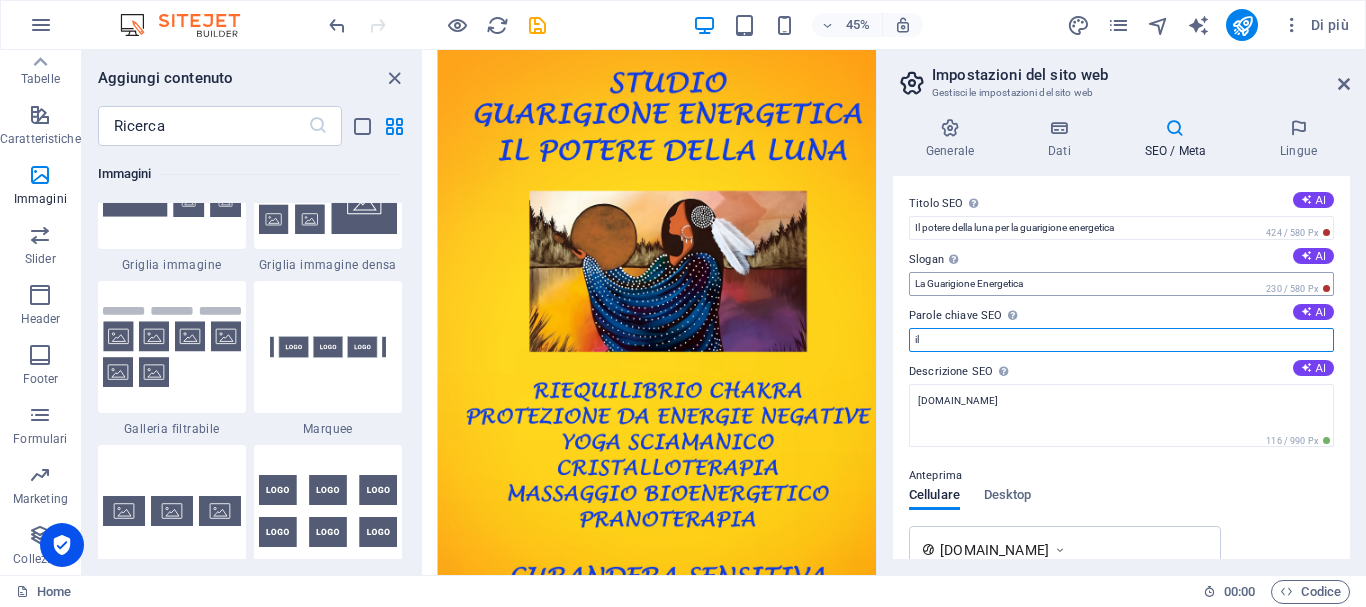 type on "i" 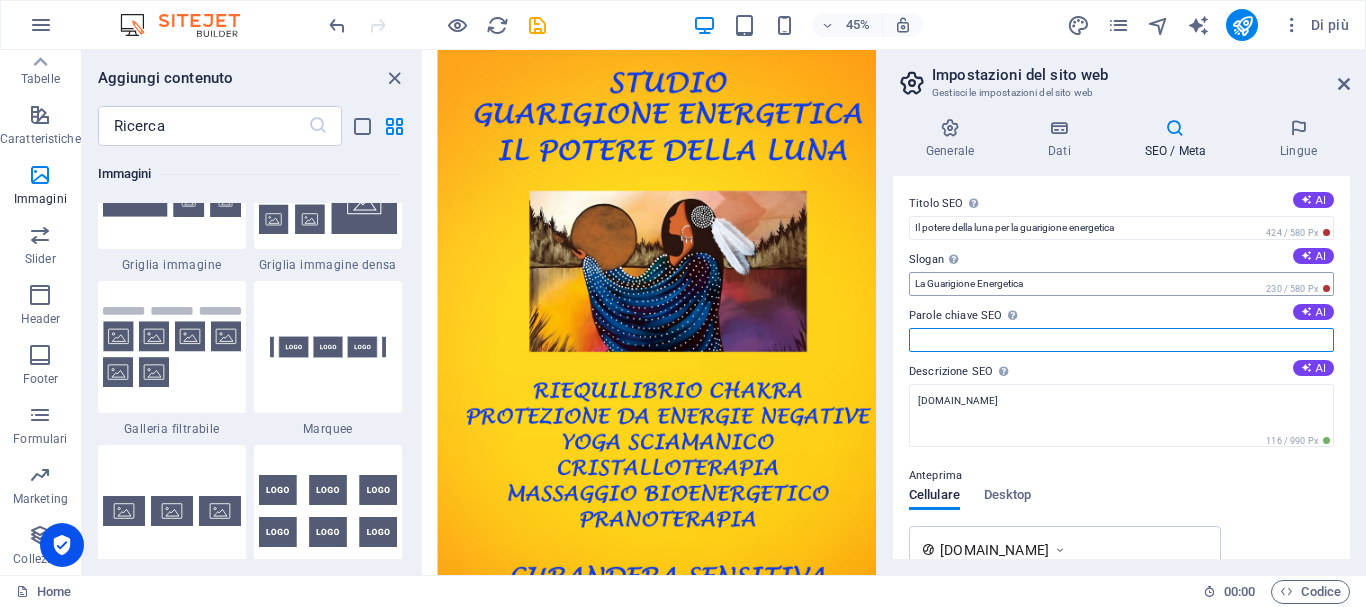 type 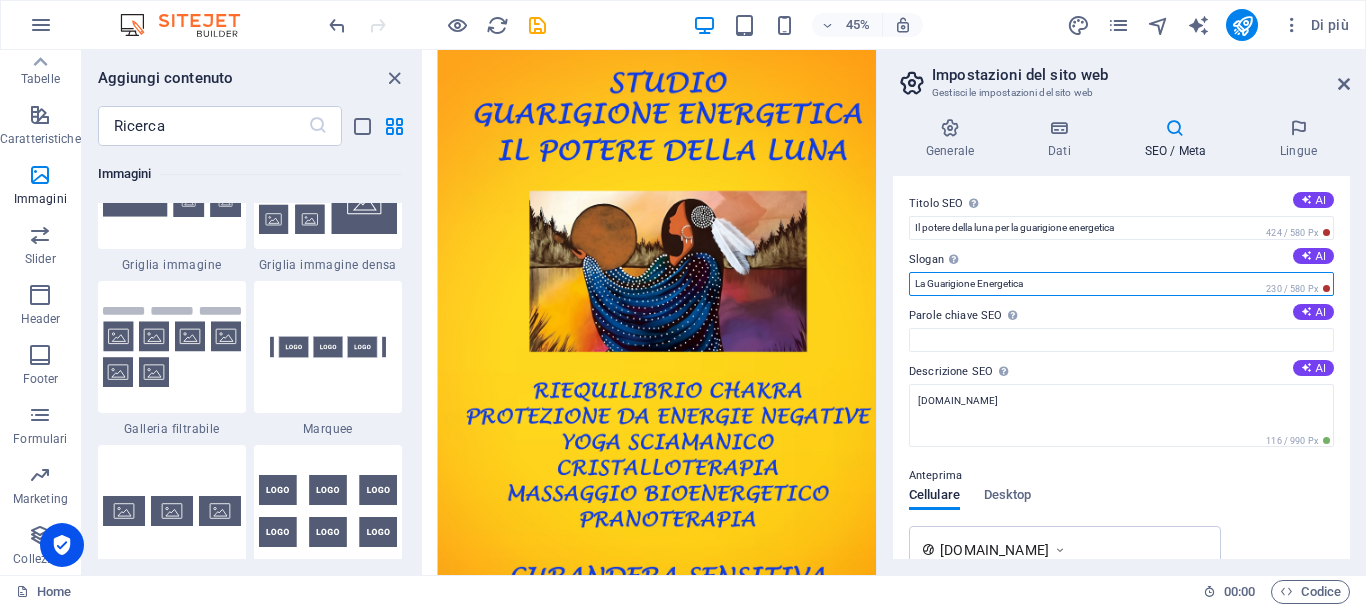 click on "La Guarigione Energetica" at bounding box center (1121, 284) 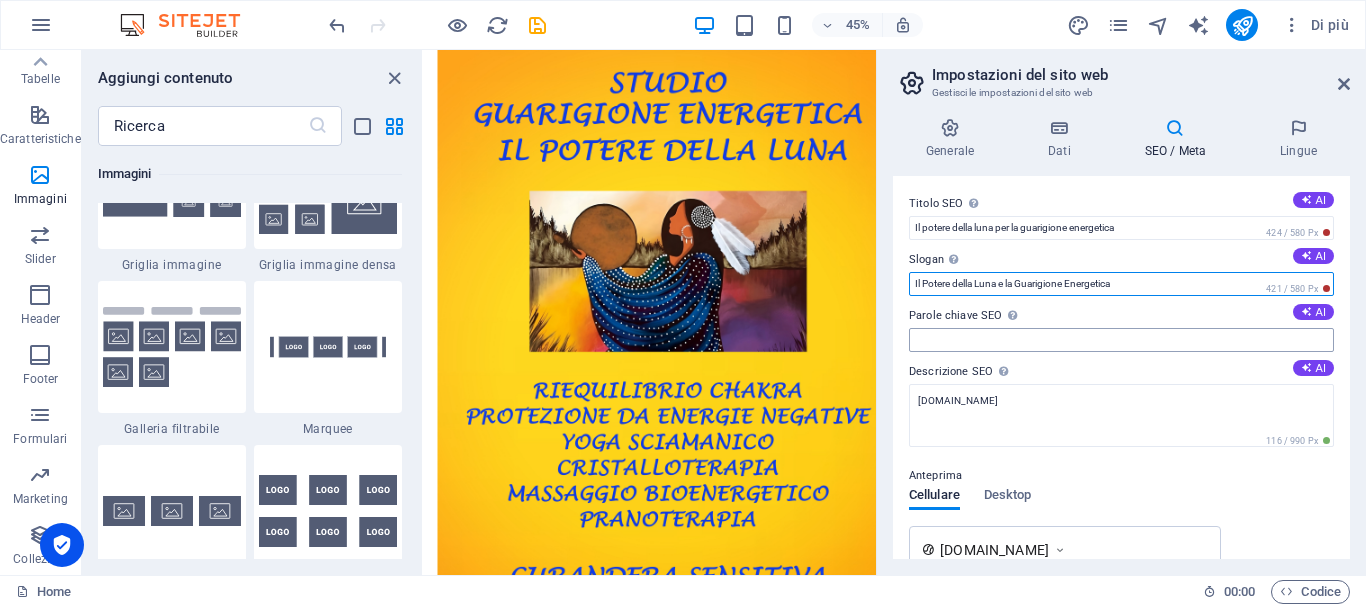 type on "Il Potere della Luna e la Guarigione Energetica" 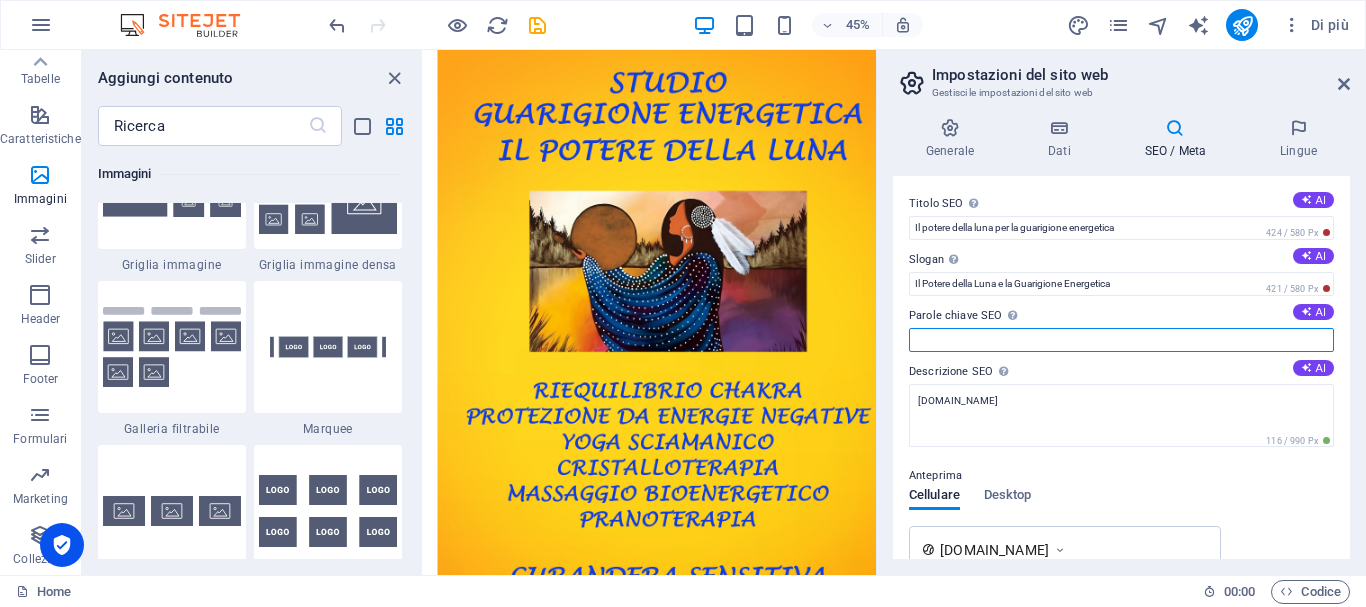 click on "Parole chiave SEO Una lista di parole chiave separate da una virgola che rappresentano il tuo sito web. AI" at bounding box center [1121, 340] 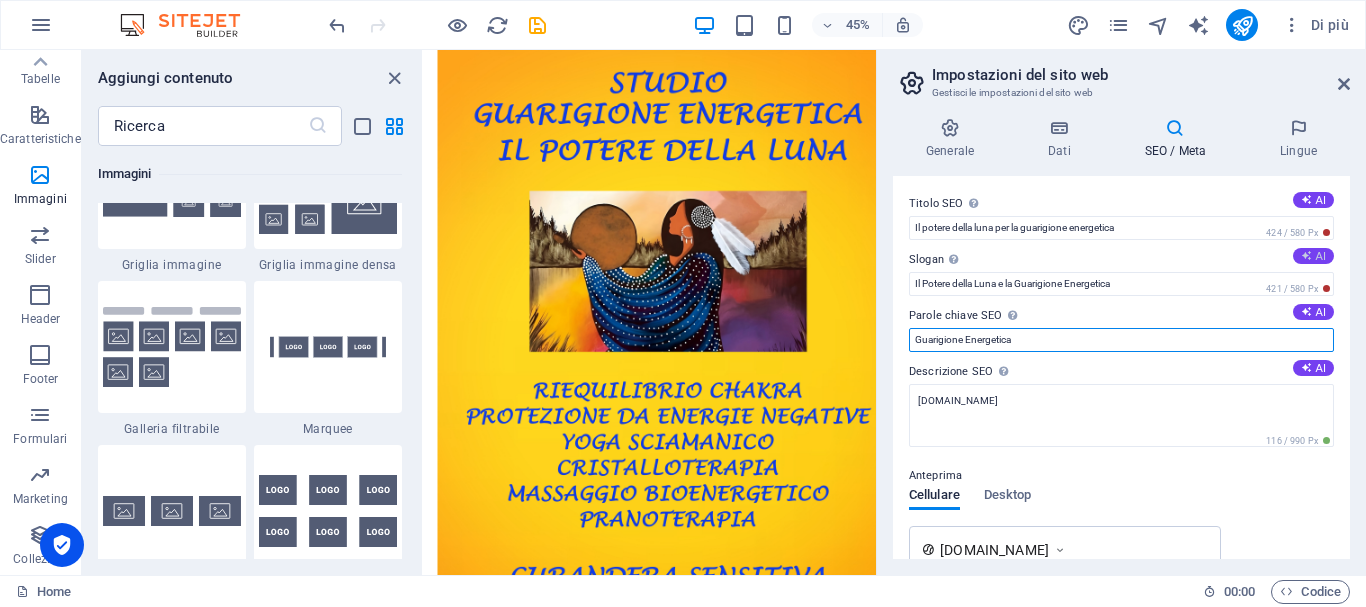 type on "Guarigione Energetica" 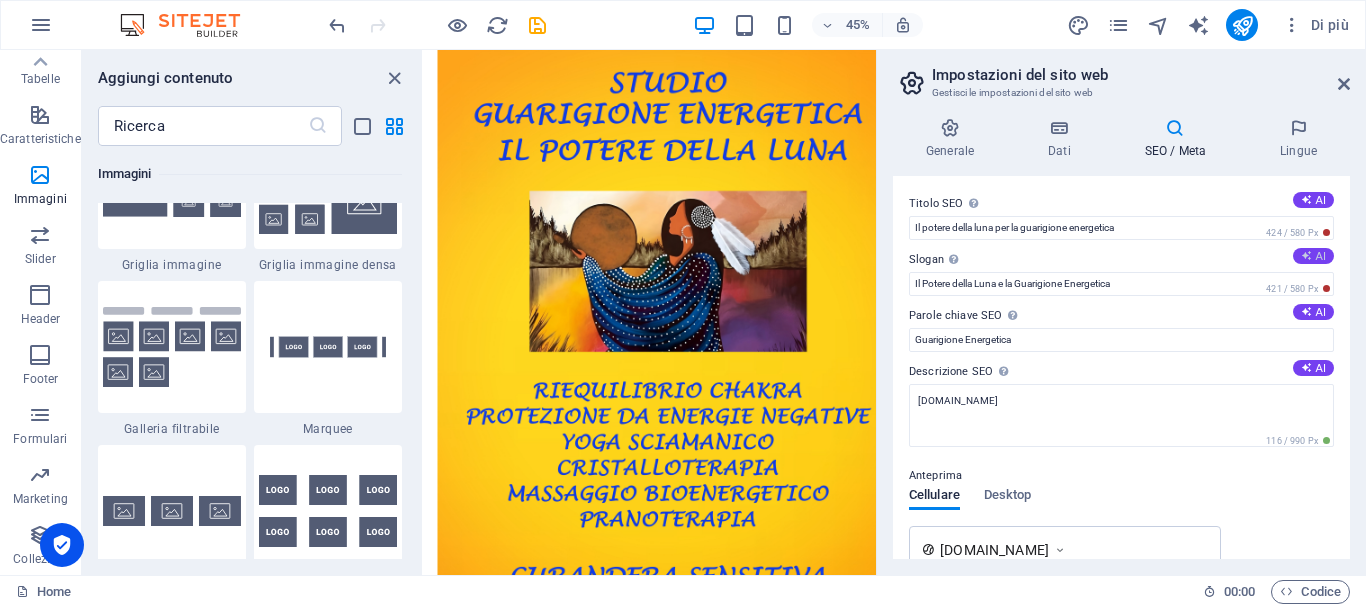 click on "AI" at bounding box center (1313, 256) 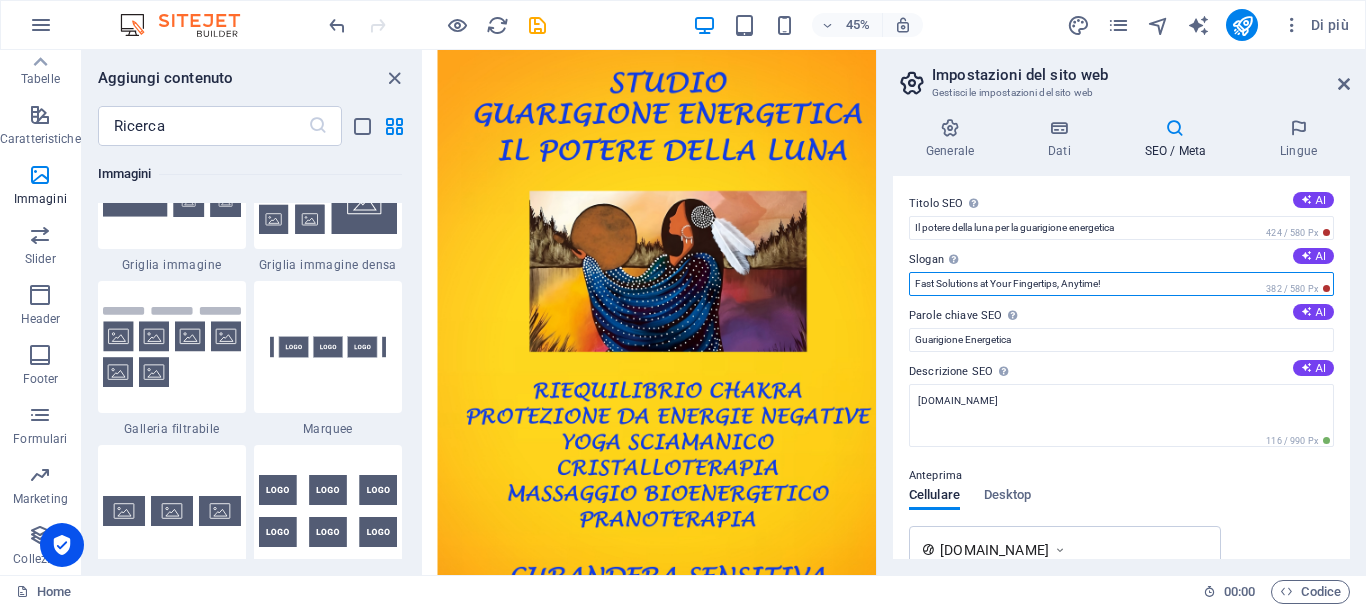 click on "Fast Solutions at Your Fingertips, Anytime!" at bounding box center [1121, 284] 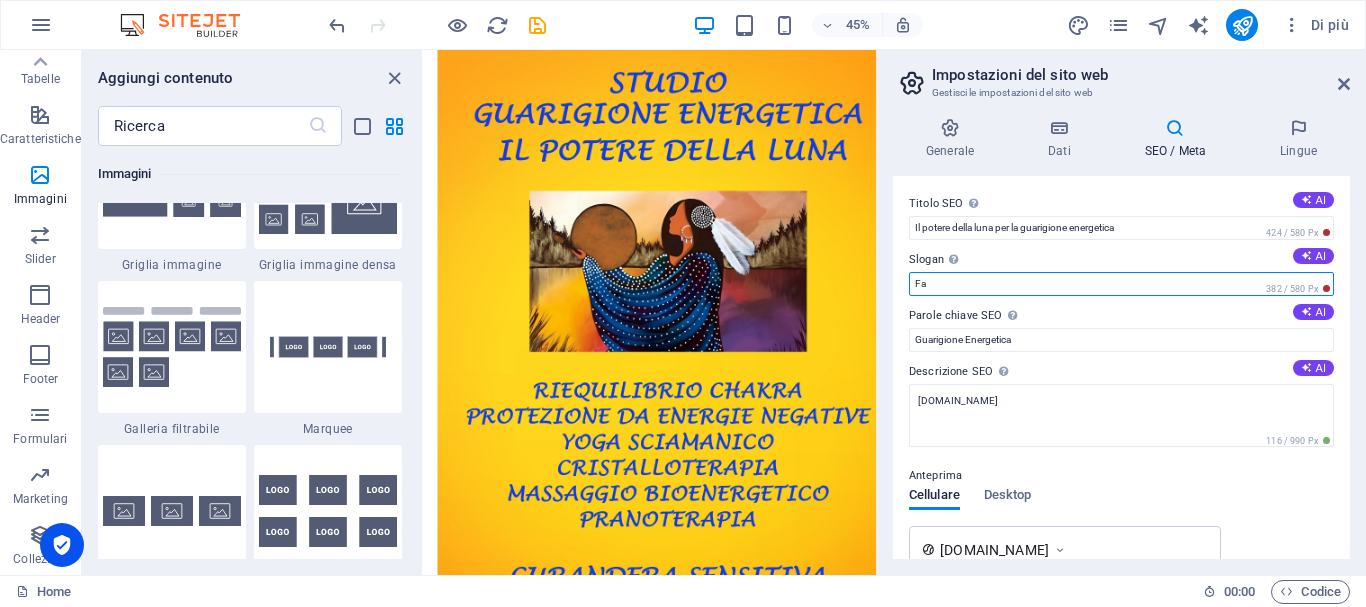 type on "F" 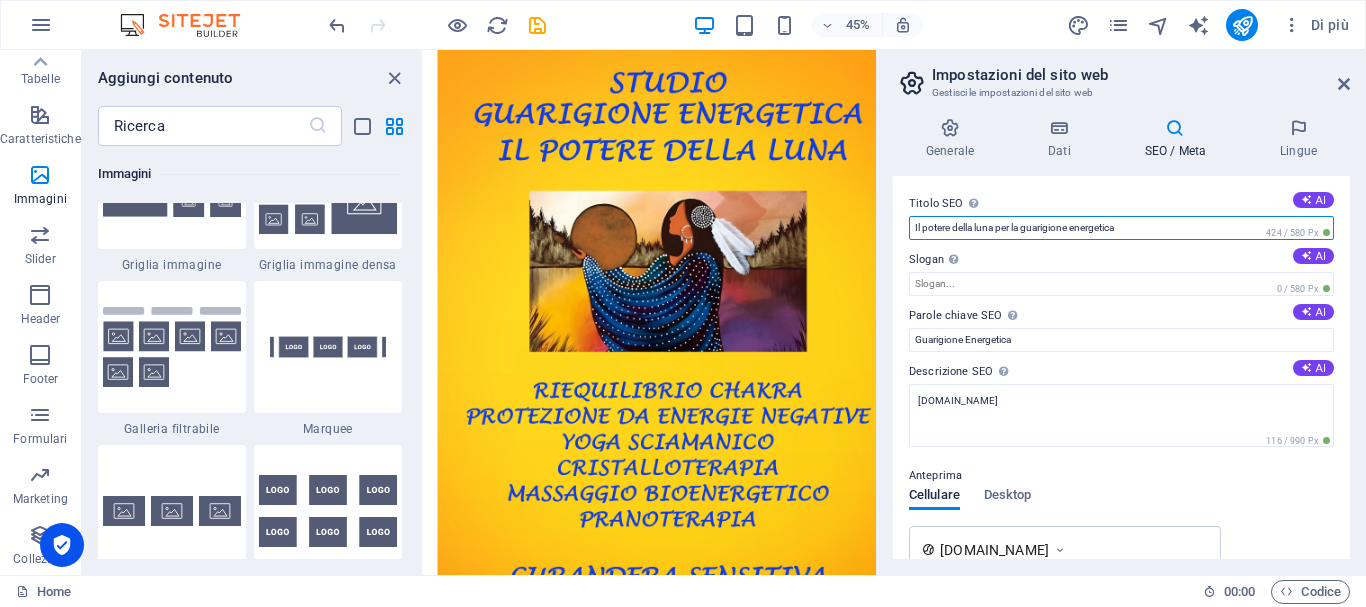 drag, startPoint x: 1149, startPoint y: 228, endPoint x: 883, endPoint y: 247, distance: 266.6777 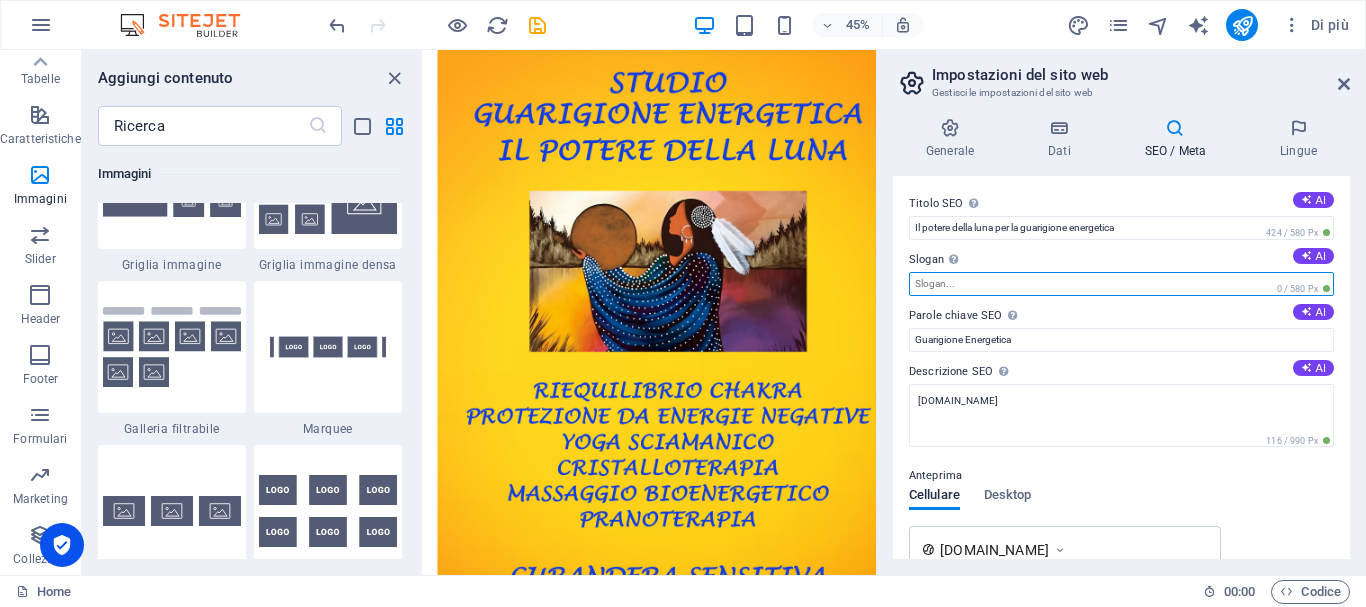 click on "Slogan Lo slogan del tuo sito. AI" at bounding box center (1121, 284) 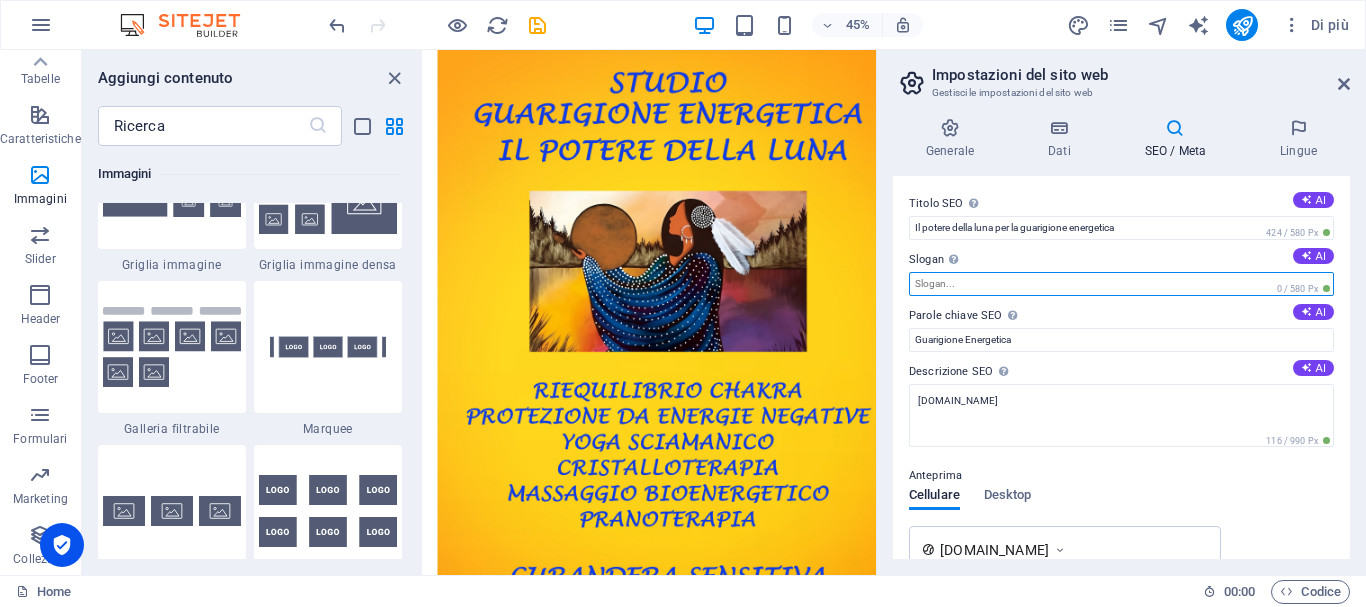 paste on "Il potere della luna per la guarigione energetica" 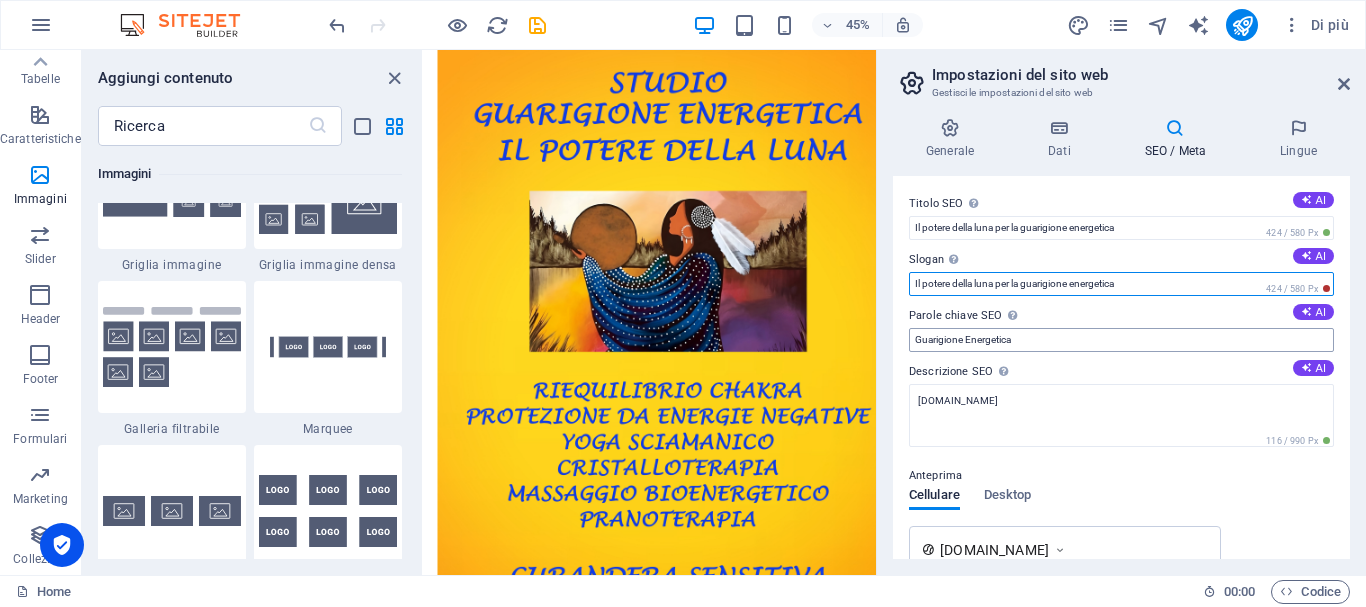 type on "Il potere della luna per la guarigione energetica" 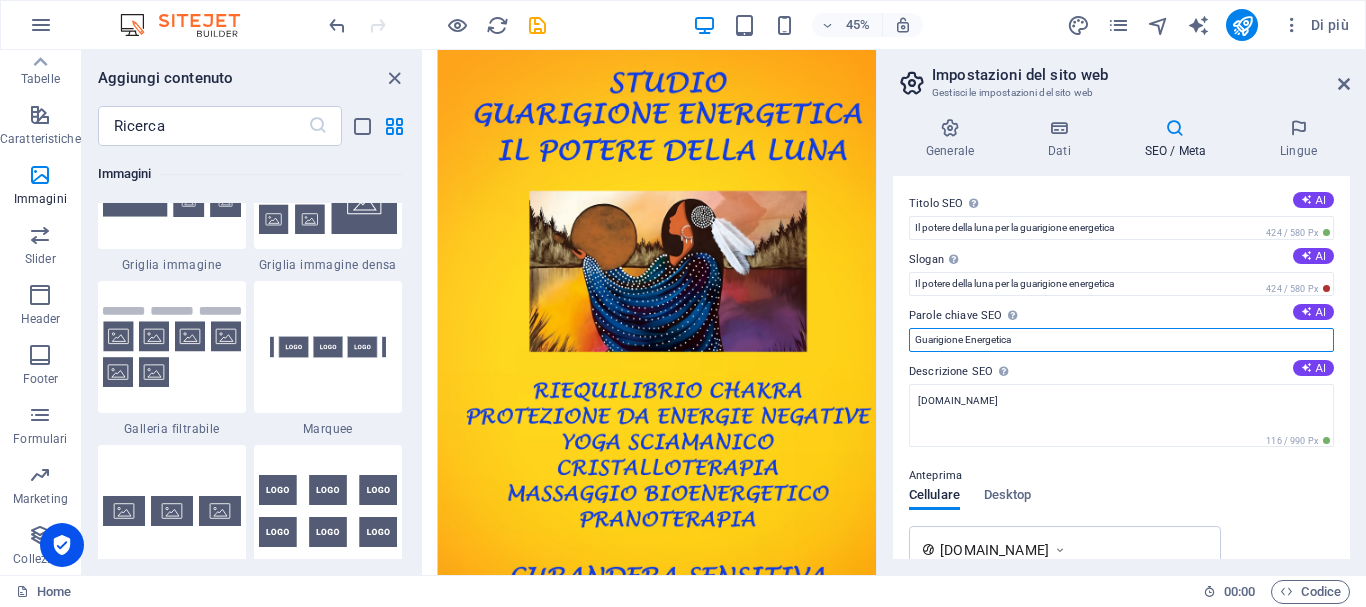 click on "Guarigione Energetica" at bounding box center [1121, 340] 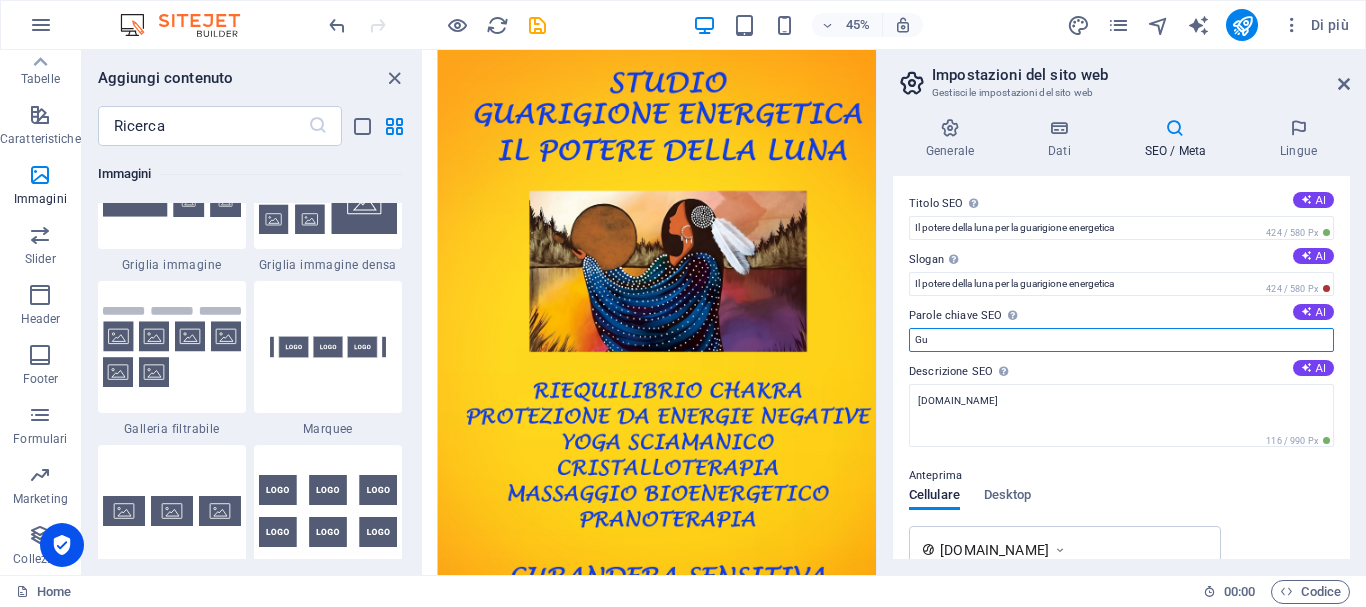 type on "G" 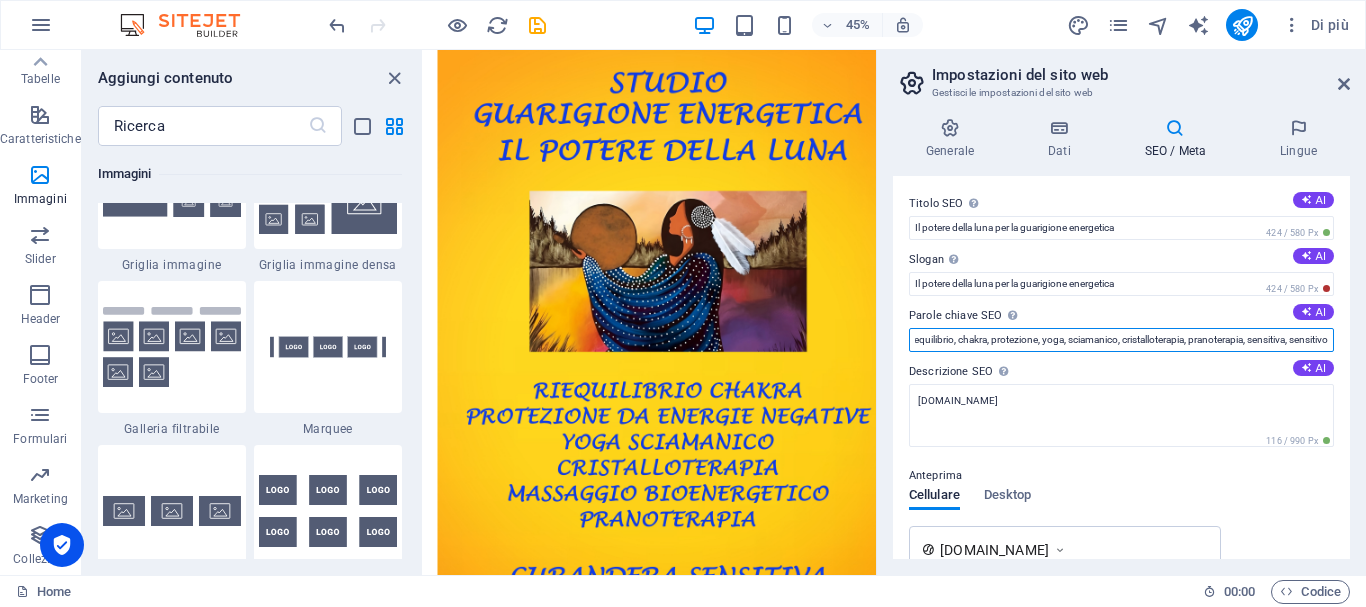 scroll, scrollTop: 0, scrollLeft: 169, axis: horizontal 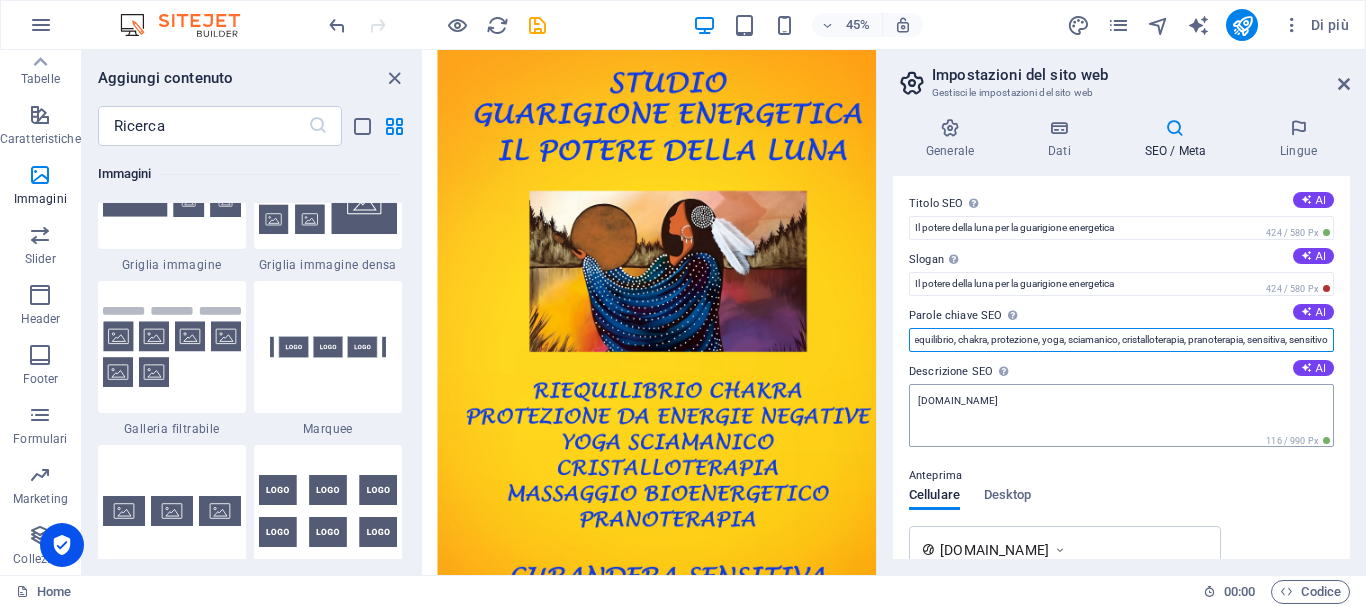 type on "guarigione, energia, luna, potere, riequilibrio, chakra, protezione, yoga, sciamanico, cristalloterapia, pranoterapia, sensitiva, sensitivo" 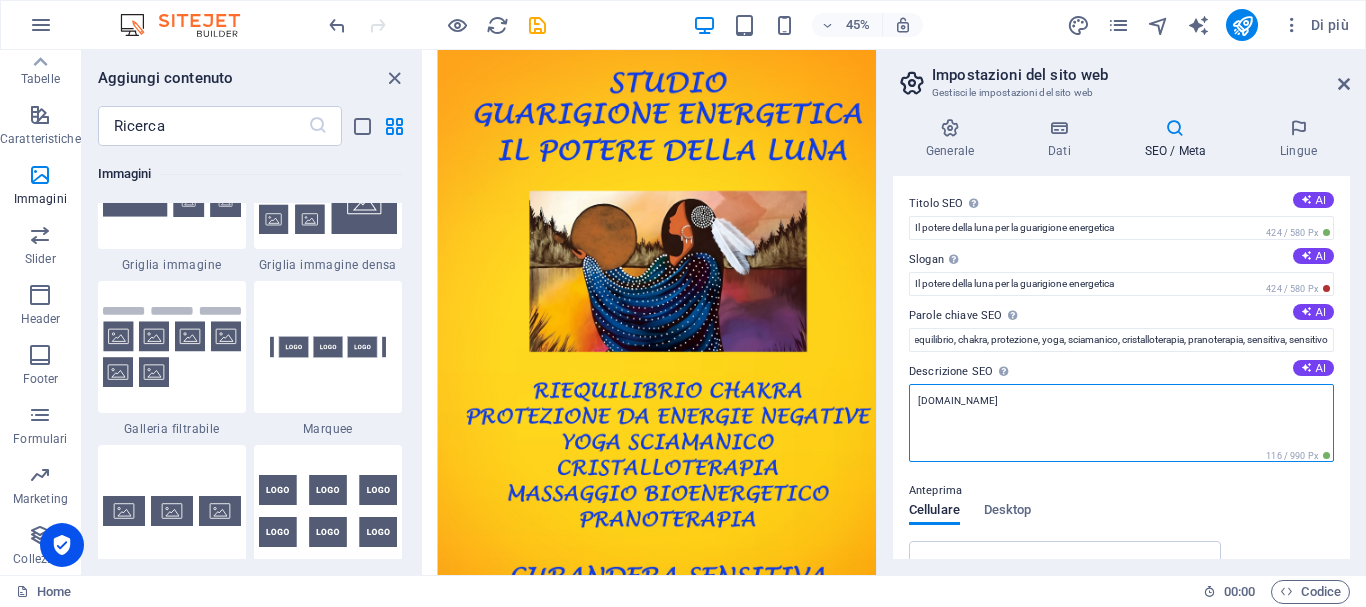 scroll, scrollTop: 0, scrollLeft: 0, axis: both 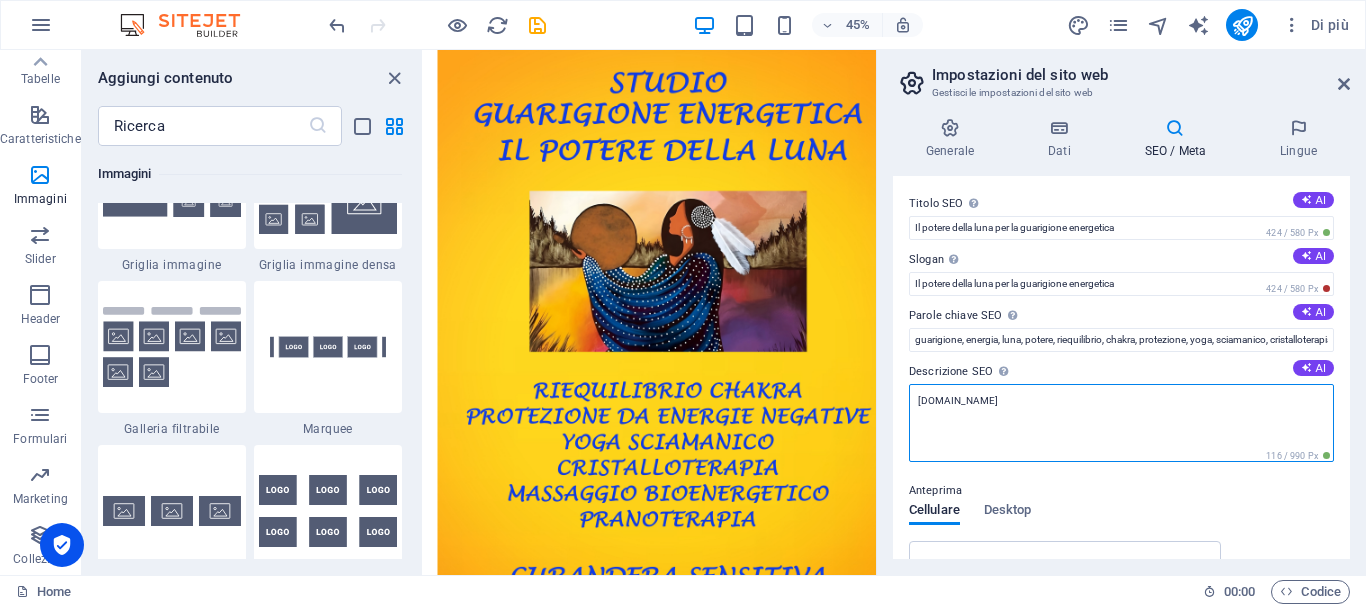 click on "[DOMAIN_NAME]" at bounding box center (1121, 423) 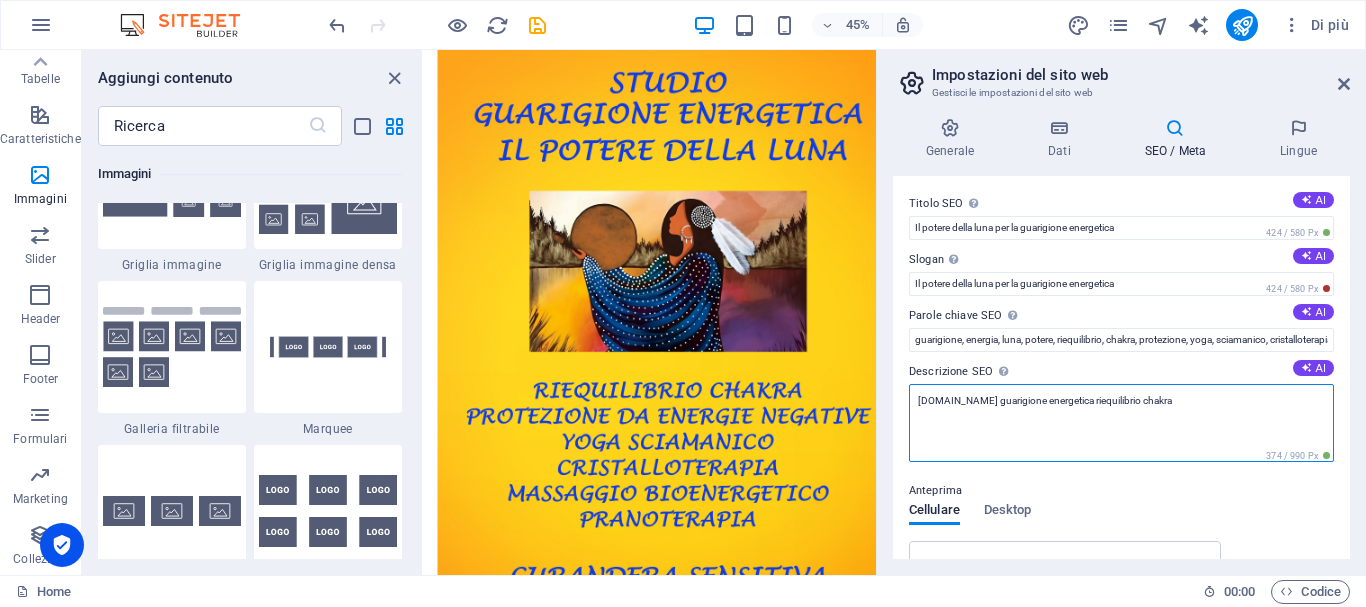 click on "ilpoteredellaluna.it guarigione energetica riequilibrio chakra" at bounding box center (1121, 423) 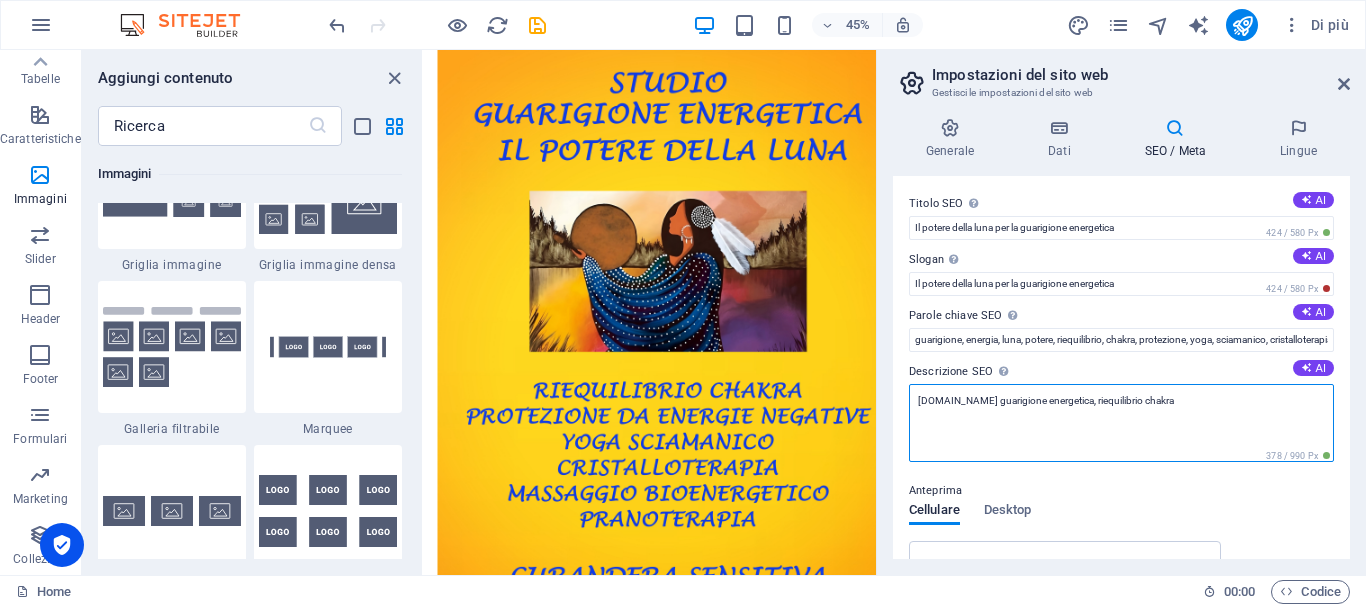 click on "ilpoteredellaluna.it guarigione energetica, riequilibrio chakra" at bounding box center (1121, 423) 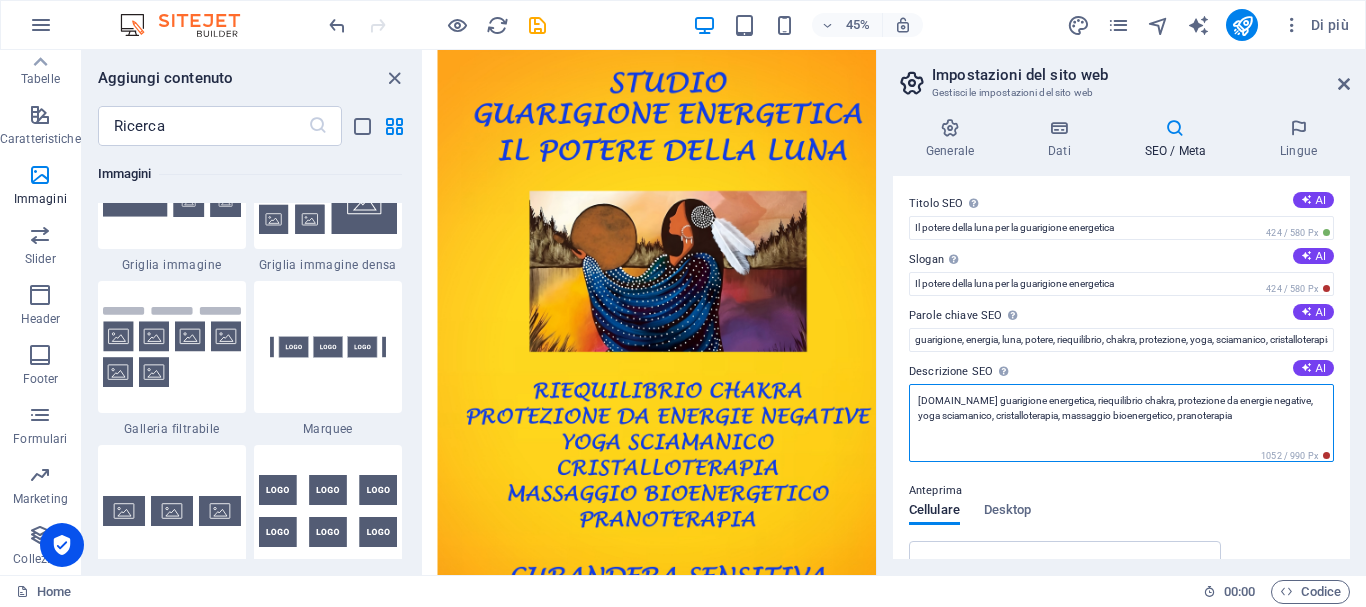 click on "ilpoteredellaluna.it guarigione energetica, riequilibrio chakra, protezione da energie negative, yoga sciamanico, cristalloterapia, massaggio bioenergetico, pranoterapia" at bounding box center [1121, 423] 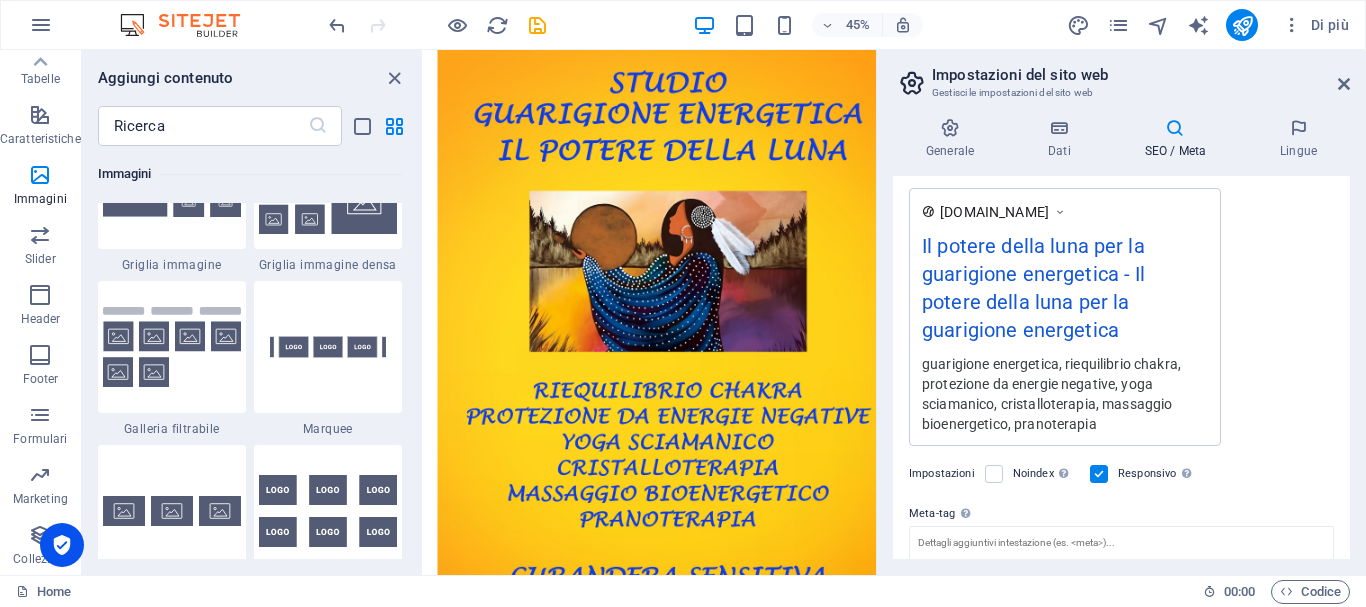 scroll, scrollTop: 400, scrollLeft: 0, axis: vertical 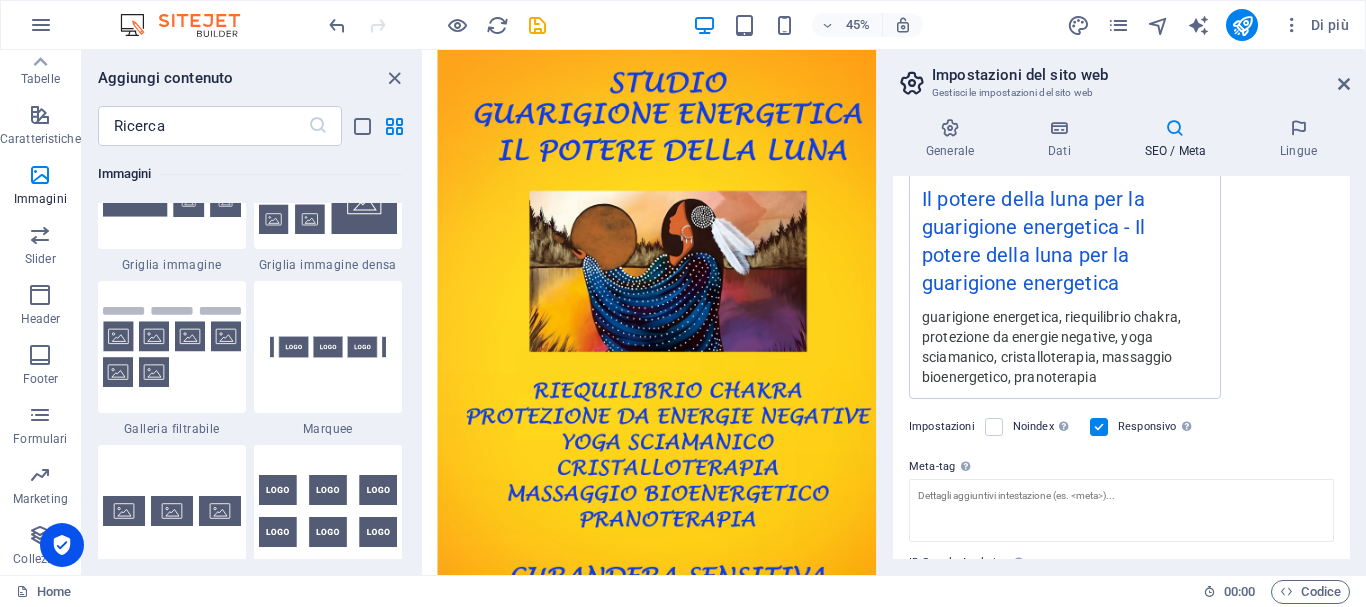 type on "guarigione energetica, riequilibrio chakra, protezione da energie negative, yoga sciamanico, cristalloterapia, massaggio bioenergetico, pranoterapia" 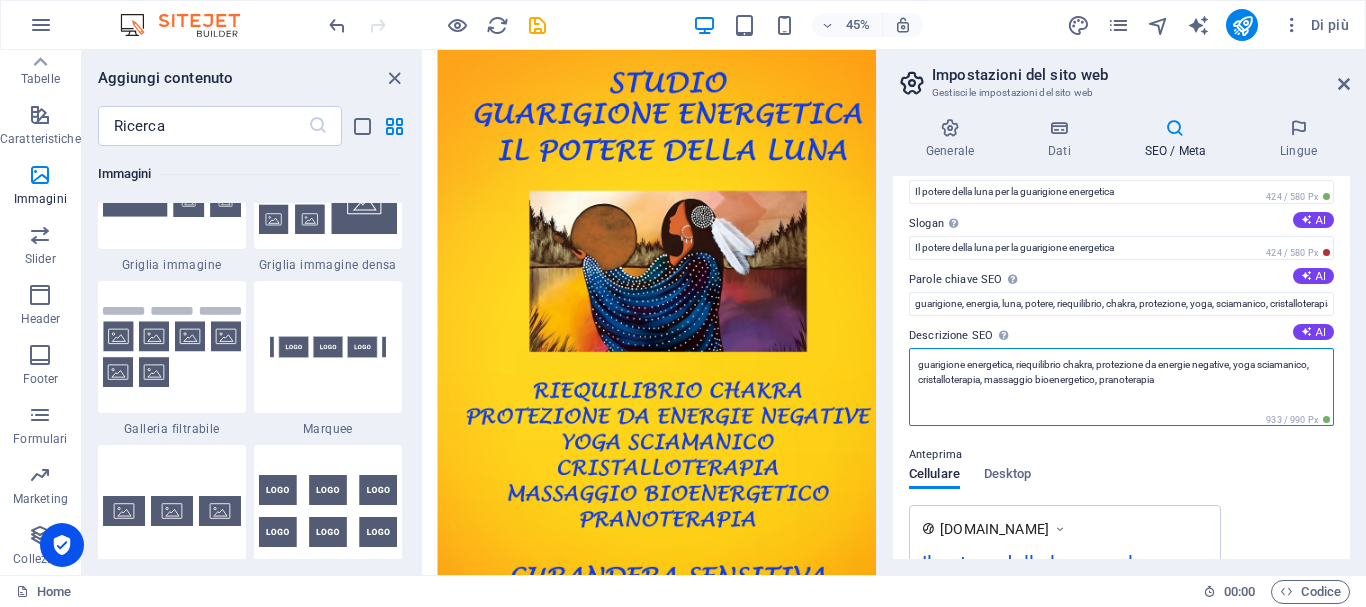 scroll, scrollTop: 0, scrollLeft: 0, axis: both 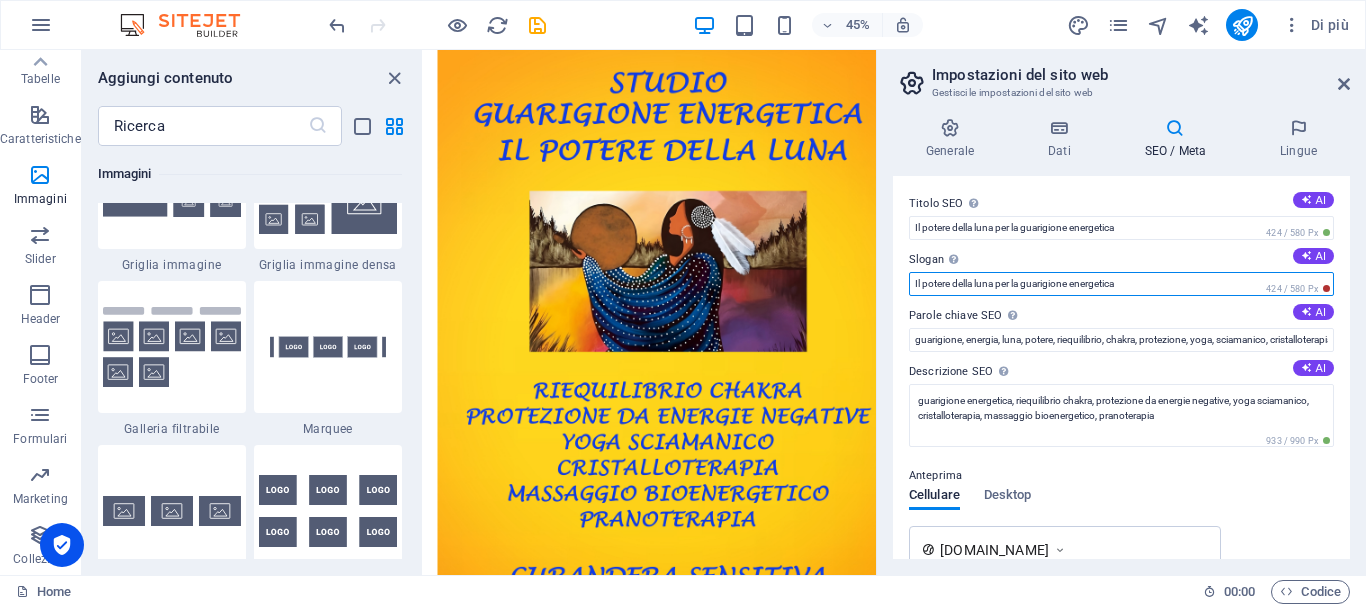 click on "Il potere della luna per la guarigione energetica" at bounding box center (1121, 284) 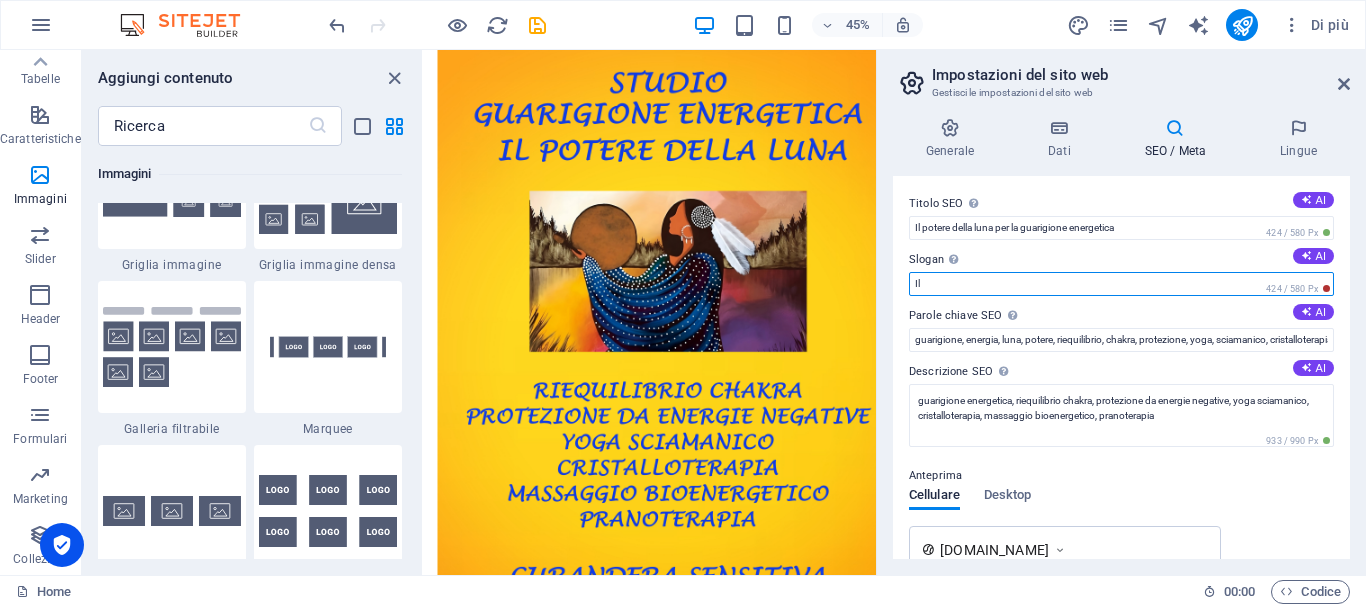 type on "I" 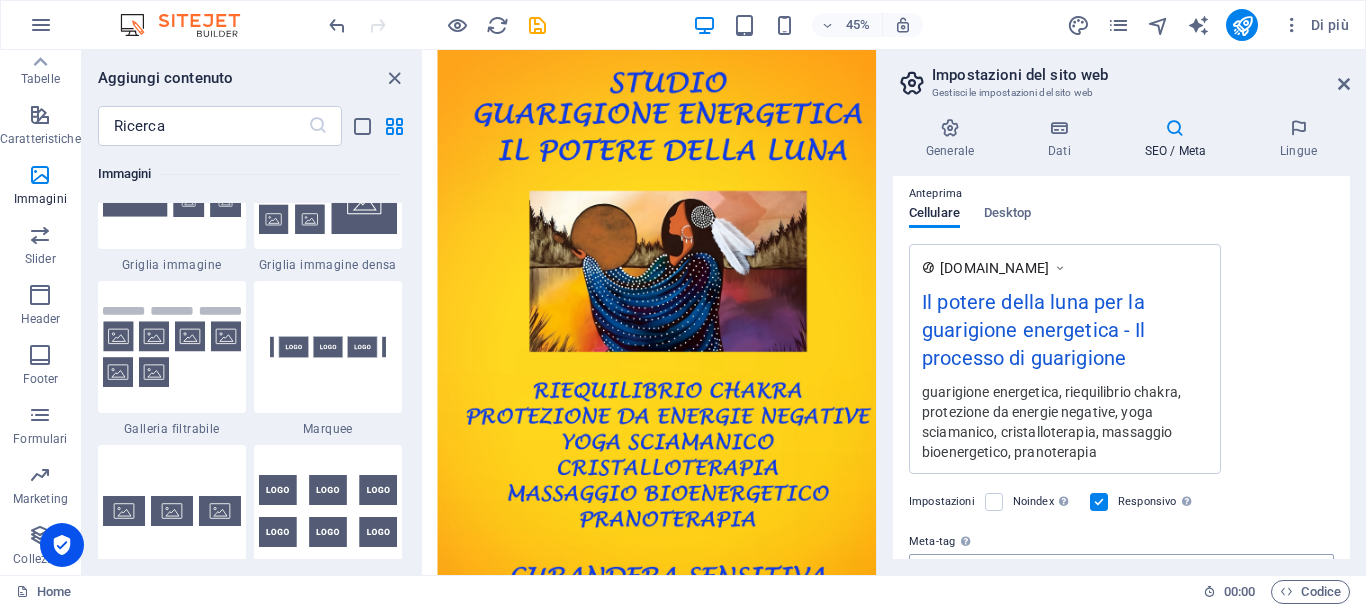 scroll, scrollTop: 269, scrollLeft: 0, axis: vertical 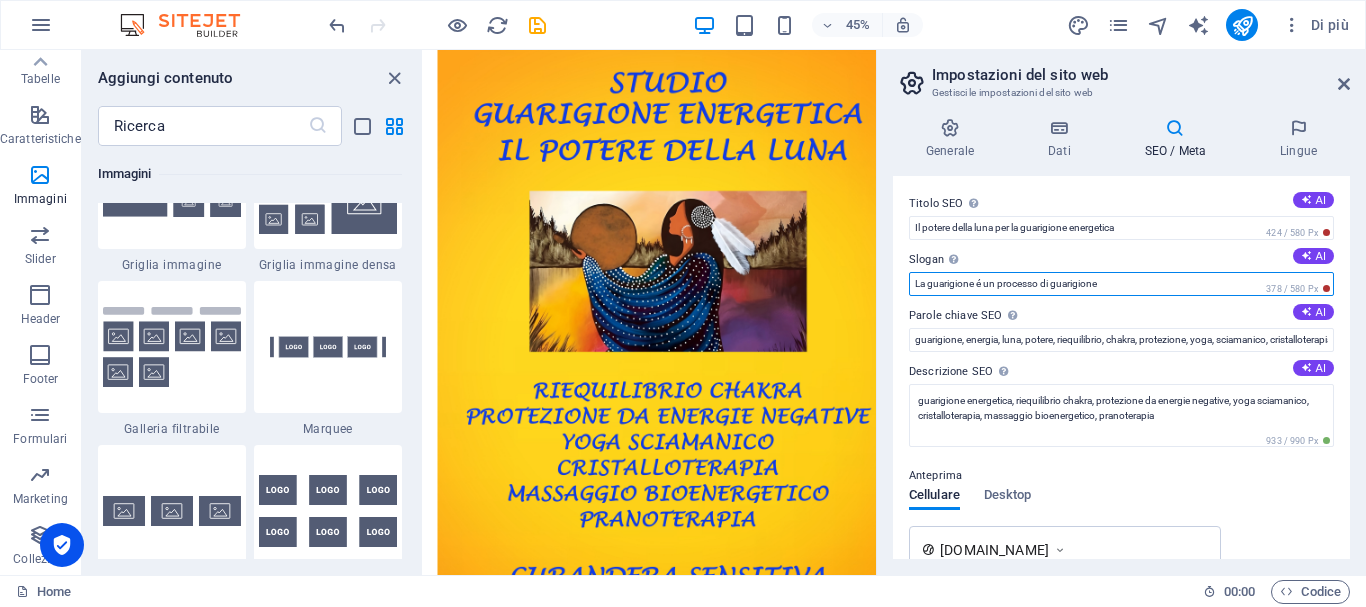 click on "La guarigione é un processo di guarigione" at bounding box center [1121, 284] 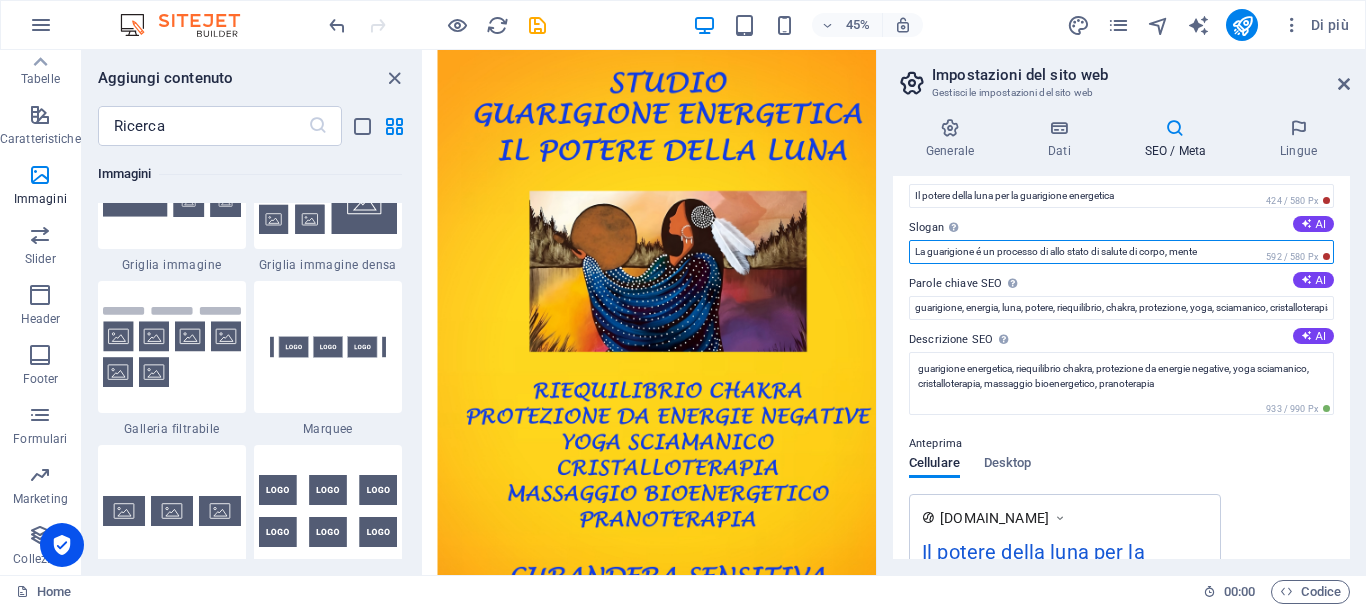 scroll, scrollTop: 0, scrollLeft: 0, axis: both 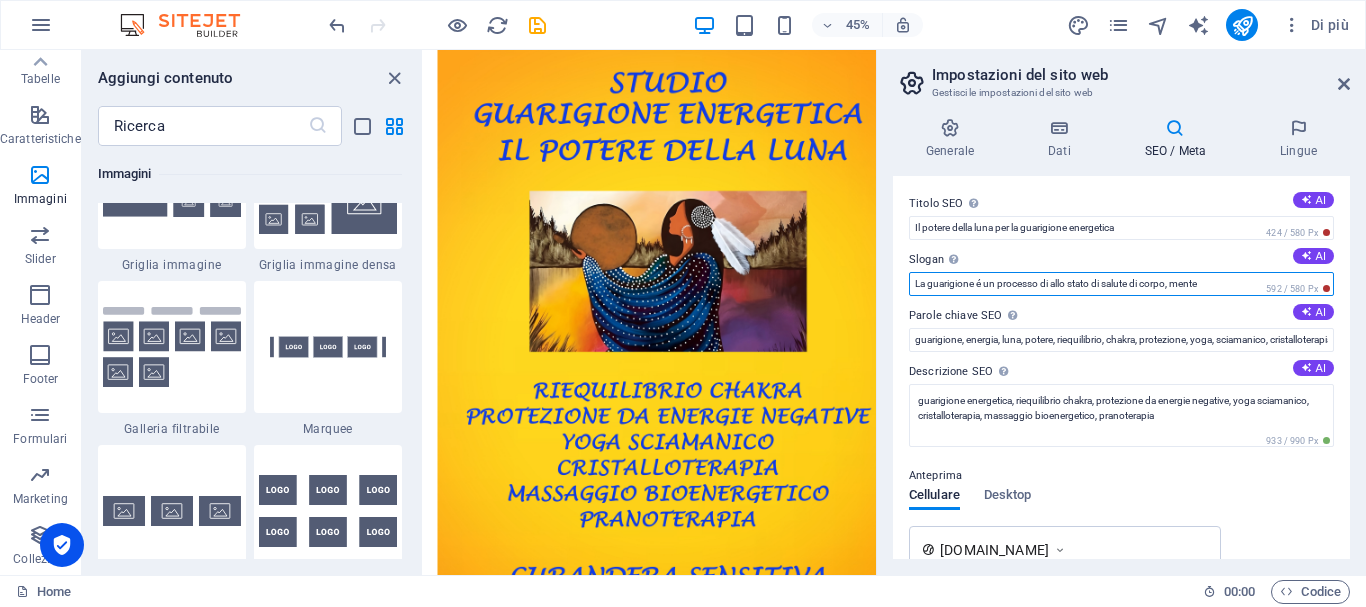 click on "La guarigione é un processo di allo stato di salute di corpo, mente" at bounding box center (1121, 284) 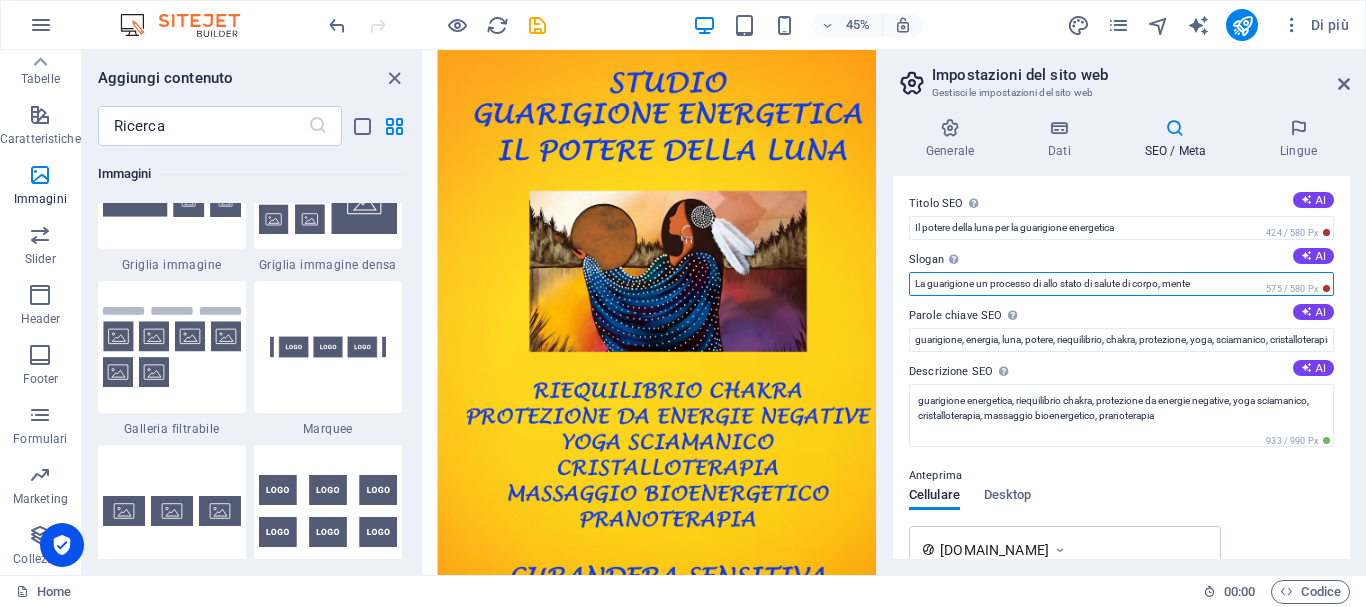 click on "La guarigione un processo di allo stato di salute di corpo, mente" at bounding box center (1121, 284) 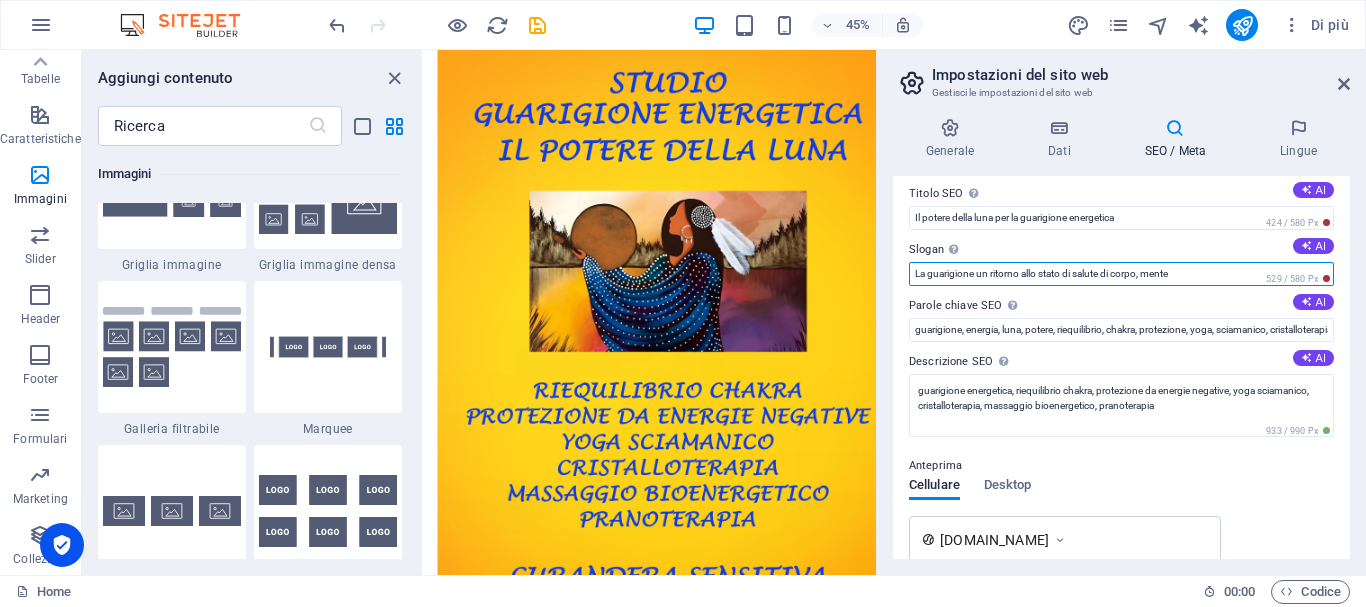 scroll, scrollTop: 0, scrollLeft: 0, axis: both 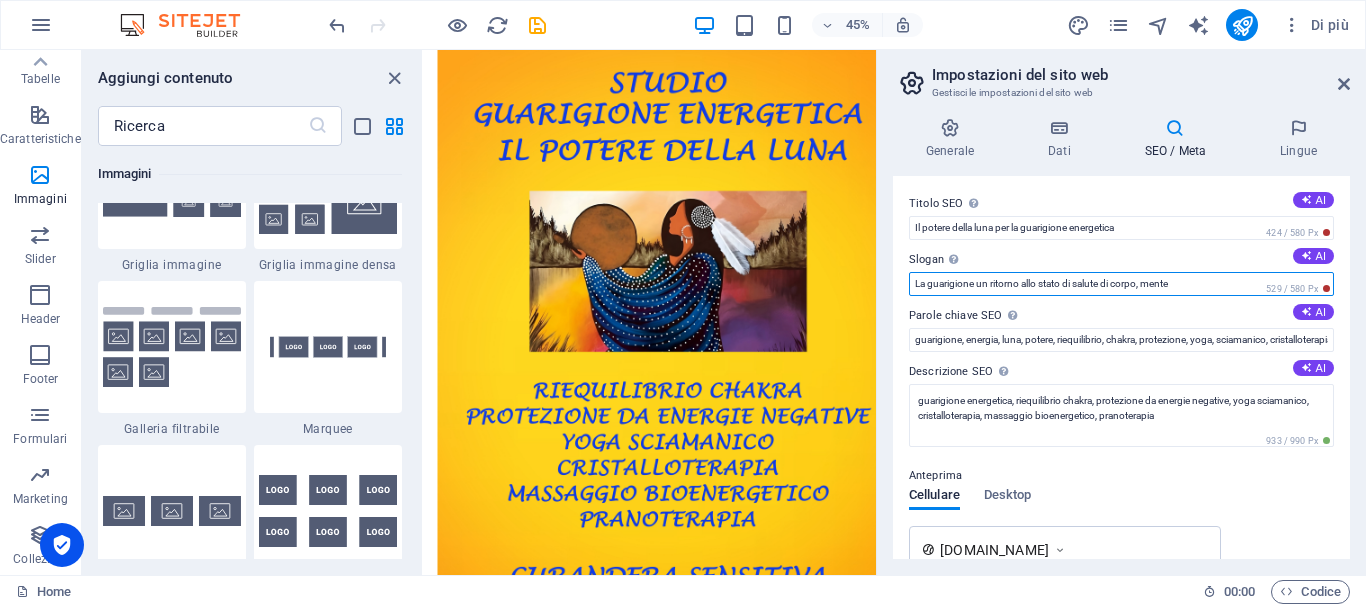 click on "La guarigione un ritorno allo stato di salute di corpo, mente" at bounding box center [1121, 284] 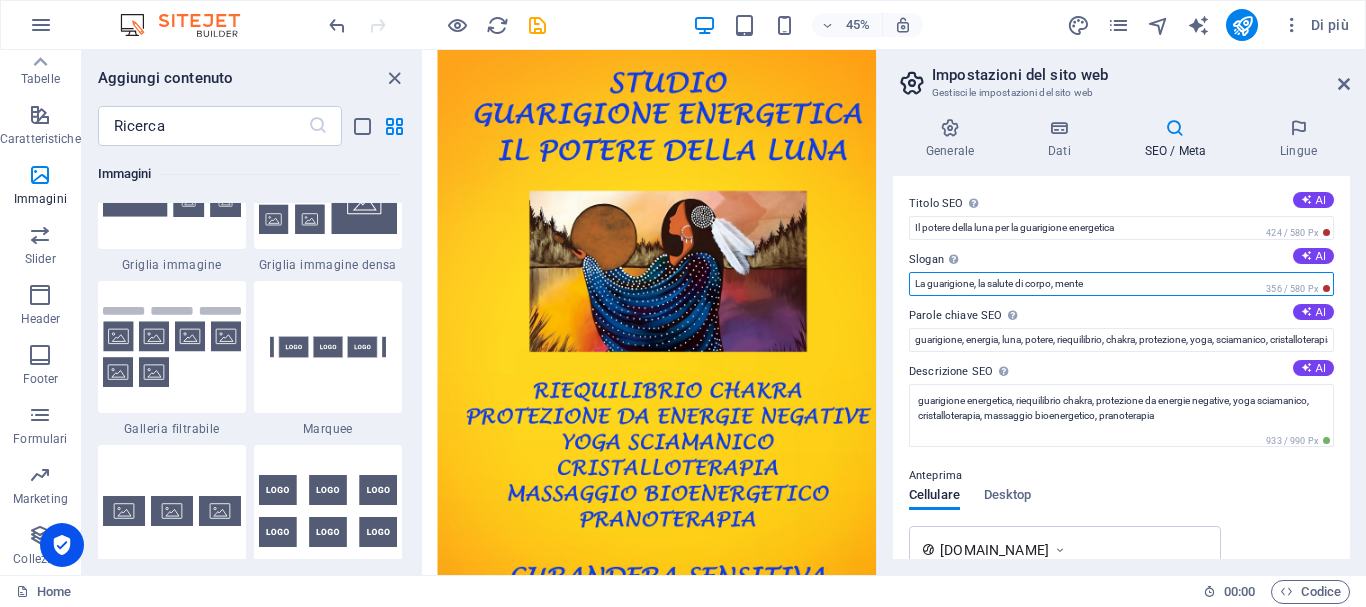 click on "La guarigione, la salute di corpo, mente" at bounding box center (1121, 284) 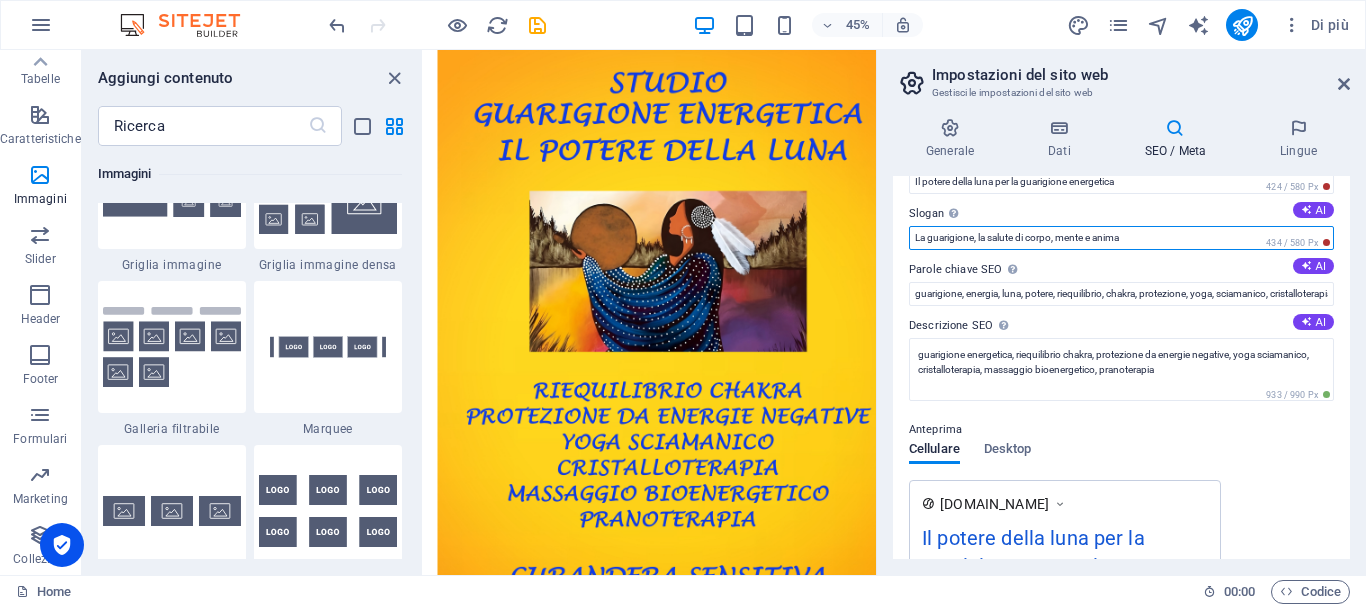 scroll, scrollTop: 0, scrollLeft: 0, axis: both 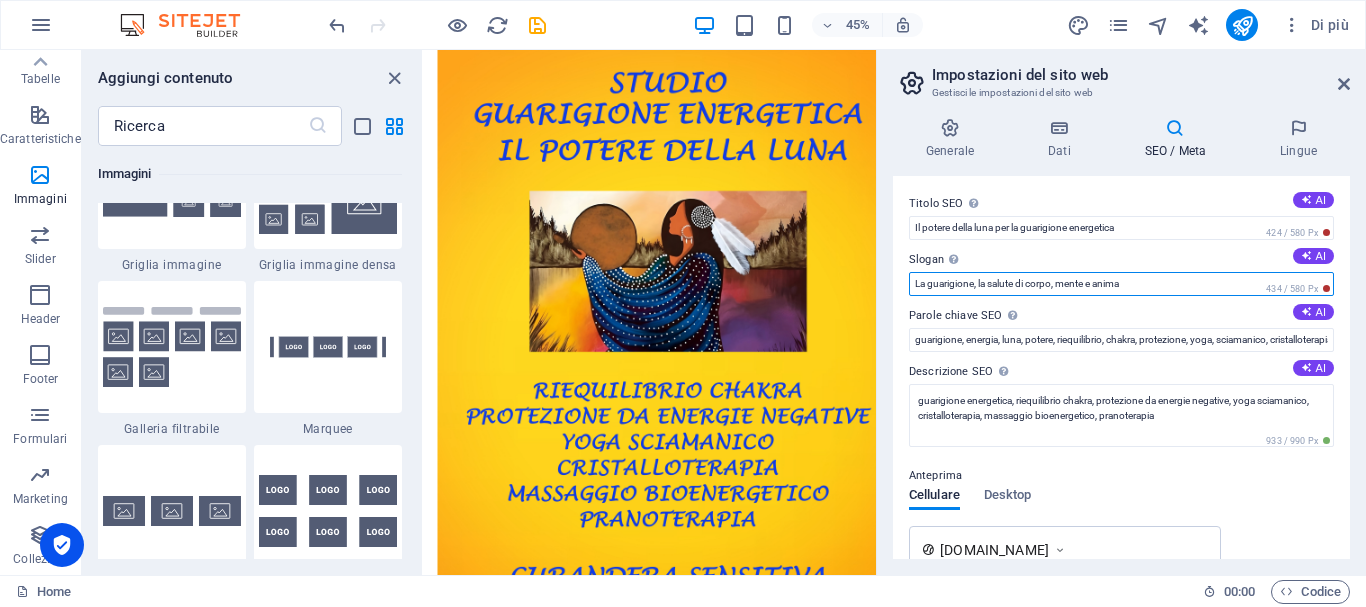 click on "La guarigione, la salute di corpo, mente e anima" at bounding box center (1121, 284) 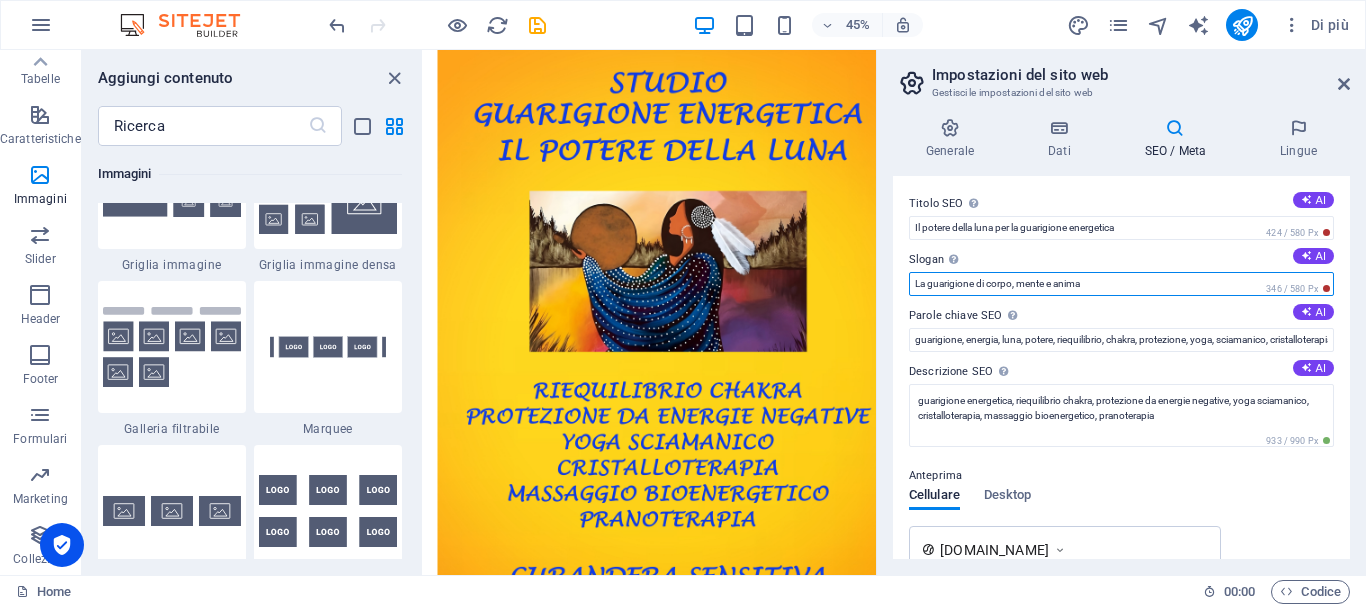 click on "La guarigione di corpo, mente e anima" at bounding box center [1121, 284] 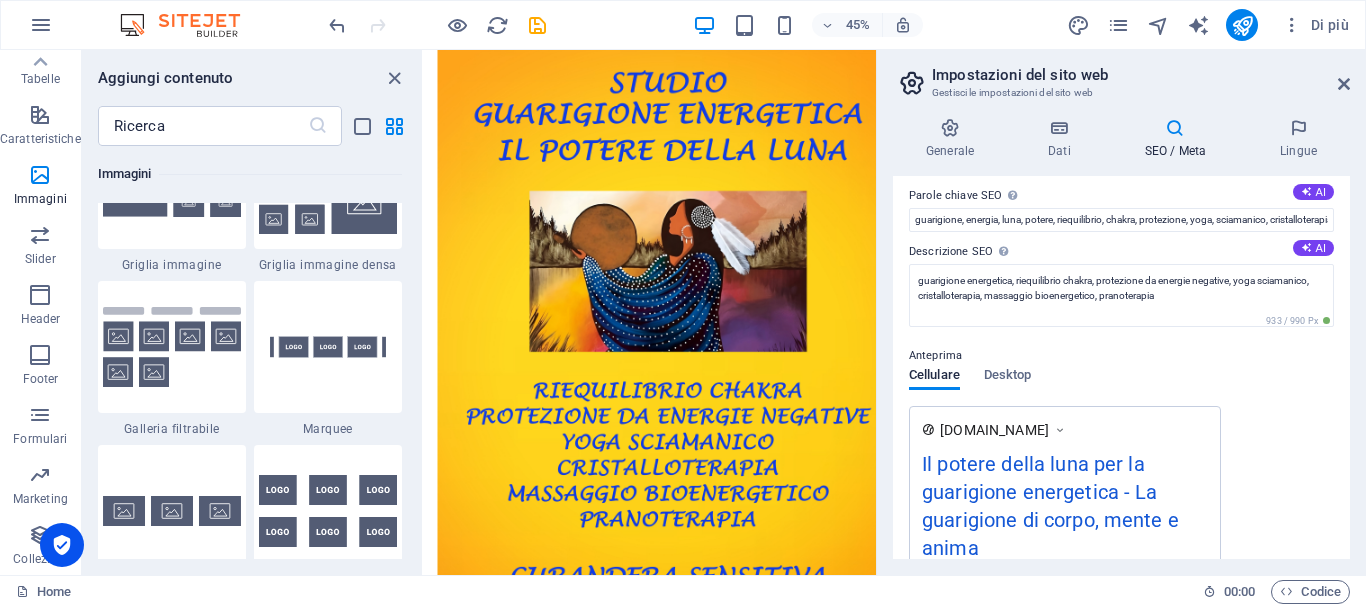 scroll, scrollTop: 0, scrollLeft: 0, axis: both 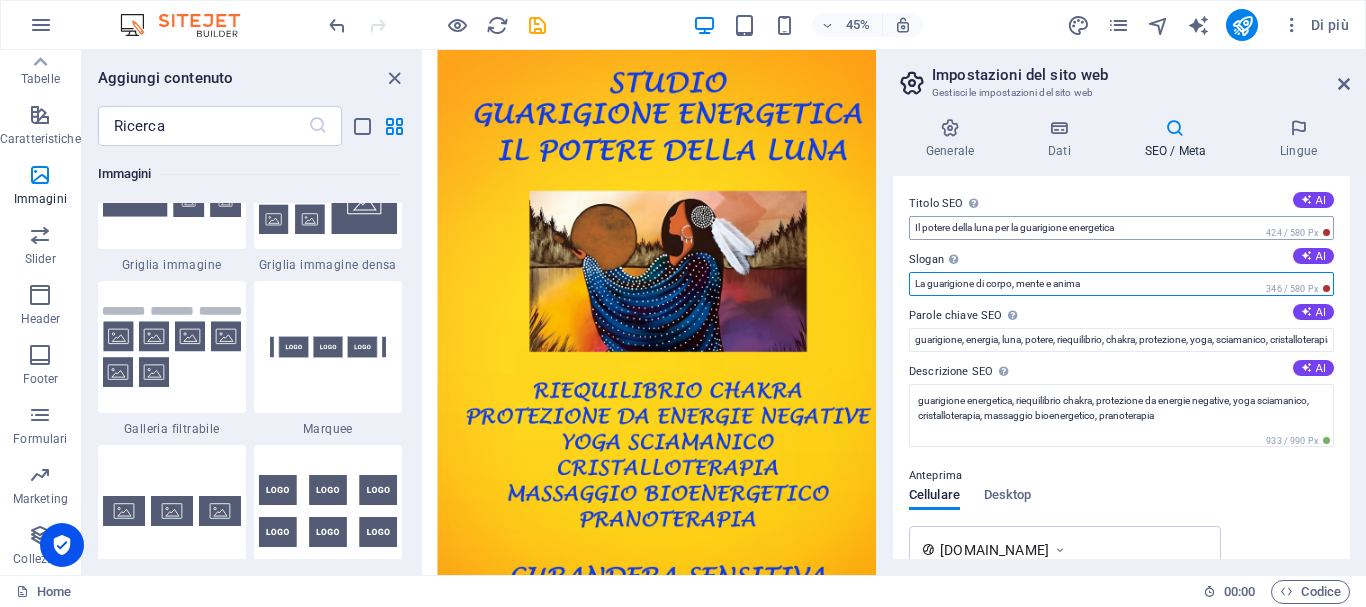 type on "La guarigione di corpo, mente e anima" 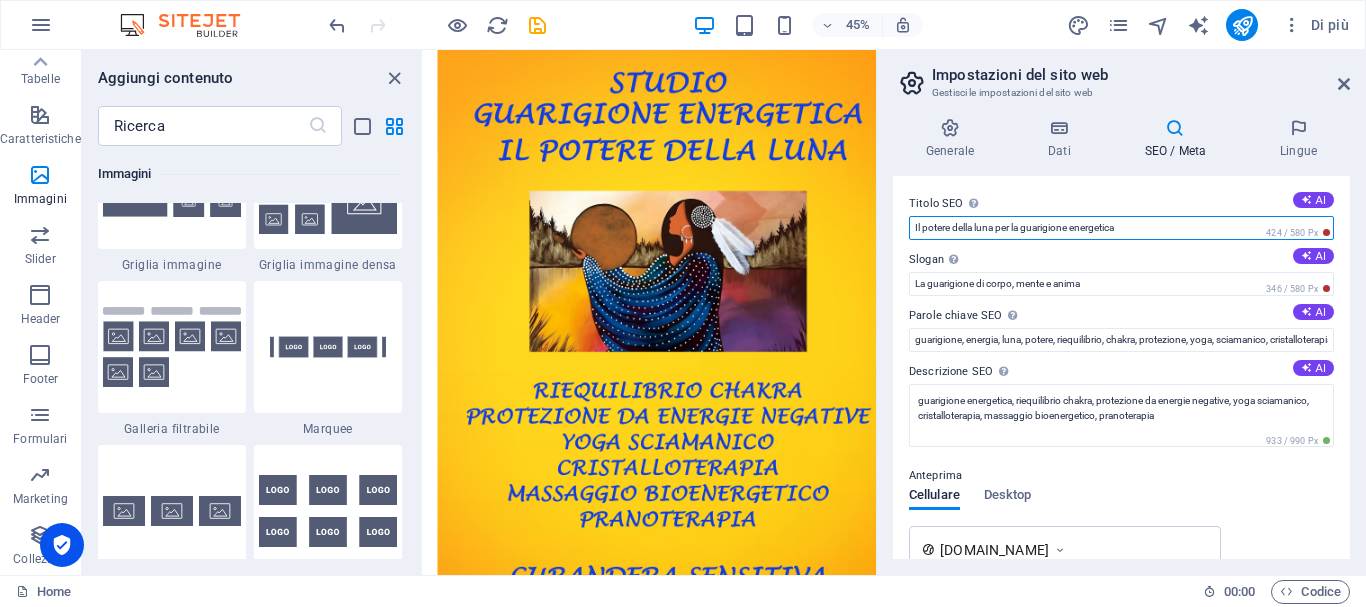click on "Il potere della luna per la guarigione energetica" at bounding box center [1121, 228] 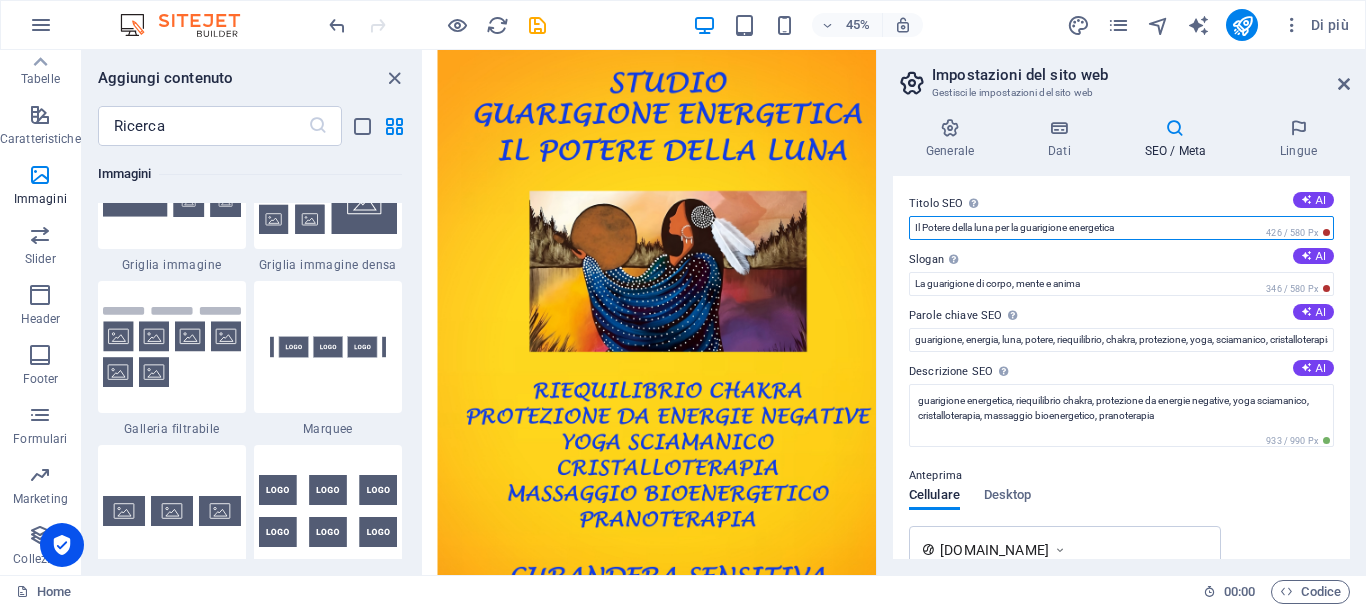 click on "Il Potere della luna per la guarigione energetica" at bounding box center (1121, 228) 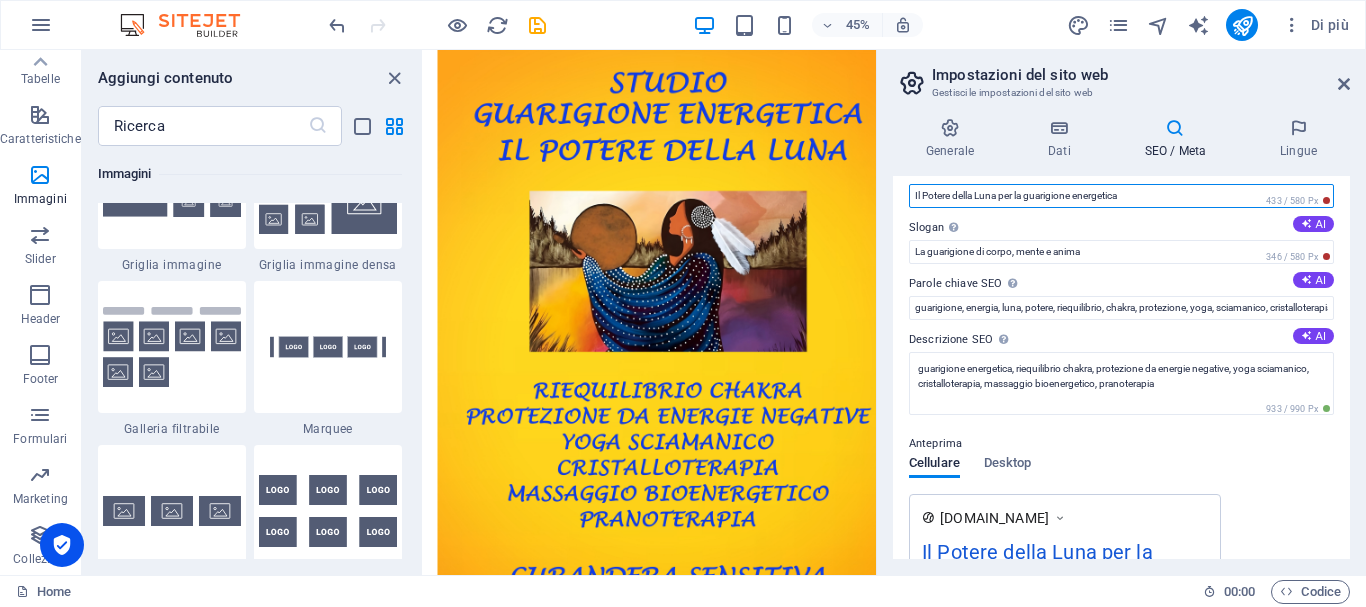 scroll, scrollTop: 0, scrollLeft: 0, axis: both 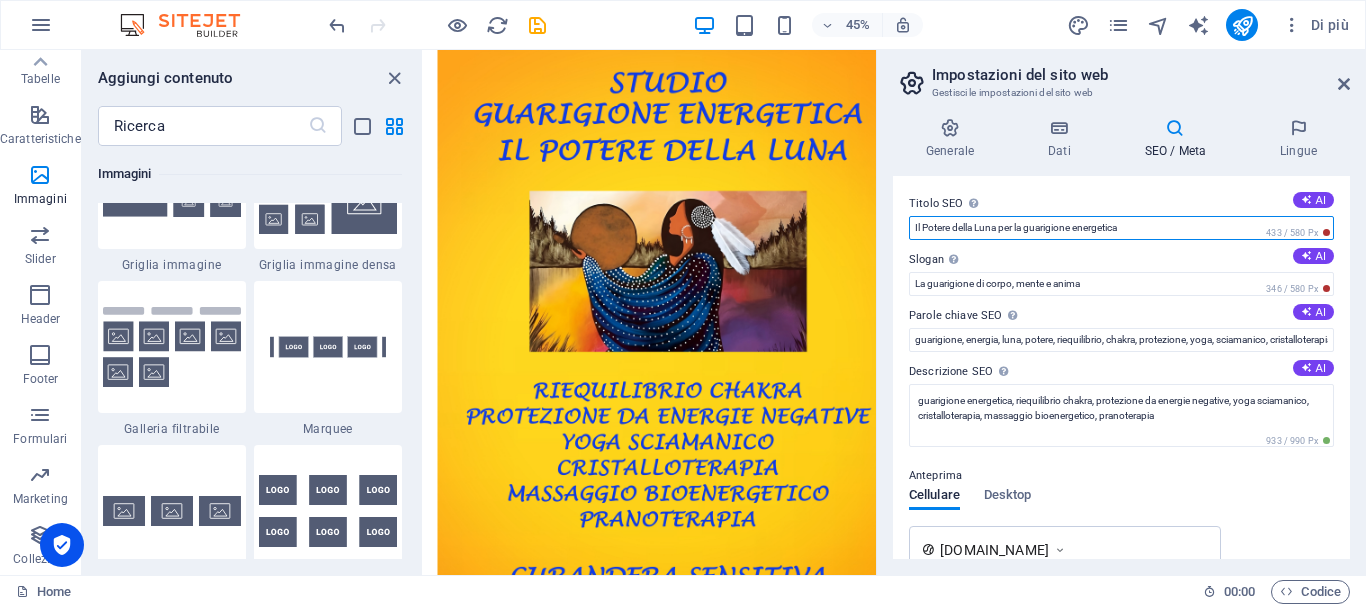 click on "Il Potere della Luna per la guarigione energetica" at bounding box center [1121, 228] 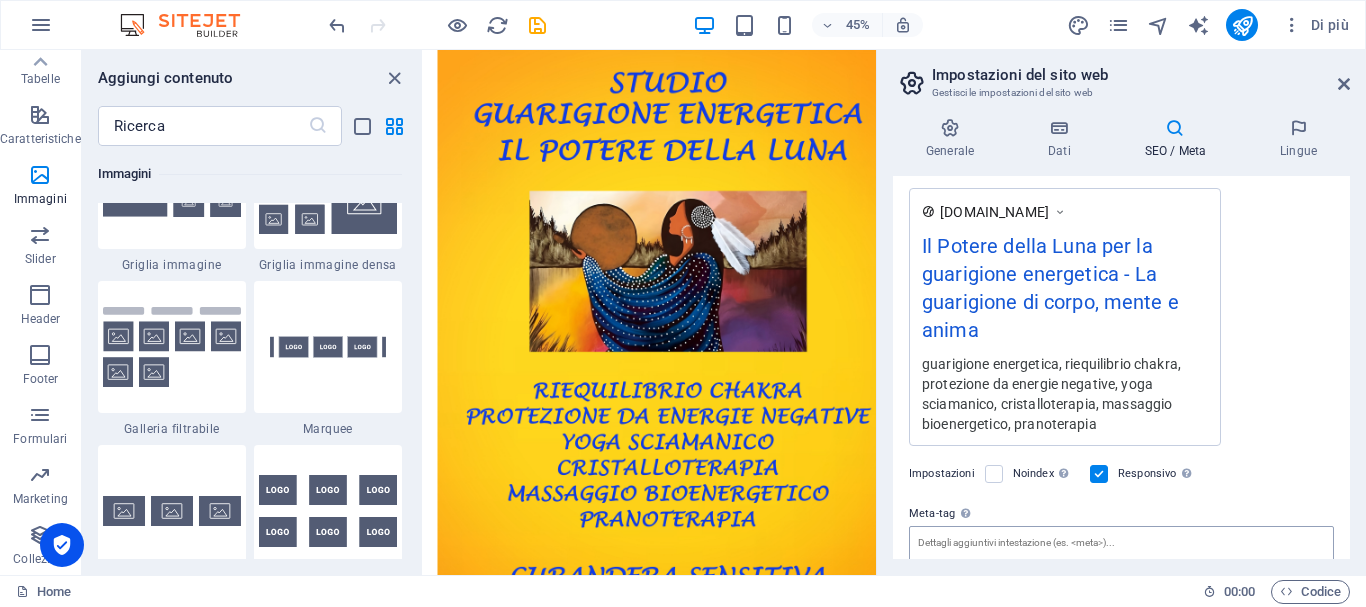 scroll, scrollTop: 0, scrollLeft: 0, axis: both 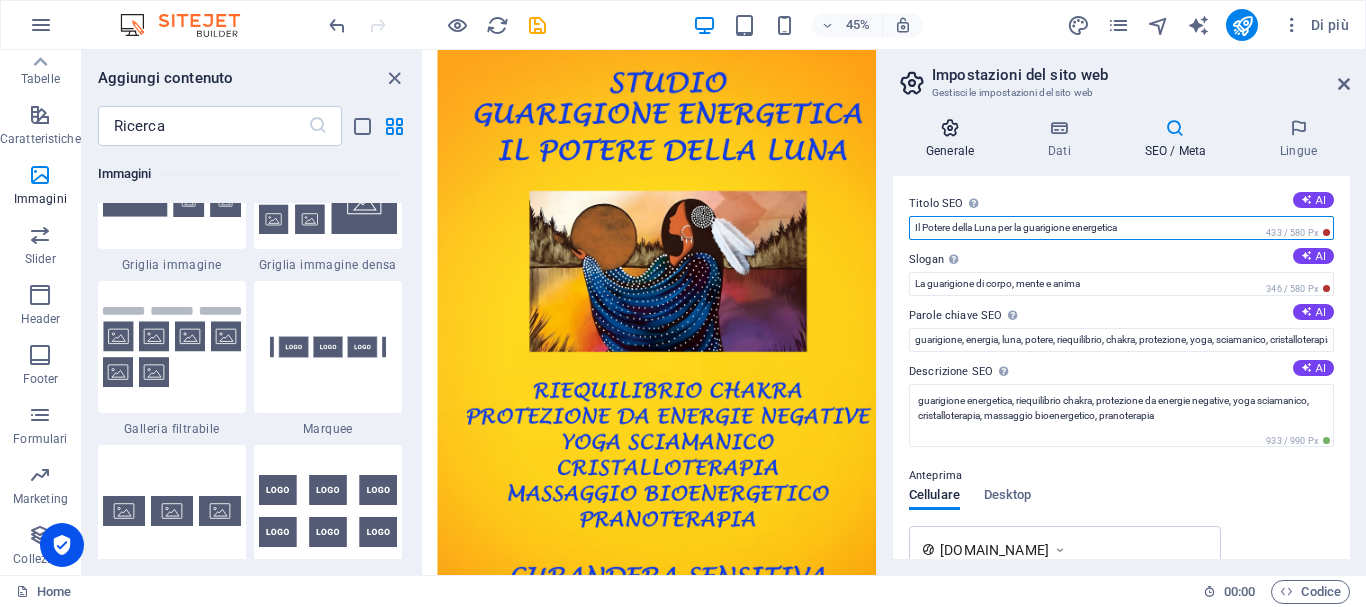 type on "Il Potere della Luna per la guarigione energetica" 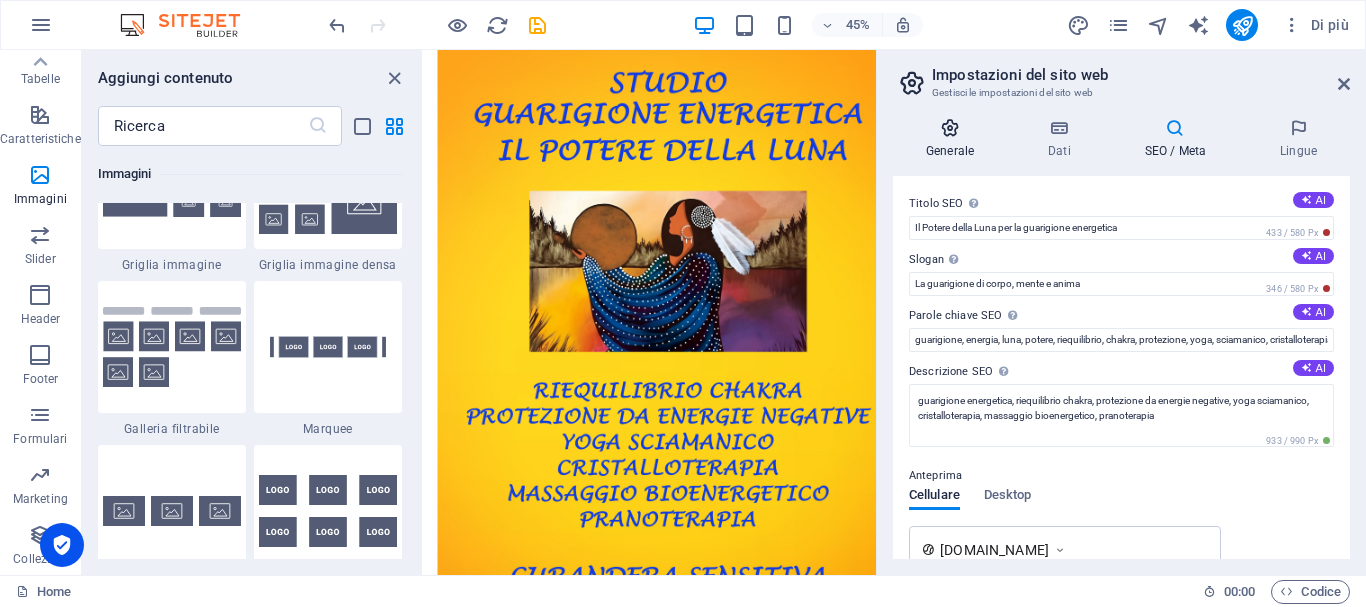 click at bounding box center [950, 128] 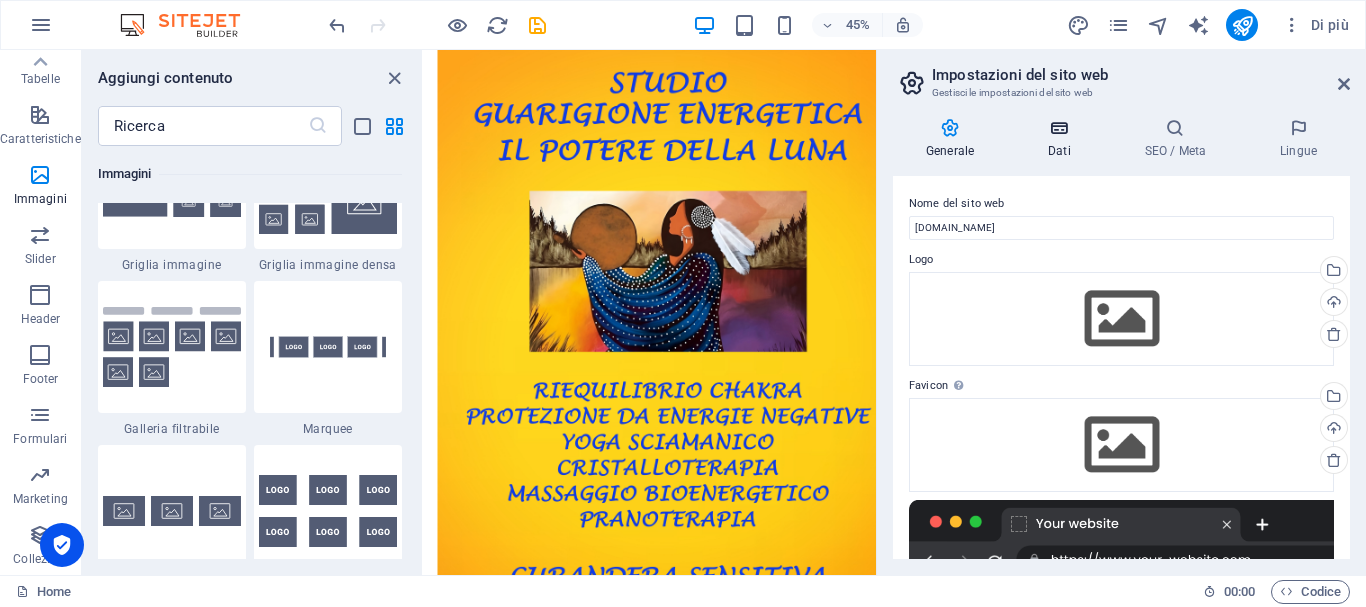 click at bounding box center (1059, 128) 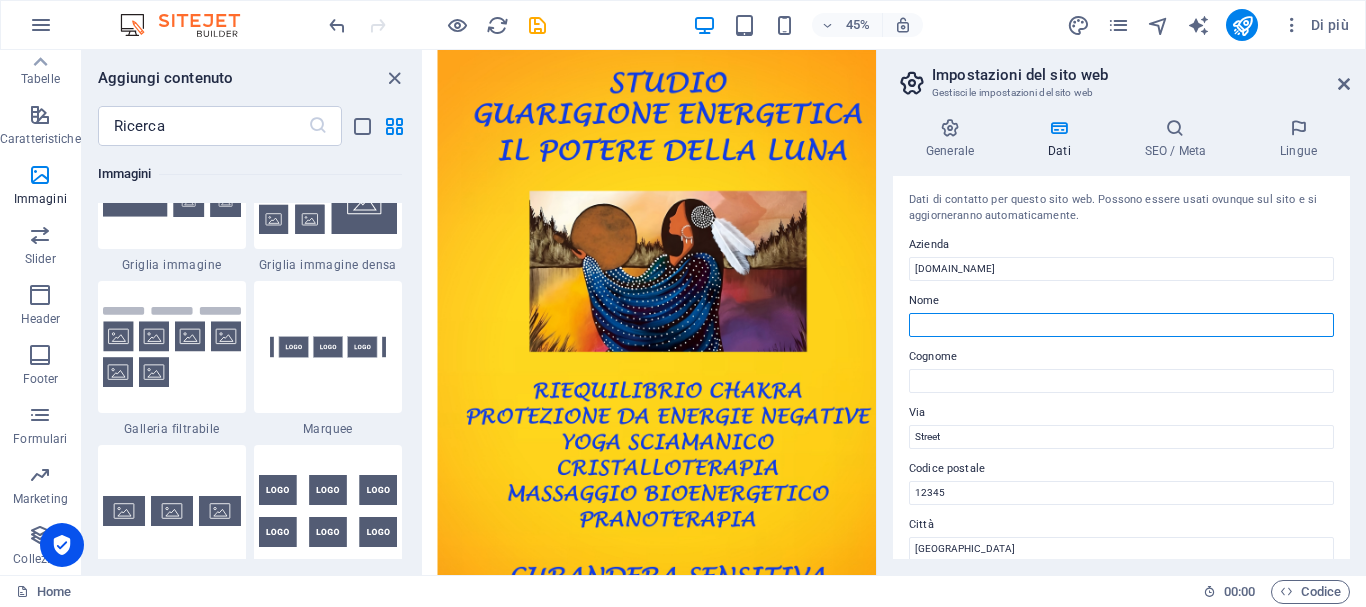 click on "Nome" at bounding box center [1121, 325] 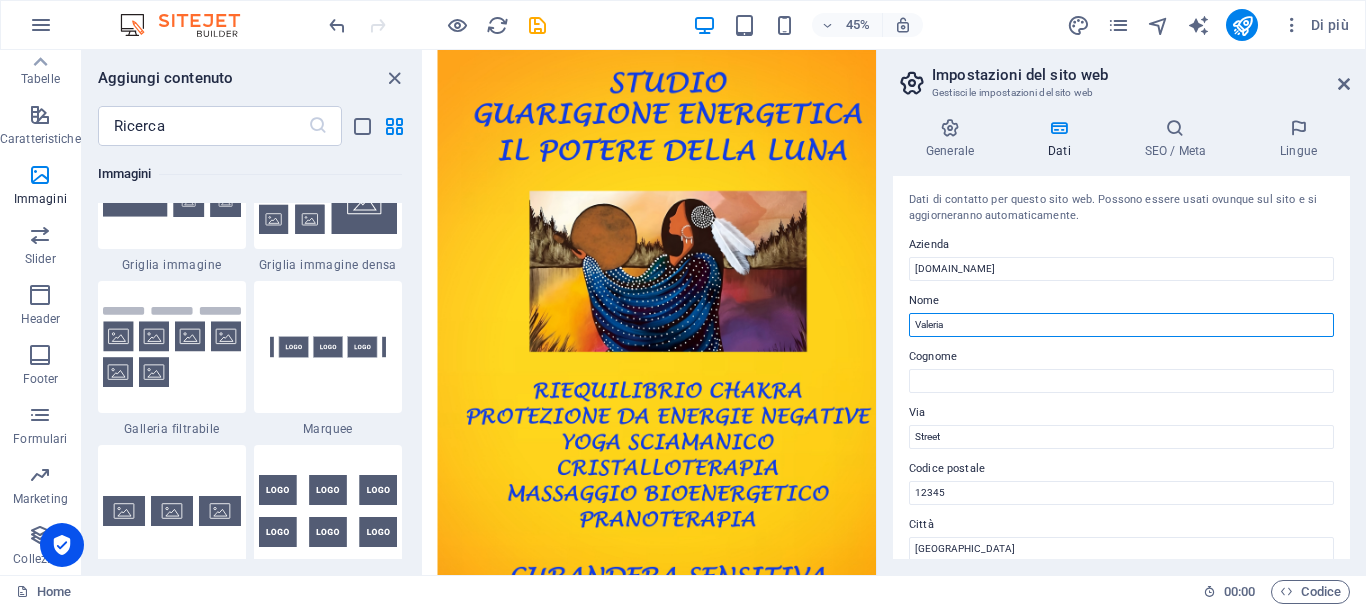 type on "Valeria" 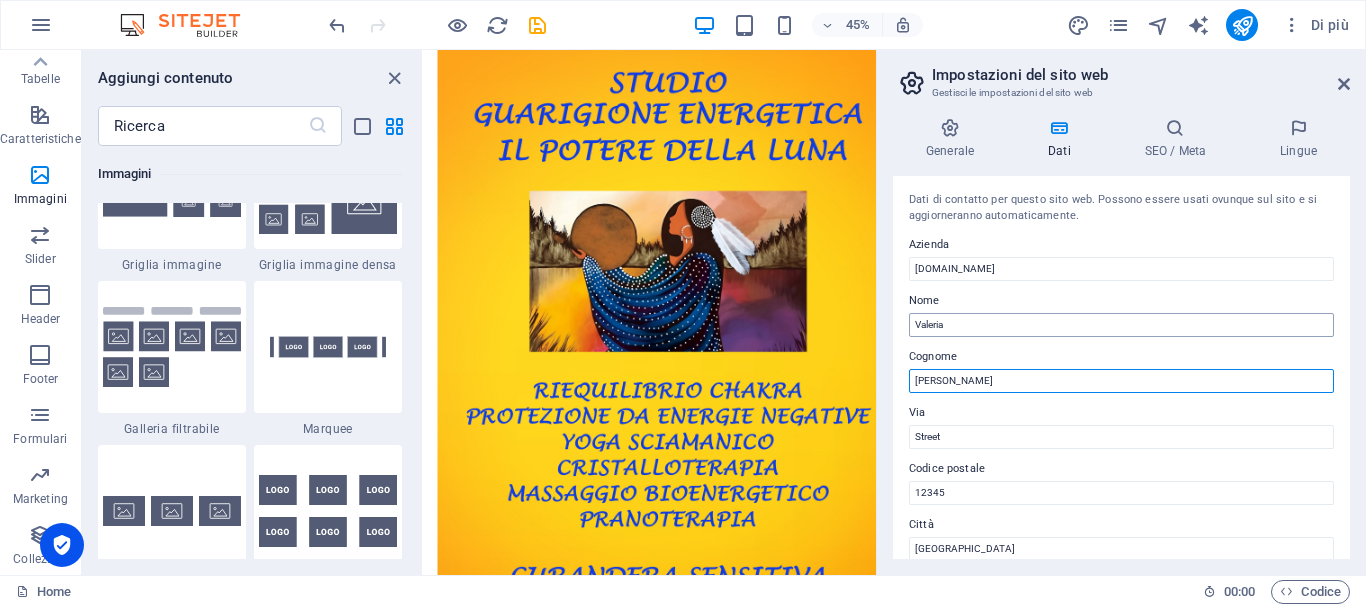 type on "Negri" 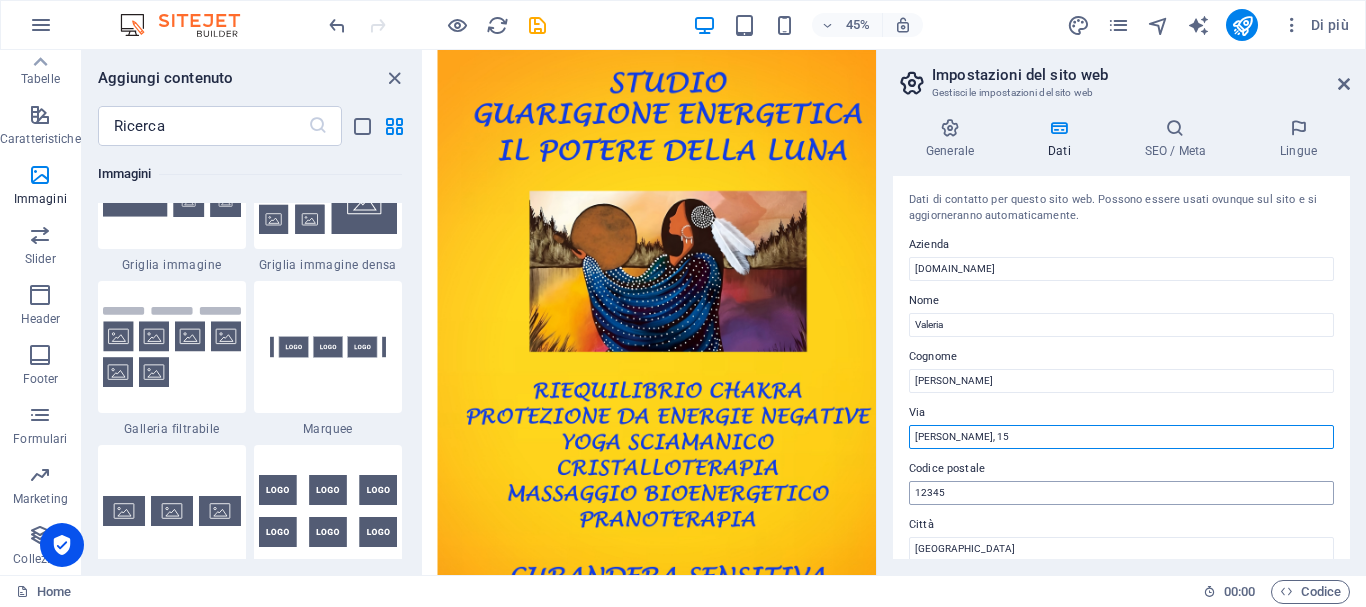 type on "Ferrante, 15" 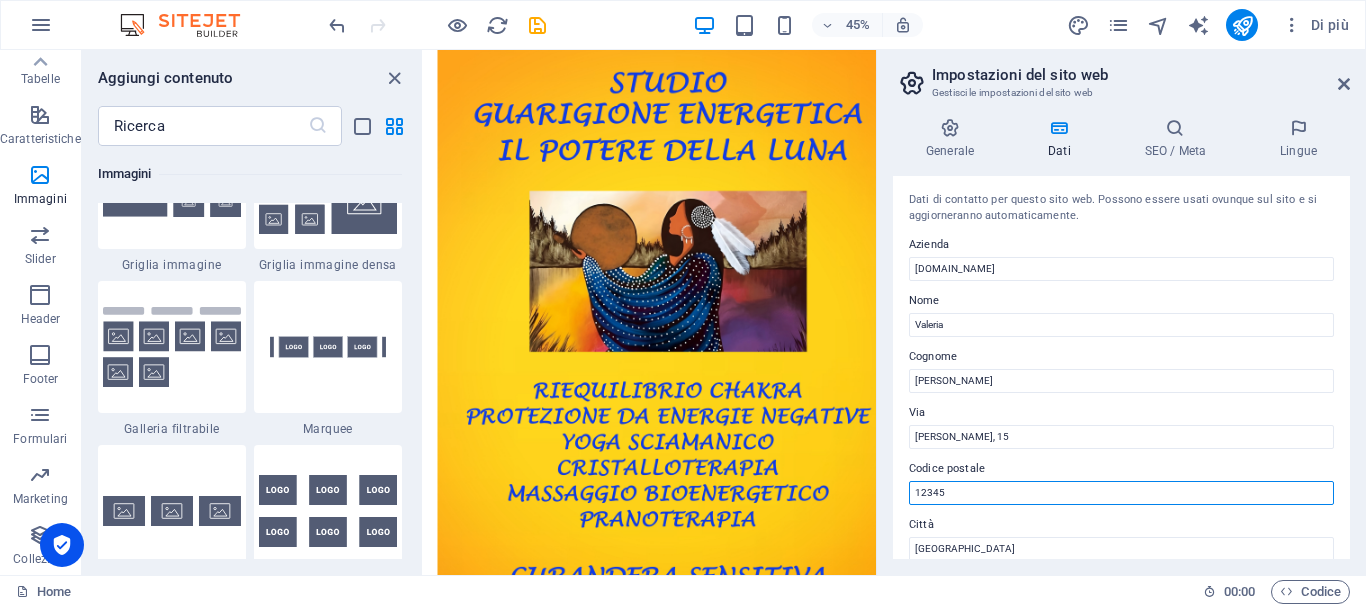 drag, startPoint x: 998, startPoint y: 497, endPoint x: 905, endPoint y: 497, distance: 93 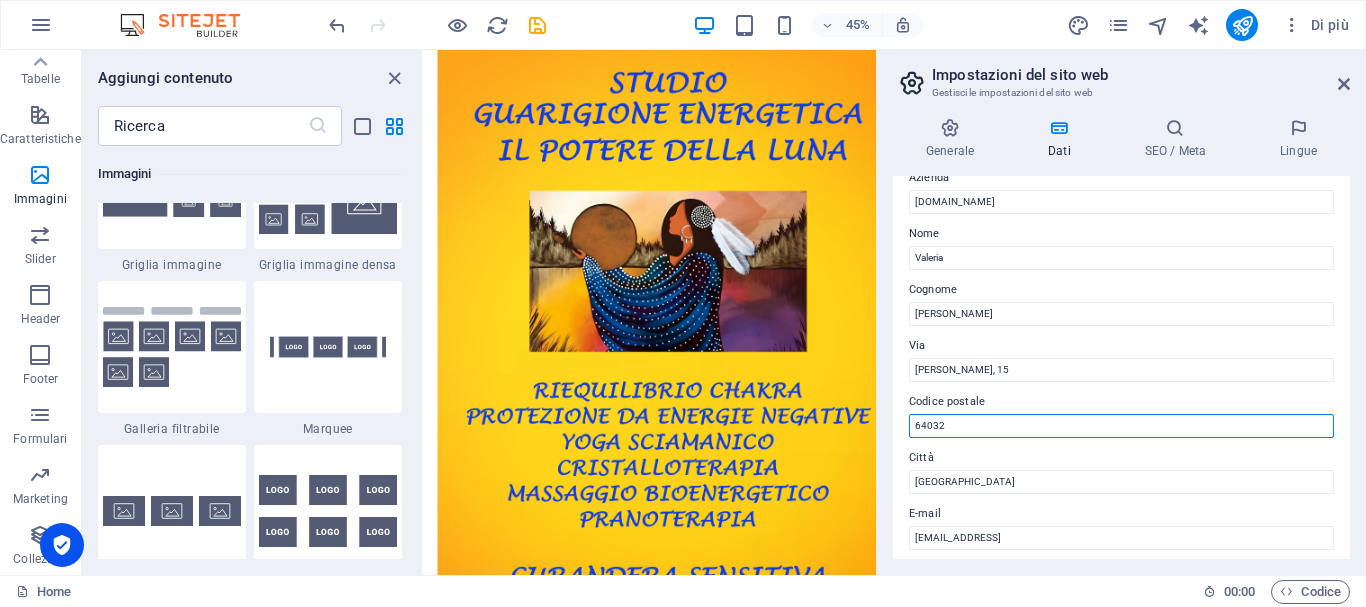 scroll, scrollTop: 100, scrollLeft: 0, axis: vertical 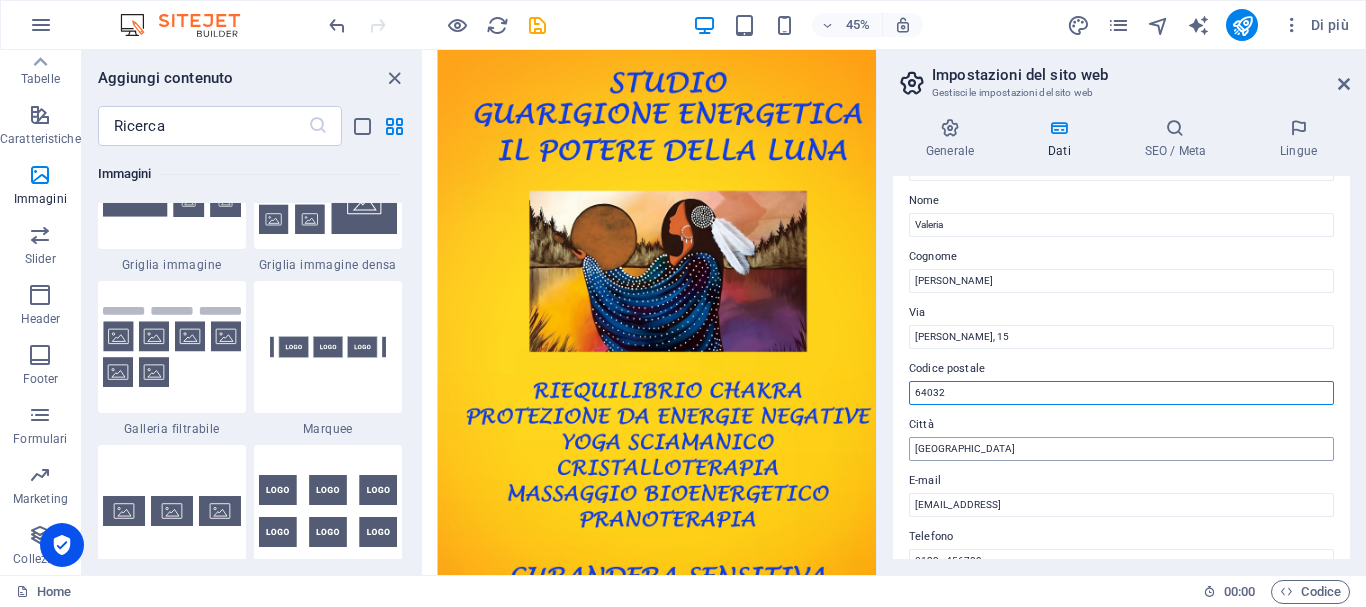 type on "64032" 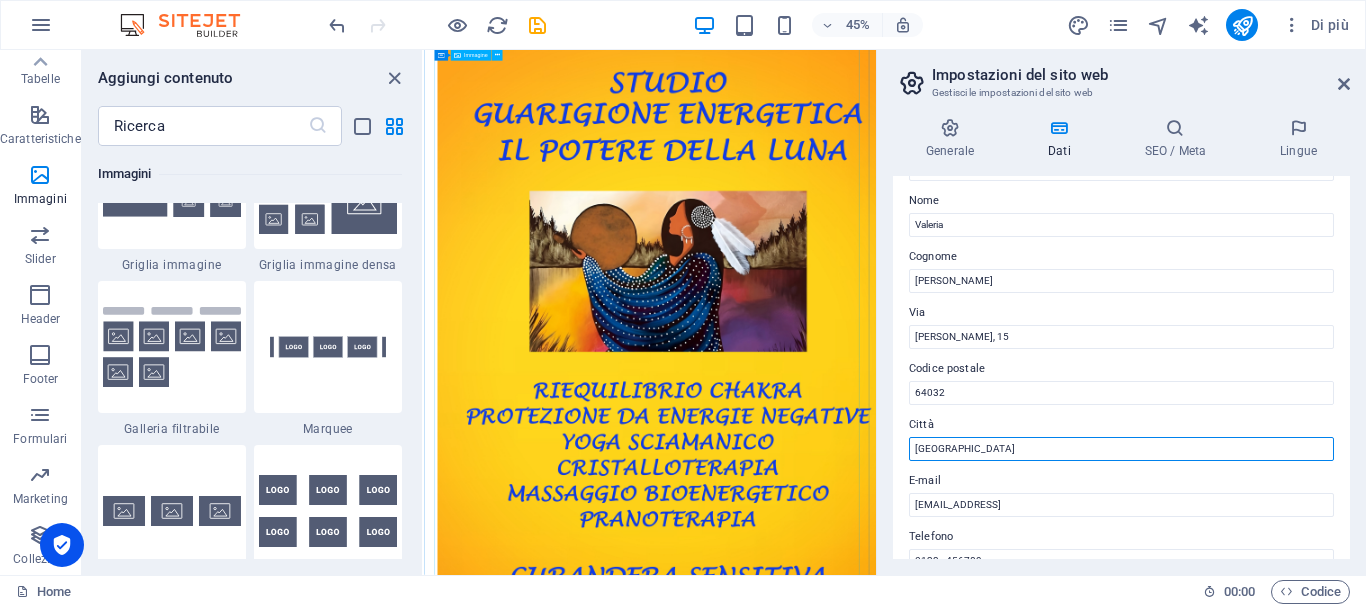 drag, startPoint x: 1376, startPoint y: 501, endPoint x: 1375, endPoint y: 972, distance: 471.00107 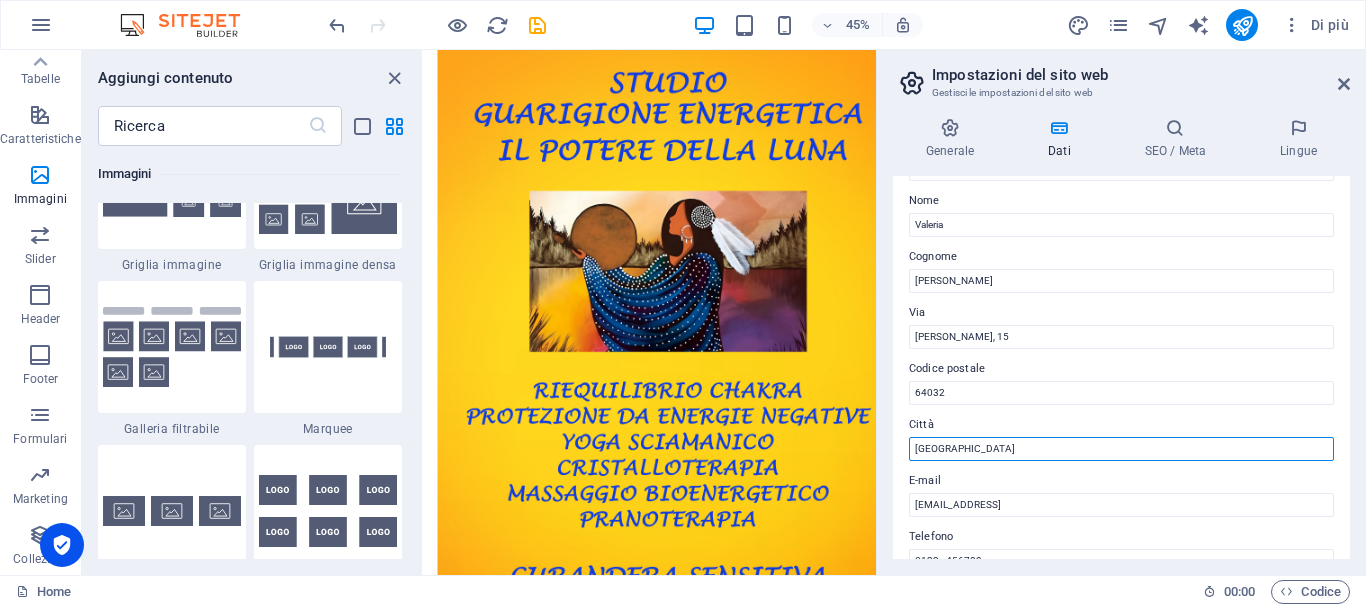 drag, startPoint x: 964, startPoint y: 447, endPoint x: 886, endPoint y: 443, distance: 78.10249 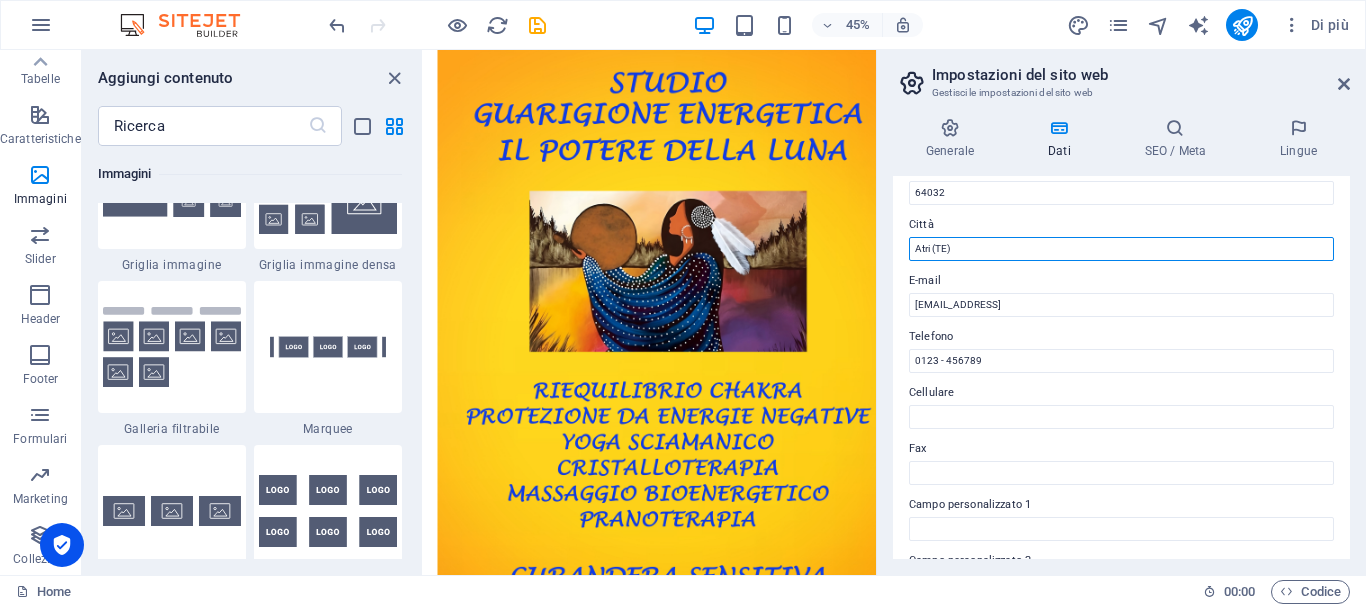 scroll, scrollTop: 200, scrollLeft: 0, axis: vertical 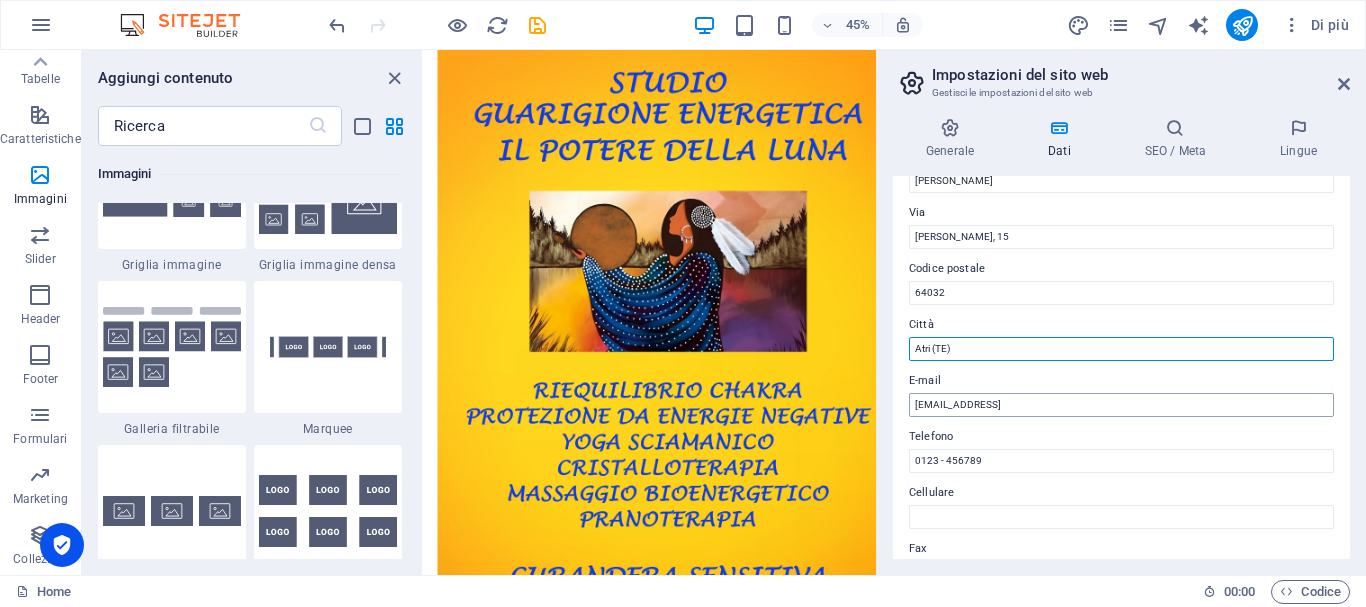 type on "Atri (TE)" 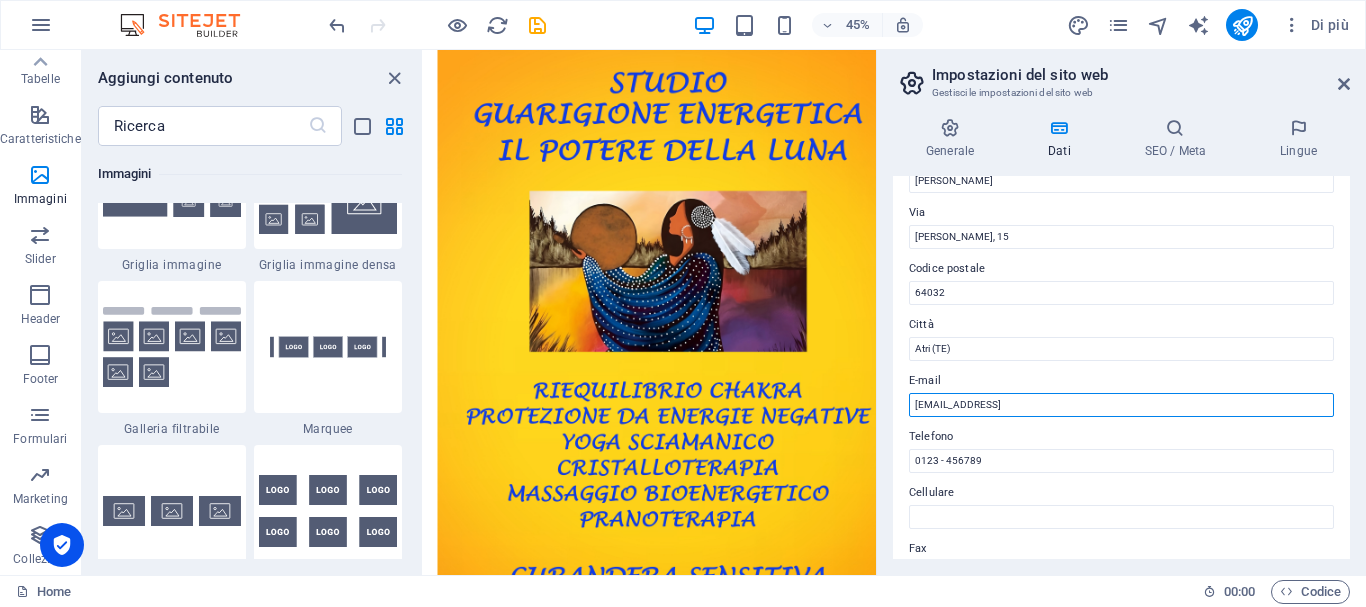 drag, startPoint x: 1154, startPoint y: 403, endPoint x: 895, endPoint y: 401, distance: 259.00772 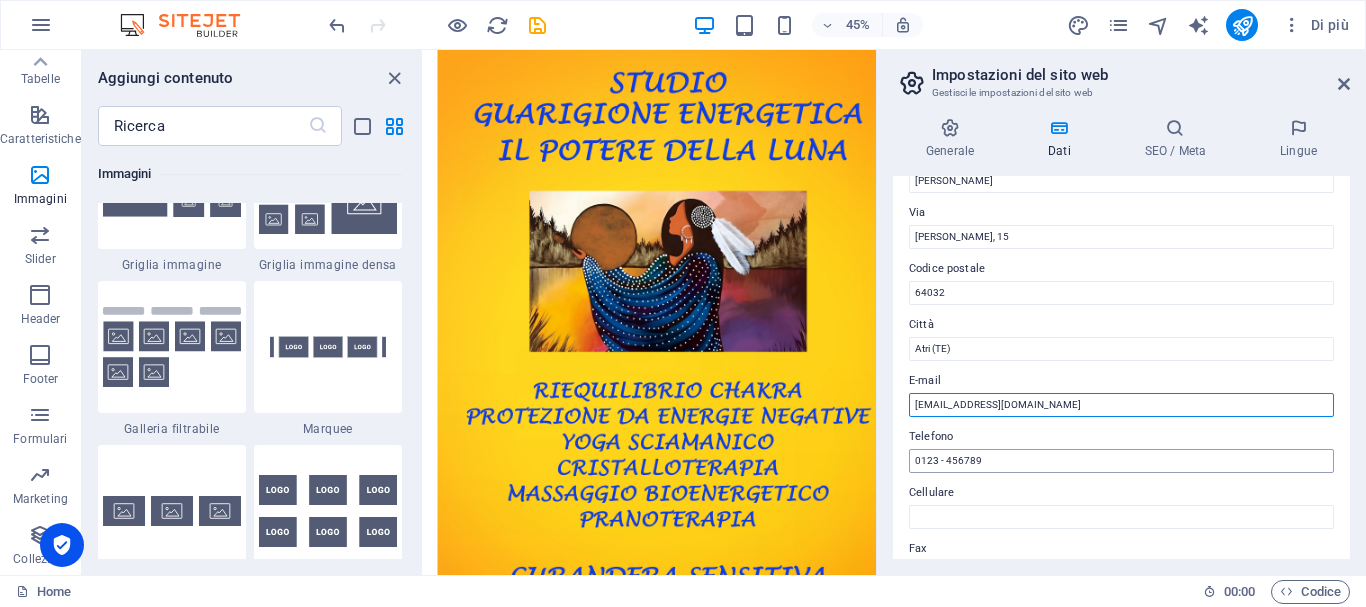 type on "valeria@aquilabianca.eu" 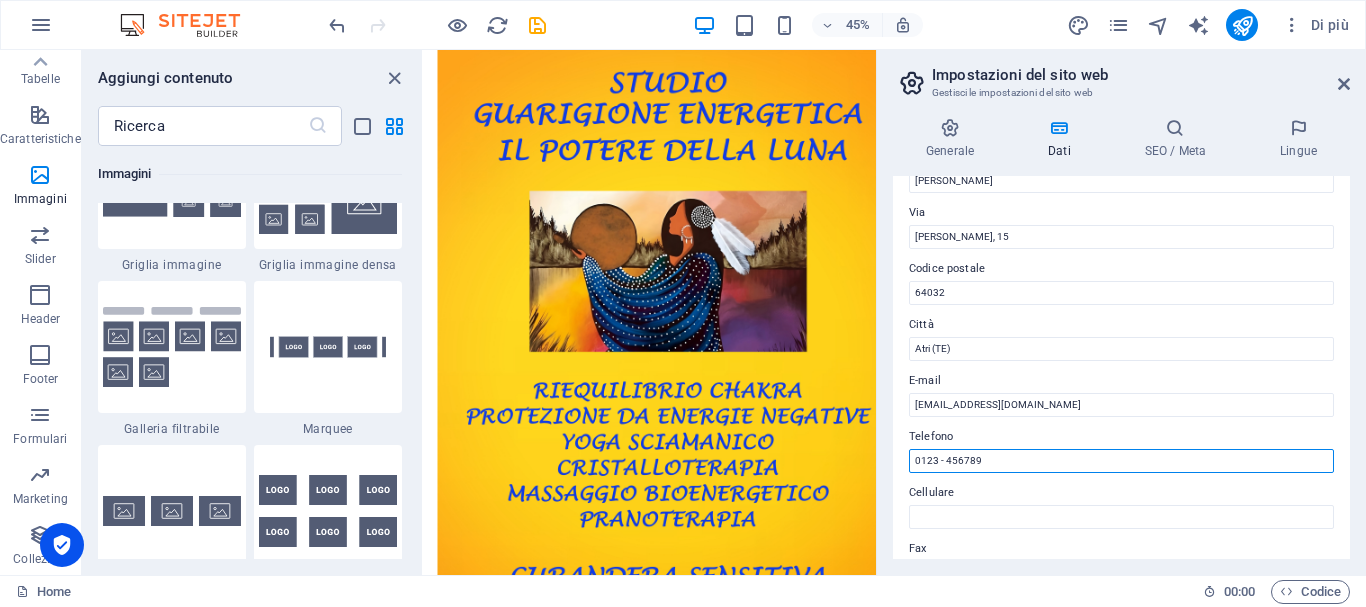 drag, startPoint x: 985, startPoint y: 462, endPoint x: 895, endPoint y: 460, distance: 90.02222 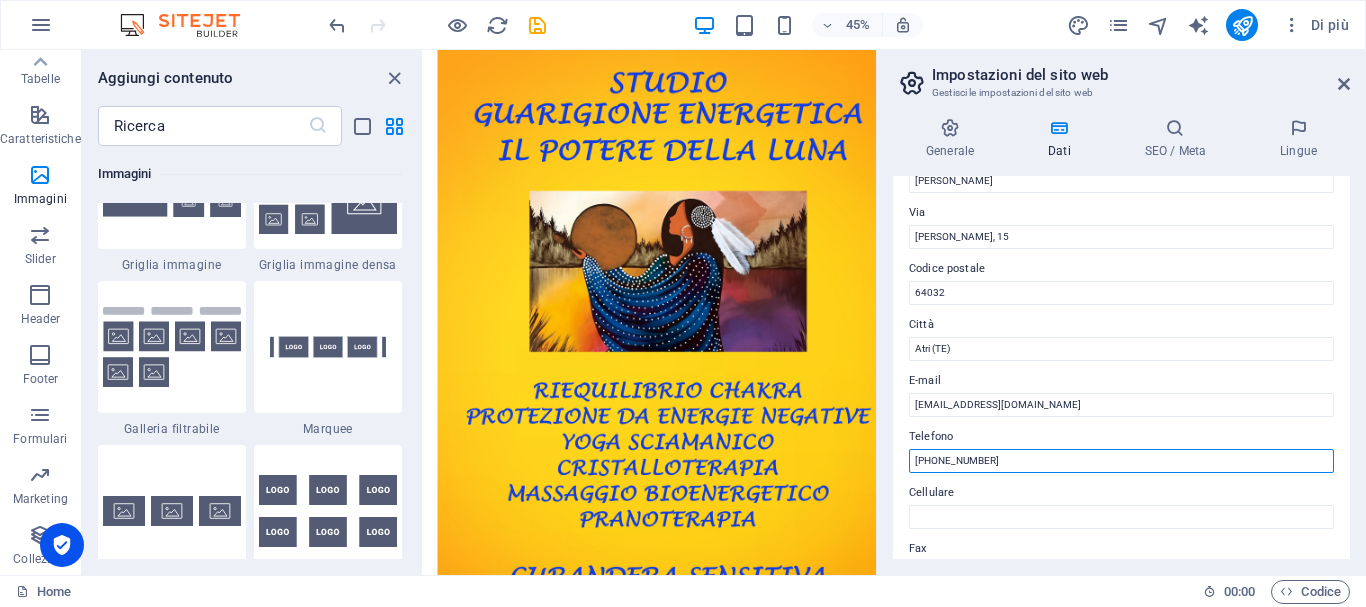 drag, startPoint x: 1008, startPoint y: 455, endPoint x: 894, endPoint y: 453, distance: 114.01754 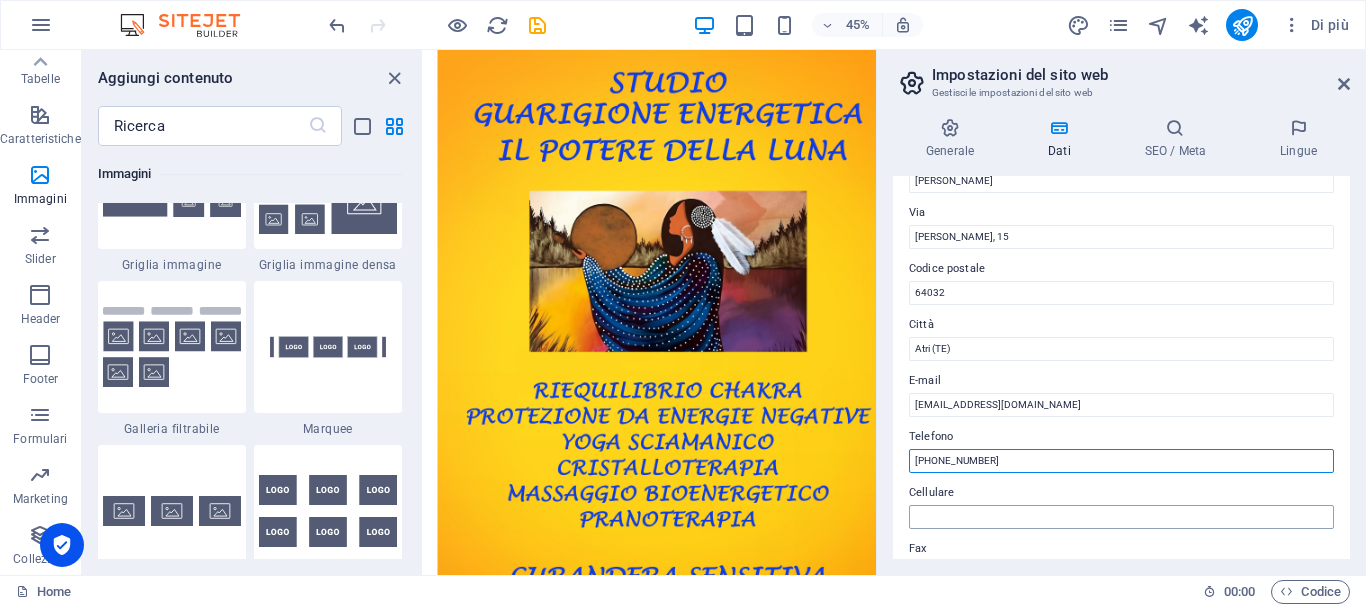 type on "+393487602439" 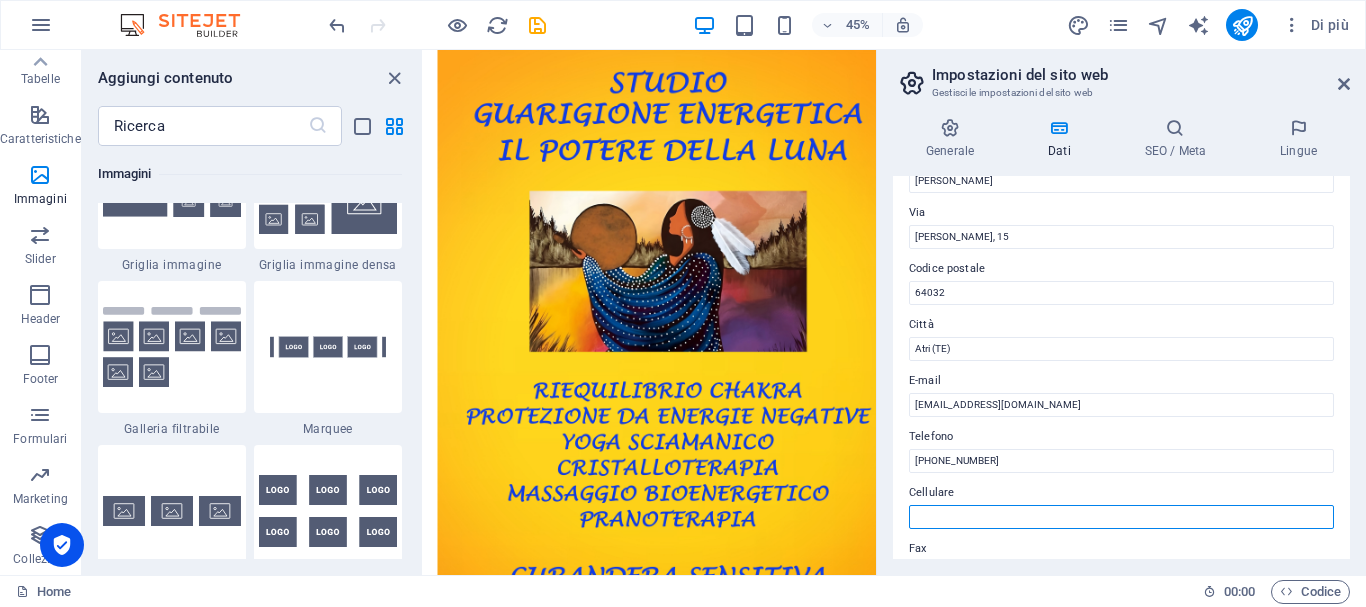 click on "Cellulare" at bounding box center [1121, 517] 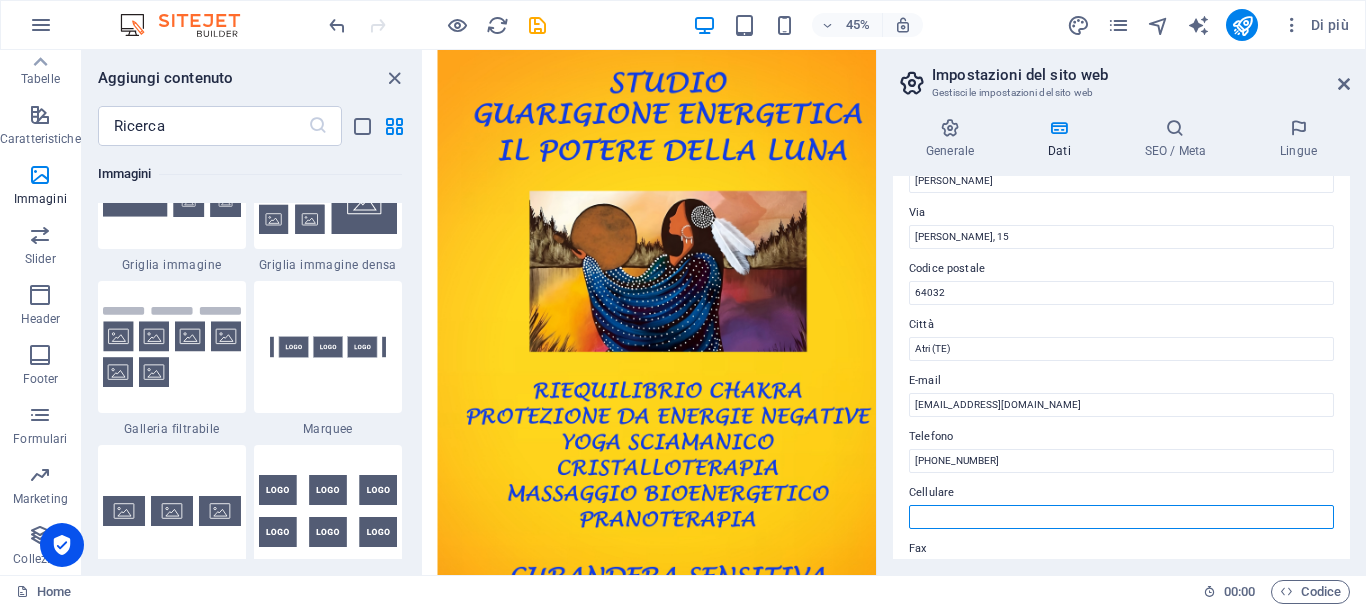 paste on "+393487602439" 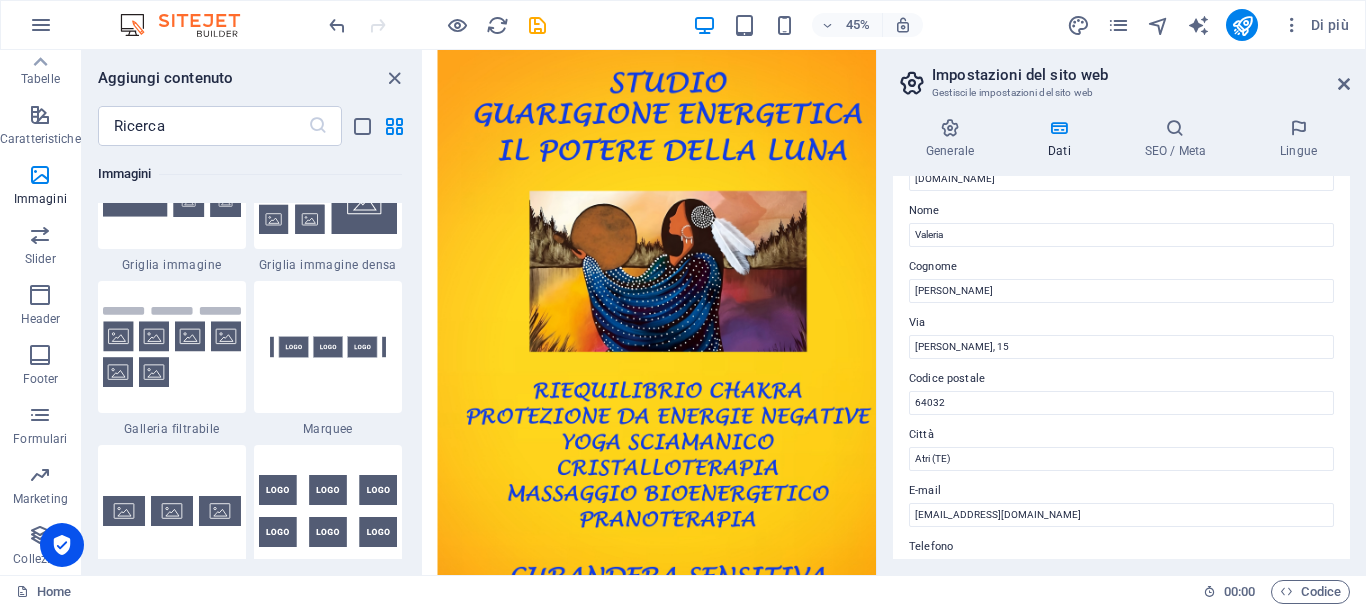 scroll, scrollTop: 0, scrollLeft: 0, axis: both 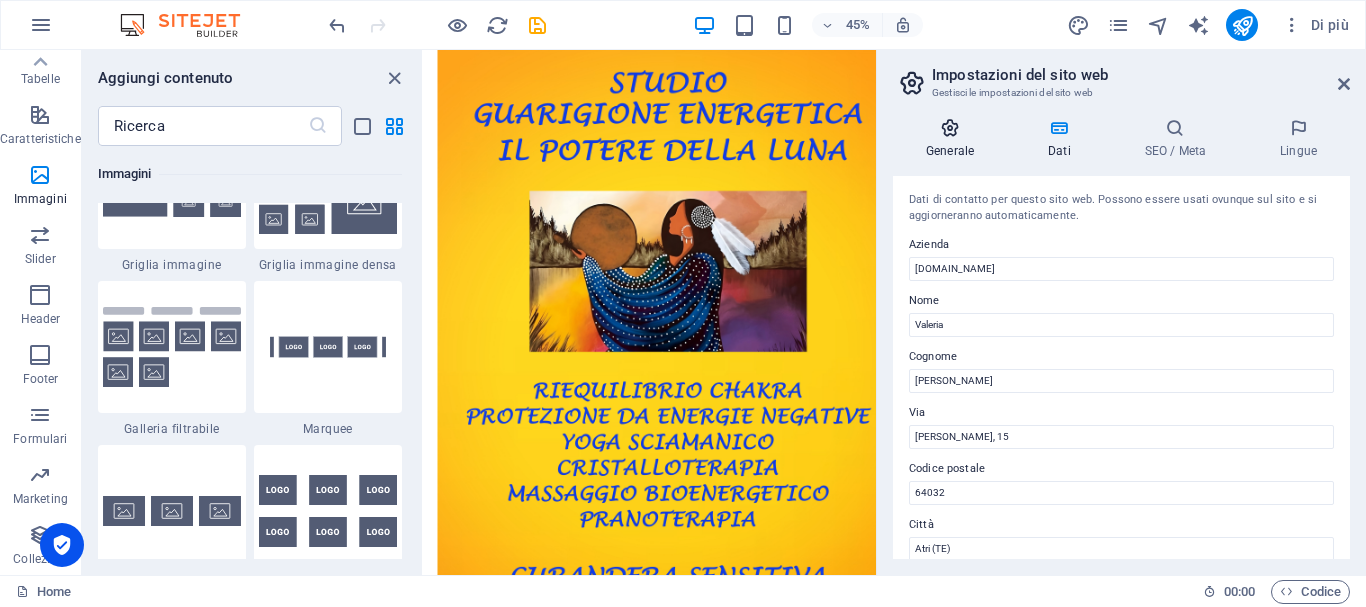 type on "+393487602439" 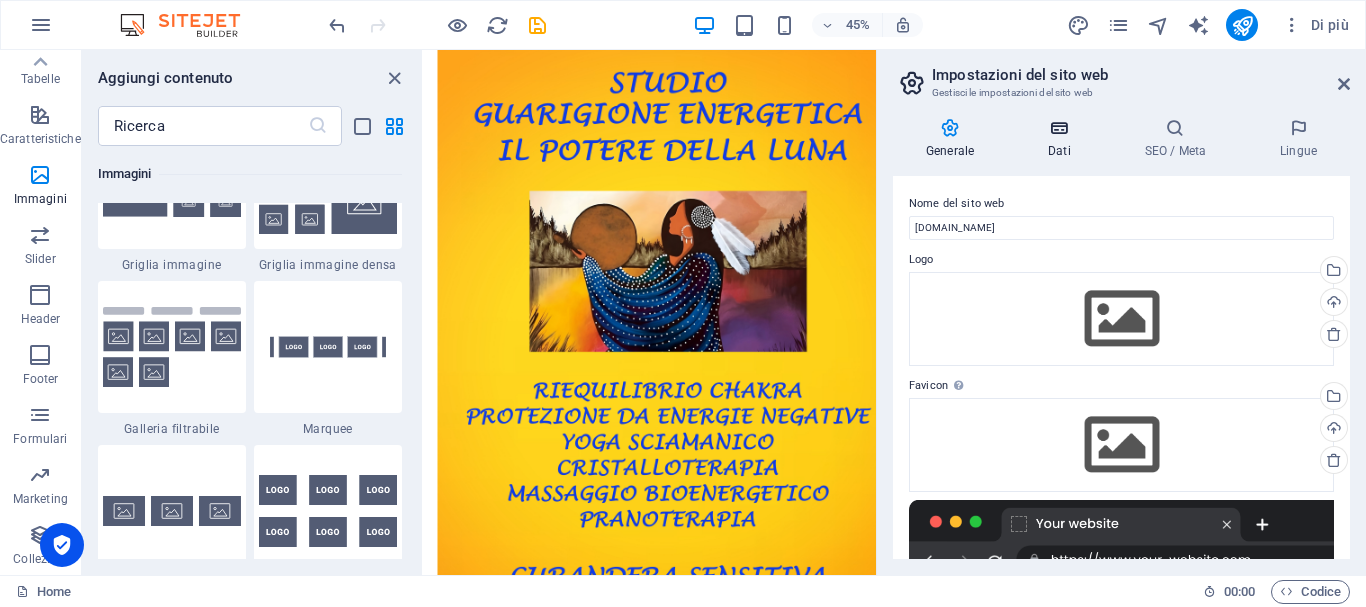 click on "Dati" at bounding box center (1063, 139) 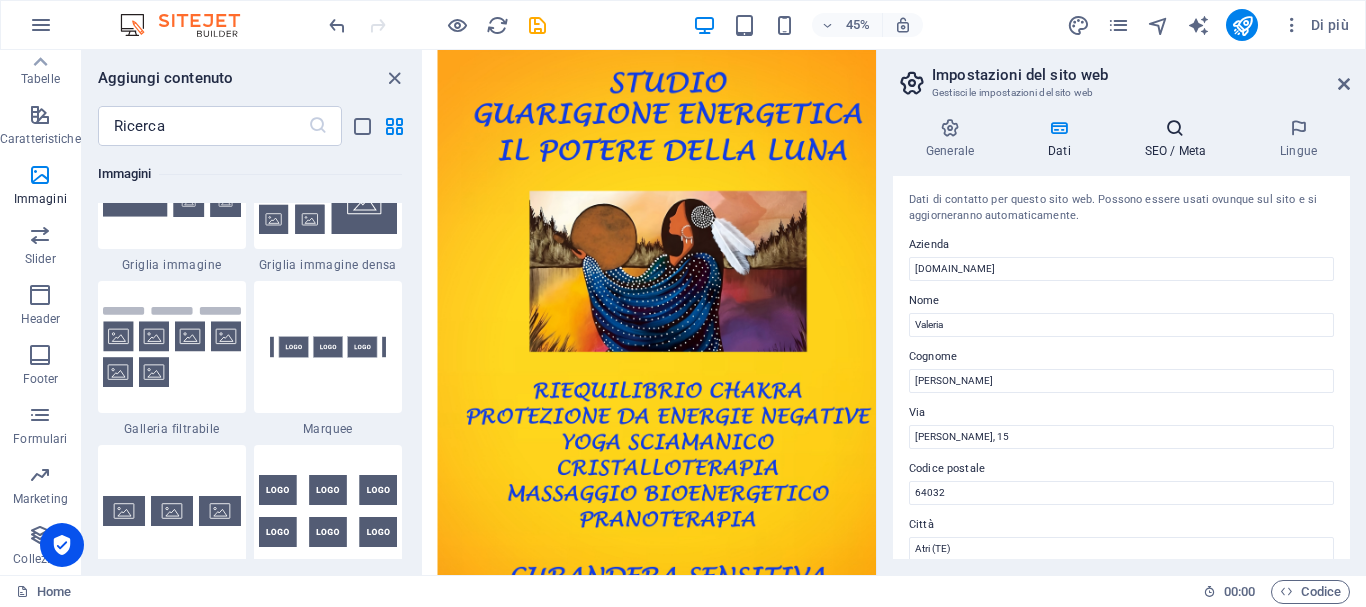 click at bounding box center [1175, 128] 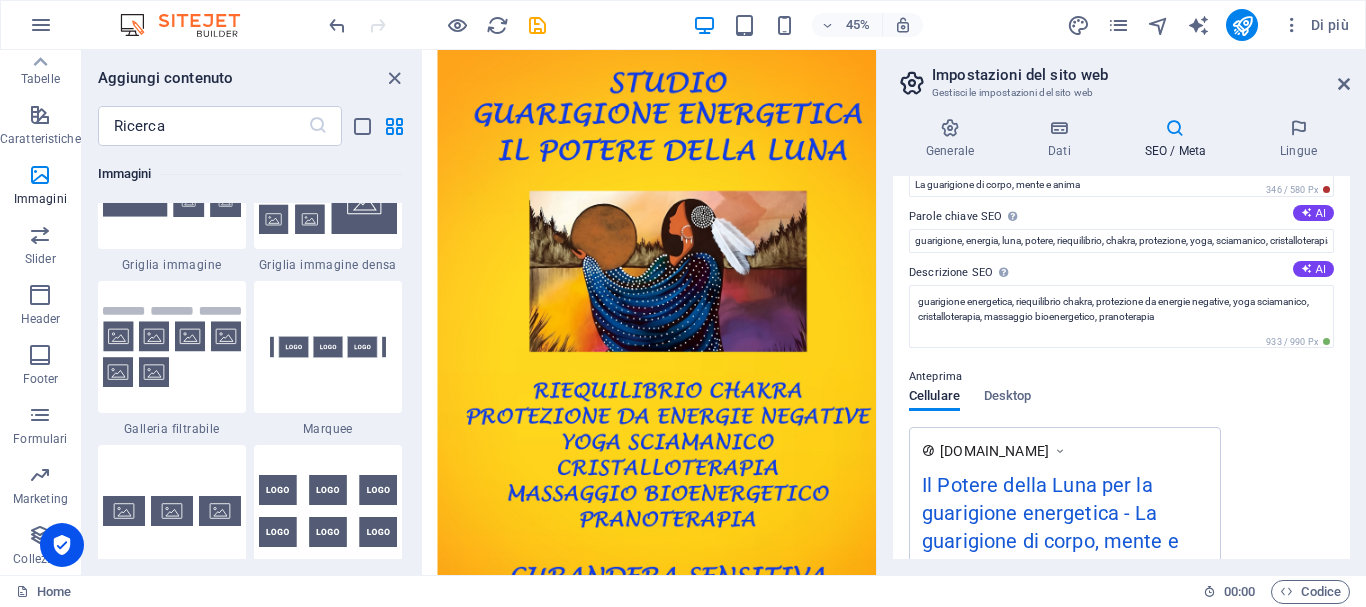 scroll, scrollTop: 0, scrollLeft: 0, axis: both 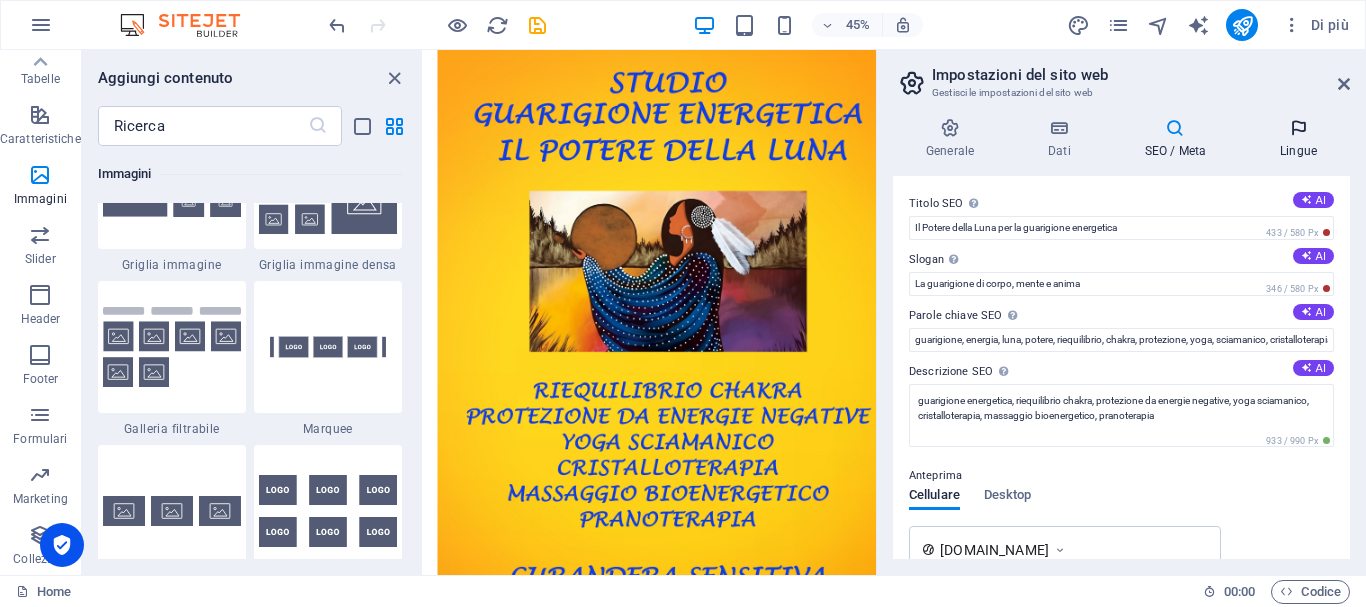 click at bounding box center [1298, 128] 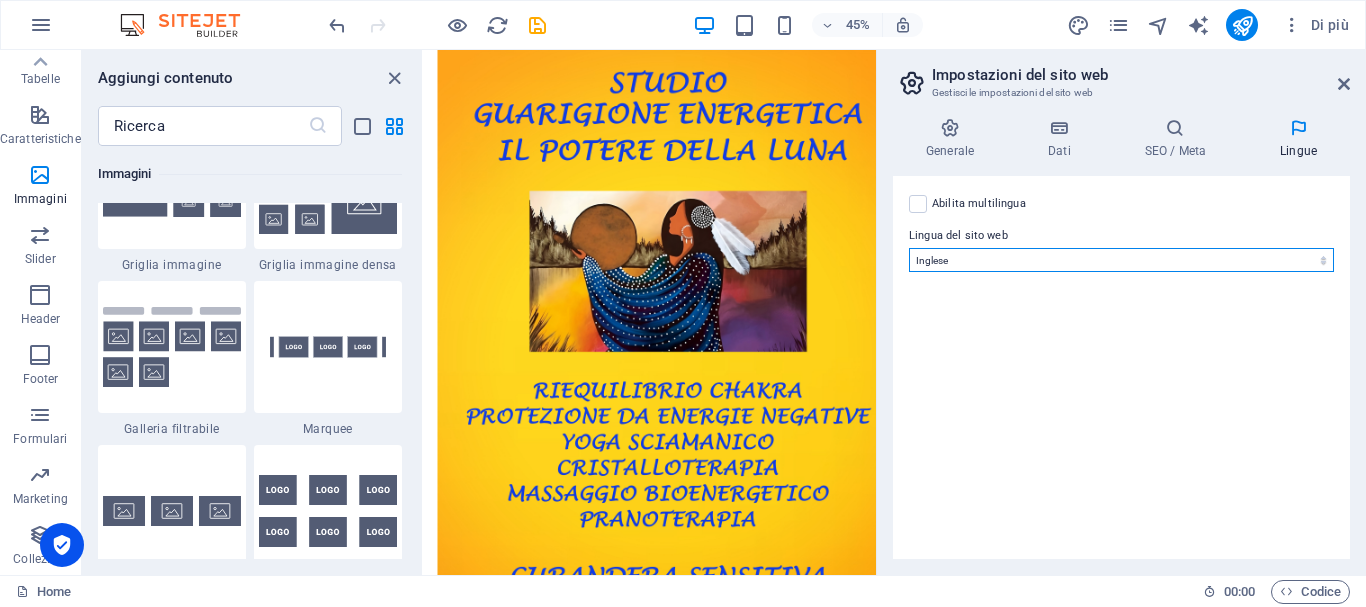 click on "Abkhazian Afar Afrikaans Akan Albanese Amharic Arabo Aragonese Armenian Assamese Avaric Avestan Aymara Azerbaijani Bambara Bashkir Basque Belarusian Bengalese Bihari languages Bislama Bokmål Bosnian Breton Bulgaro Burmese Catalano Ceco Central Khmer Chamorro Chechen Church Slavic Chuvash Cinese Coreano Cornish Corsican Cree Croato Danese Dzongkha Ebreo Esperanto Estonian Ewe Faroese Farsi (persiano) Fijian Finlandese Francese Fulah Gaelic Galician Ganda Georgian Giapponese Greco Greenlandic Guaraní Gujarati Haitian Creole Hausa Herero Hindi Hiri Motu Icelandic Ido Igbo Indonesiano Inglese Interlingua Interlingue Inuktitut Inupiaq Irish Italiano Javanese Kannada Kanuri Kashmiri Kazakh Kikuyu Kinyarwanda Komi Kongo Kurdish Kwanyama Kyrgyz Lao Latino Lettone Limburgish Lingala Lituano Luba-Katanga Luxembourgish Macedone Malagasy Malay Malayalam Maldivian Maltese Manx Maori Marathi Marshallese Mongolian Nauru Navajo Ndonga Nepali North Ndebele Northern Sami Norvegese Norwegian Nynorsk Nuosu Nyanja Occitan Oriya" at bounding box center (1121, 260) 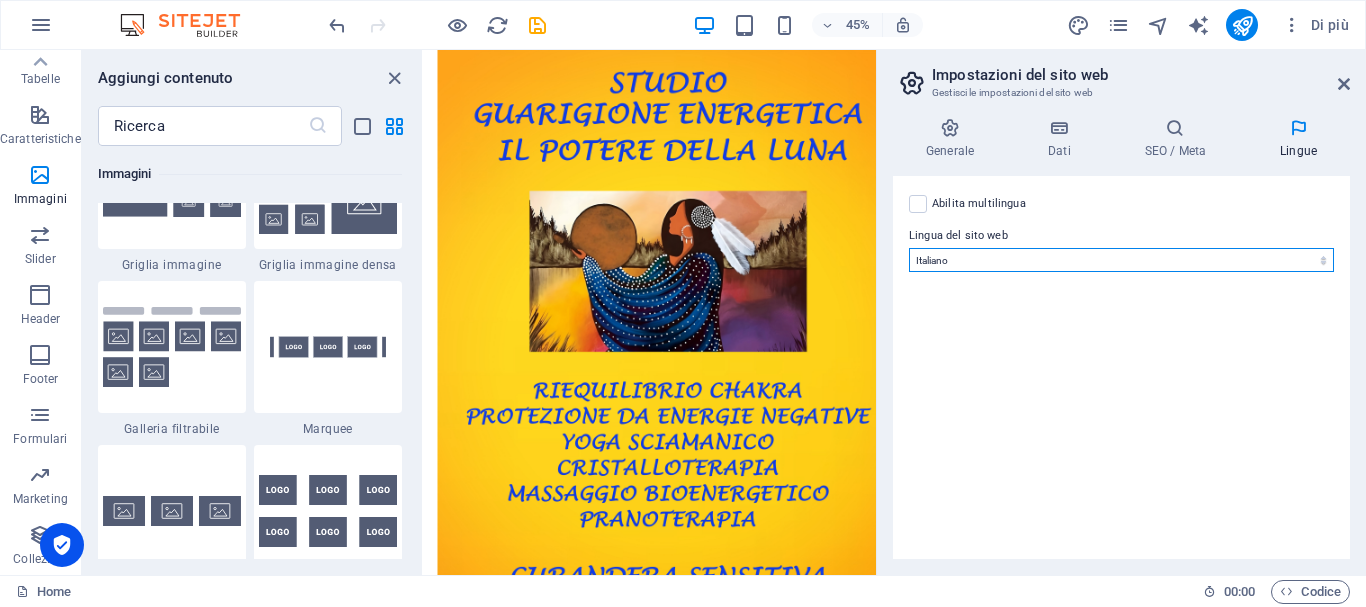click on "Abkhazian Afar Afrikaans Akan Albanese Amharic Arabo Aragonese Armenian Assamese Avaric Avestan Aymara Azerbaijani Bambara Bashkir Basque Belarusian Bengalese Bihari languages Bislama Bokmål Bosnian Breton Bulgaro Burmese Catalano Ceco Central Khmer Chamorro Chechen Church Slavic Chuvash Cinese Coreano Cornish Corsican Cree Croato Danese Dzongkha Ebreo Esperanto Estonian Ewe Faroese Farsi (persiano) Fijian Finlandese Francese Fulah Gaelic Galician Ganda Georgian Giapponese Greco Greenlandic Guaraní Gujarati Haitian Creole Hausa Herero Hindi Hiri Motu Icelandic Ido Igbo Indonesiano Inglese Interlingua Interlingue Inuktitut Inupiaq Irish Italiano Javanese Kannada Kanuri Kashmiri Kazakh Kikuyu Kinyarwanda Komi Kongo Kurdish Kwanyama Kyrgyz Lao Latino Lettone Limburgish Lingala Lituano Luba-Katanga Luxembourgish Macedone Malagasy Malay Malayalam Maldivian Maltese Manx Maori Marathi Marshallese Mongolian Nauru Navajo Ndonga Nepali North Ndebele Northern Sami Norvegese Norwegian Nynorsk Nuosu Nyanja Occitan Oriya" at bounding box center (1121, 260) 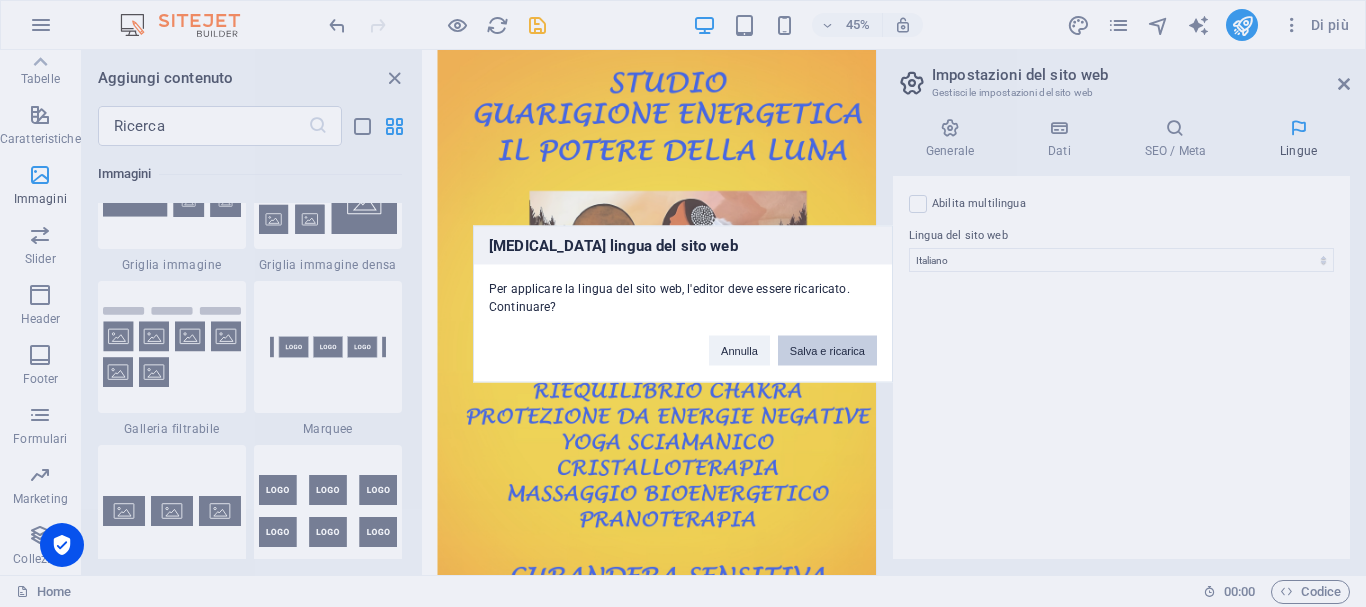 click on "Salva e ricarica" at bounding box center (827, 350) 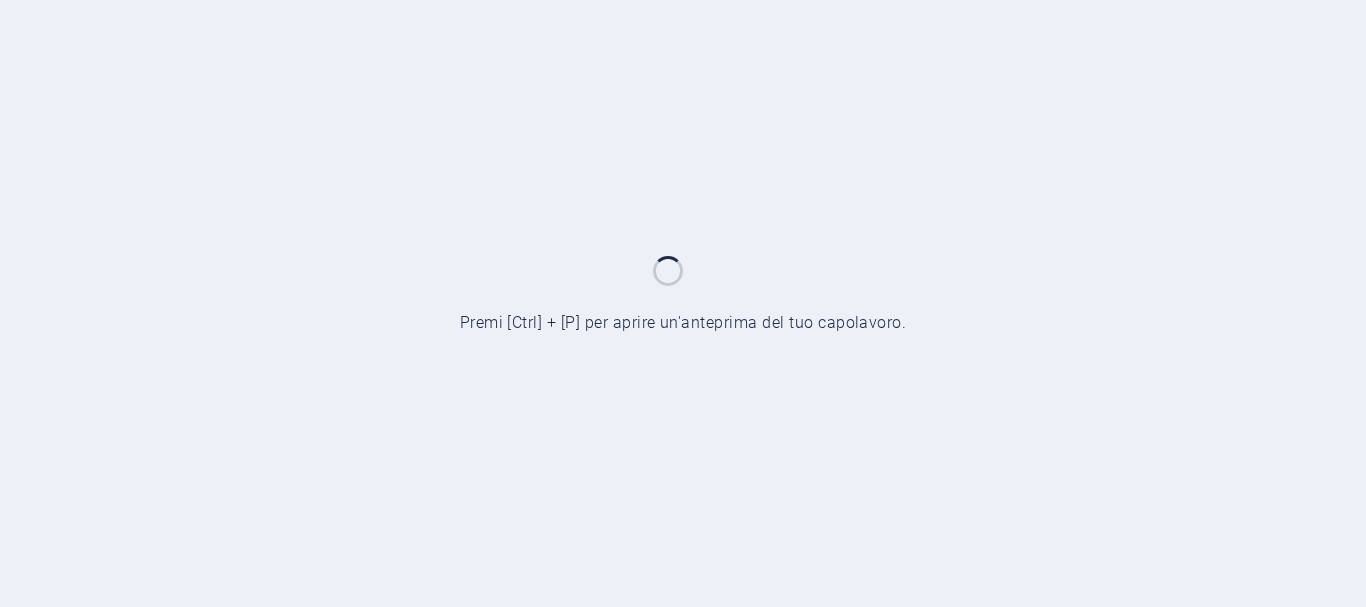 scroll, scrollTop: 0, scrollLeft: 0, axis: both 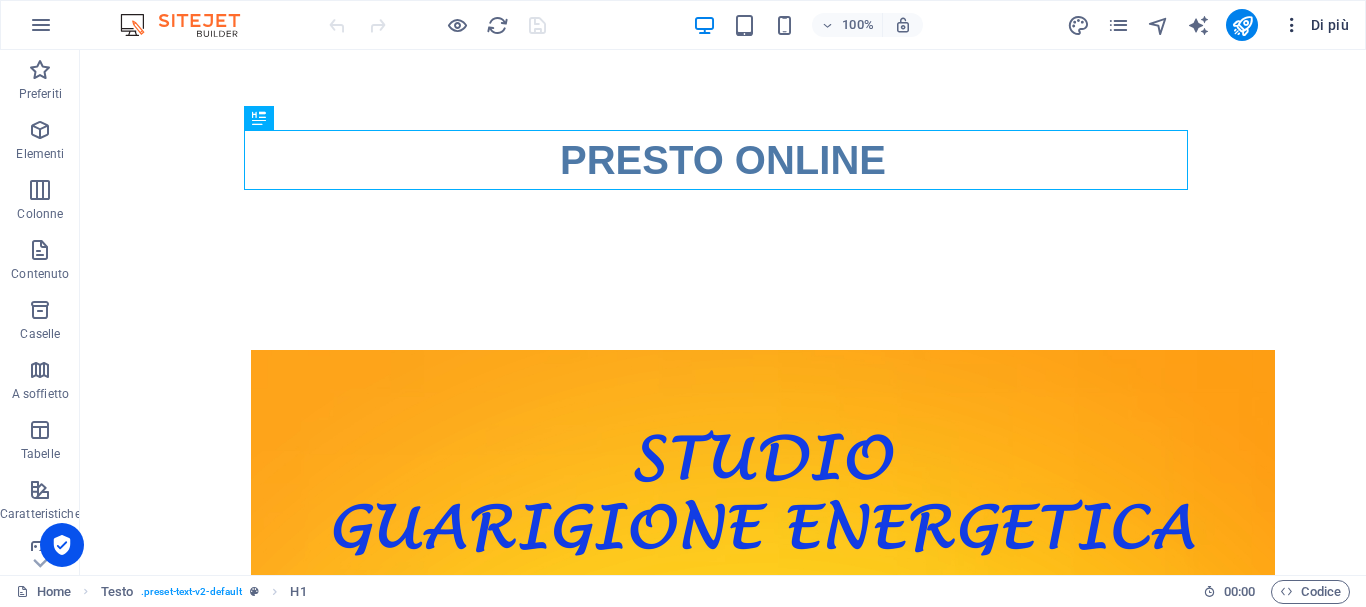 click at bounding box center (1292, 25) 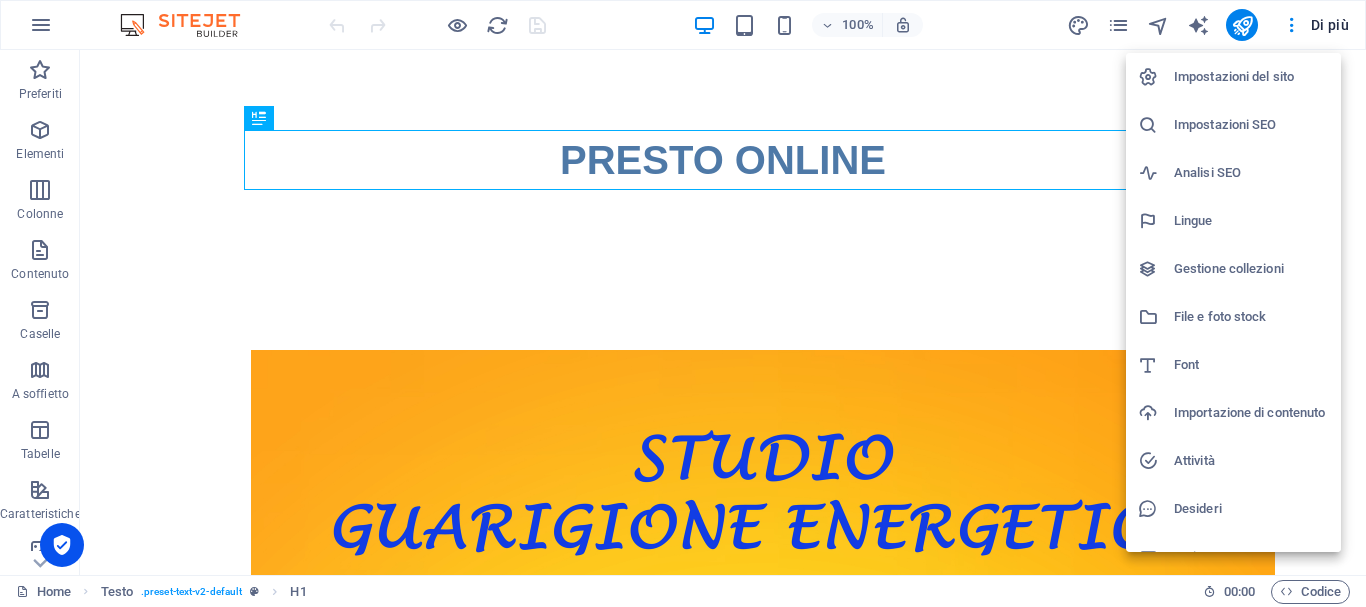 click on "Impostazioni del sito" at bounding box center [1251, 77] 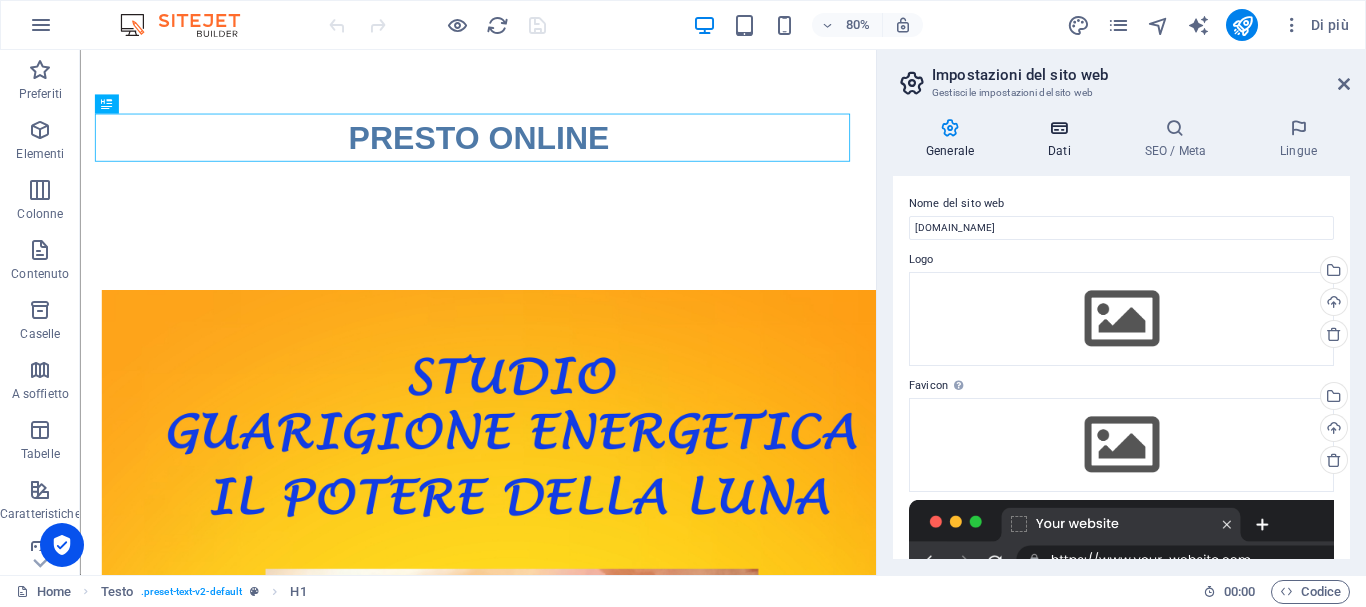 click at bounding box center [1059, 128] 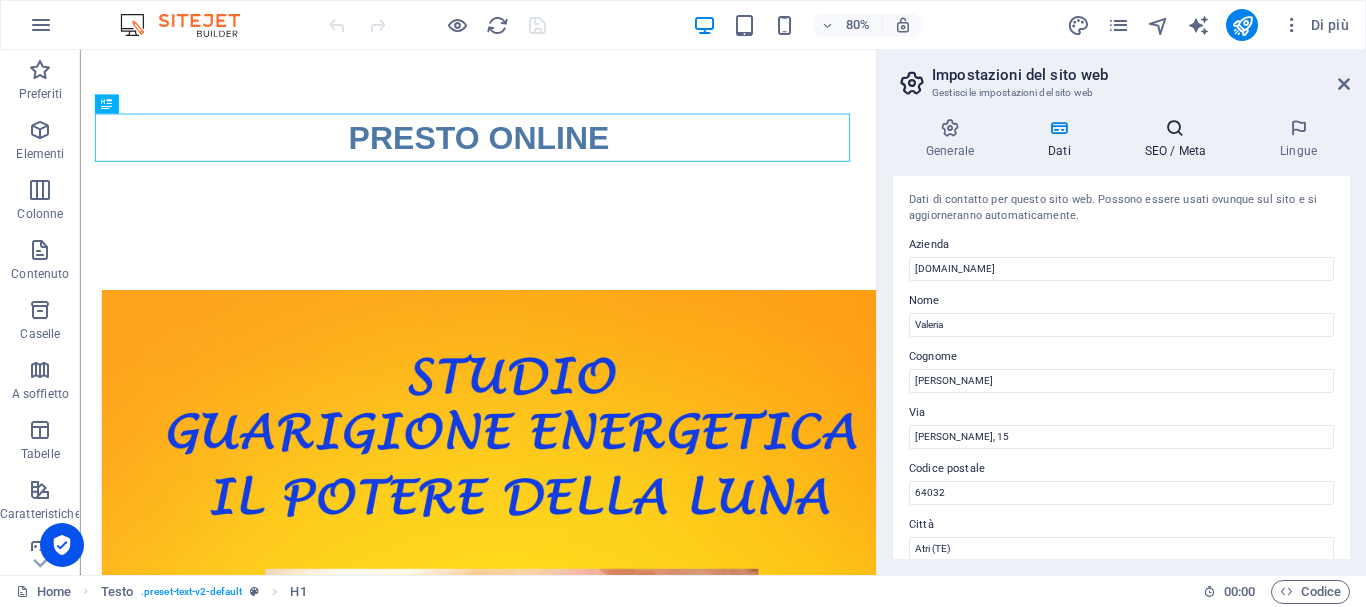 click at bounding box center [1175, 128] 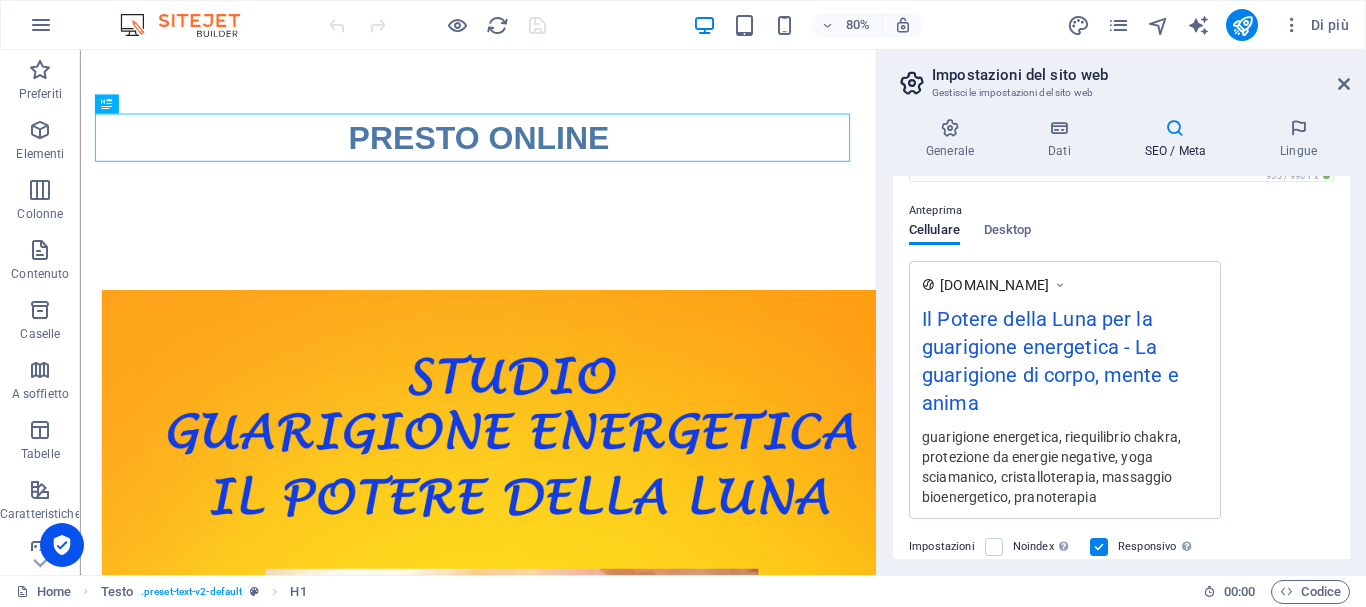 scroll, scrollTop: 0, scrollLeft: 0, axis: both 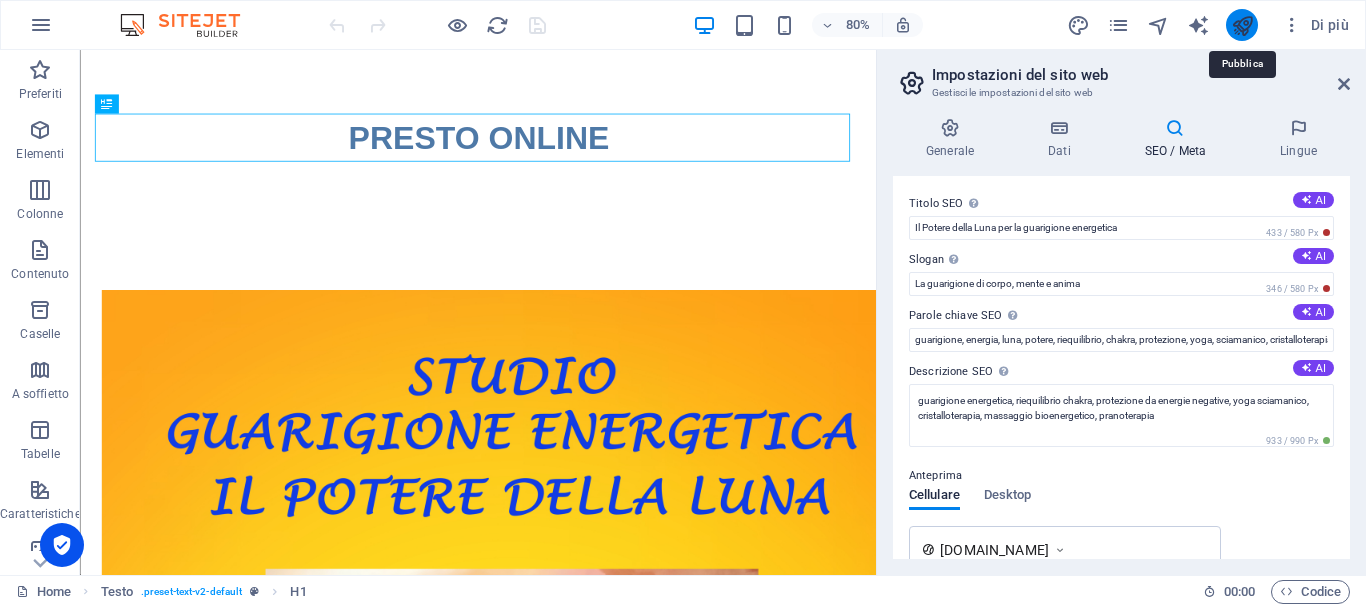 click at bounding box center [1242, 25] 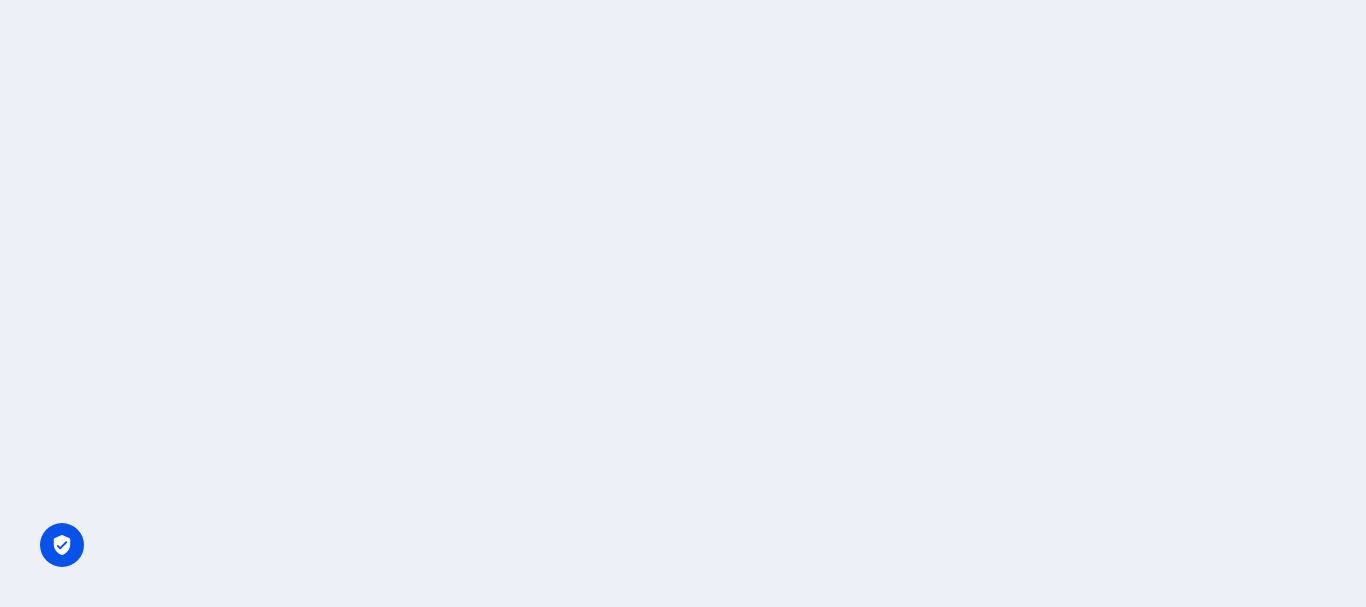 scroll, scrollTop: 0, scrollLeft: 0, axis: both 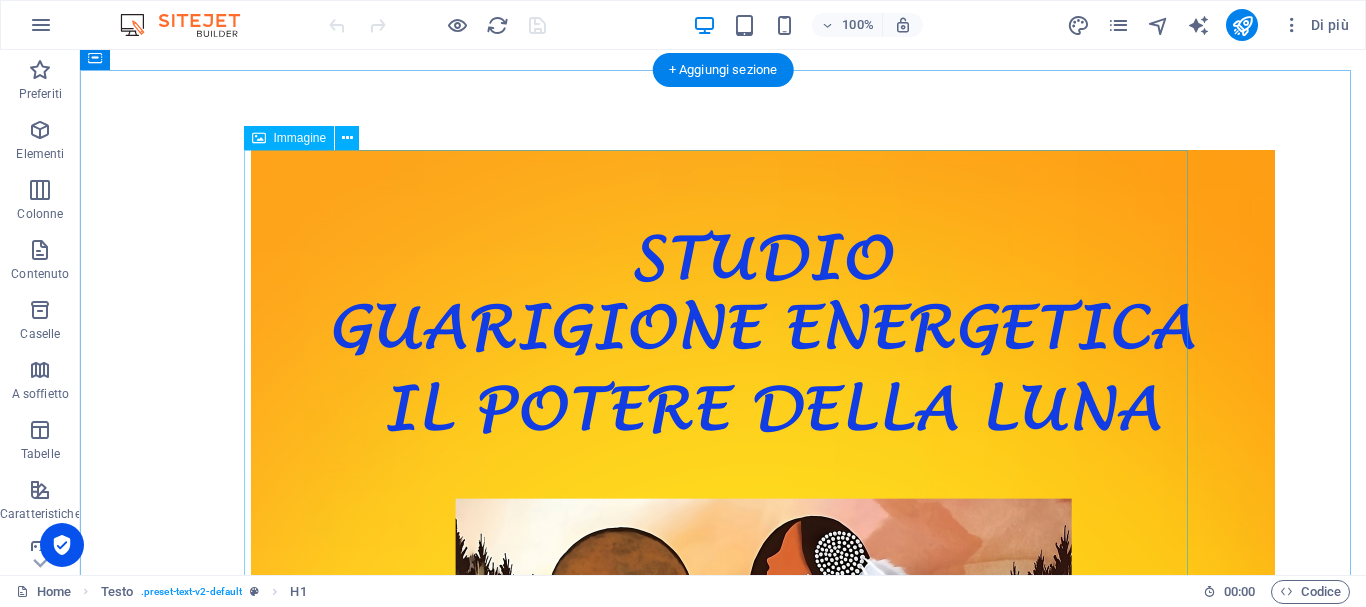 click at bounding box center (723, 867) 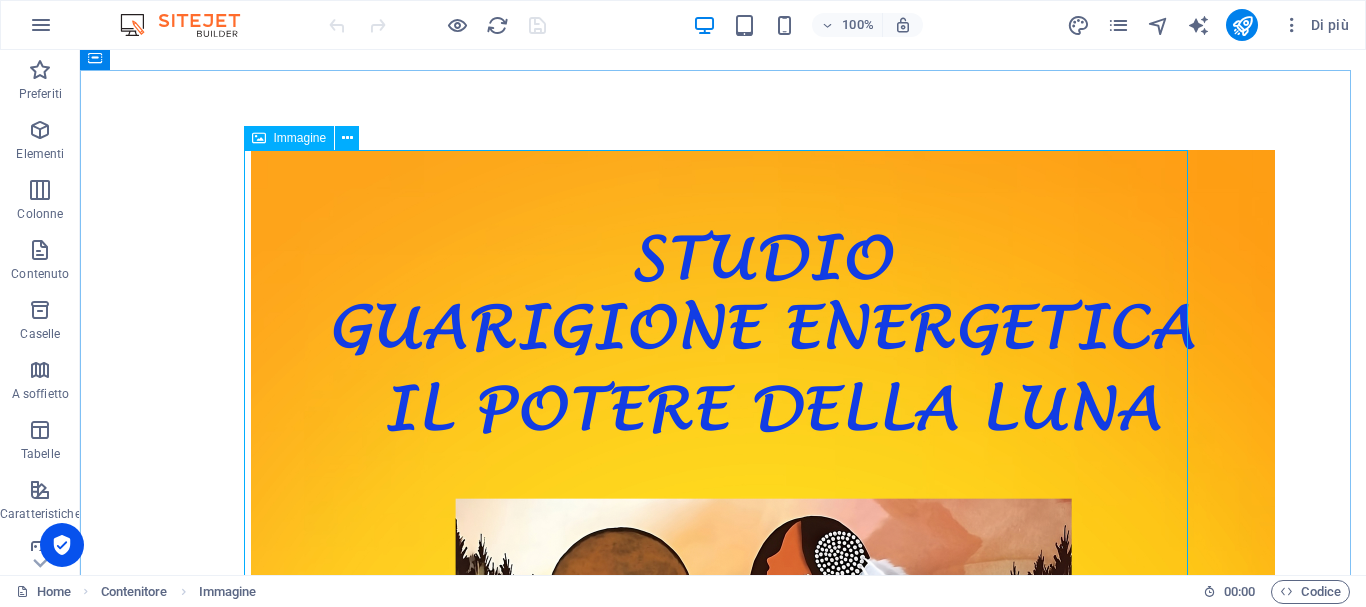 click on "Immagine" at bounding box center [300, 138] 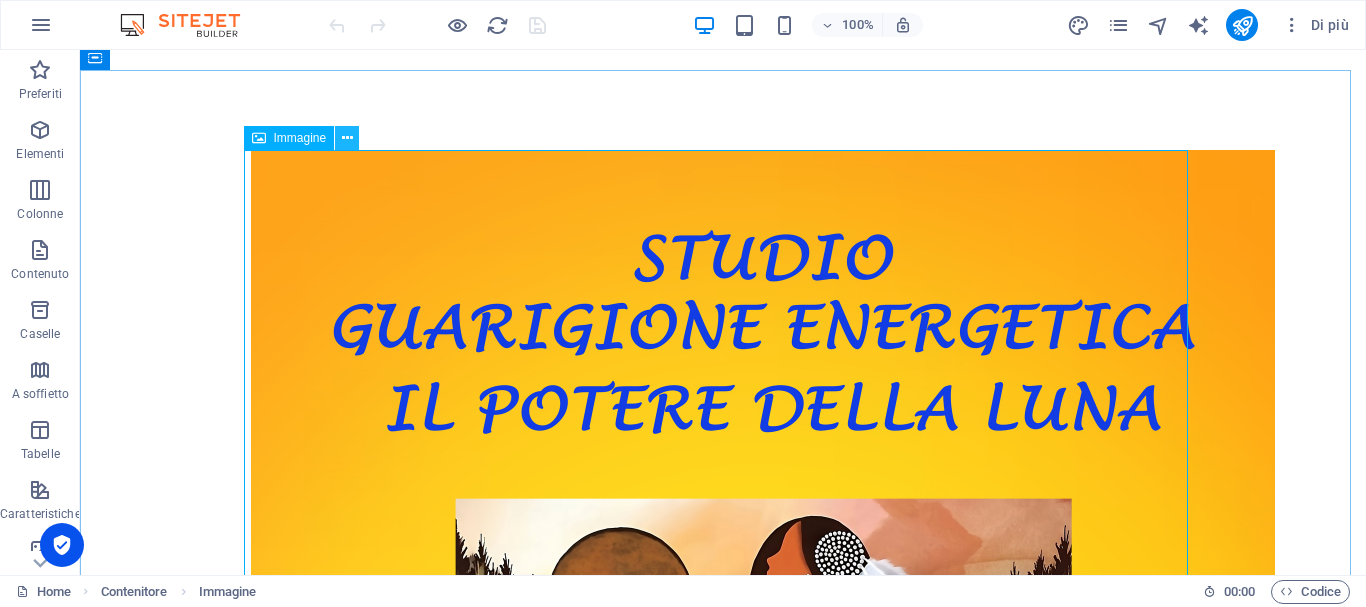 click at bounding box center [347, 138] 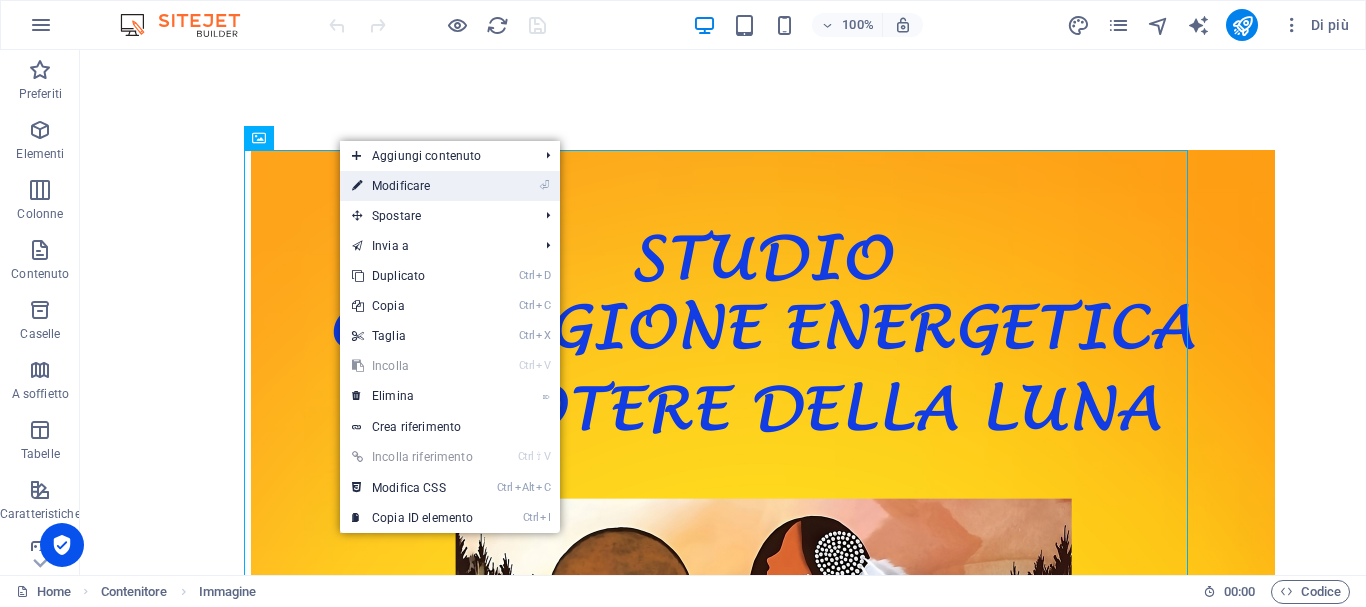 click on "⏎  Modificare" at bounding box center (412, 186) 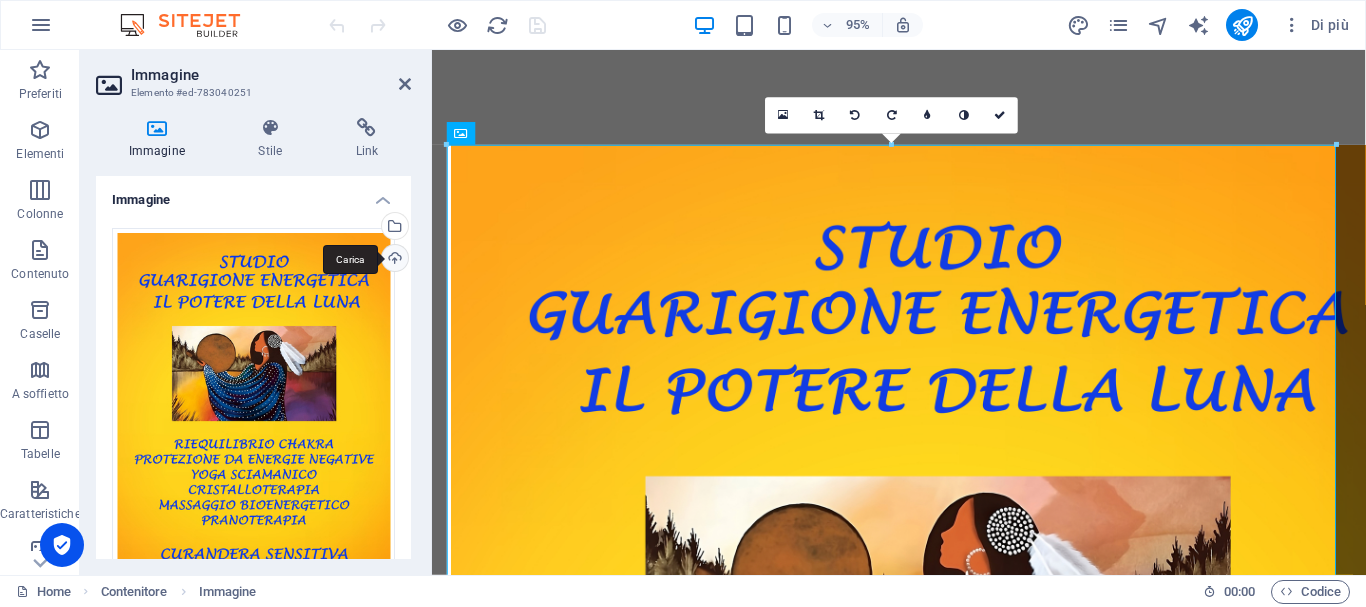 click on "Carica" at bounding box center (393, 260) 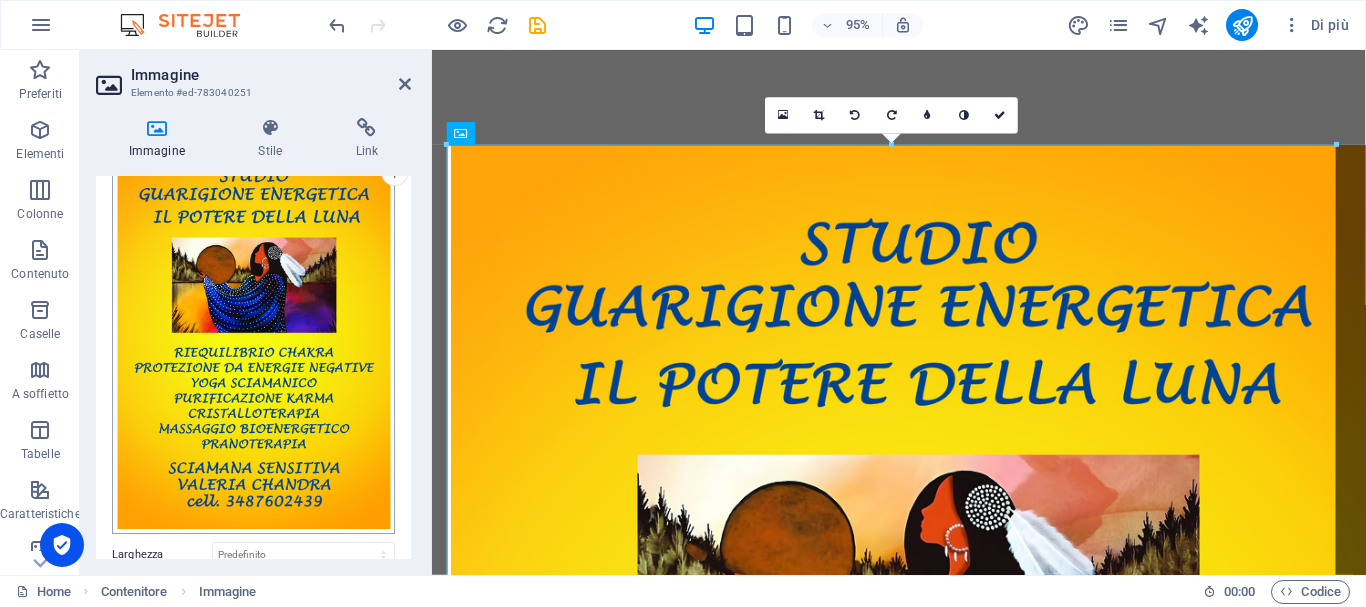 scroll, scrollTop: 0, scrollLeft: 0, axis: both 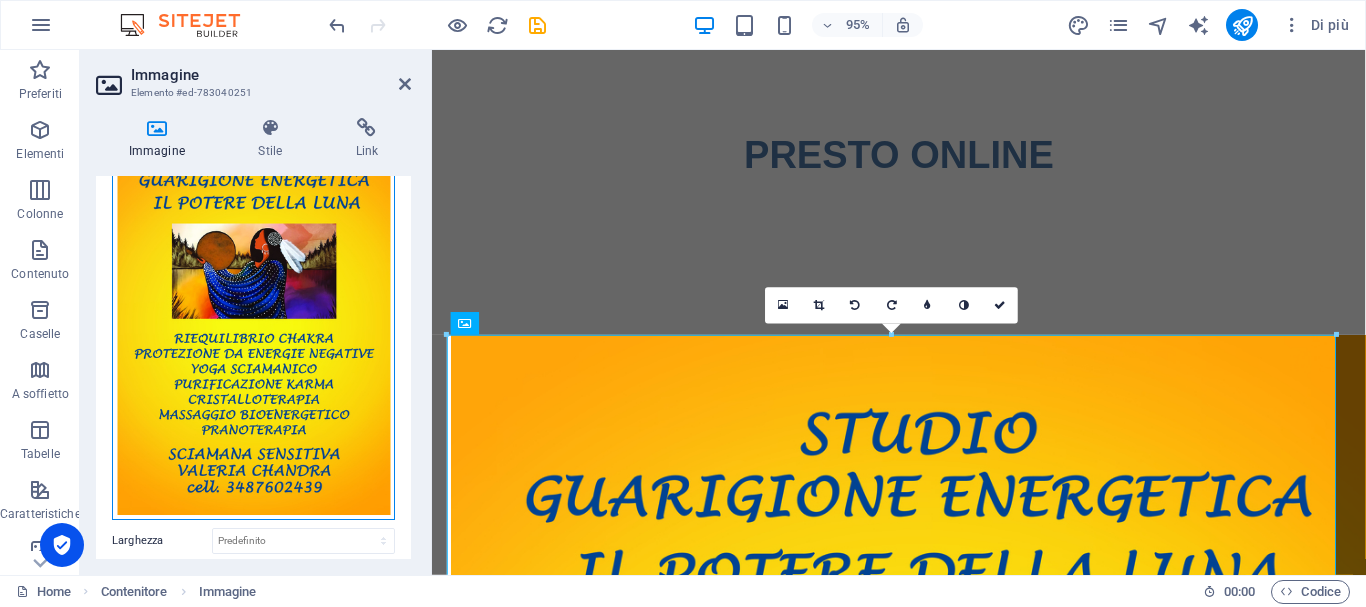 click on "Trascina qui i file, fai clic per sceglierli o selezionali da File o dalle nostre foto e video stock gratuiti" at bounding box center [253, 324] 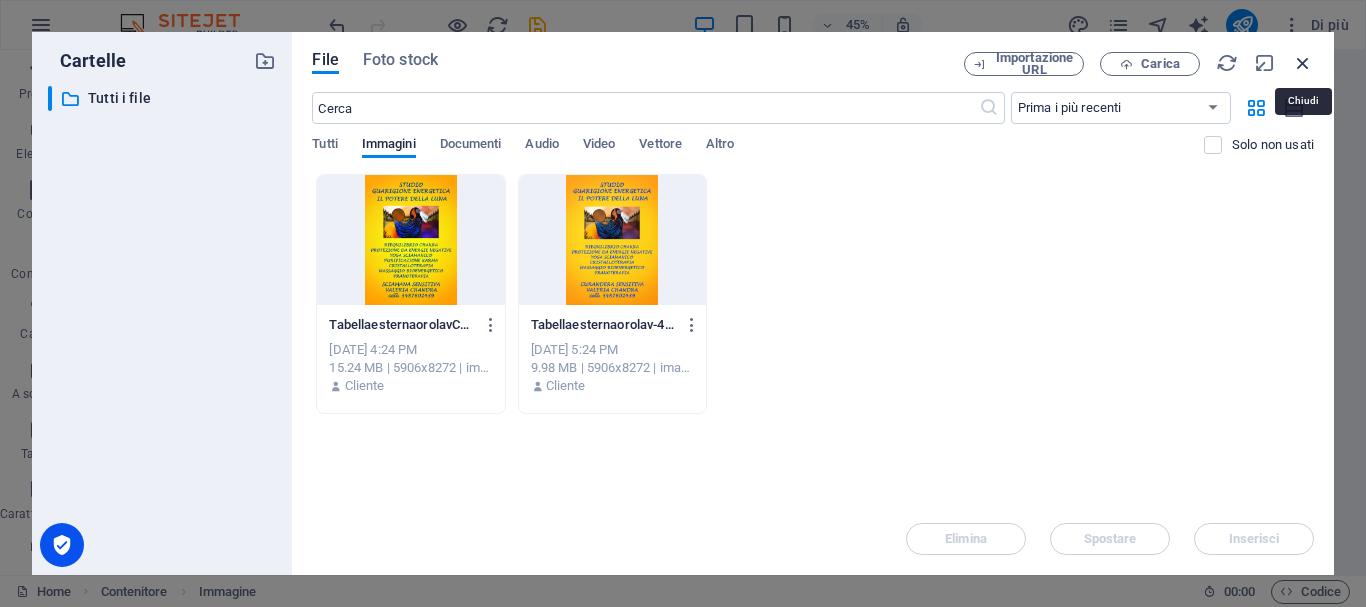 click at bounding box center (1303, 63) 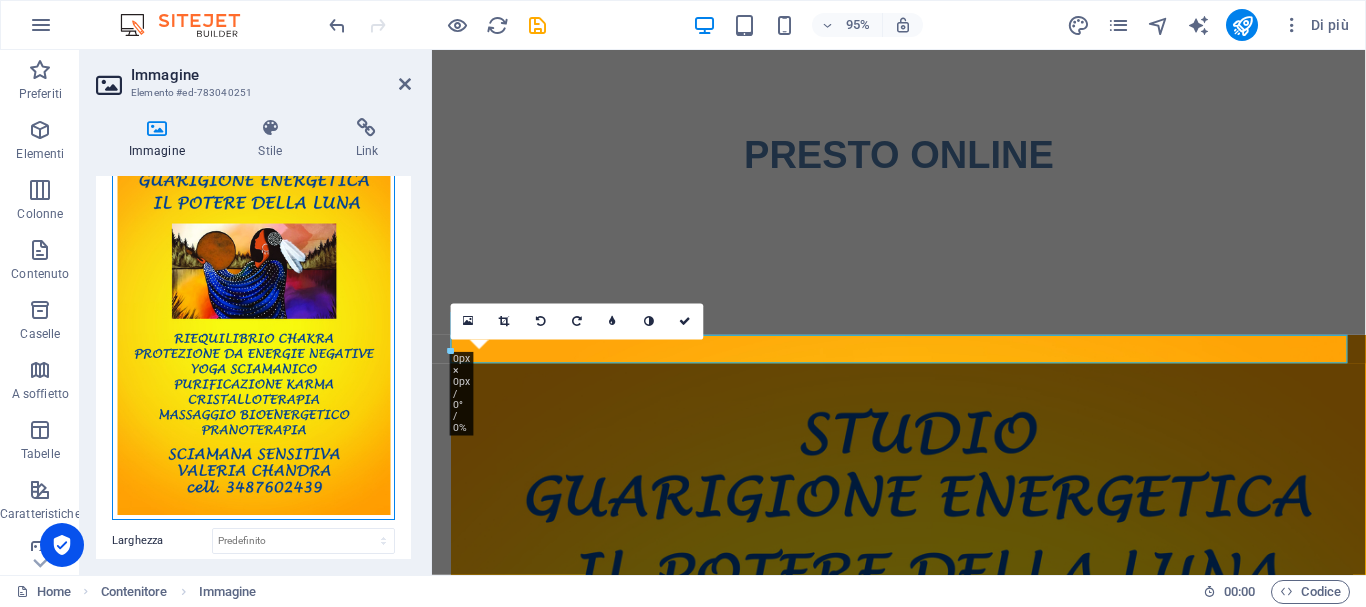 click on "Trascina qui i file, fai clic per sceglierli o selezionali da File o dalle nostre foto e video stock gratuiti" at bounding box center [253, 324] 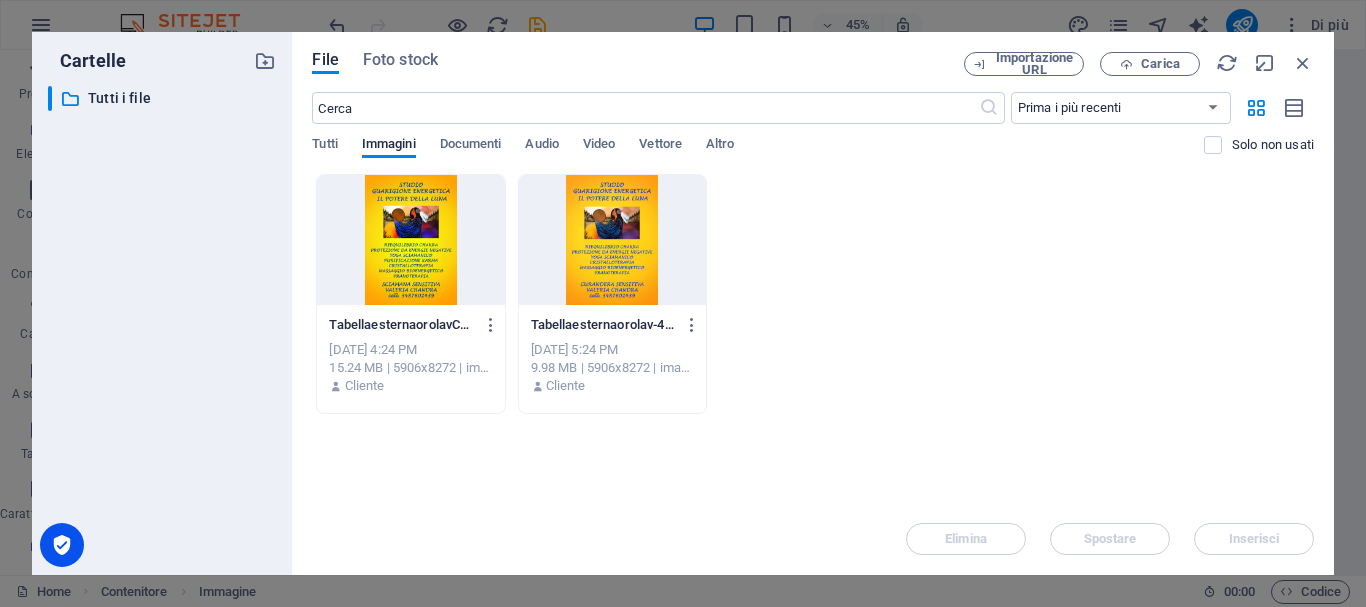 click at bounding box center (410, 240) 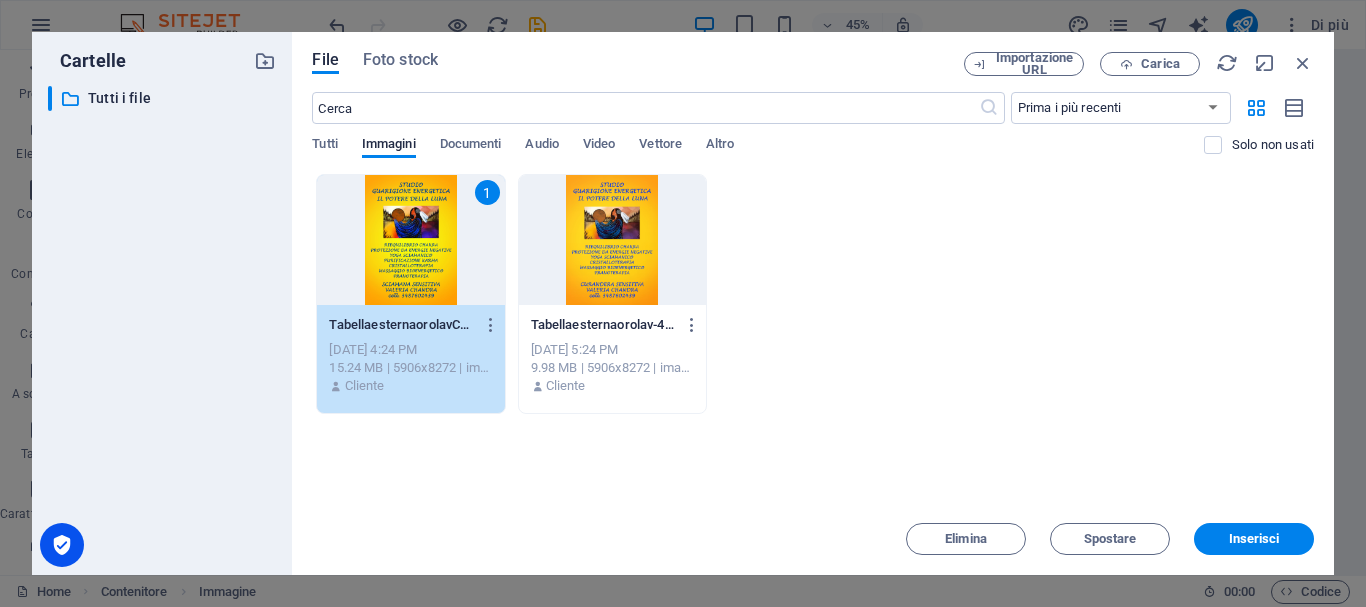 click on "1" at bounding box center [410, 240] 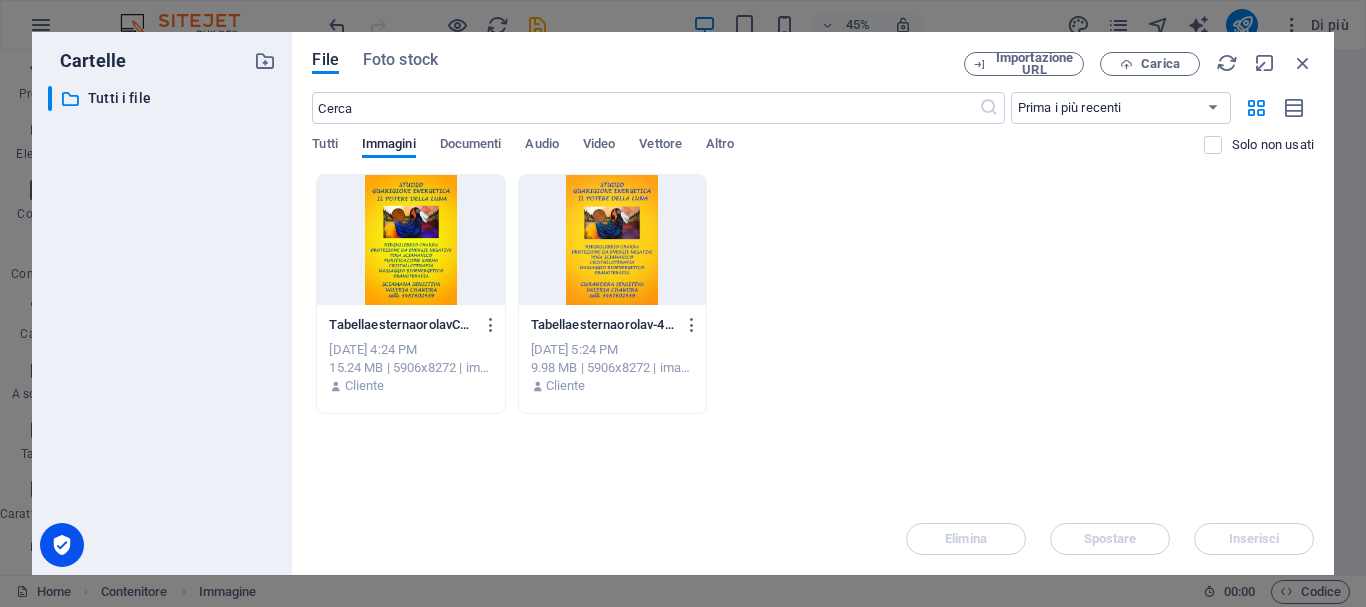 click at bounding box center [410, 240] 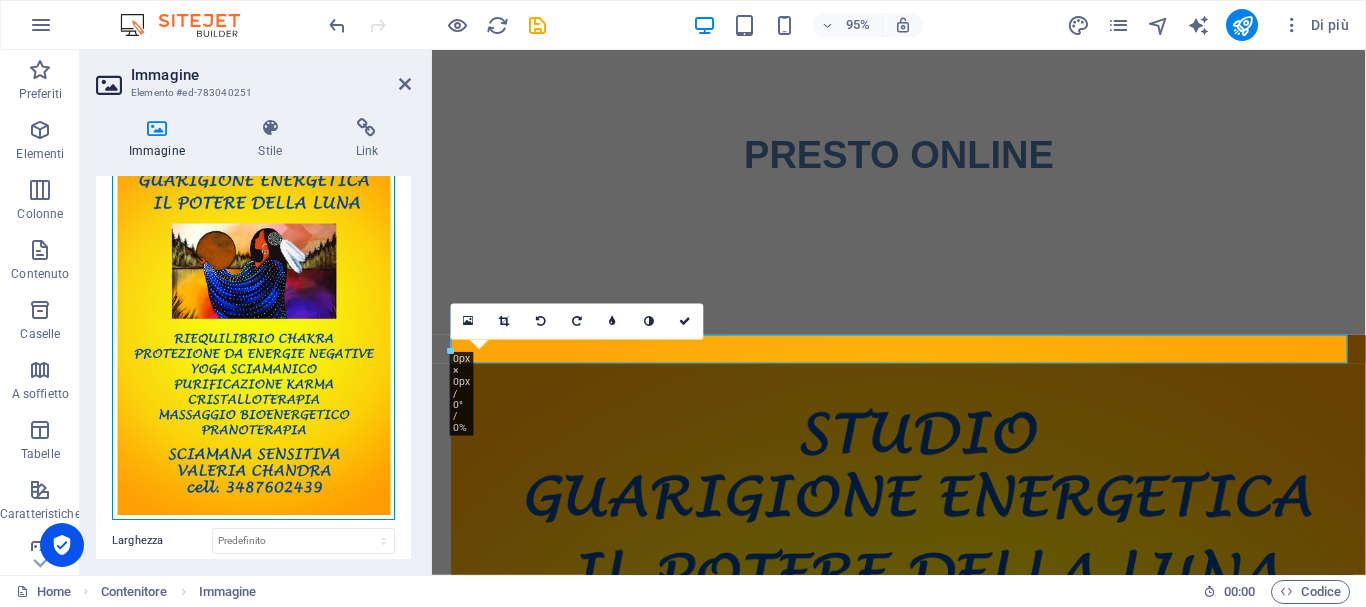 drag, startPoint x: 734, startPoint y: 383, endPoint x: 1103, endPoint y: 520, distance: 393.61148 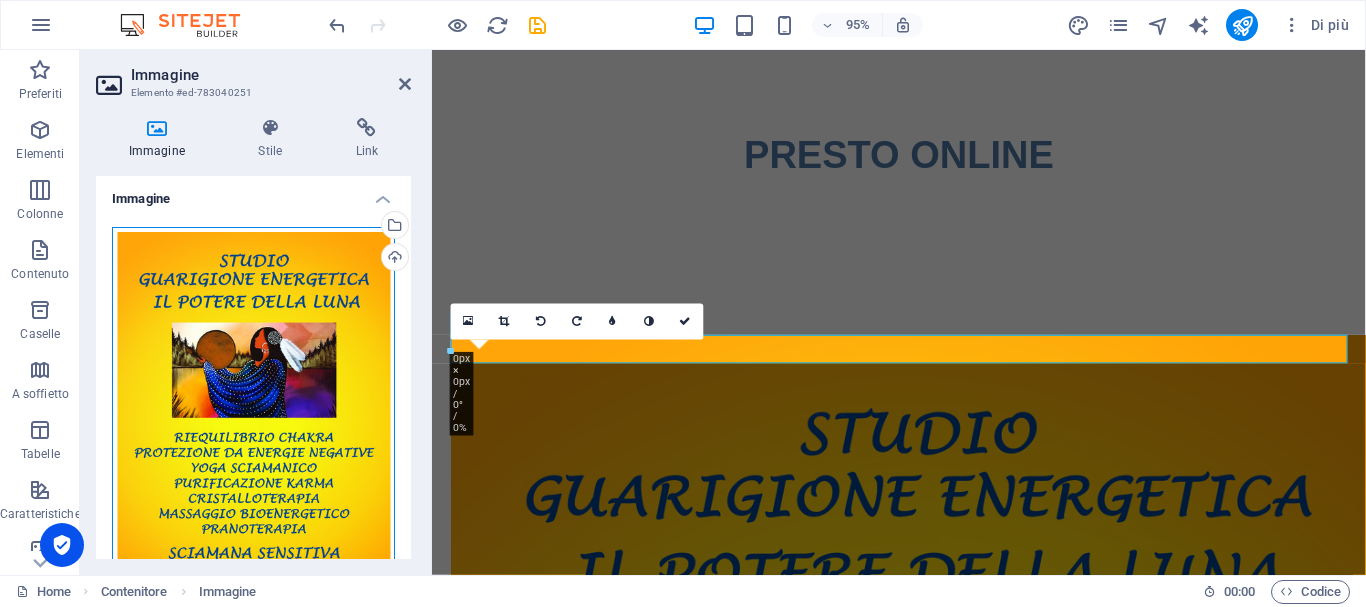 scroll, scrollTop: 0, scrollLeft: 0, axis: both 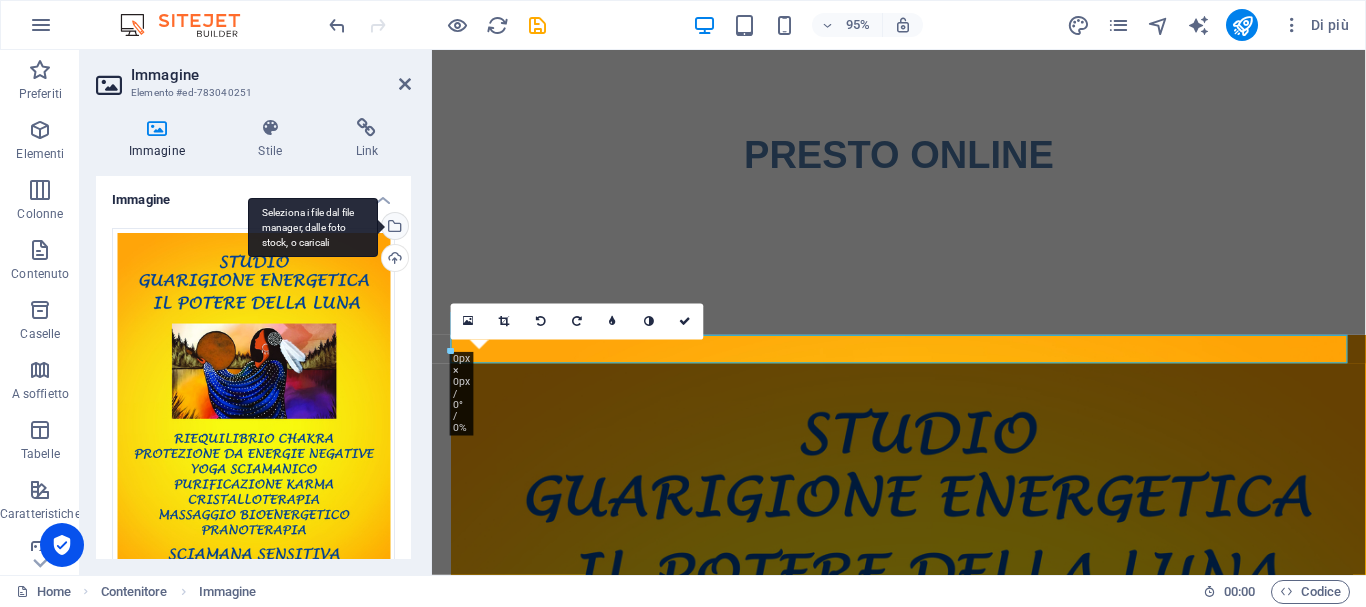 click on "Seleziona i file dal file manager, dalle foto stock, o caricali" at bounding box center (393, 228) 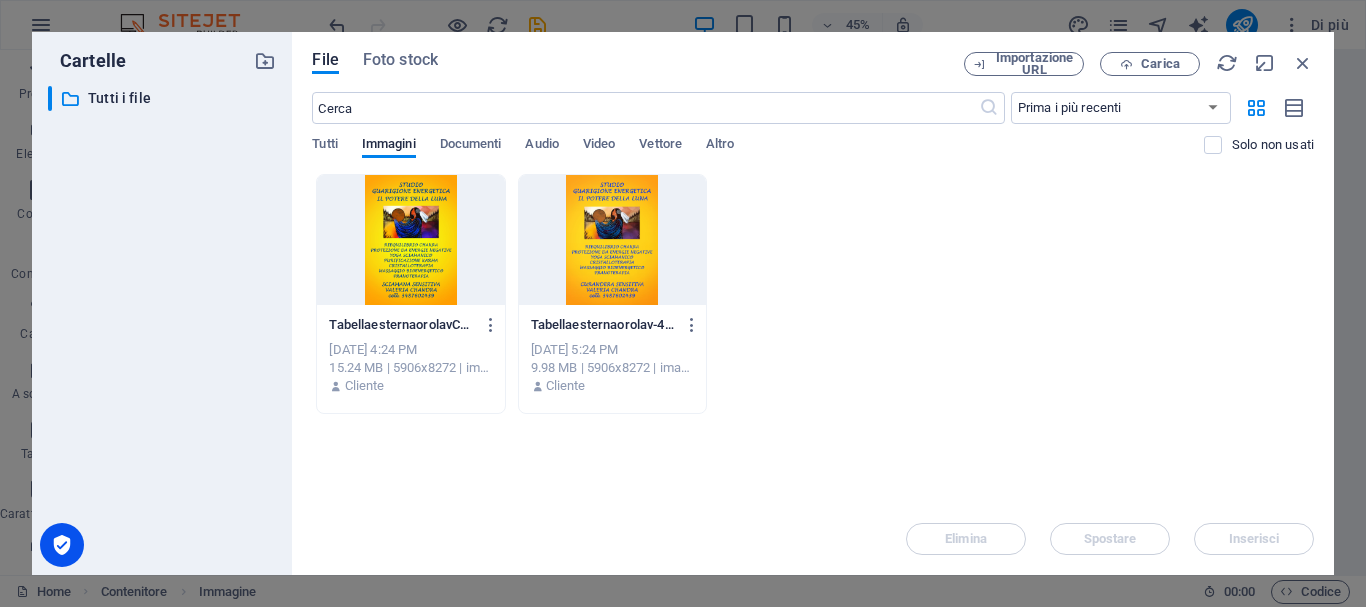 click at bounding box center (410, 240) 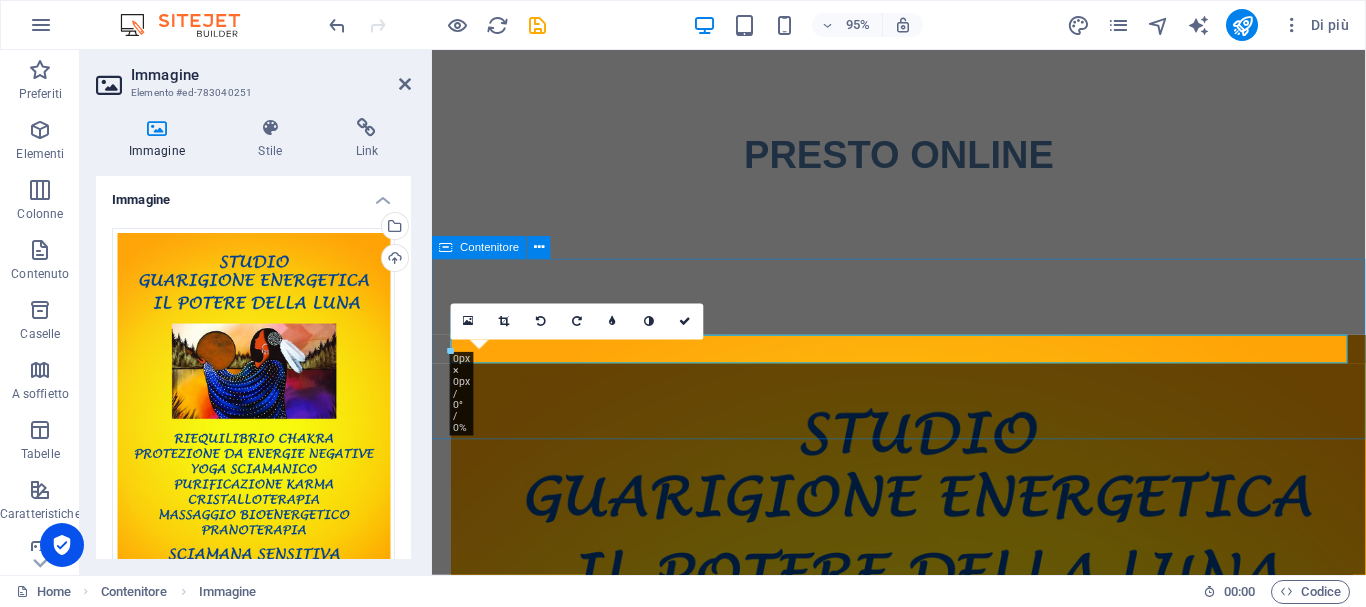 click at bounding box center [923, 1038] 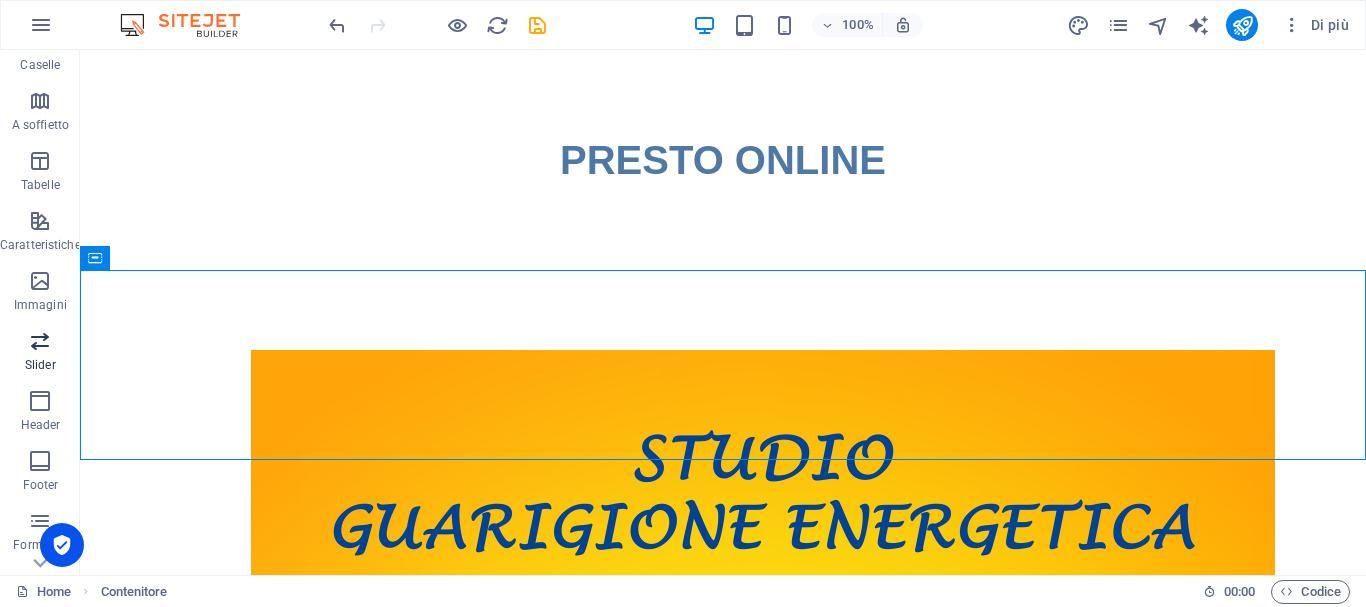 scroll, scrollTop: 375, scrollLeft: 0, axis: vertical 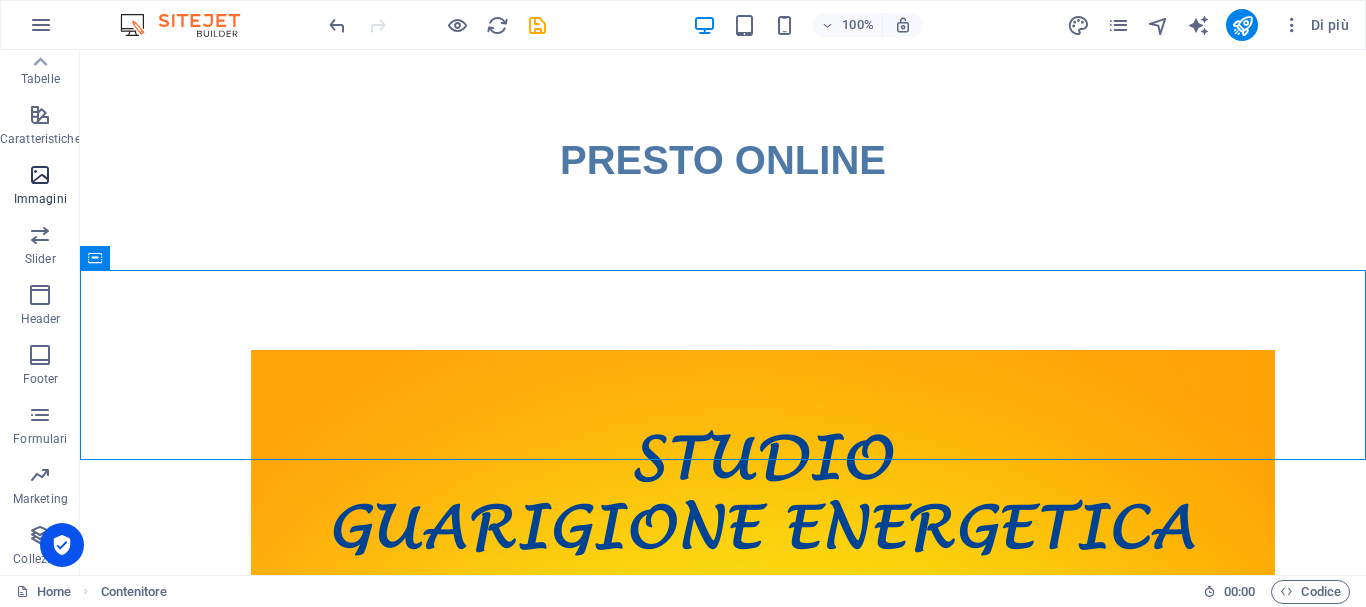 click at bounding box center (40, 175) 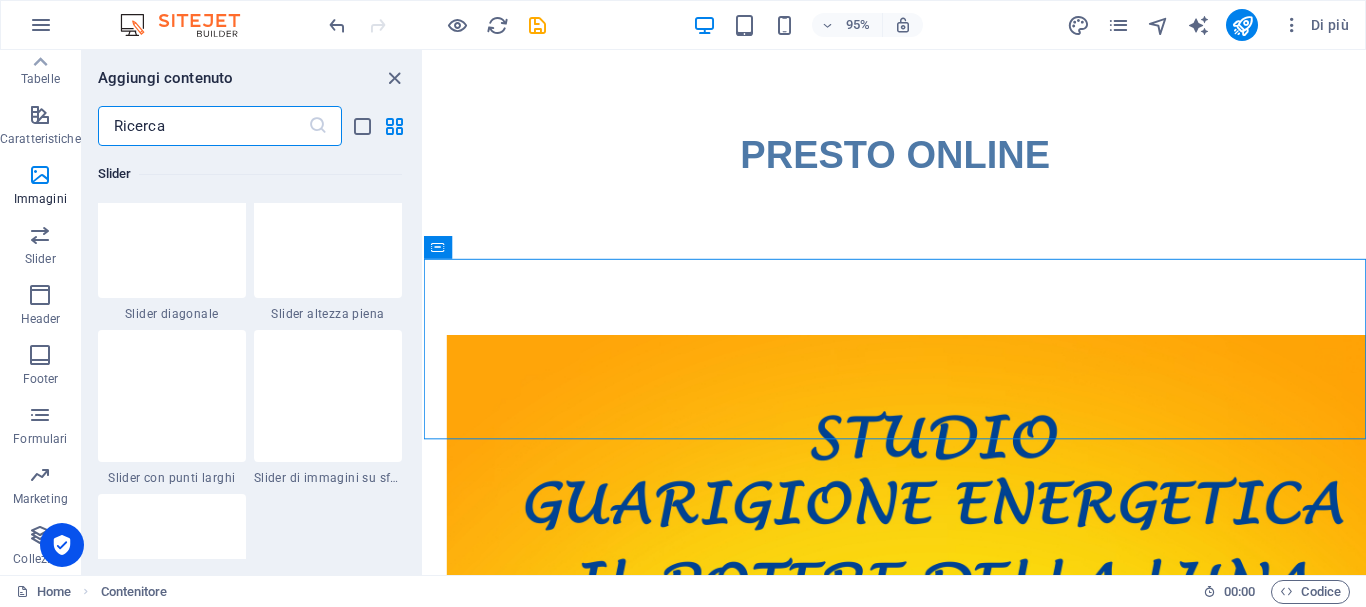 scroll, scrollTop: 11376, scrollLeft: 0, axis: vertical 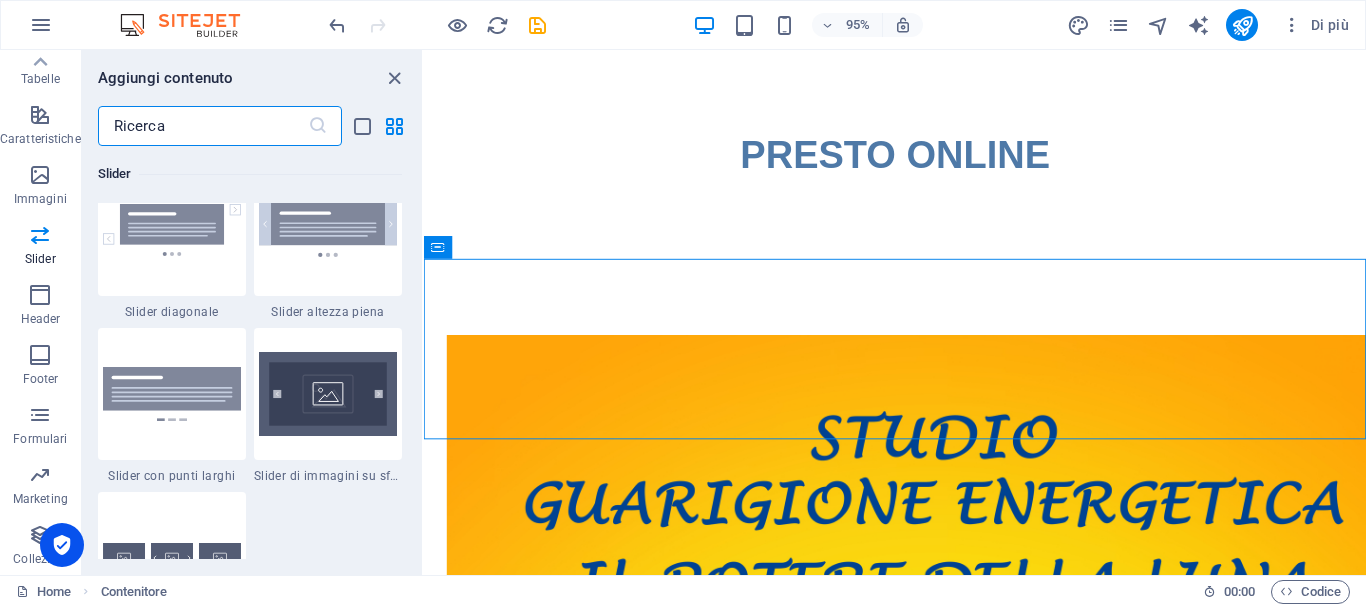 click at bounding box center (203, 126) 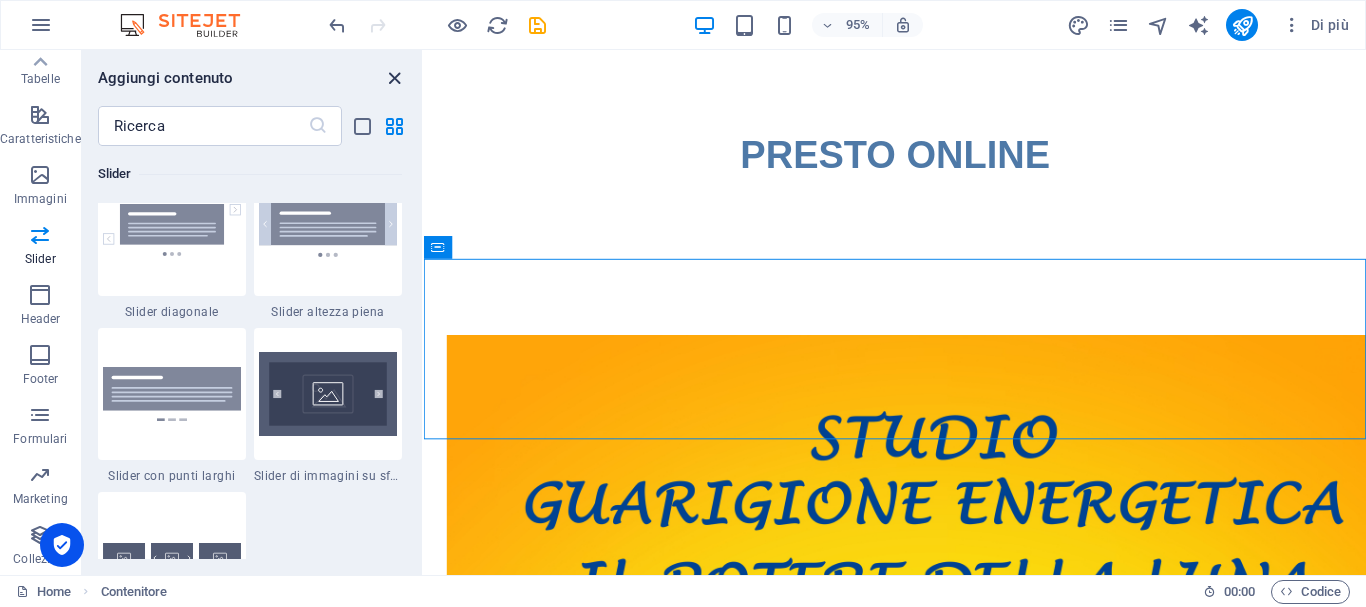 click at bounding box center [394, 78] 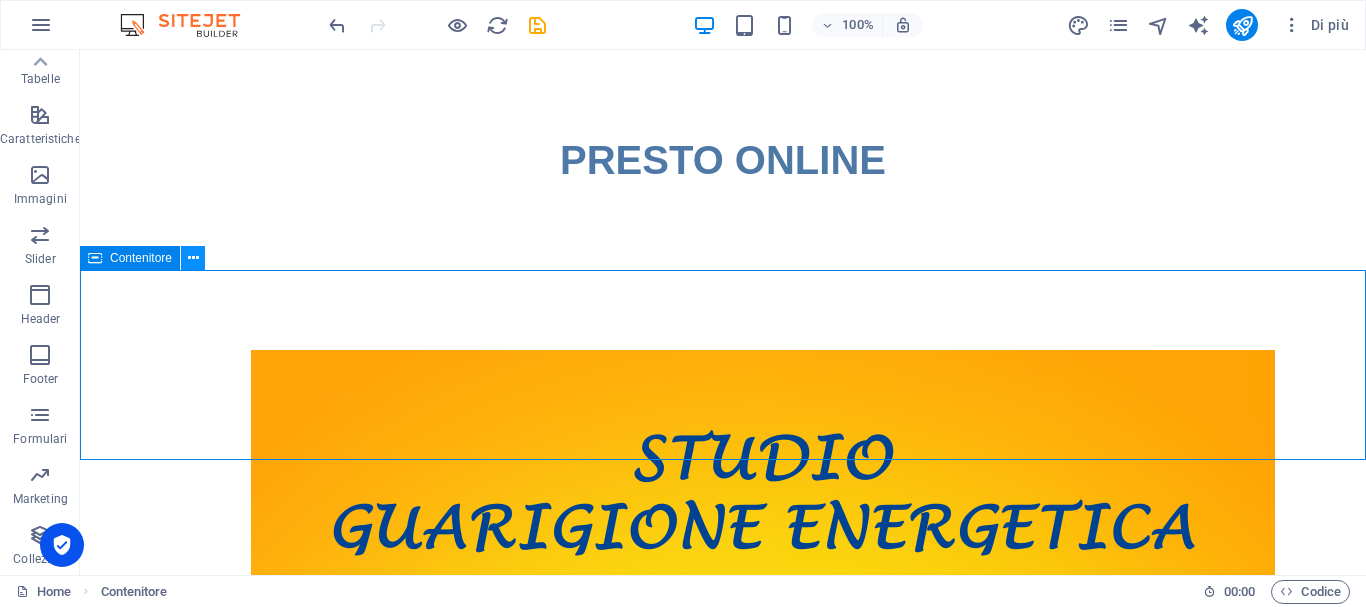 click at bounding box center (193, 258) 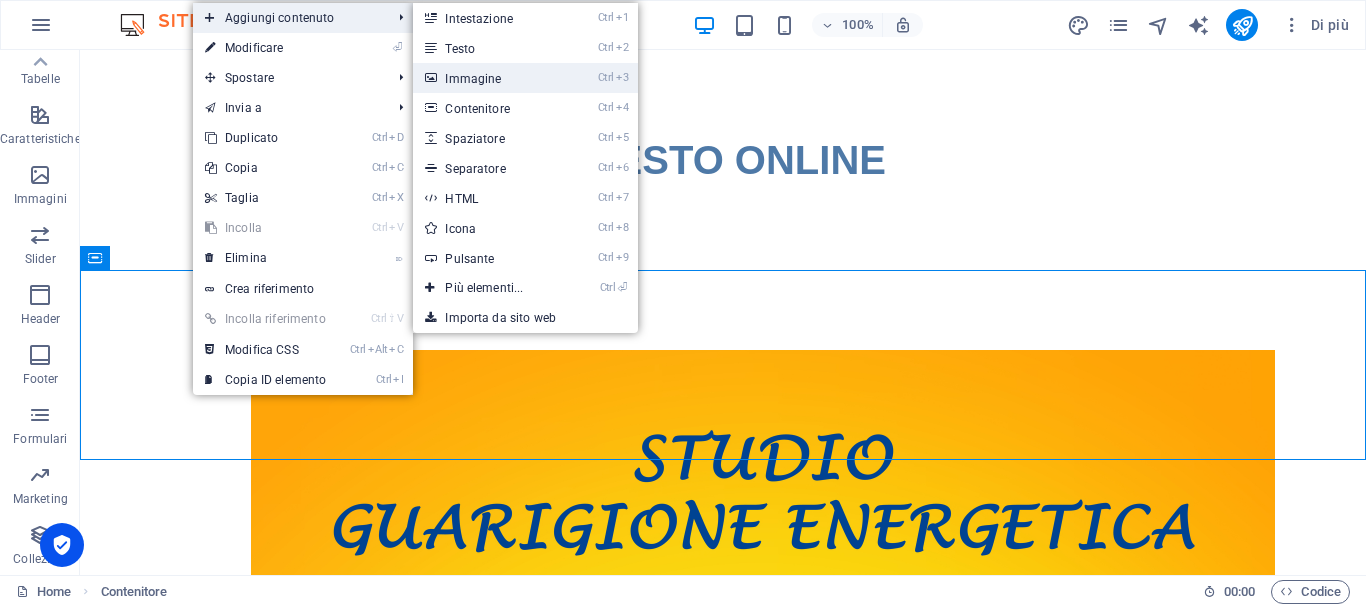 drag, startPoint x: 476, startPoint y: 74, endPoint x: 46, endPoint y: 26, distance: 432.67078 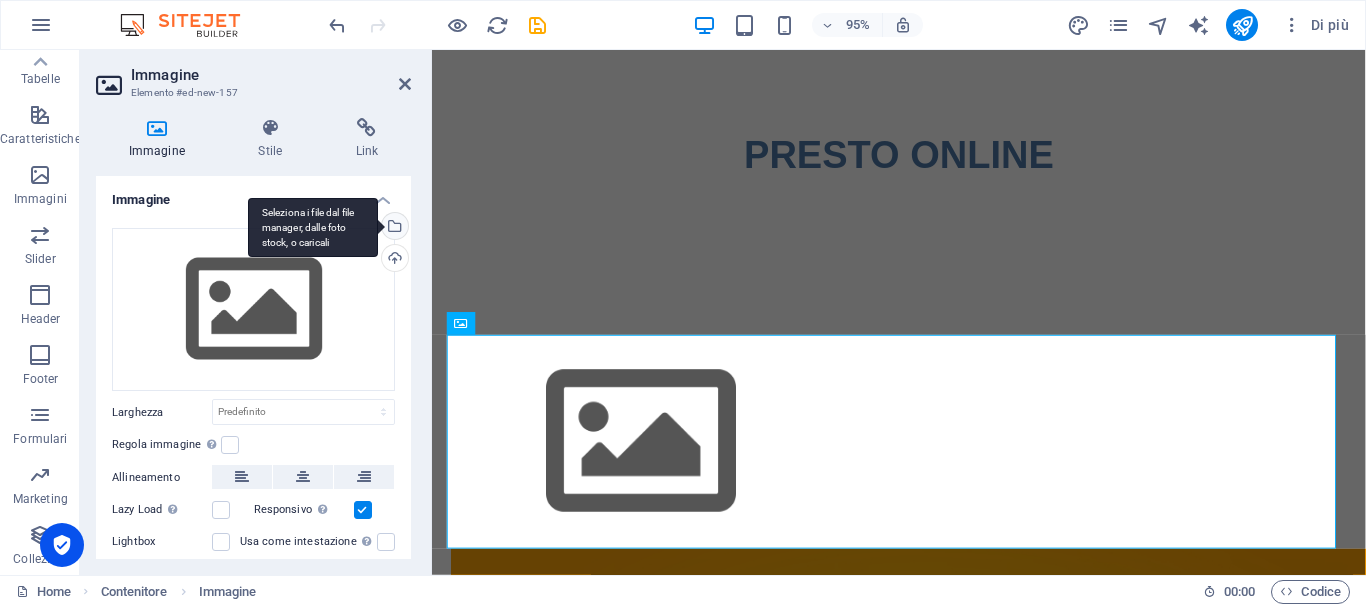 click on "Seleziona i file dal file manager, dalle foto stock, o caricali" at bounding box center [393, 228] 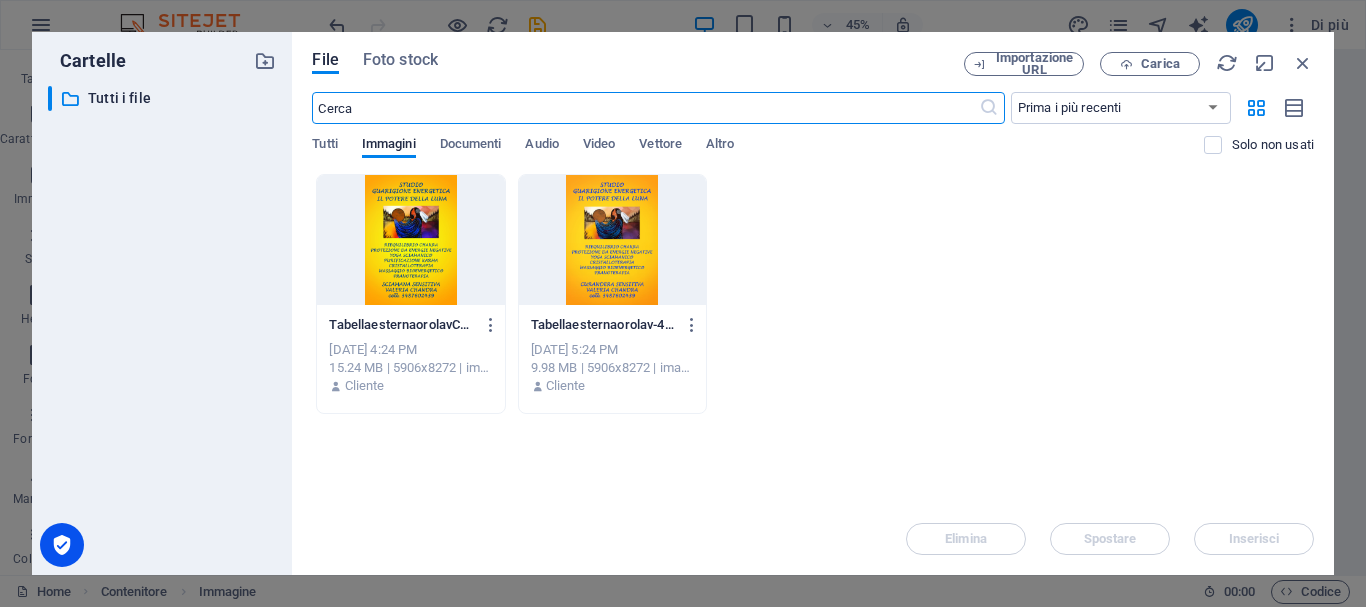 click at bounding box center [410, 240] 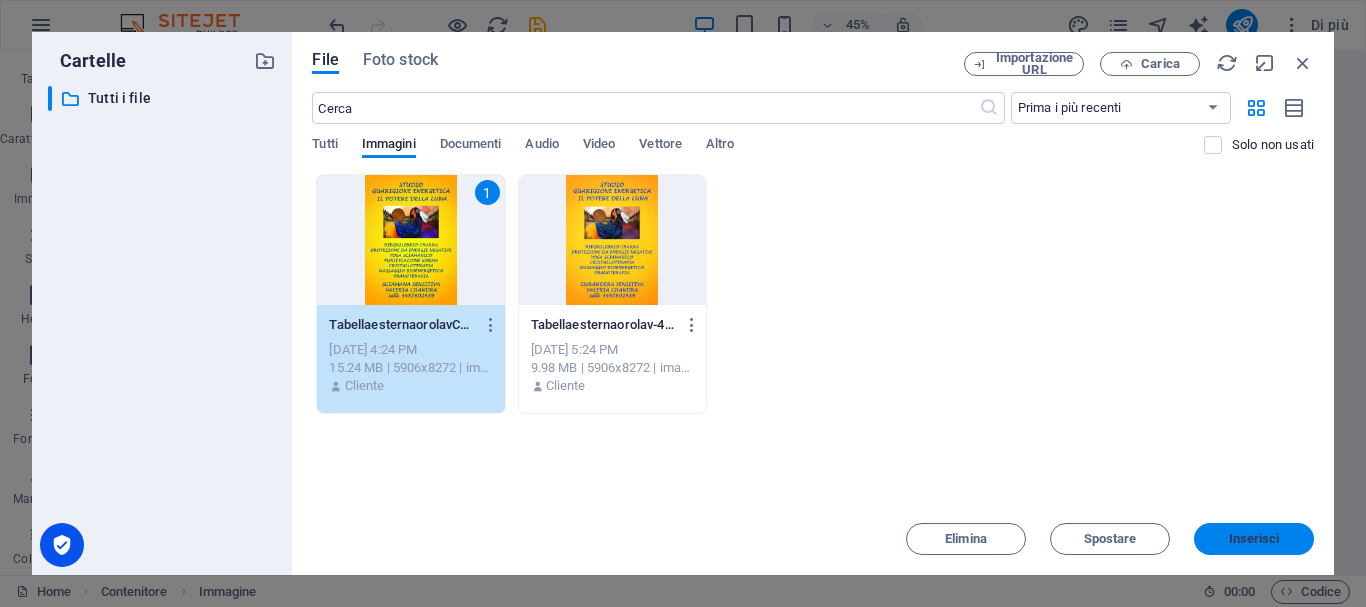 click on "Inserisci" at bounding box center [1254, 539] 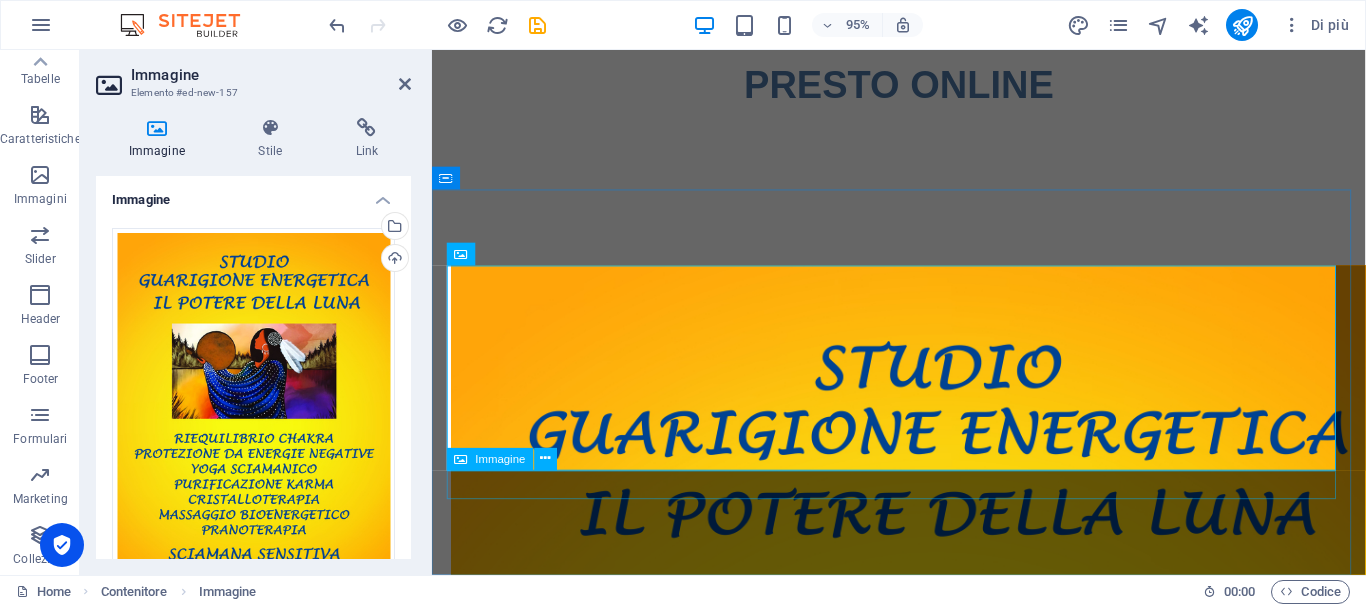 scroll, scrollTop: 0, scrollLeft: 0, axis: both 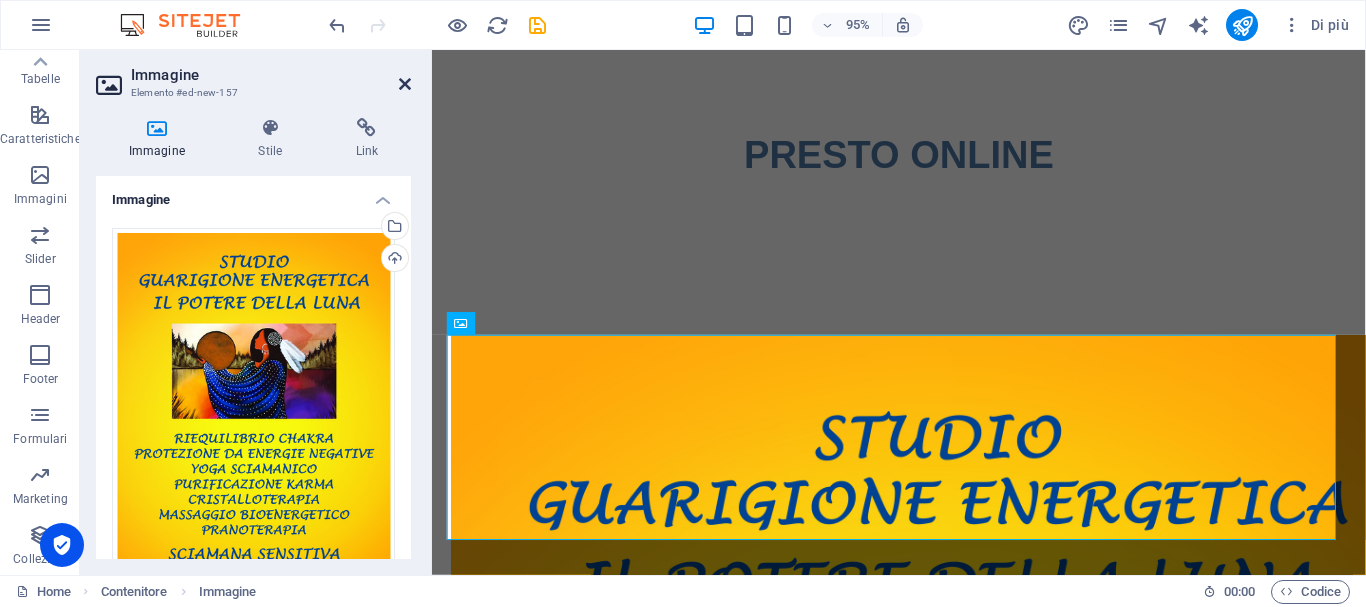click at bounding box center [405, 84] 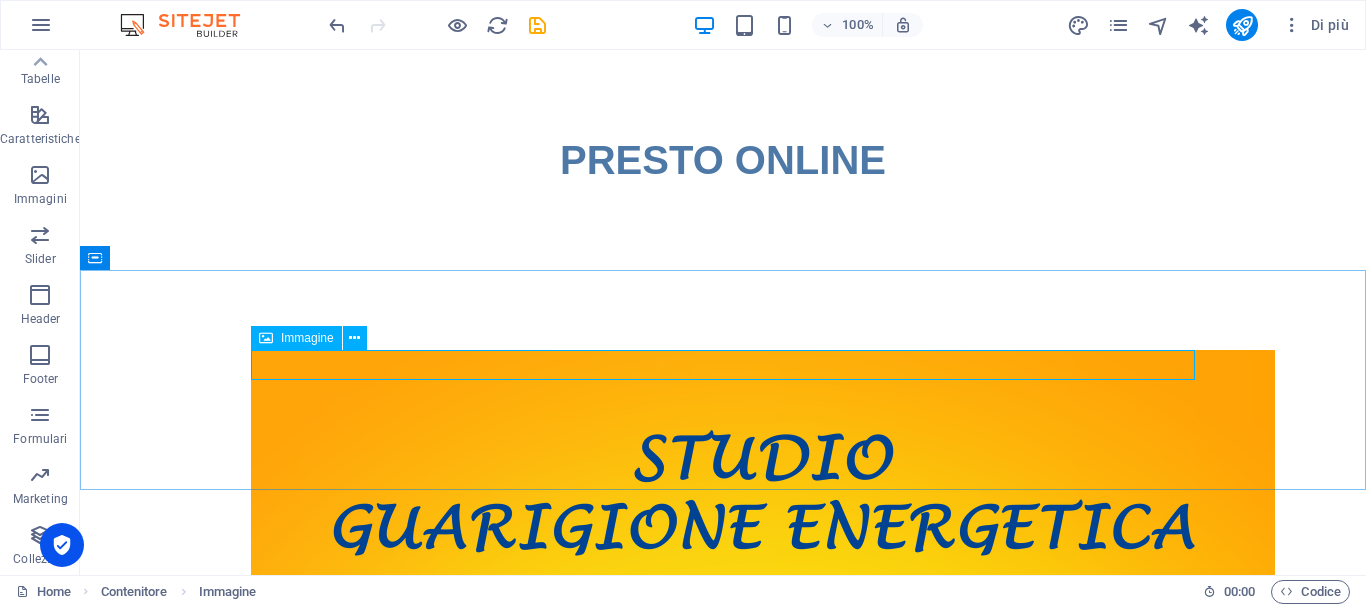 click on "Immagine" at bounding box center [307, 338] 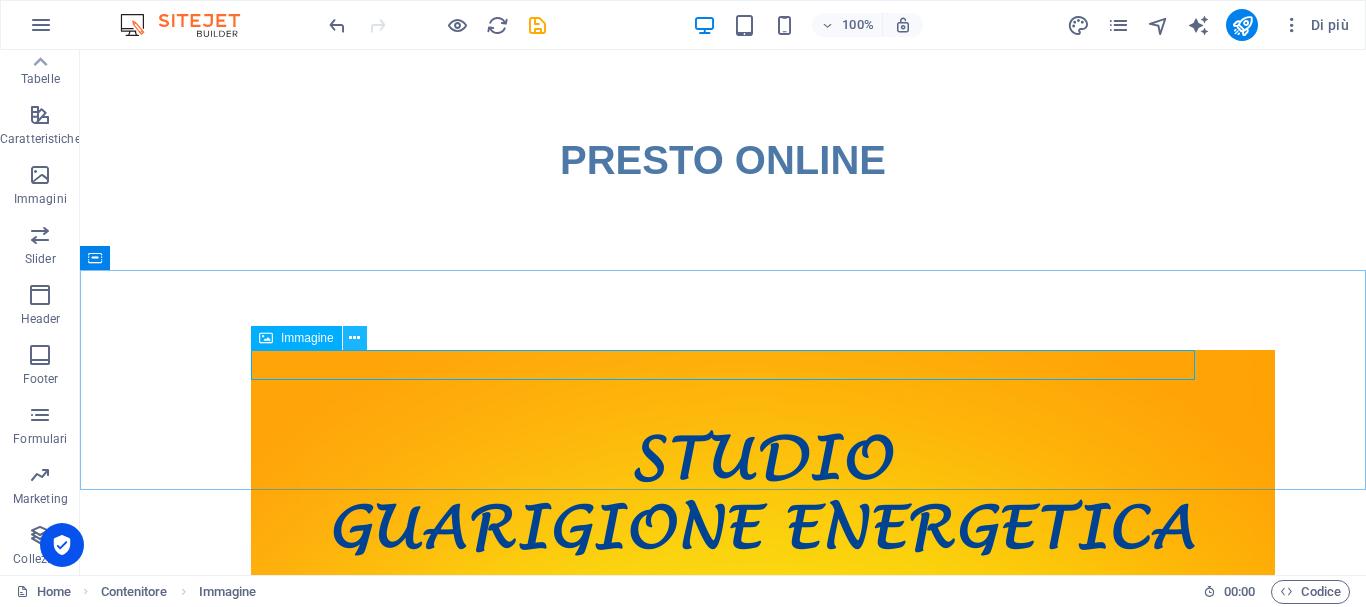 click at bounding box center (355, 338) 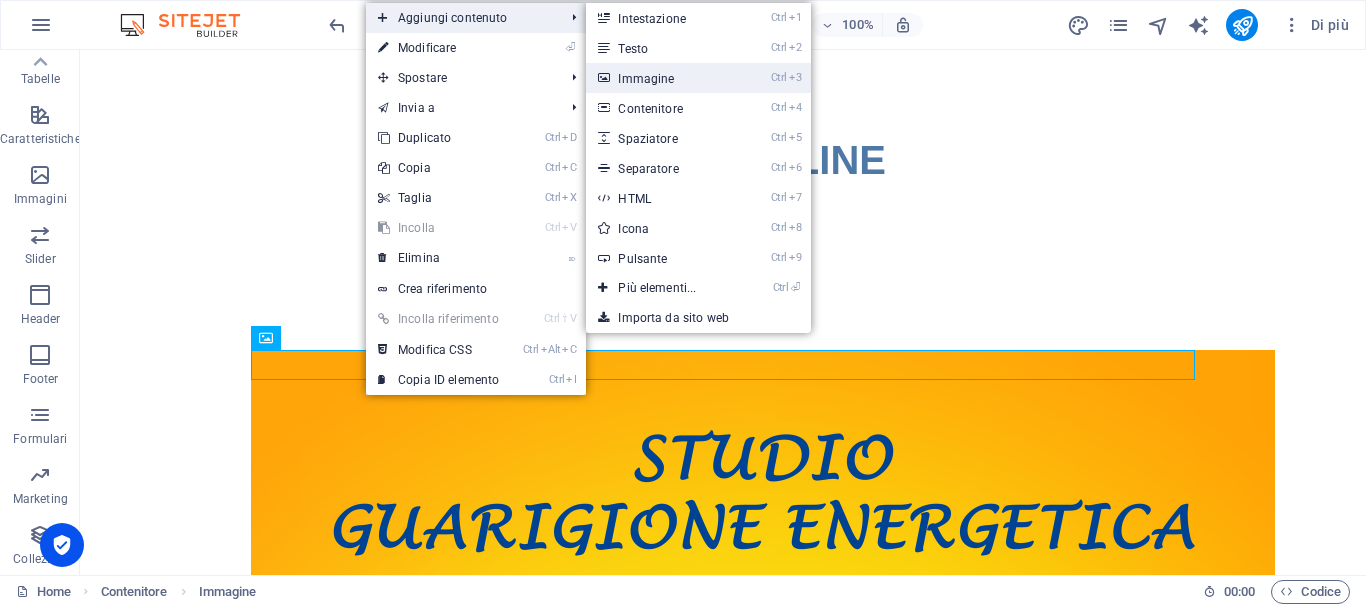 drag, startPoint x: 607, startPoint y: 74, endPoint x: 183, endPoint y: 25, distance: 426.822 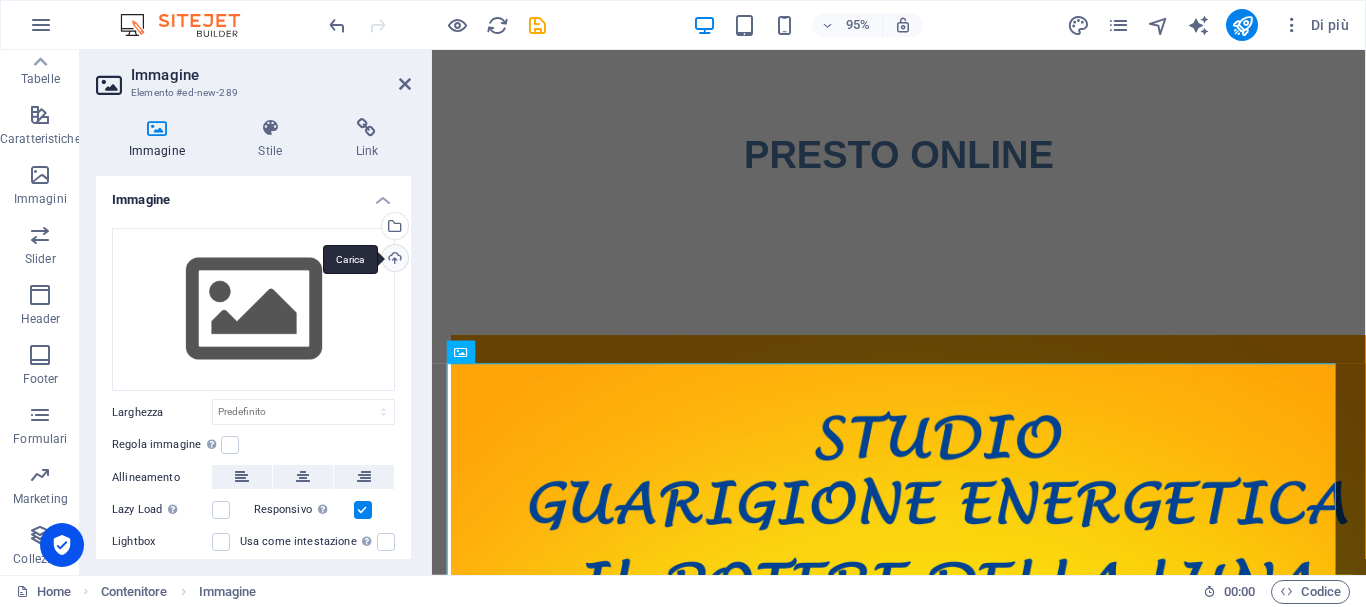 click on "Carica" at bounding box center [393, 260] 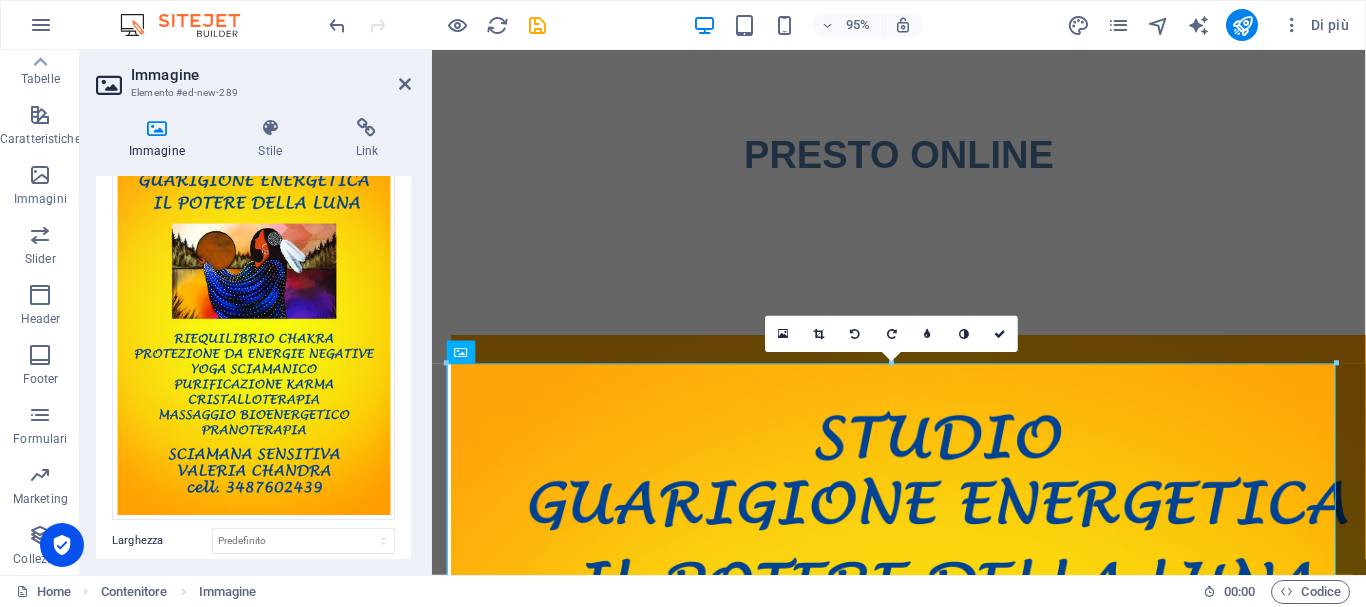 scroll, scrollTop: 0, scrollLeft: 0, axis: both 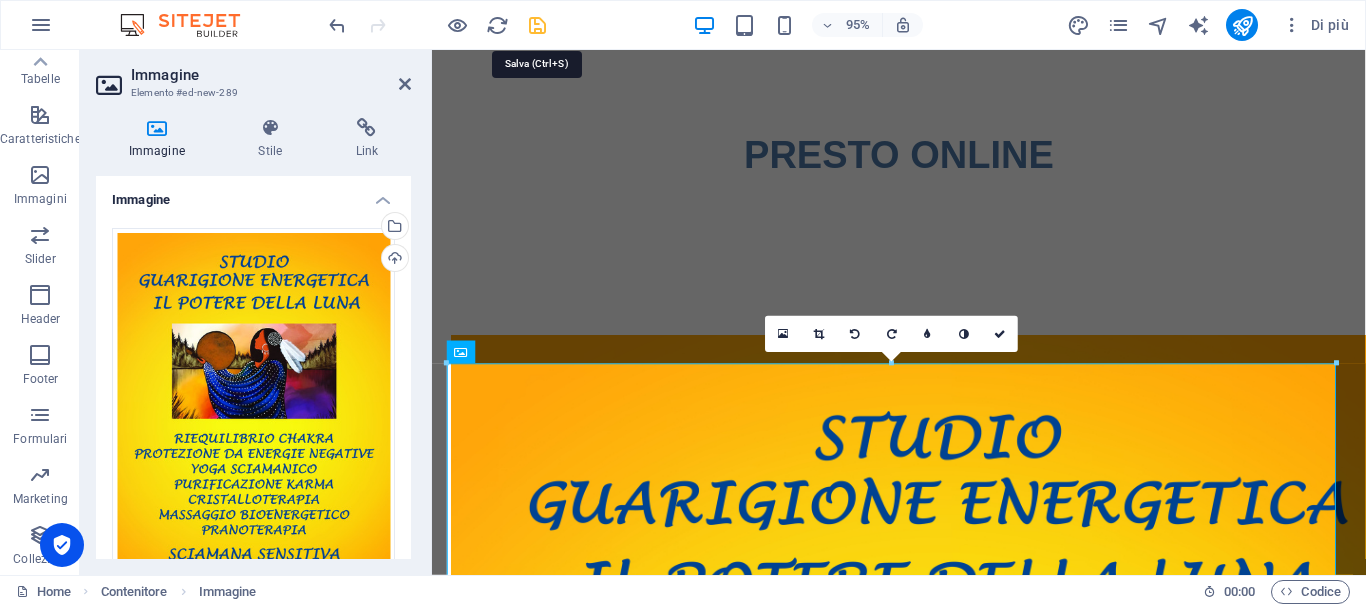click at bounding box center [537, 25] 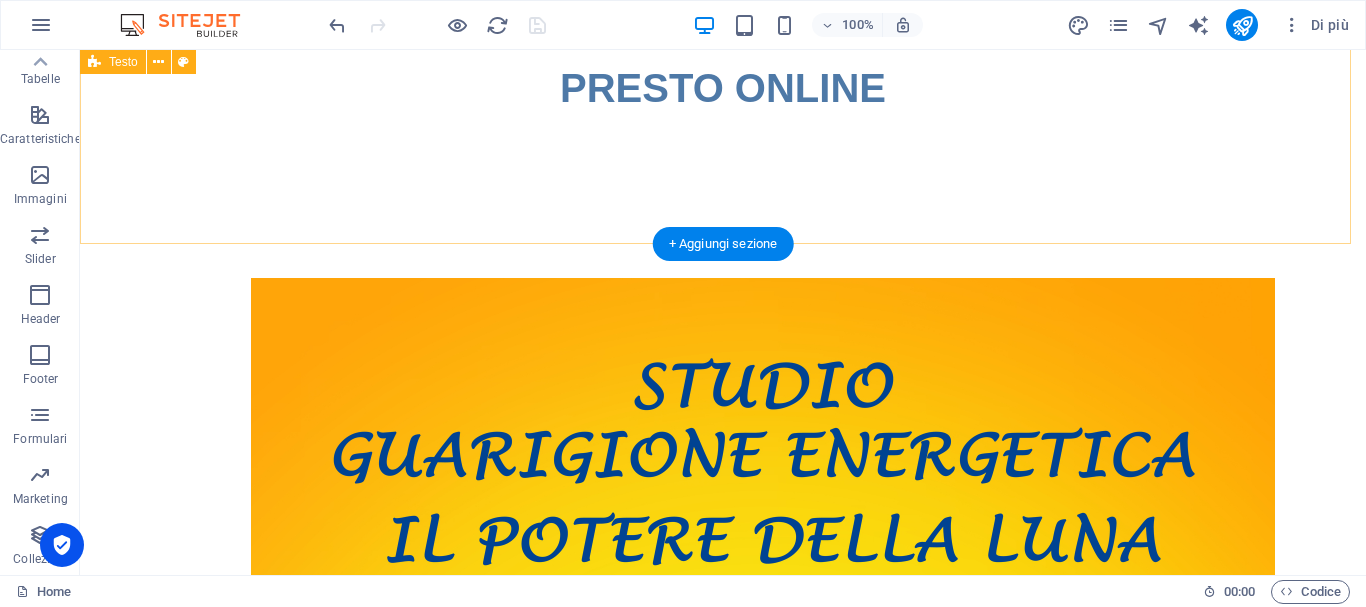 scroll, scrollTop: 0, scrollLeft: 0, axis: both 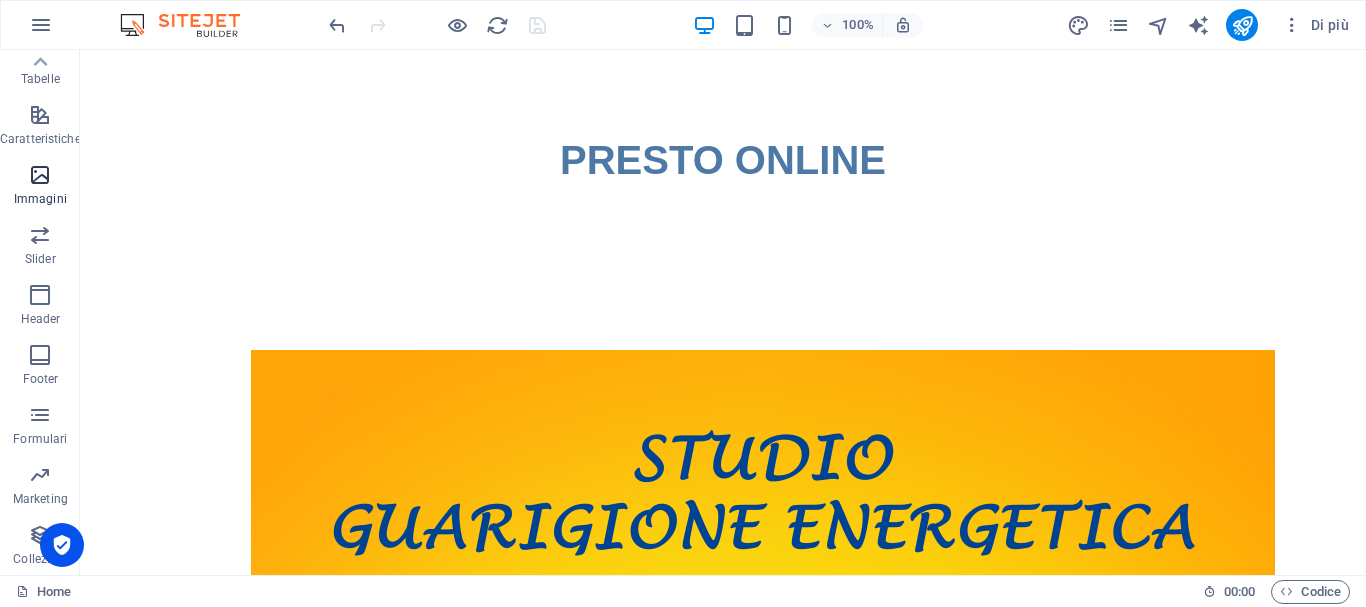click at bounding box center [40, 175] 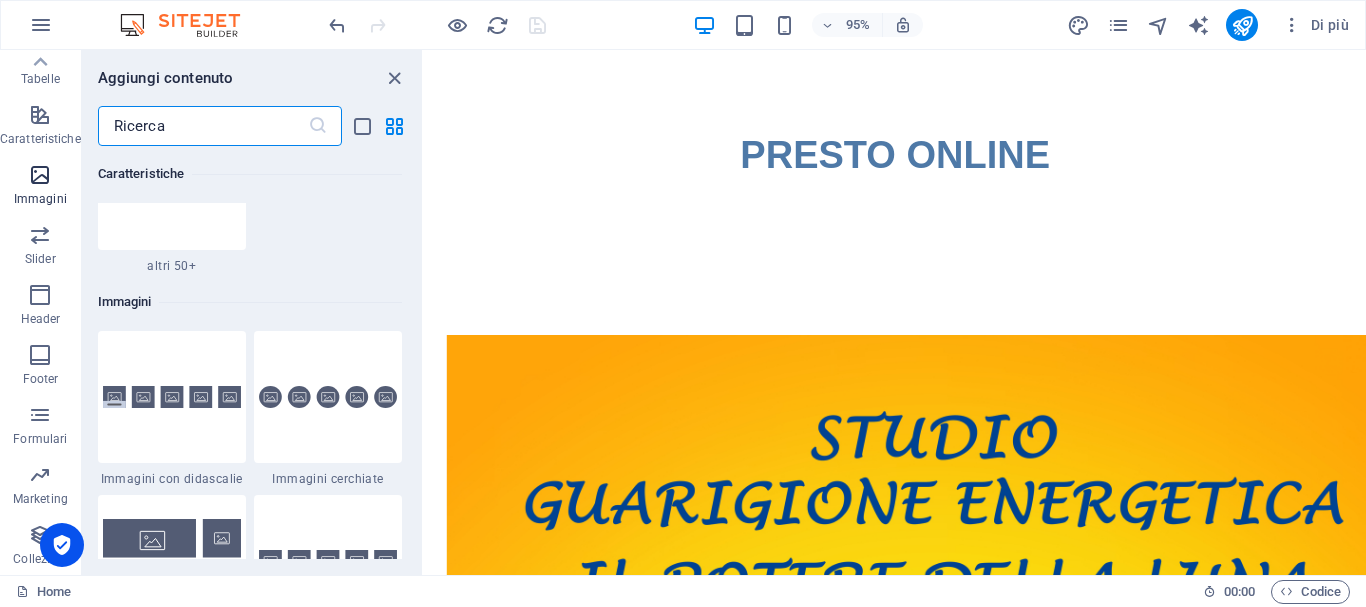 scroll, scrollTop: 9976, scrollLeft: 0, axis: vertical 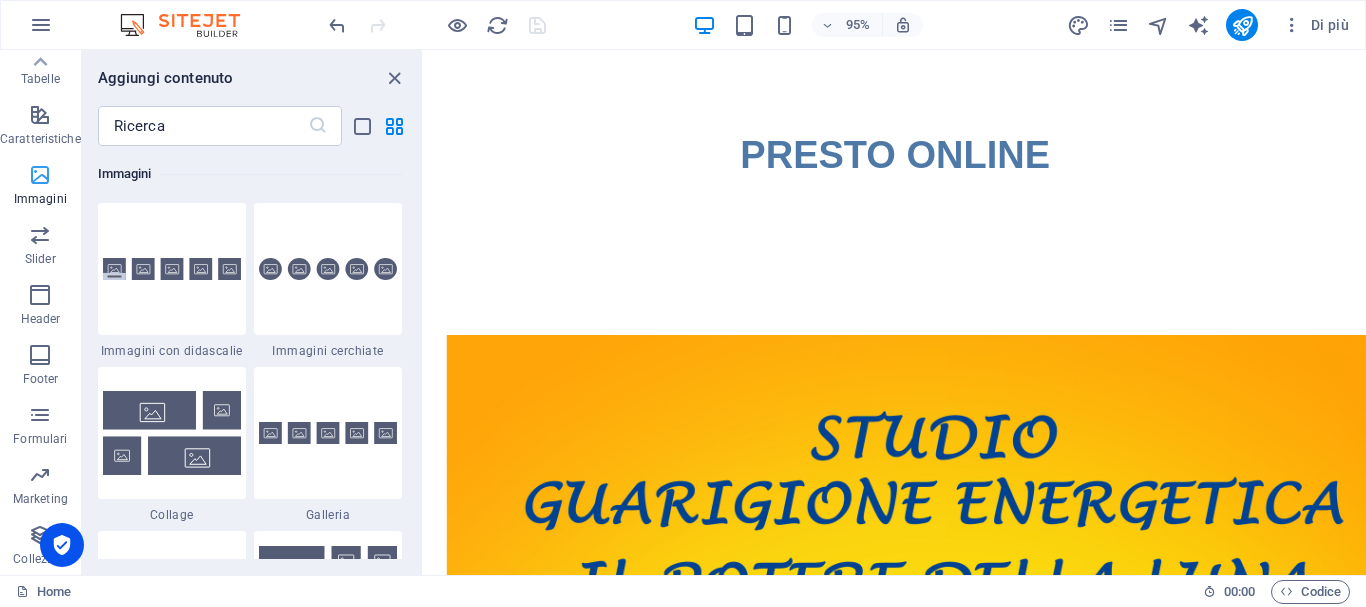 click at bounding box center [40, 175] 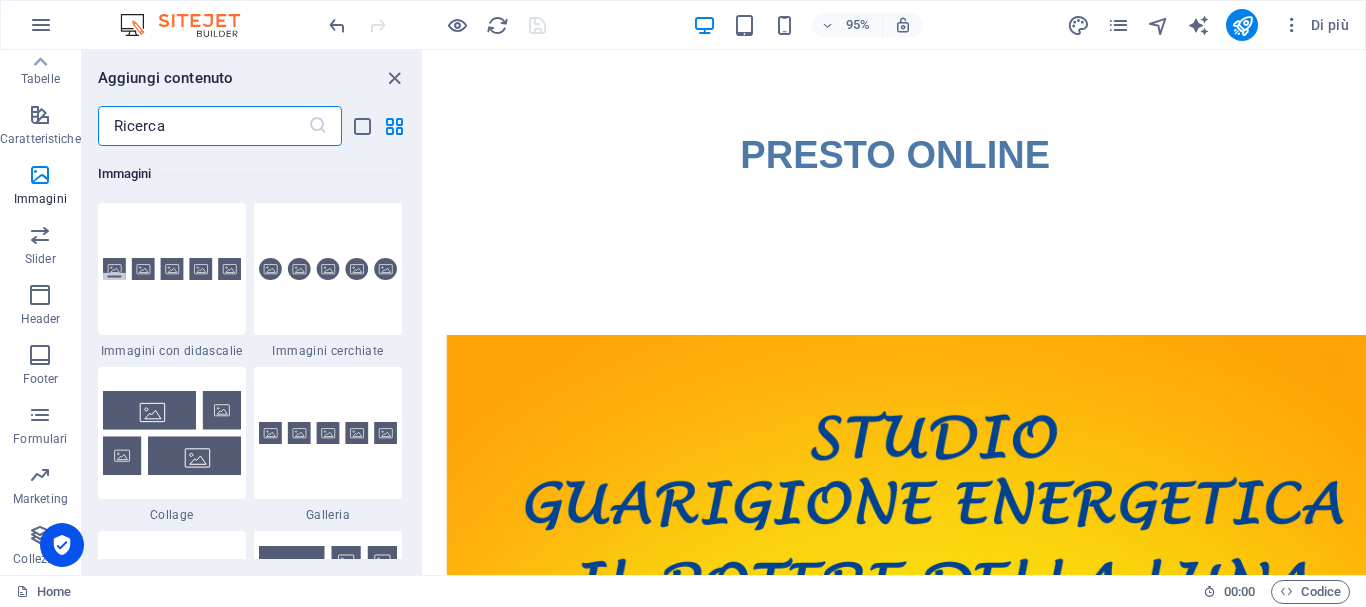 click at bounding box center (203, 126) 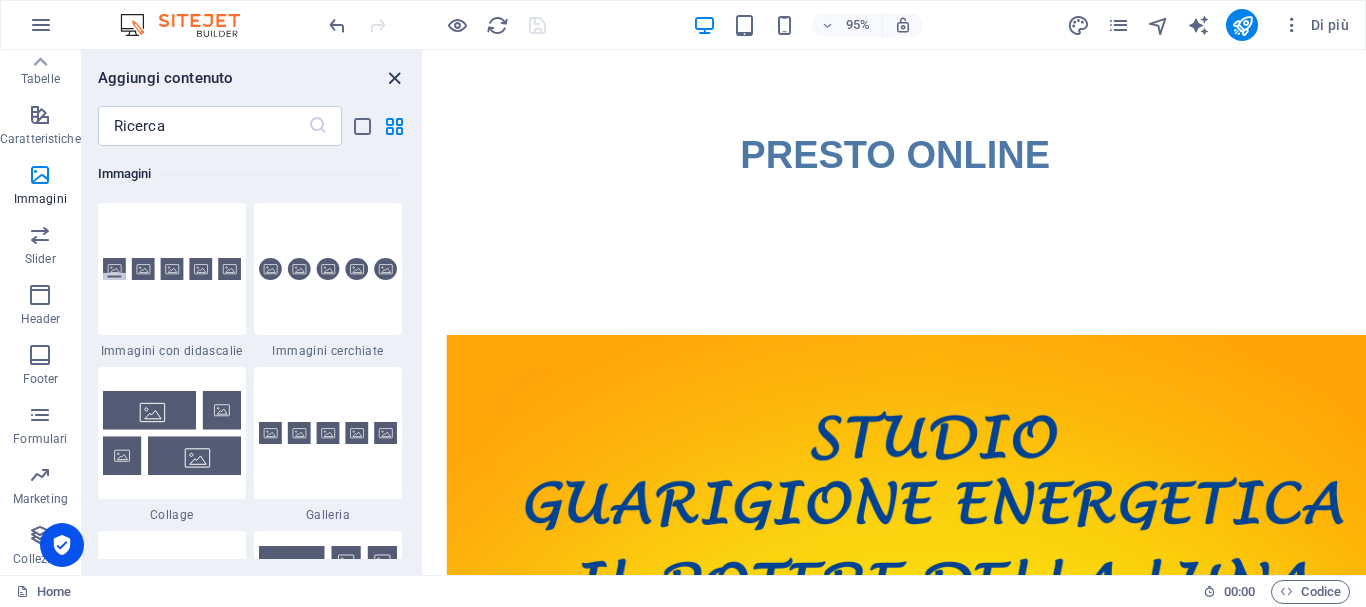 drag, startPoint x: 396, startPoint y: 74, endPoint x: 329, endPoint y: 26, distance: 82.419655 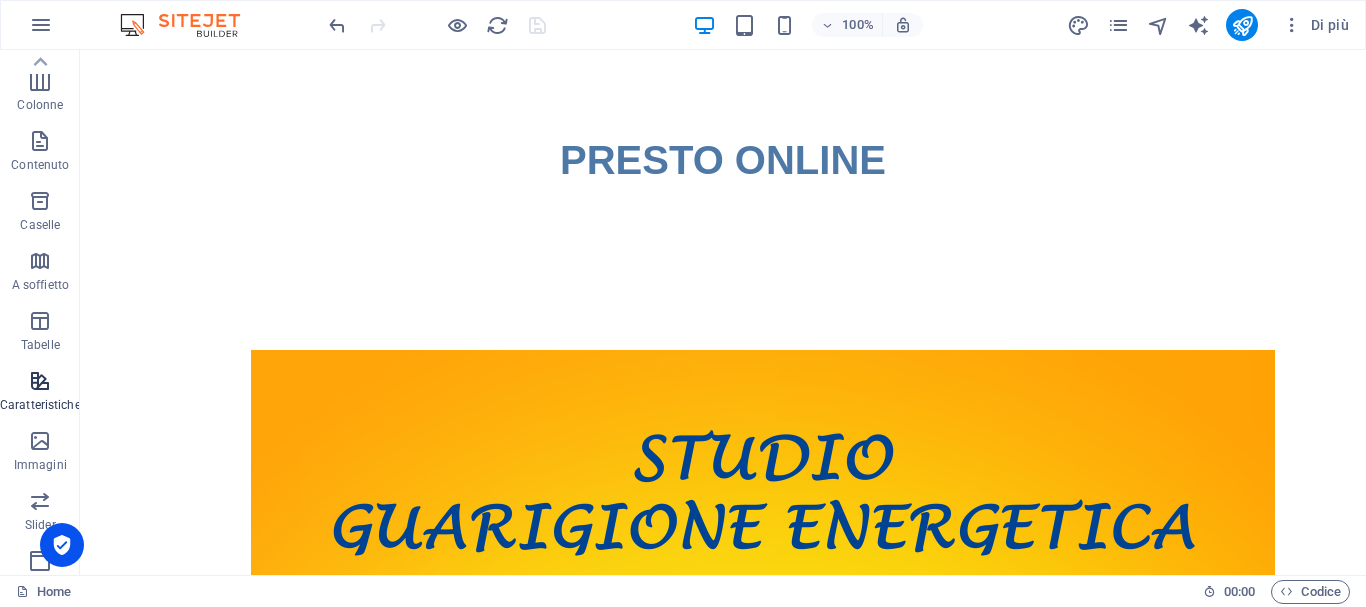 scroll, scrollTop: 0, scrollLeft: 0, axis: both 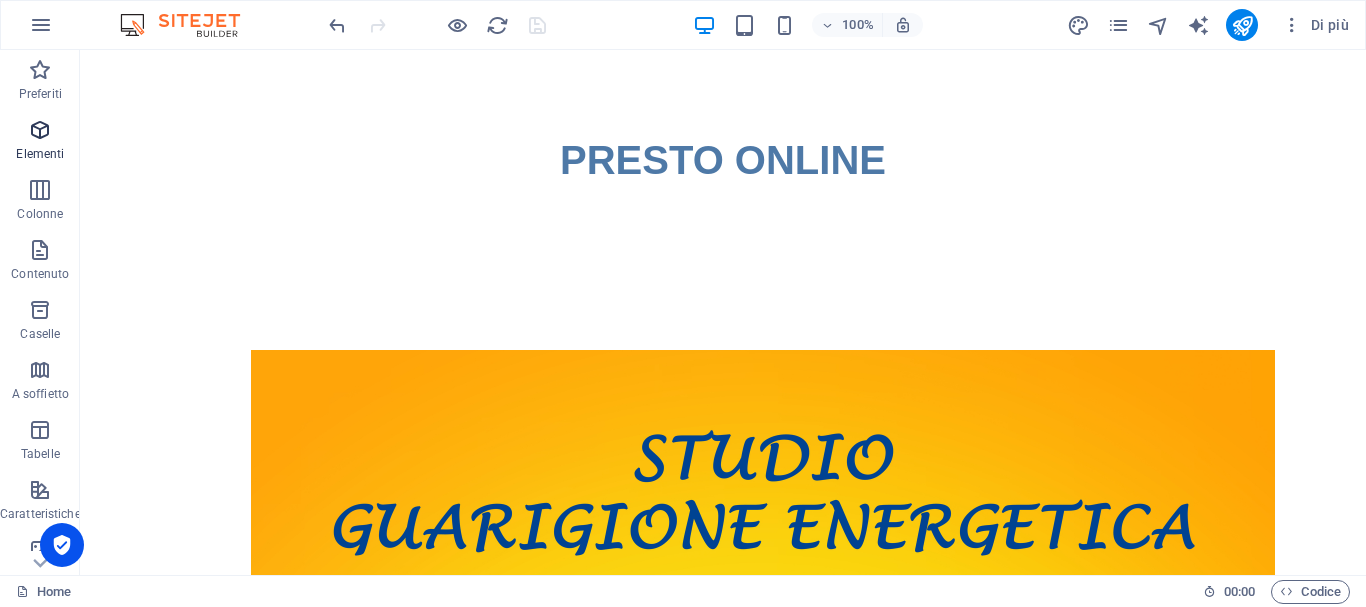 click on "Elementi" at bounding box center [40, 154] 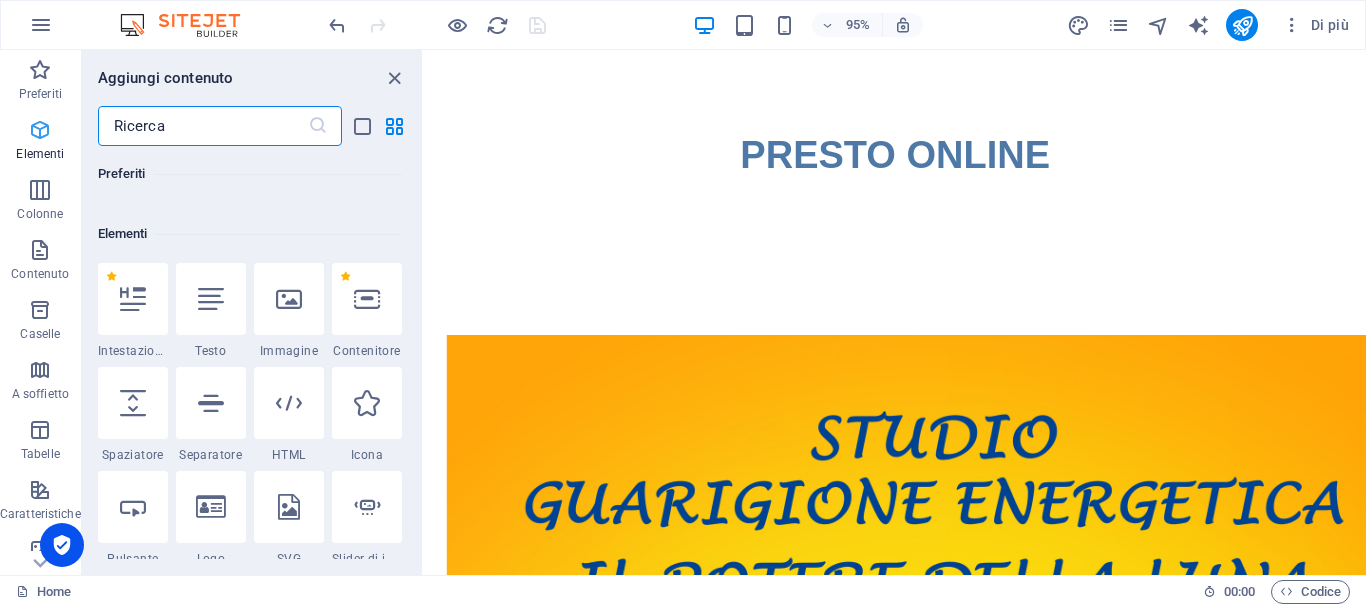 scroll, scrollTop: 213, scrollLeft: 0, axis: vertical 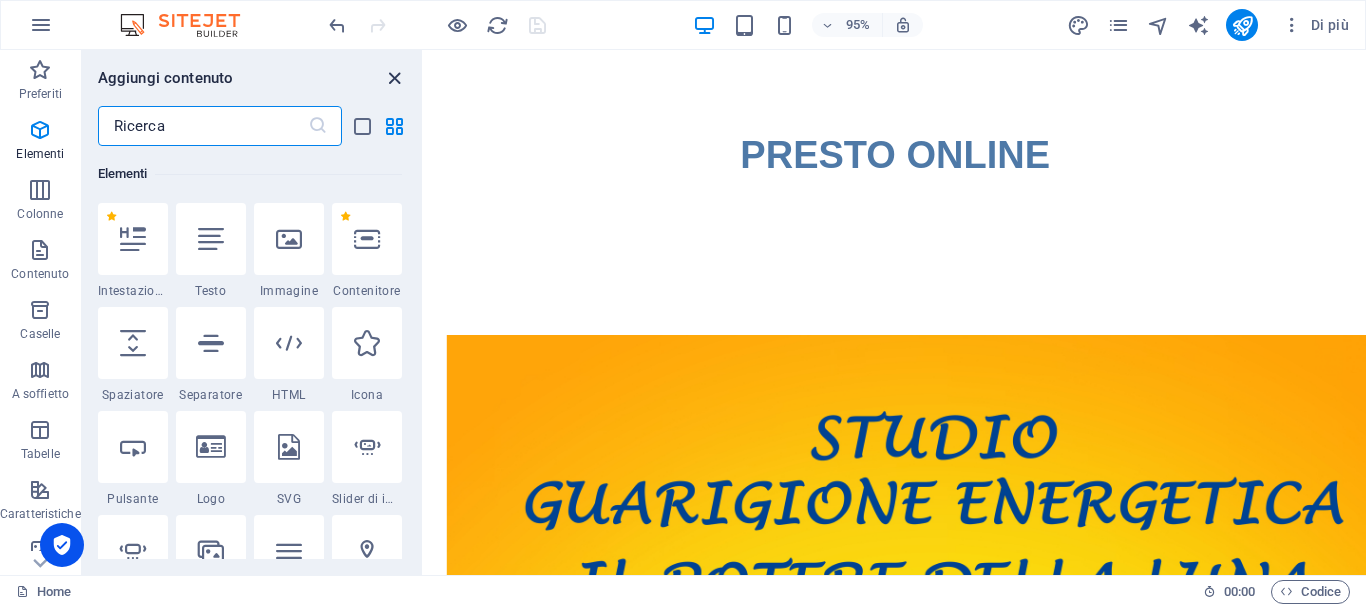 click at bounding box center (394, 78) 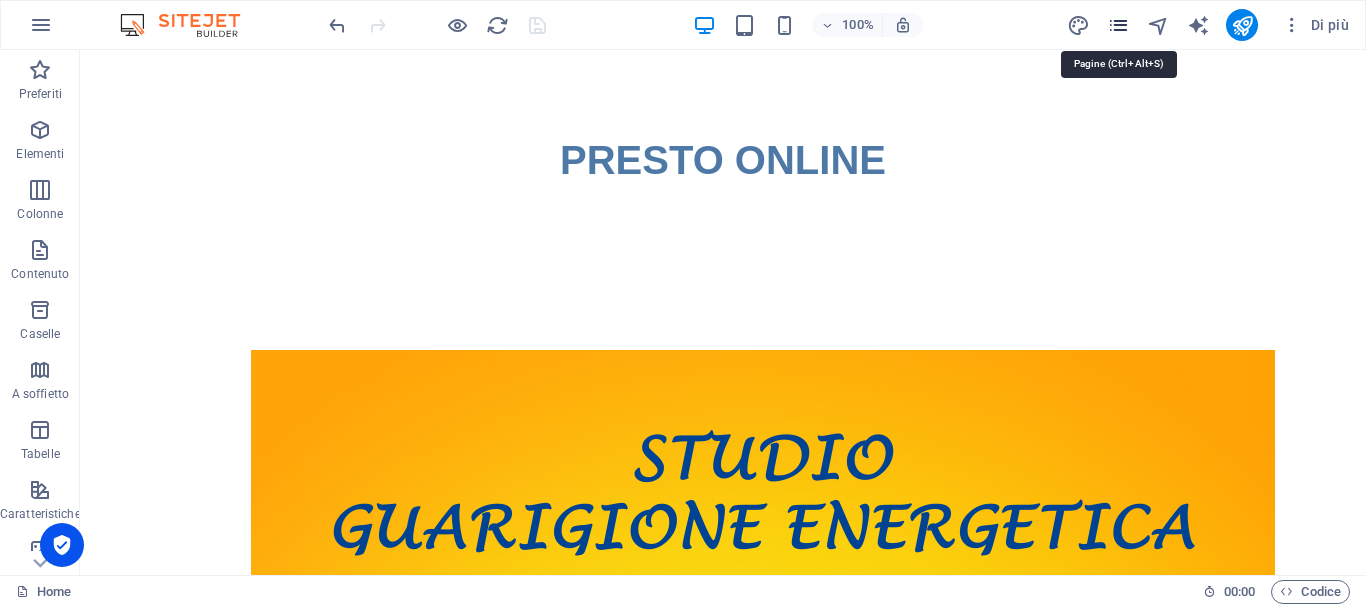 click at bounding box center [1118, 25] 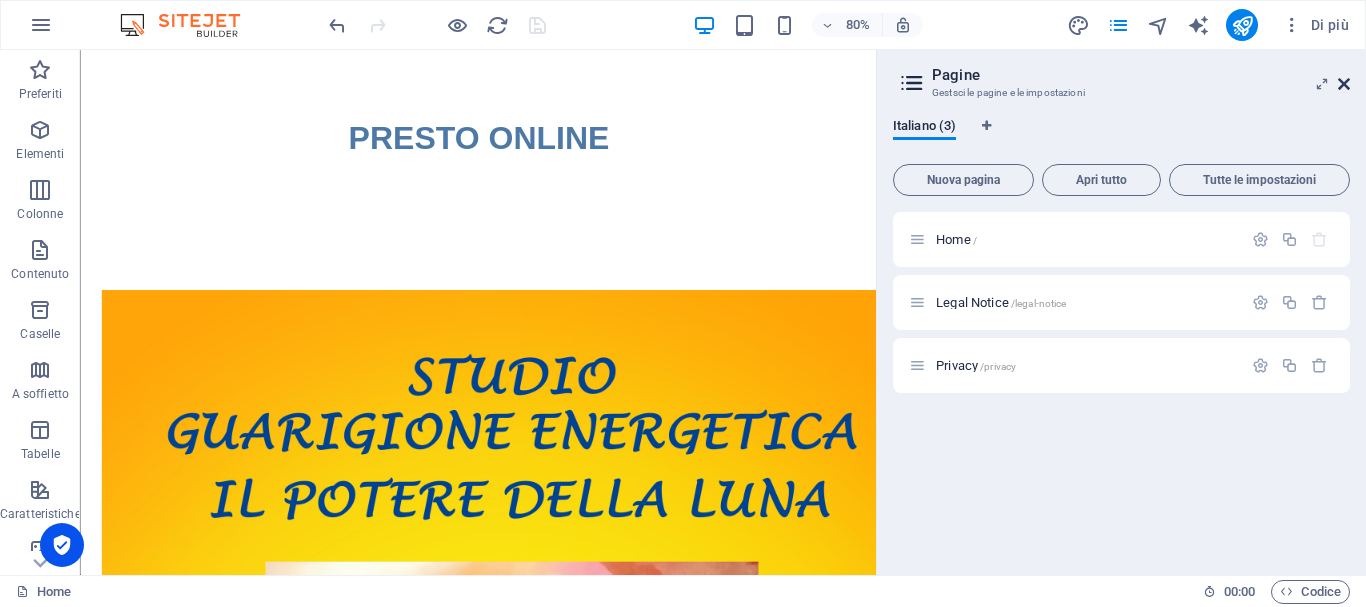 click at bounding box center (1344, 84) 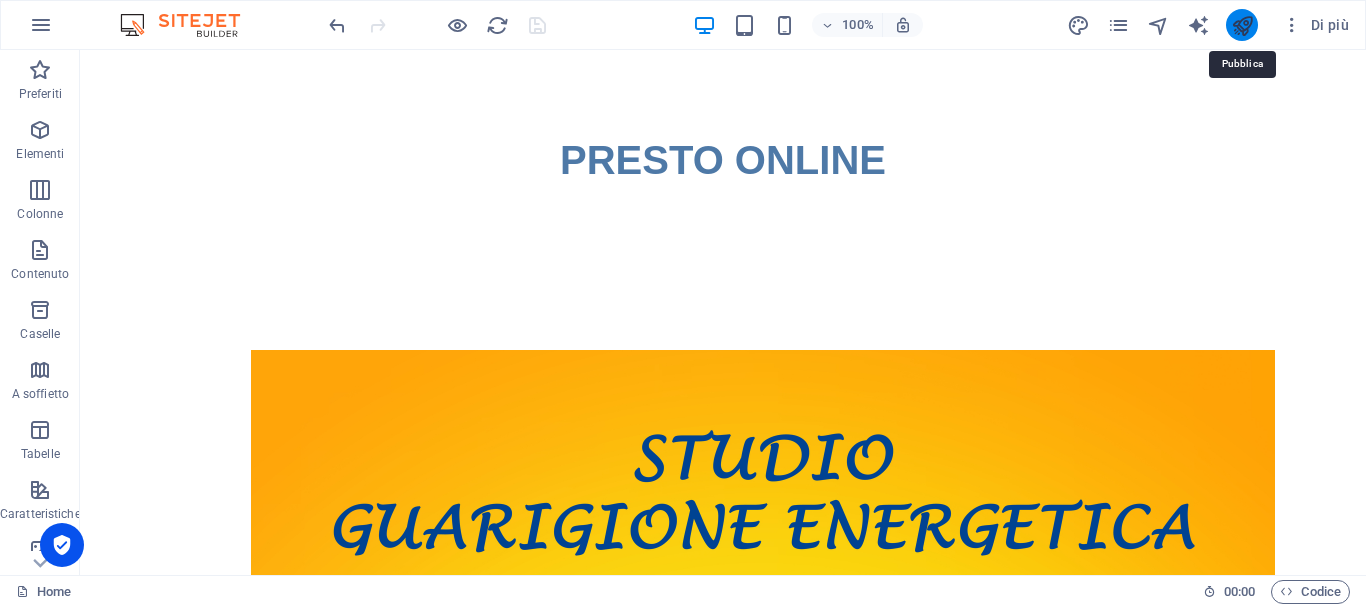 click at bounding box center (1242, 25) 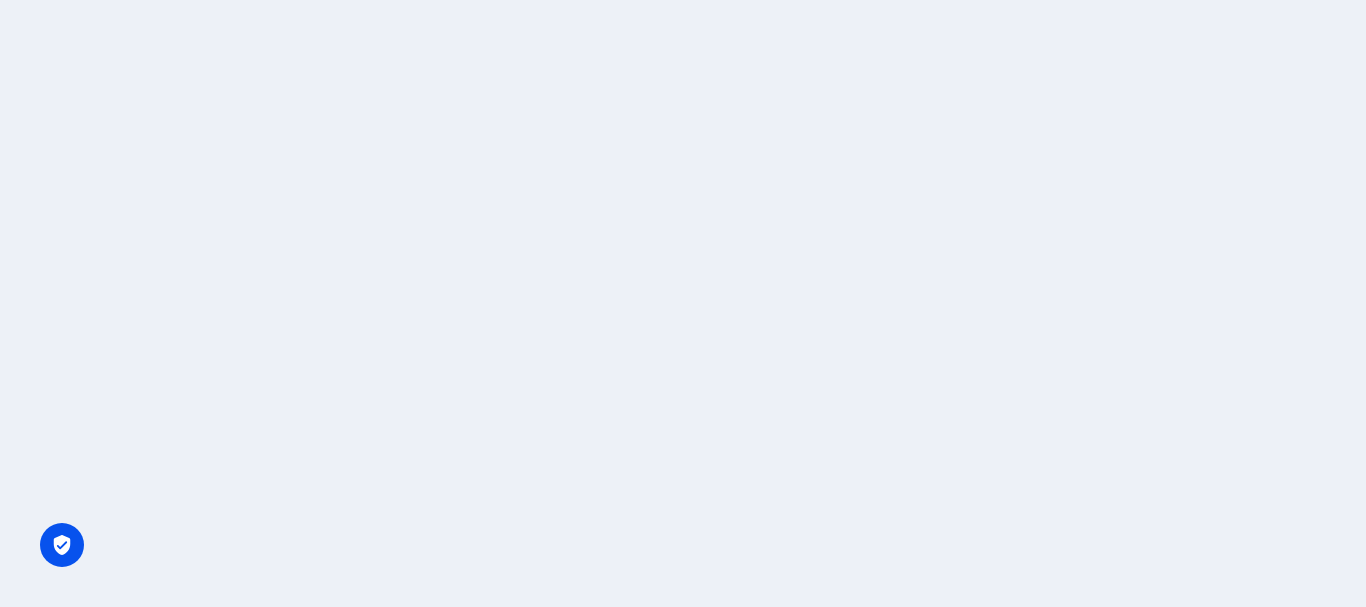 scroll, scrollTop: 0, scrollLeft: 0, axis: both 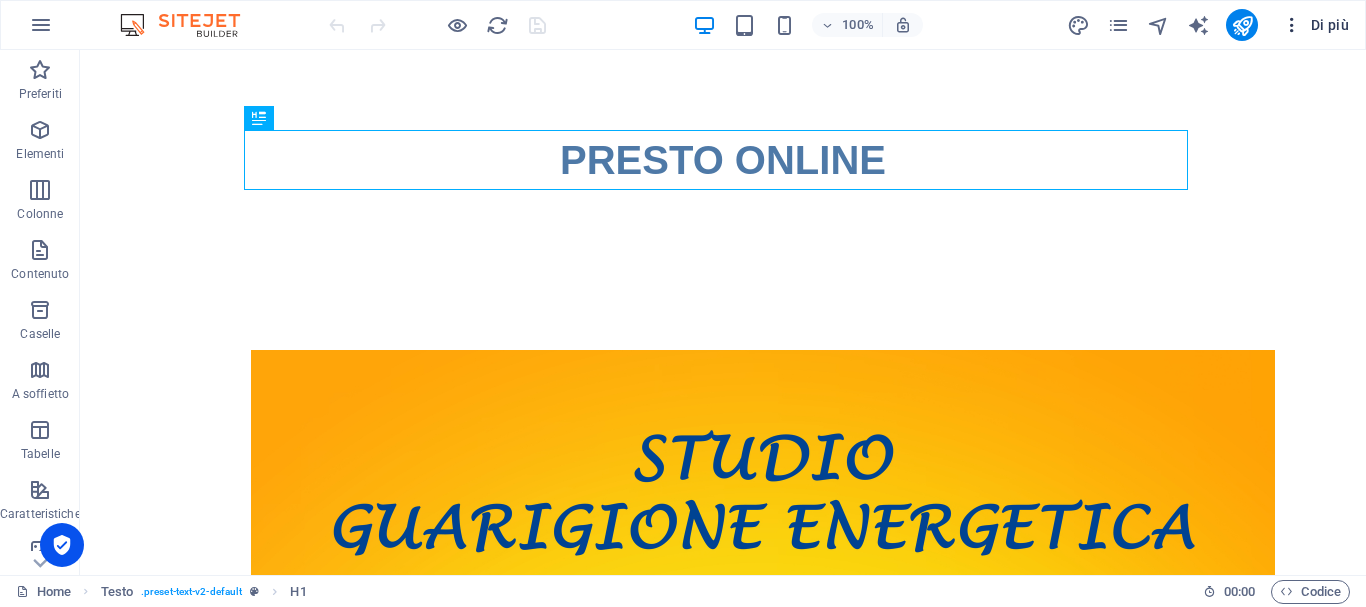 click at bounding box center (1292, 25) 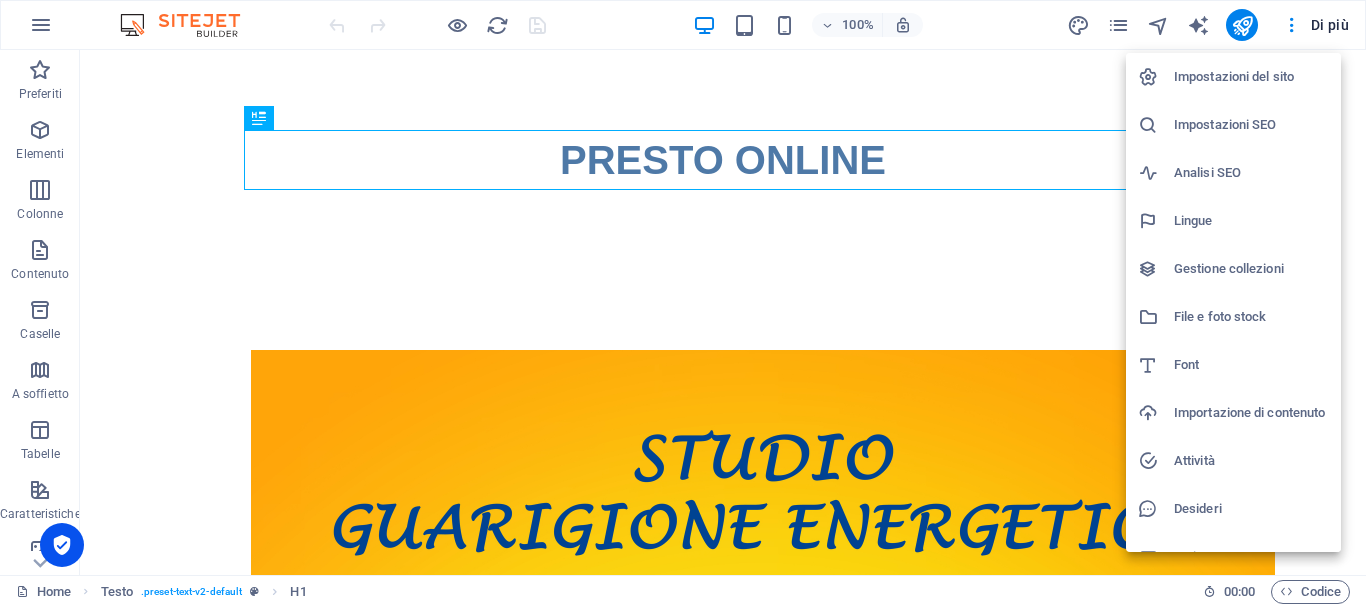 click on "Impostazioni del sito" at bounding box center (1251, 77) 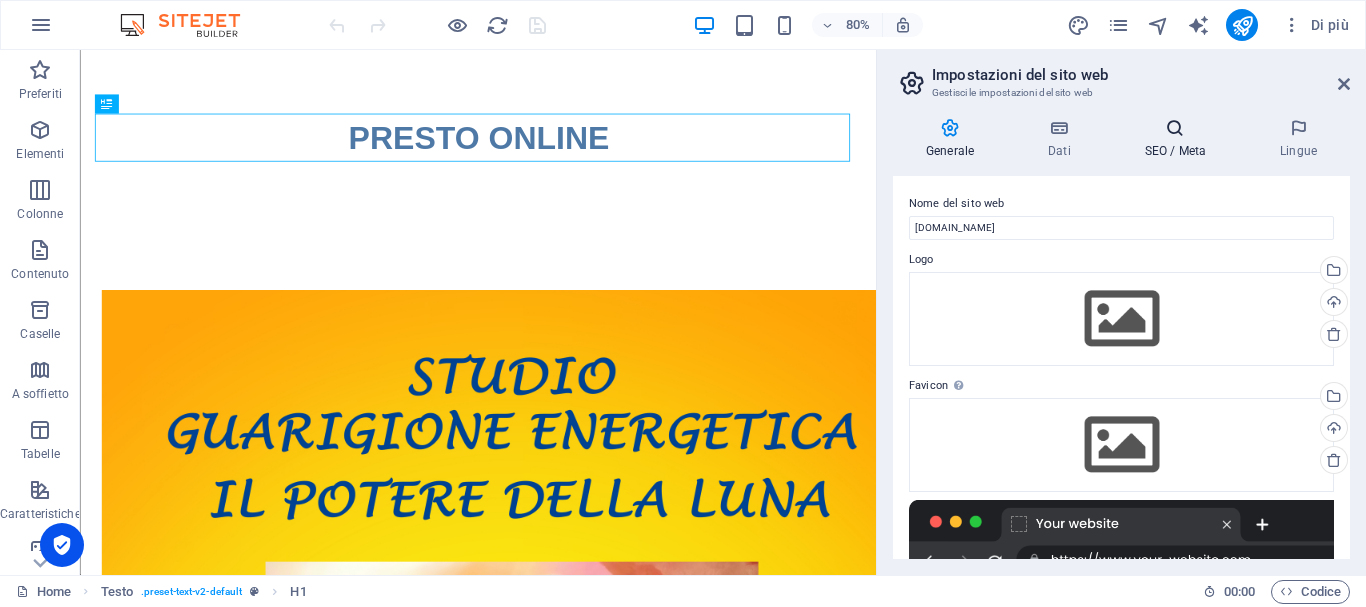 click on "SEO / Meta" at bounding box center (1179, 139) 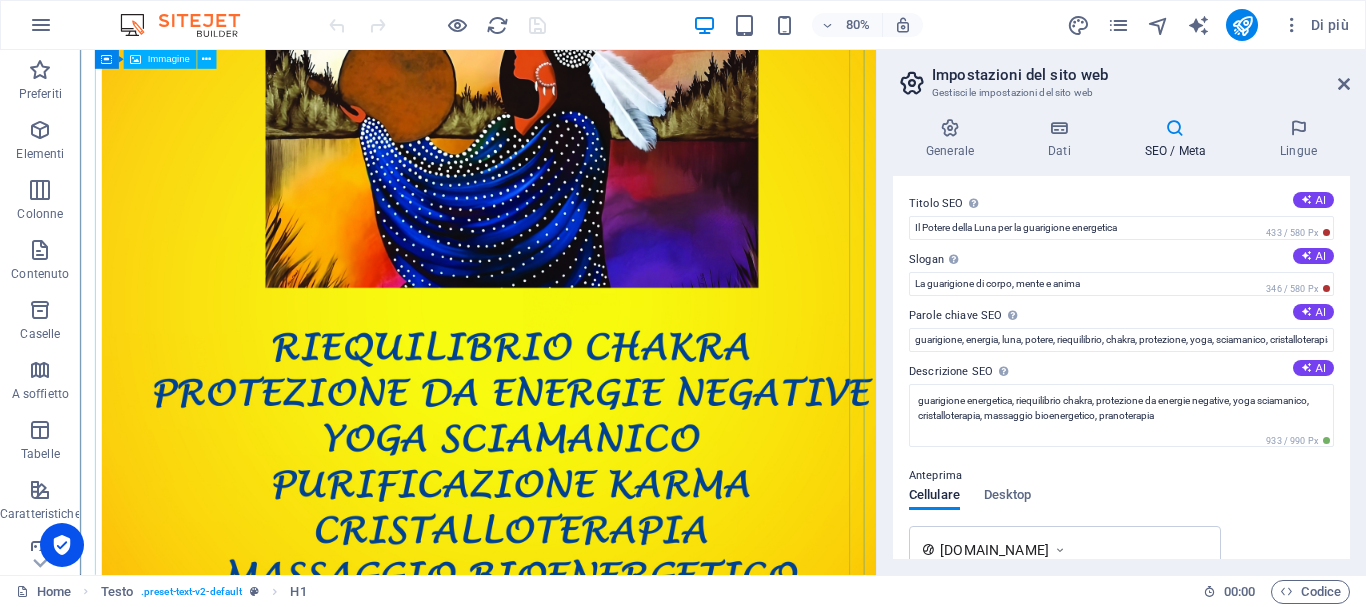 scroll, scrollTop: 800, scrollLeft: 0, axis: vertical 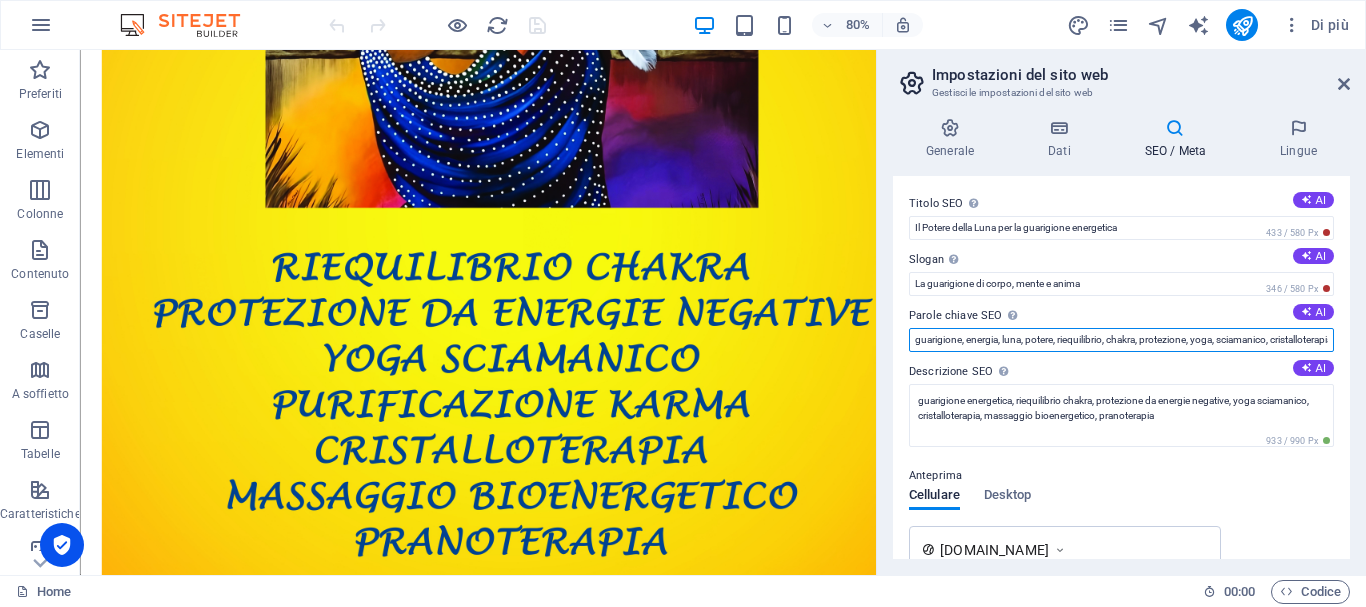 click on "guarigione, energia, luna, potere, riequilibrio, chakra, protezione, yoga, sciamanico, cristalloterapia, pranoterapia, sensitiva, sensitivo" at bounding box center (1121, 340) 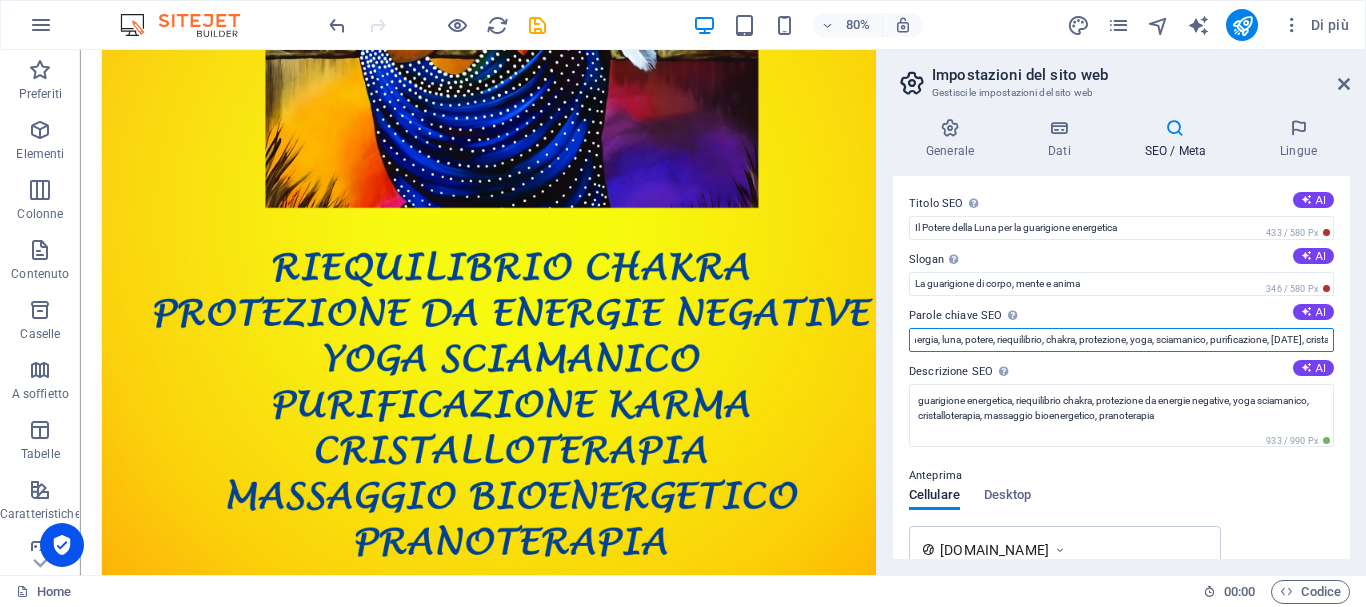 scroll, scrollTop: 0, scrollLeft: 66, axis: horizontal 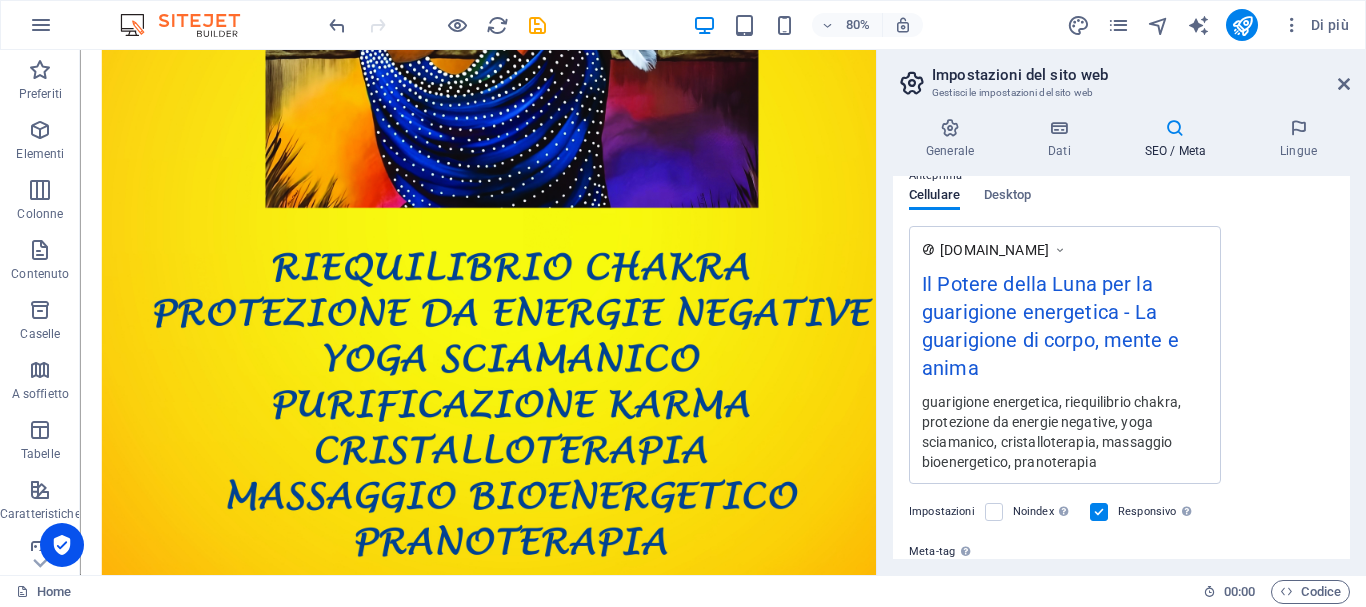 type on "guarigione, energia, luna, potere, riequilibrio, chakra, protezione, yoga, sciamanico, purificazione, [DATE], cristalloterapia, pranoterapia, sensitiva, sensitivo" 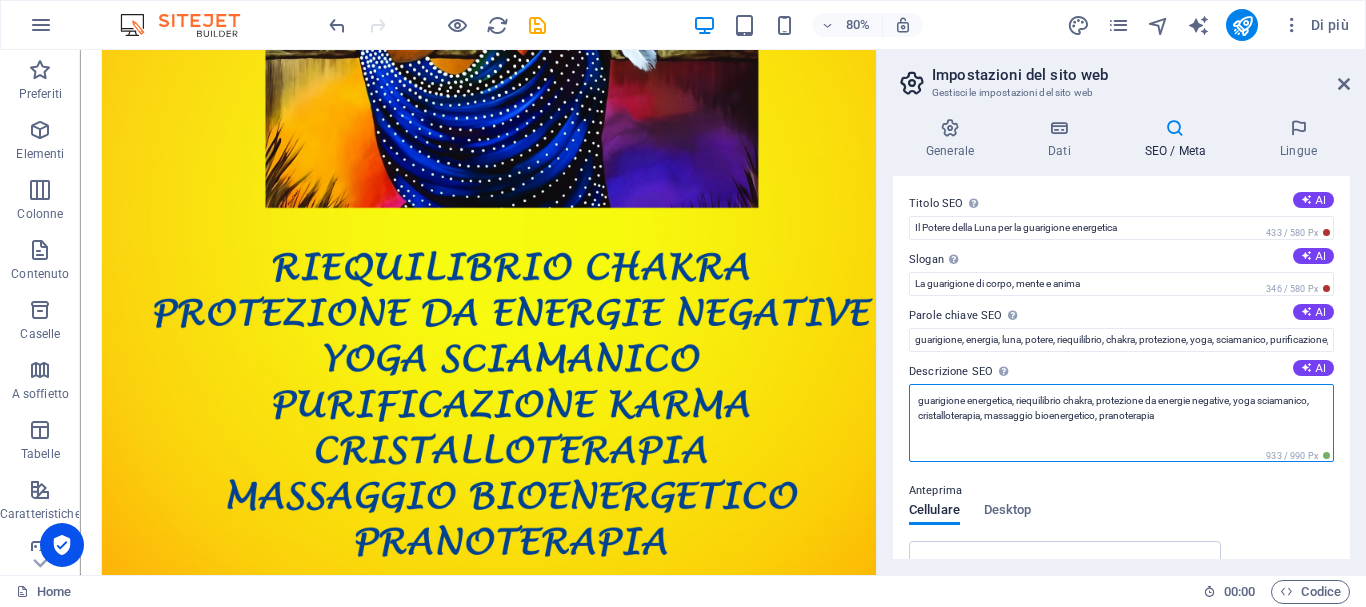 click on "guarigione energetica, riequilibrio chakra, protezione da energie negative, yoga sciamanico, cristalloterapia, massaggio bioenergetico, pranoterapia" at bounding box center [1121, 423] 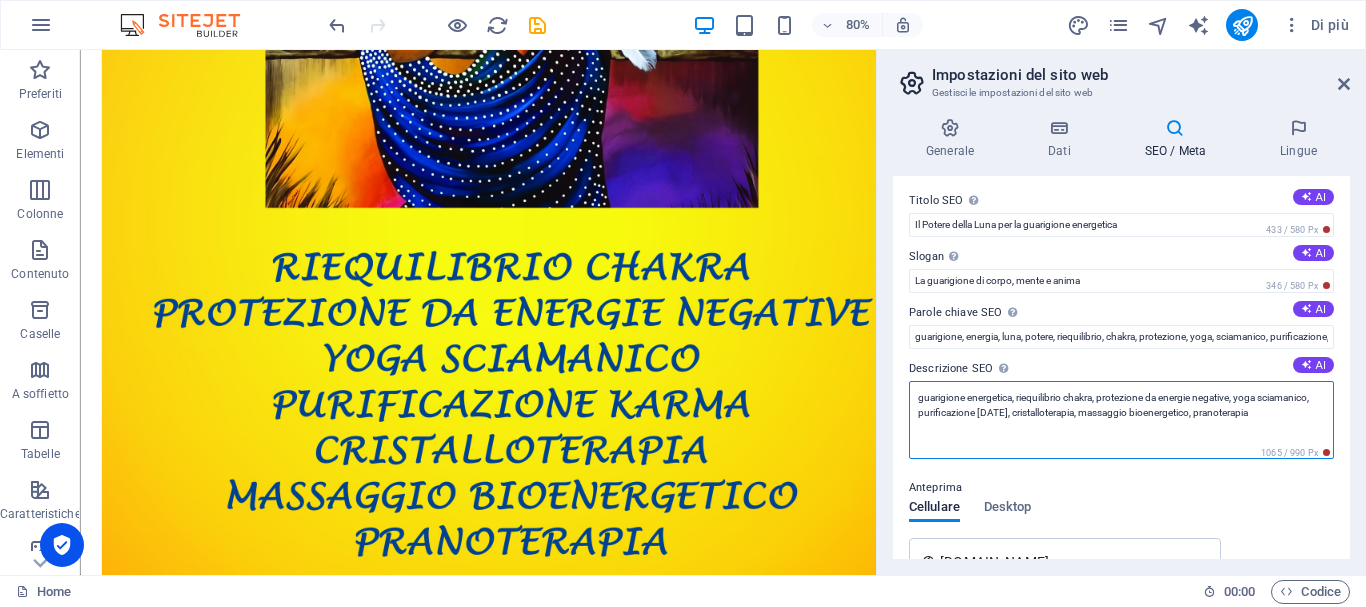 scroll, scrollTop: 0, scrollLeft: 0, axis: both 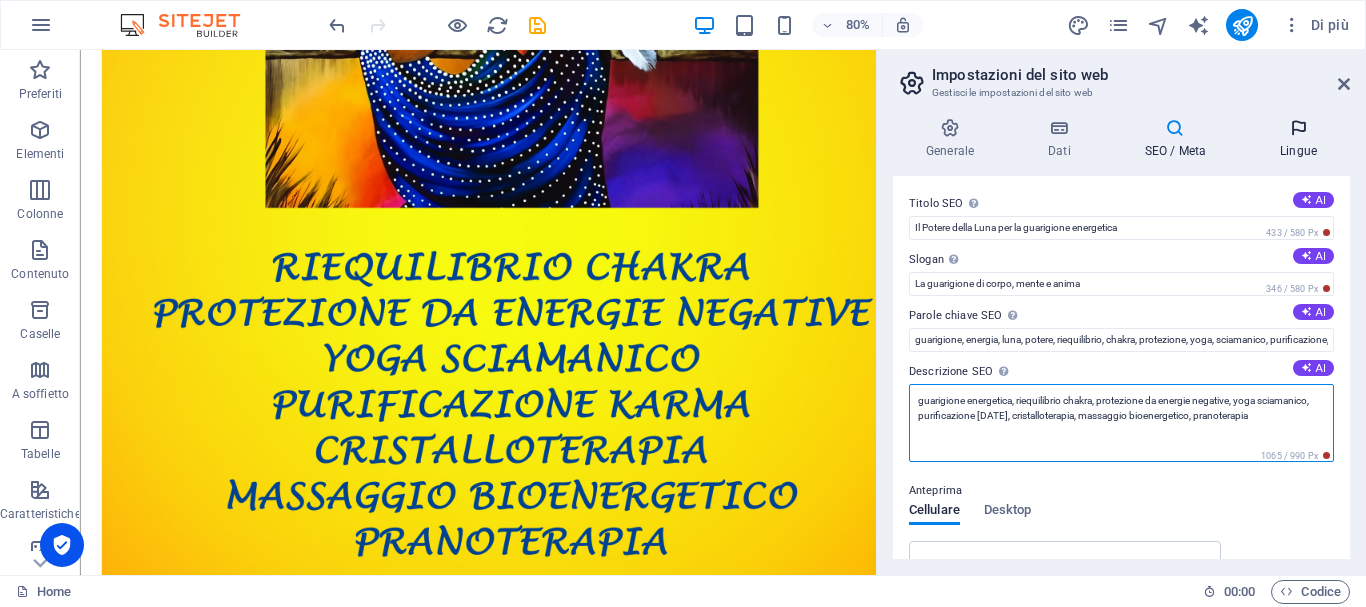 type on "guarigione energetica, riequilibrio chakra, protezione da energie negative, yoga sciamanico, purificazione [DATE], cristalloterapia, massaggio bioenergetico, pranoterapia" 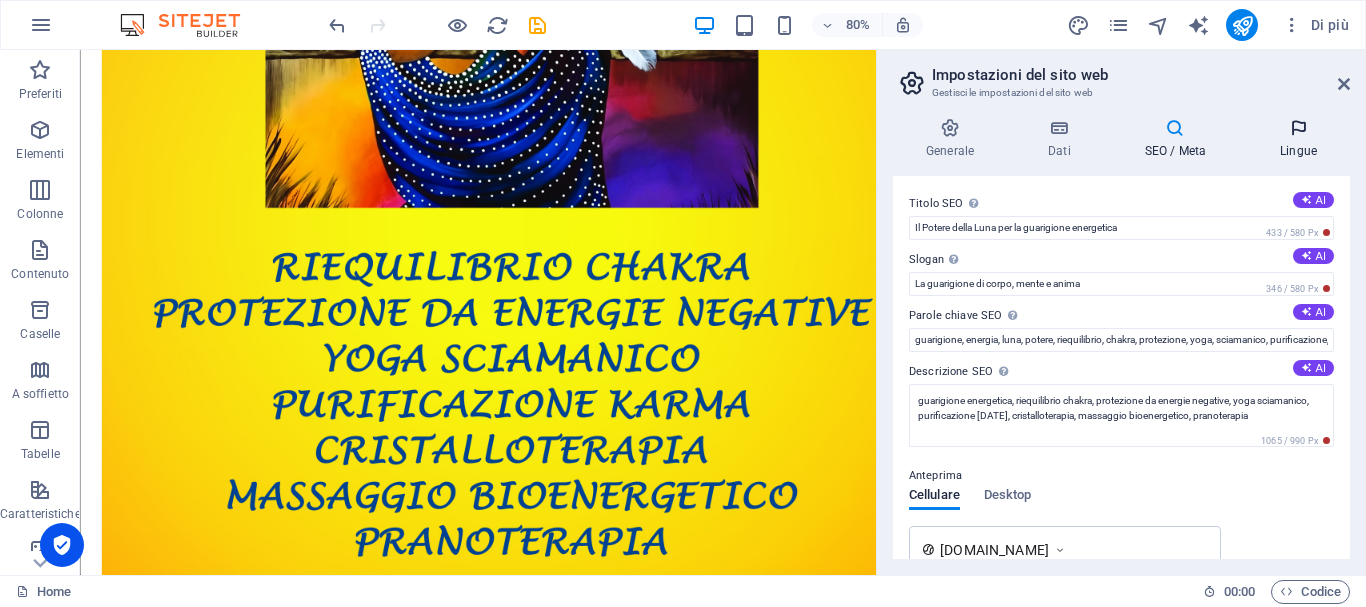 click at bounding box center [1298, 128] 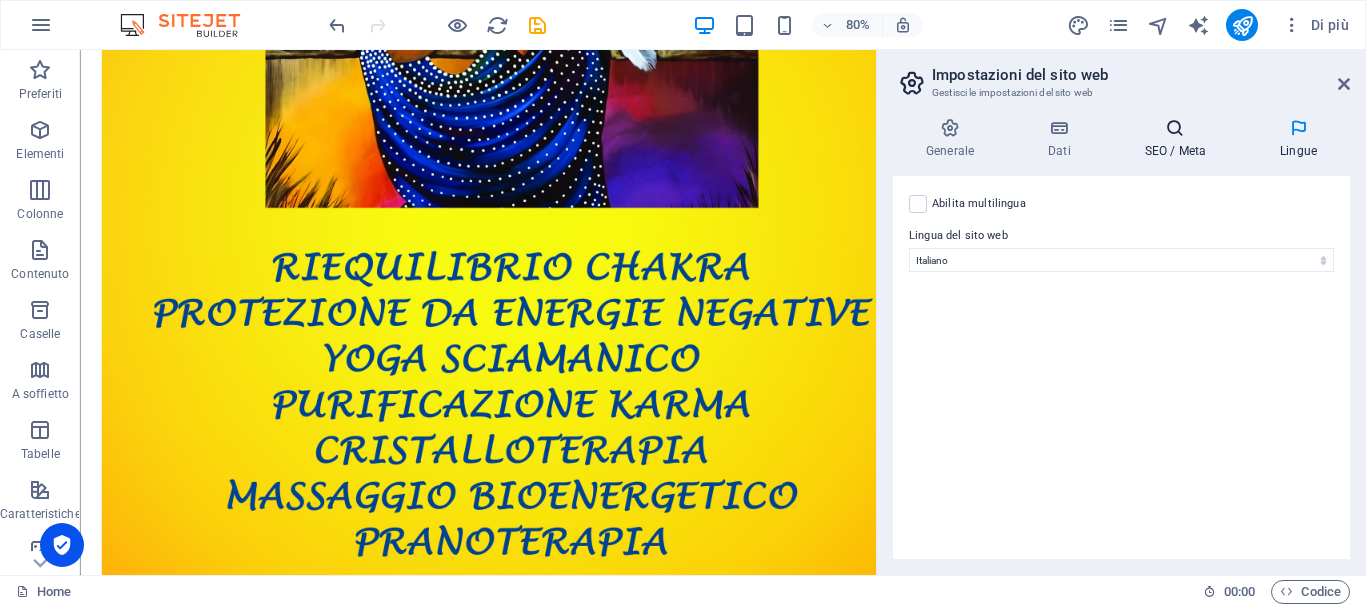 click on "SEO / Meta" at bounding box center [1179, 139] 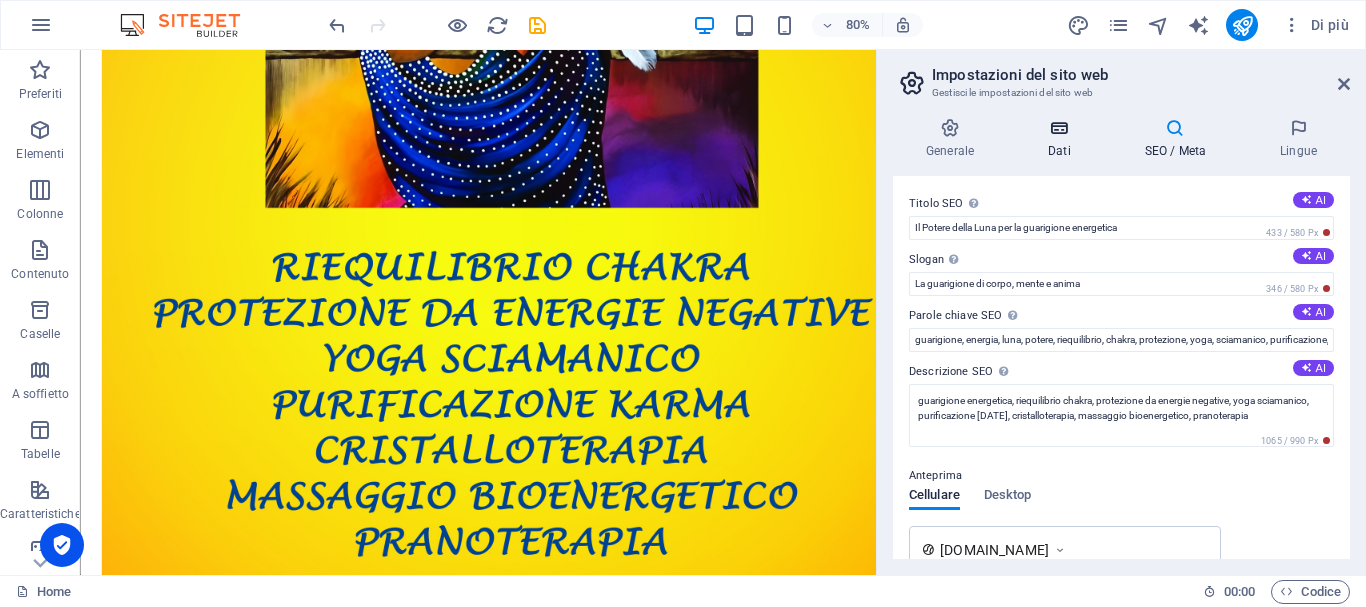 click at bounding box center (1059, 128) 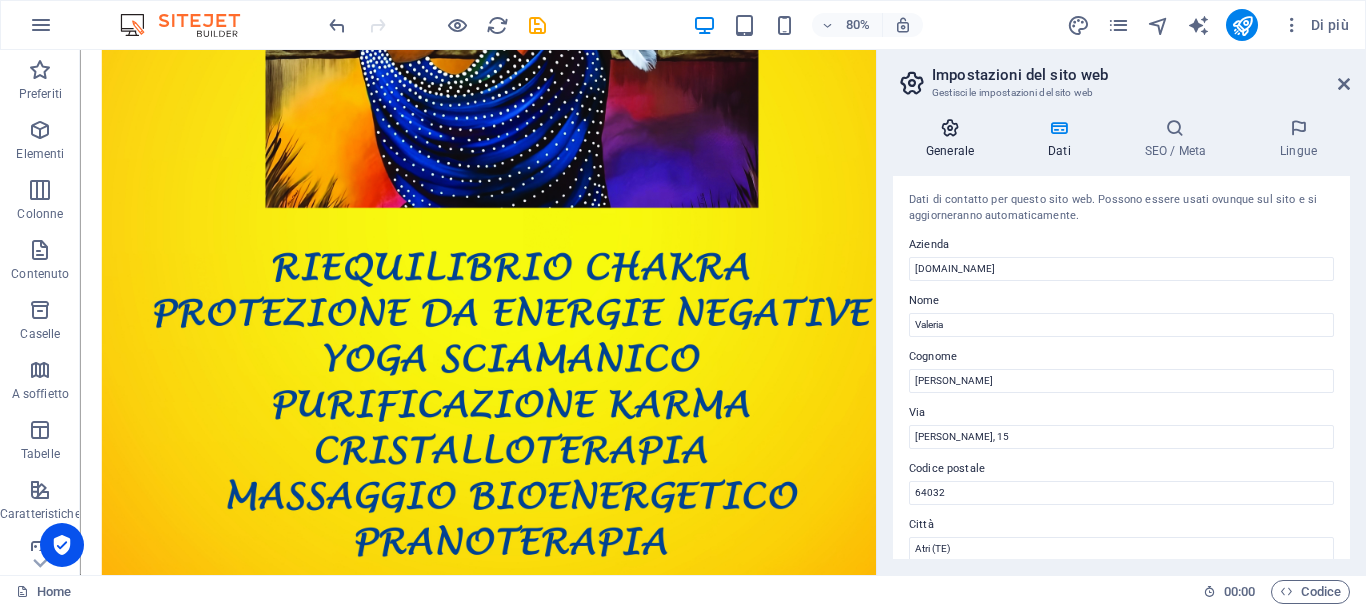 click on "Generale" at bounding box center [954, 139] 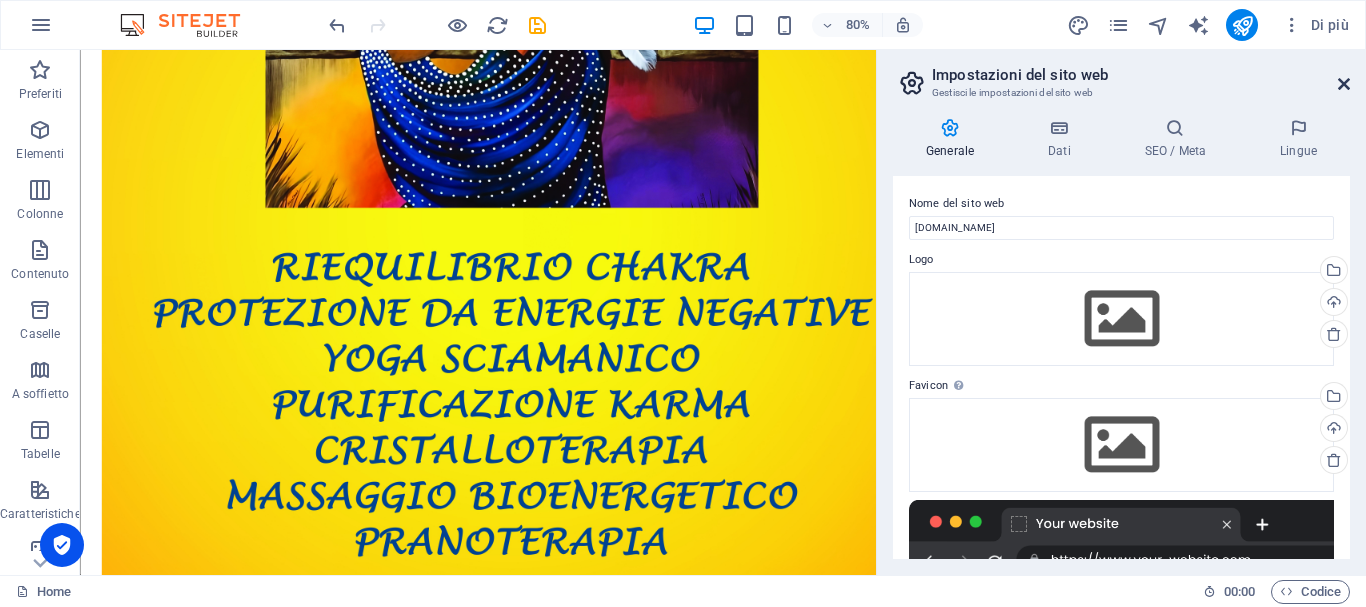 click at bounding box center (1344, 84) 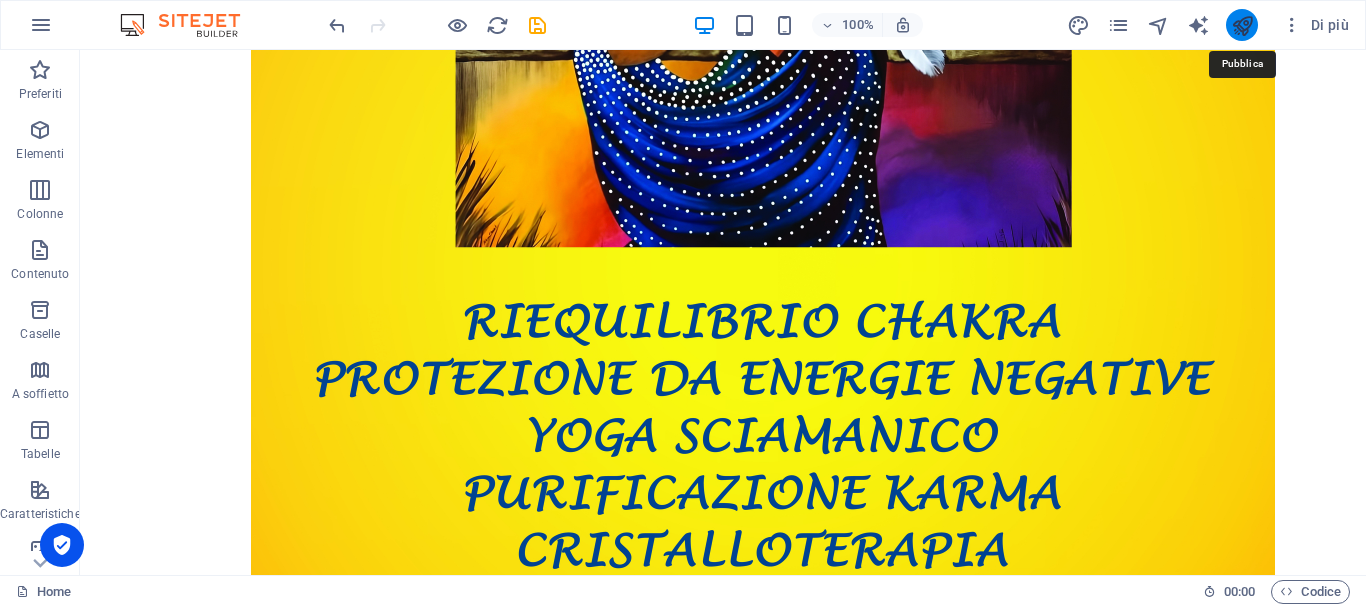 click at bounding box center [1242, 25] 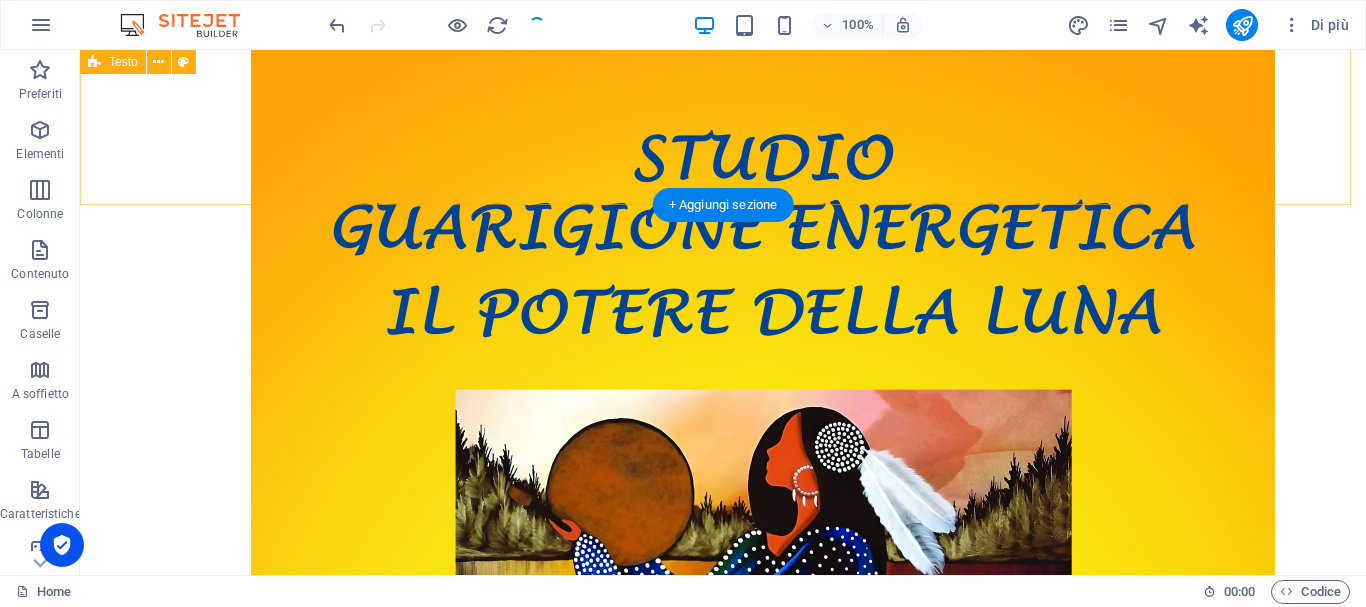 scroll, scrollTop: 0, scrollLeft: 0, axis: both 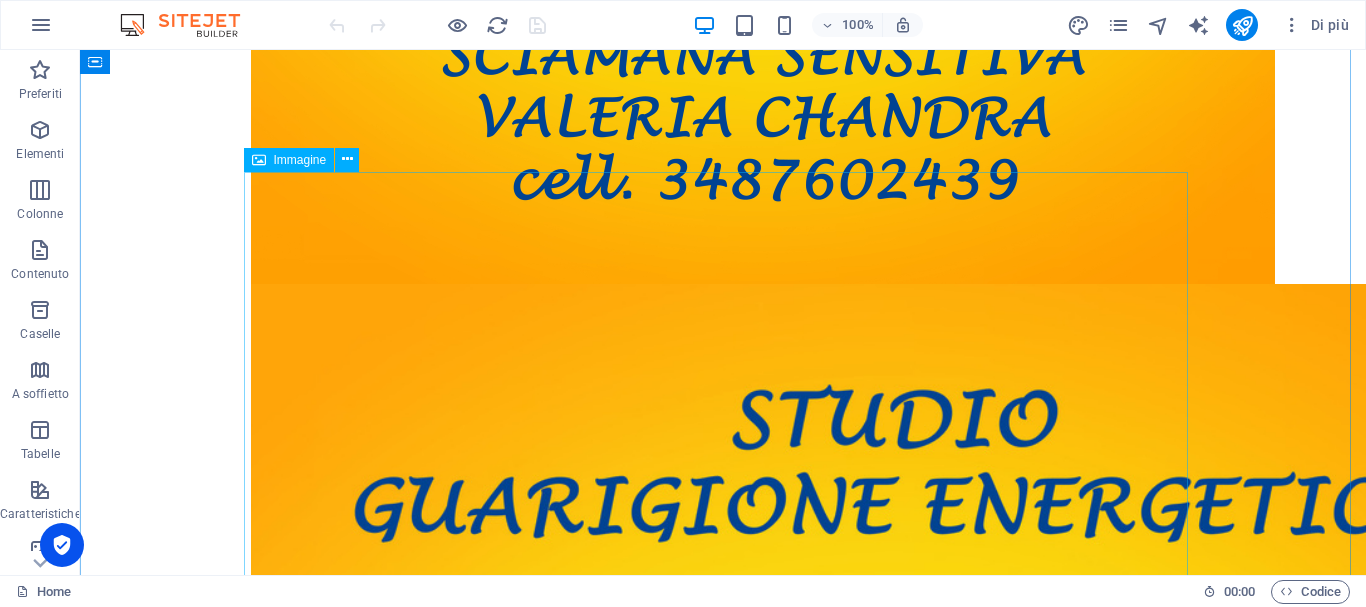 click at bounding box center [723, 1184] 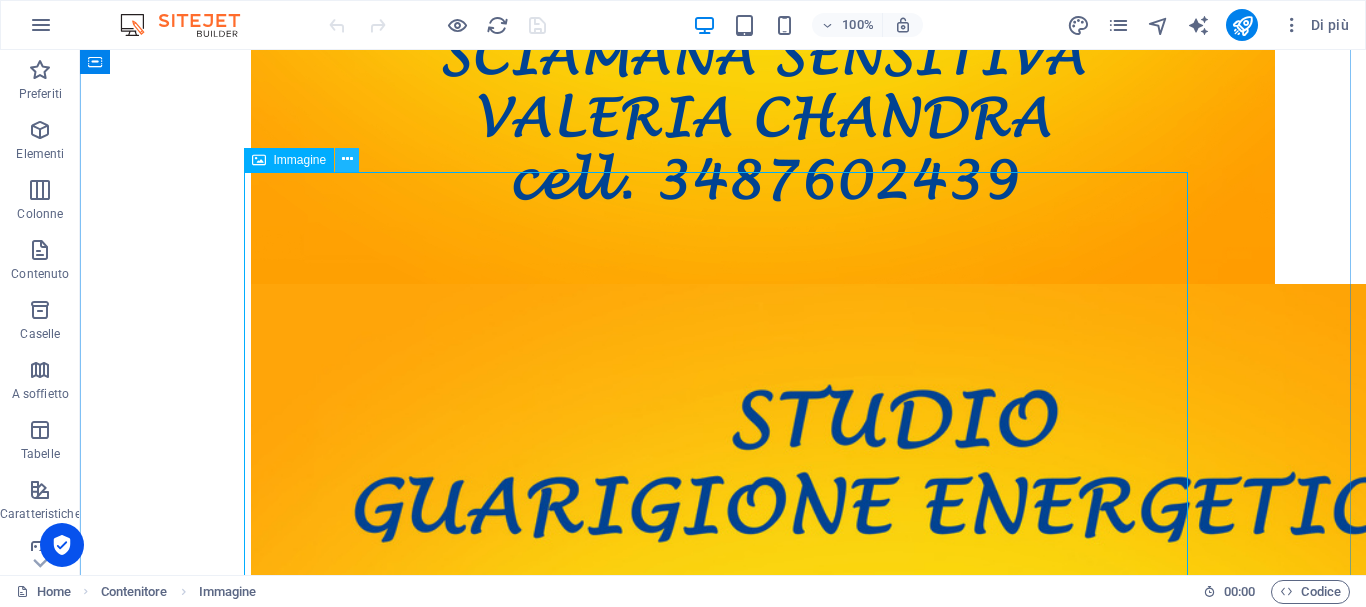 click at bounding box center [347, 159] 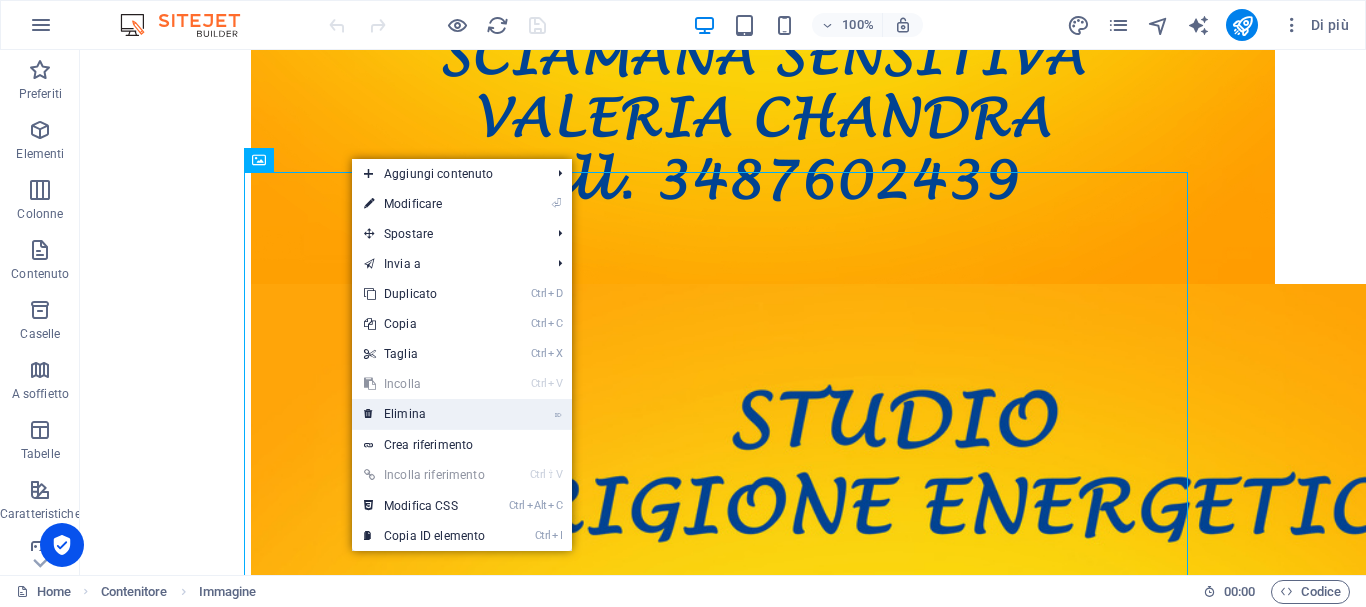 click on "⌦  Elimina" at bounding box center (424, 414) 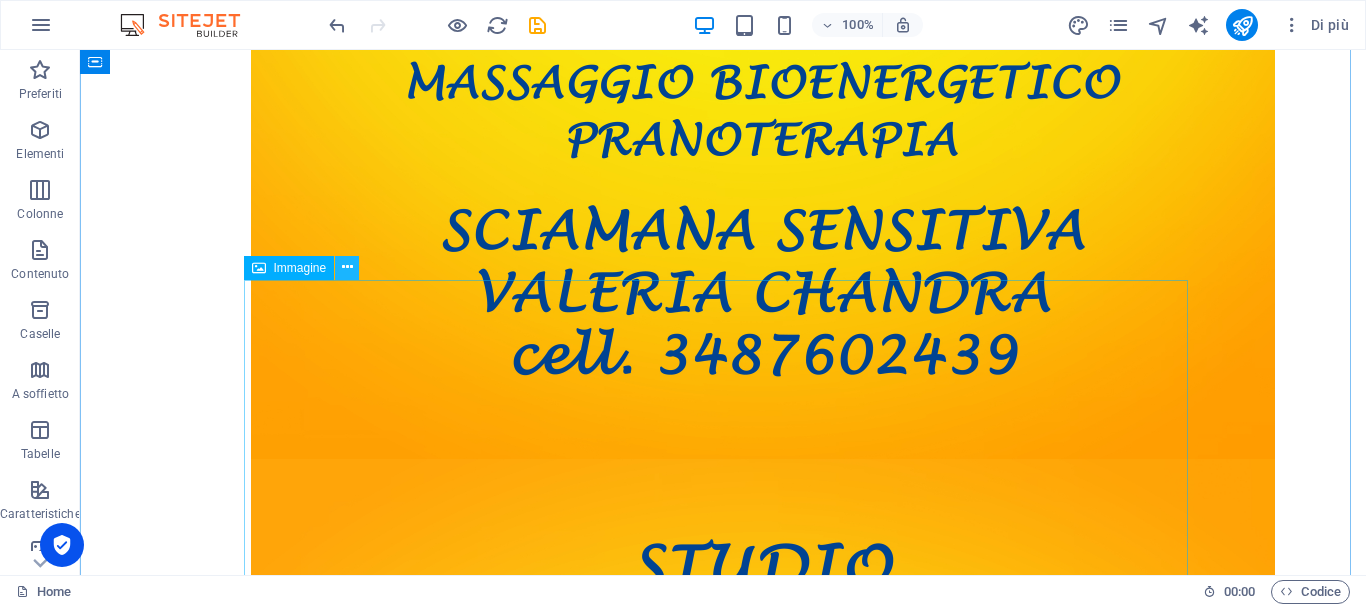 scroll, scrollTop: 1299, scrollLeft: 0, axis: vertical 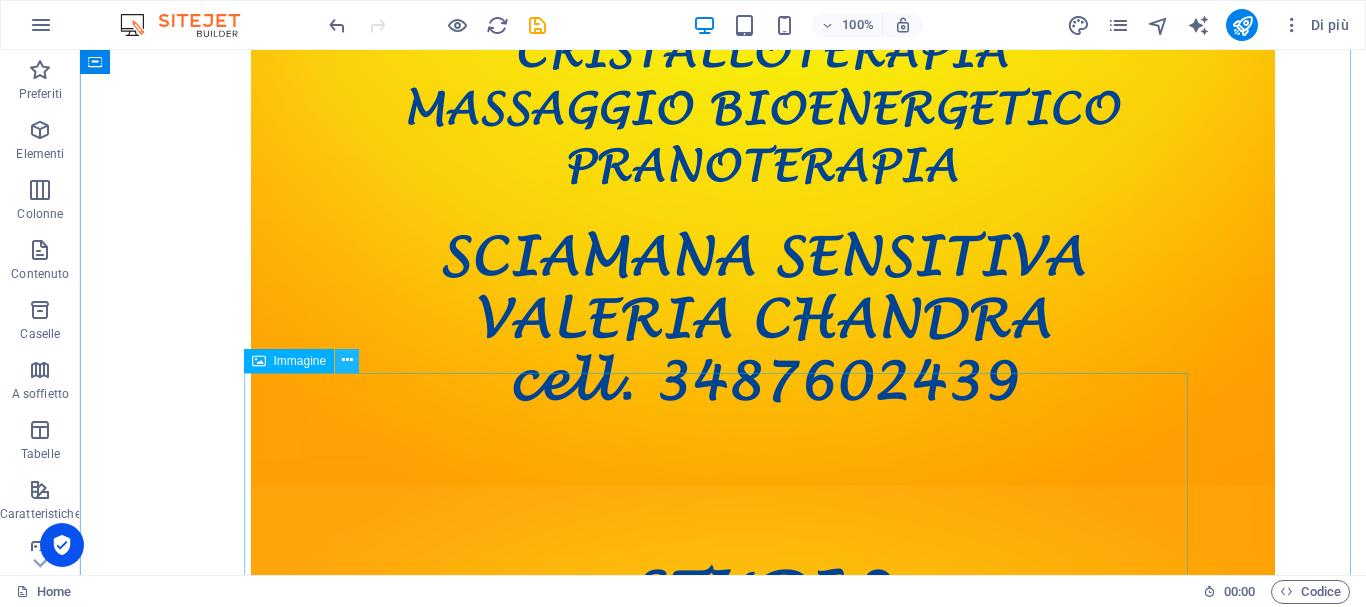 click at bounding box center [347, 360] 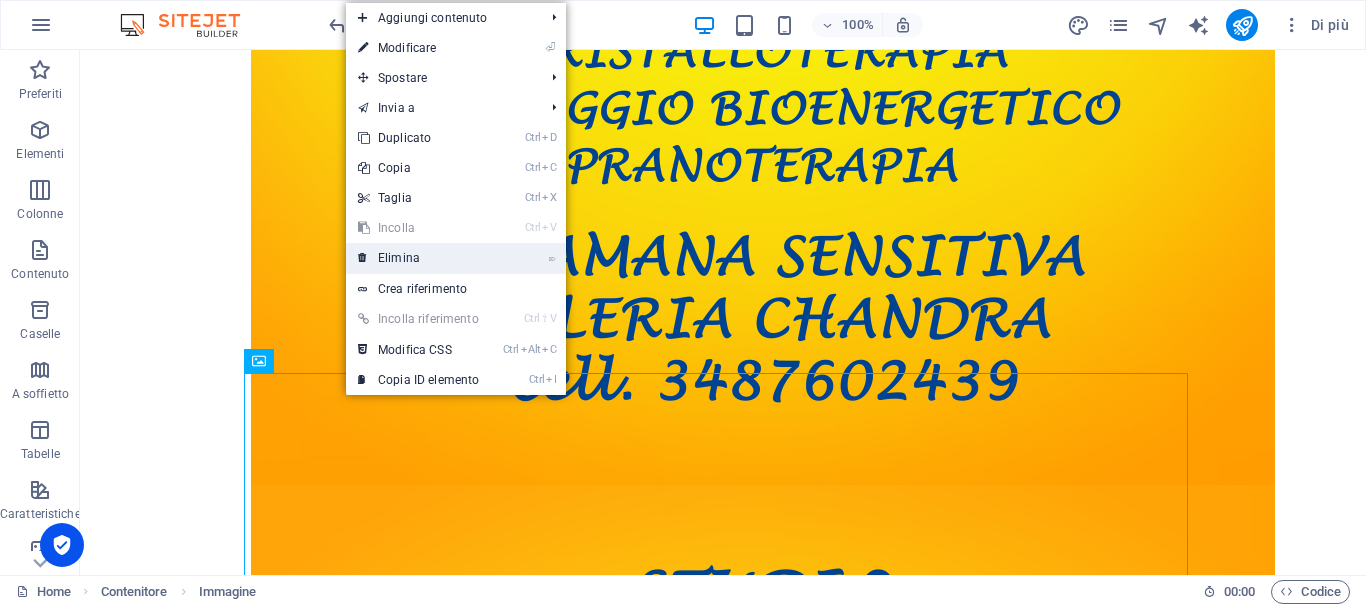 click on "⌦  Elimina" at bounding box center [418, 258] 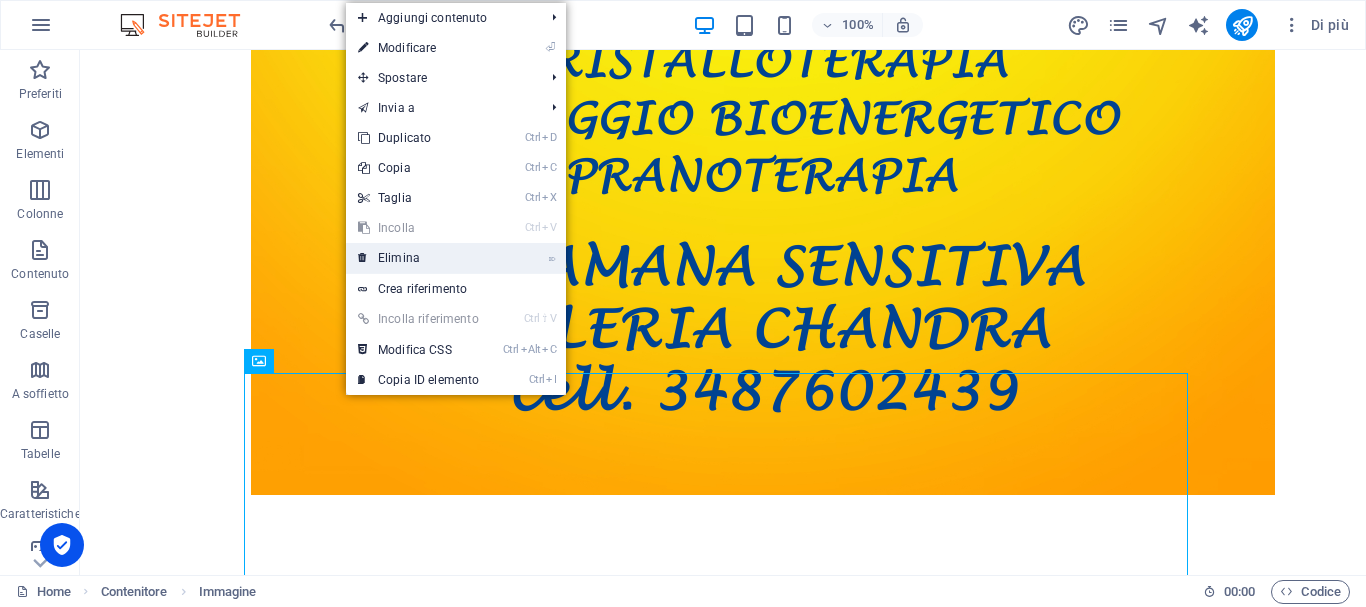 scroll, scrollTop: 1177, scrollLeft: 0, axis: vertical 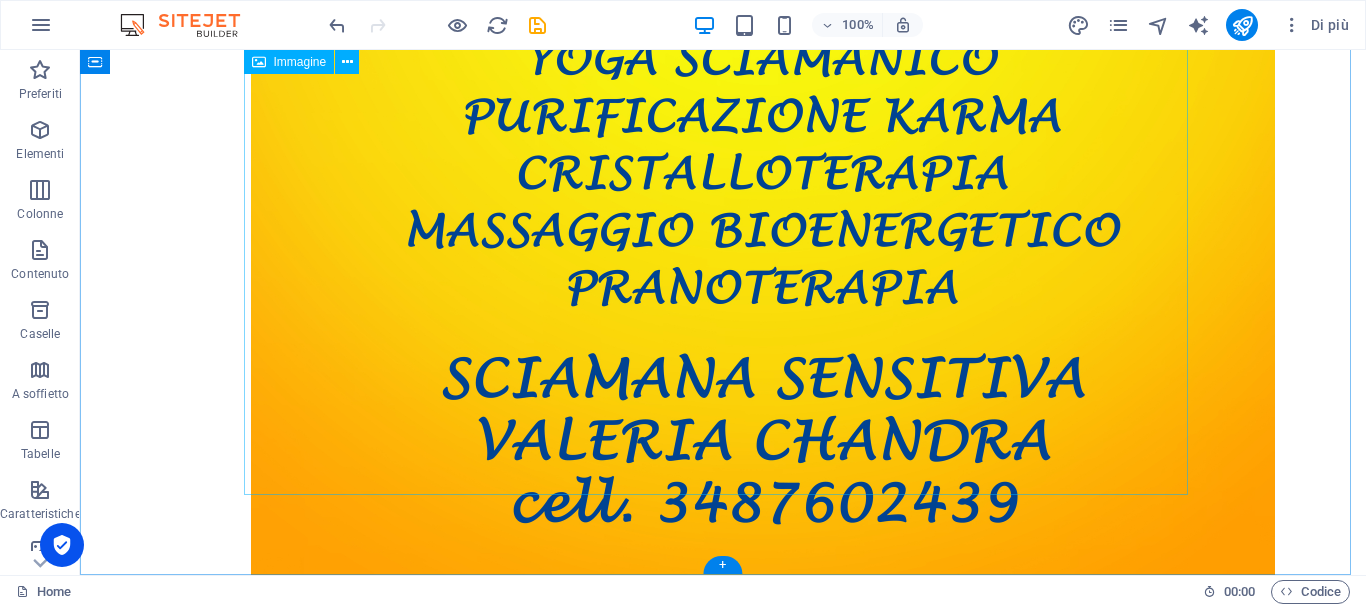 click at bounding box center [723, -110] 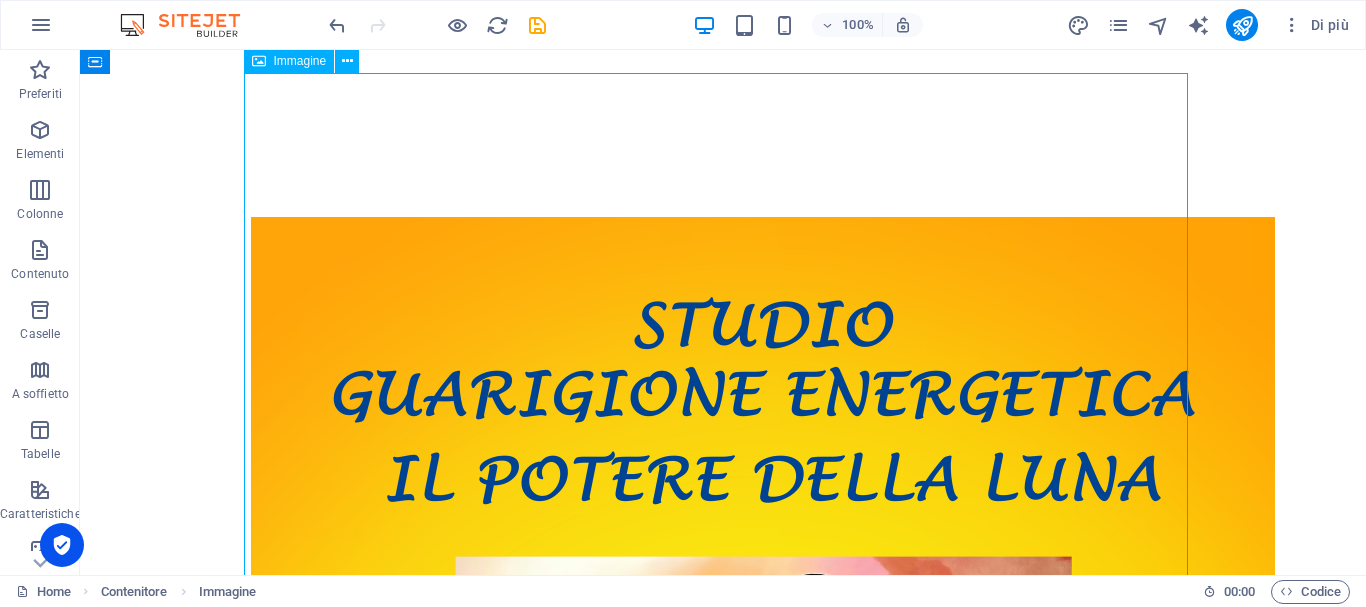 scroll, scrollTop: 0, scrollLeft: 0, axis: both 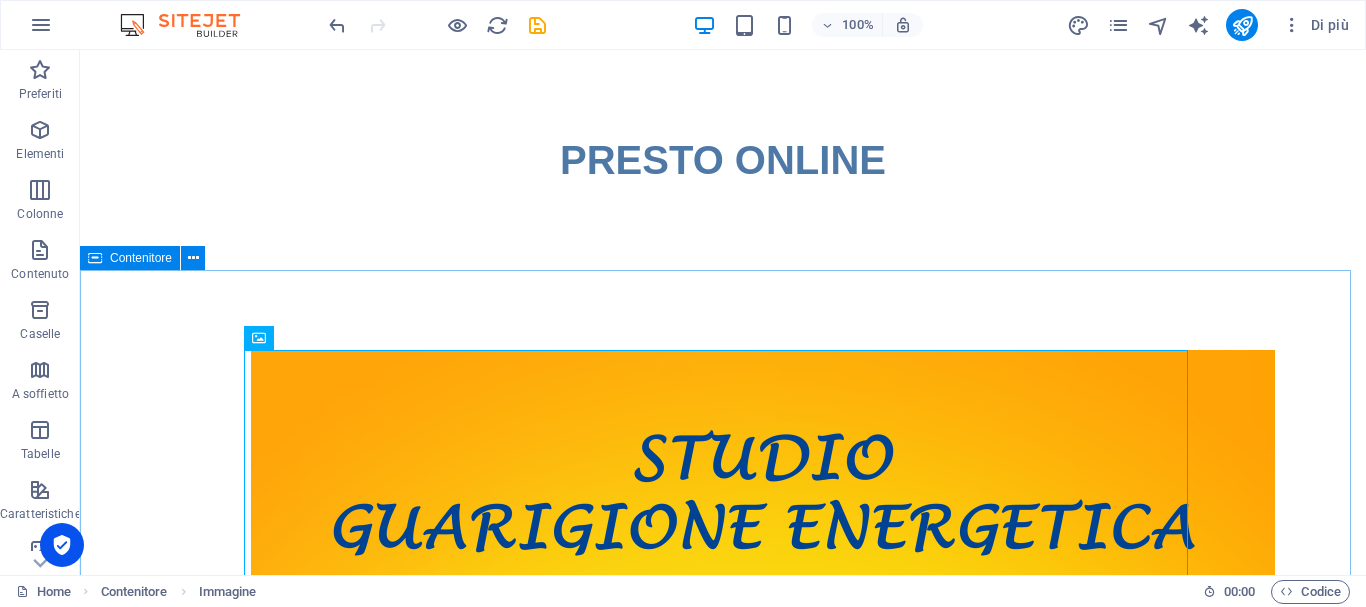 click on "Contenitore" at bounding box center (141, 258) 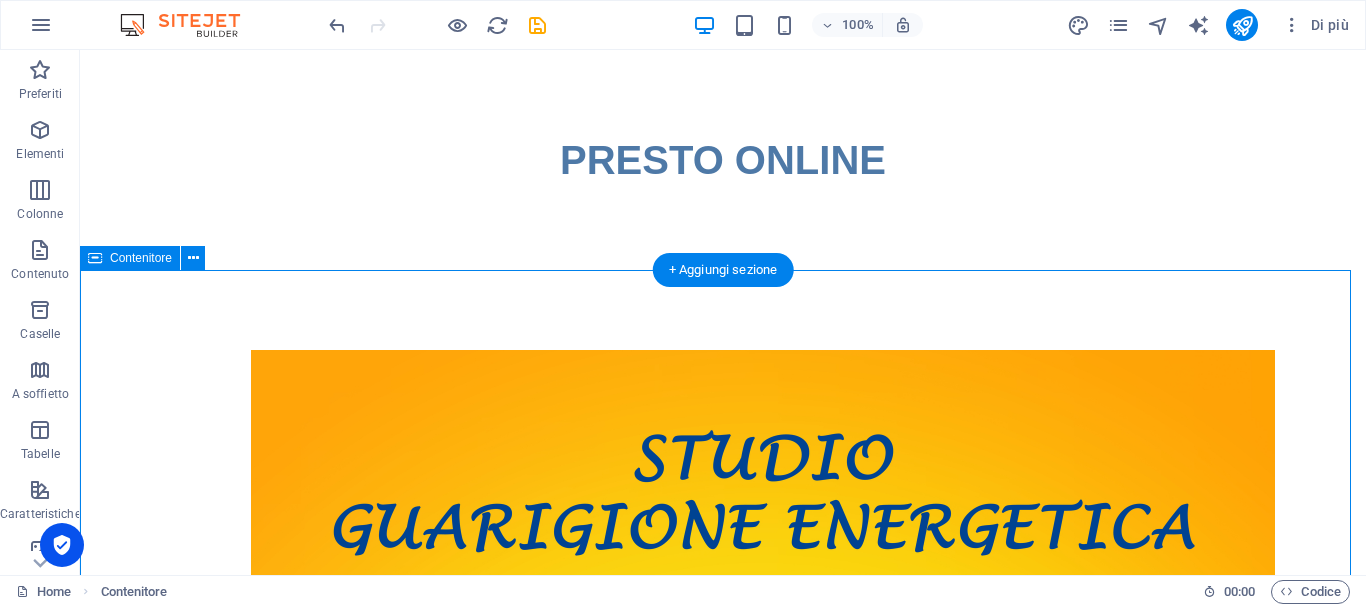 click at bounding box center (723, 1067) 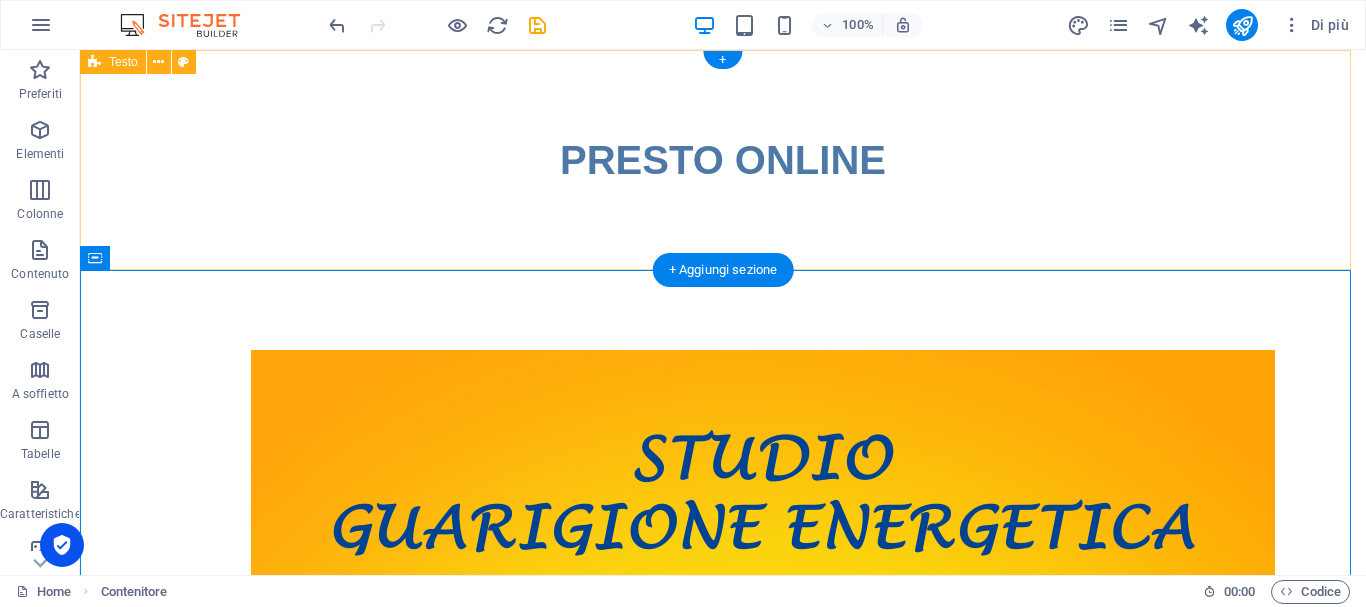 click on "PRESTO ONLINE" at bounding box center [723, 160] 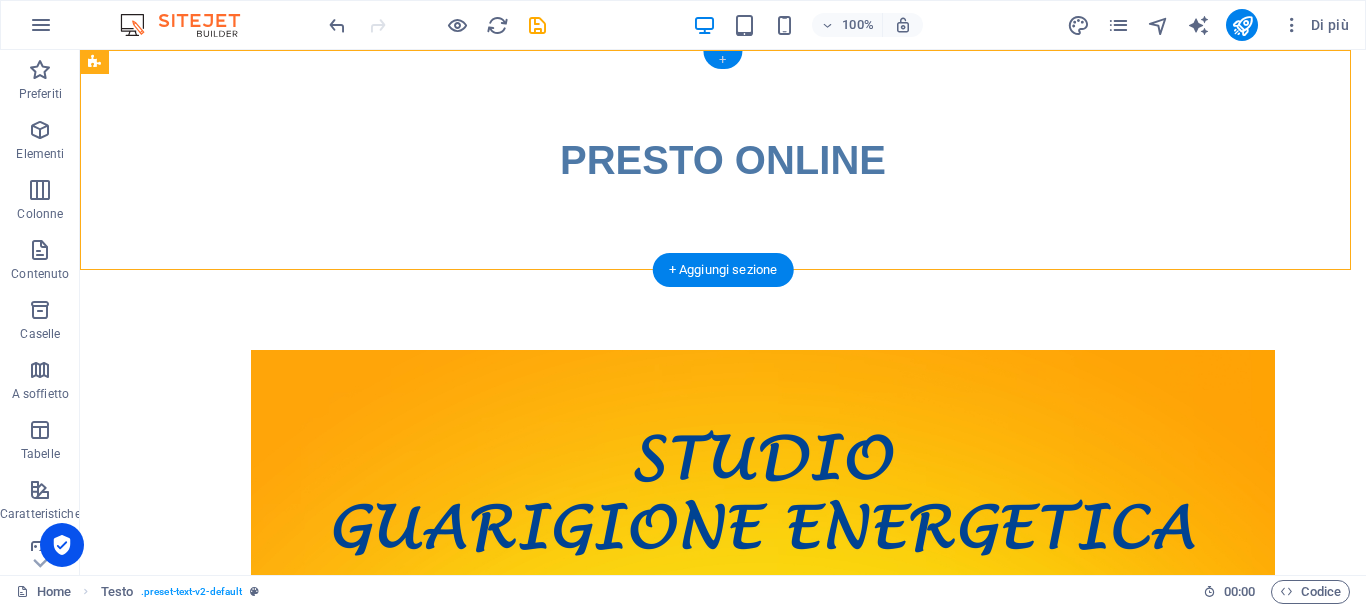 click on "+" at bounding box center [722, 60] 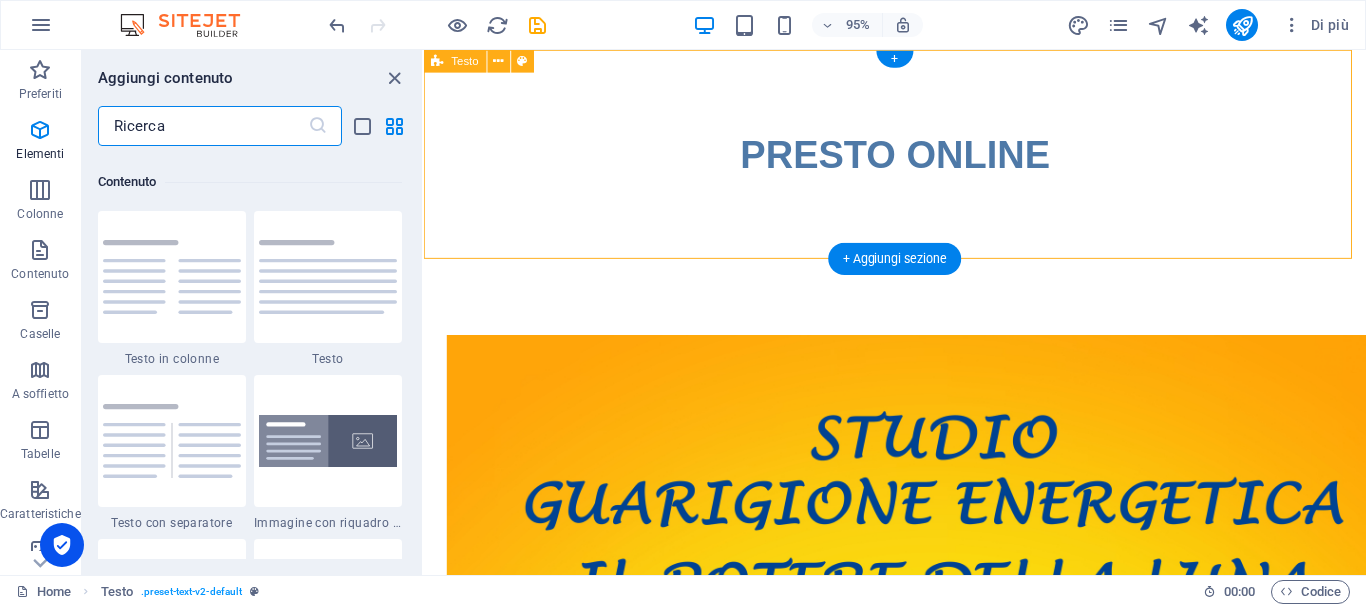 scroll, scrollTop: 3499, scrollLeft: 0, axis: vertical 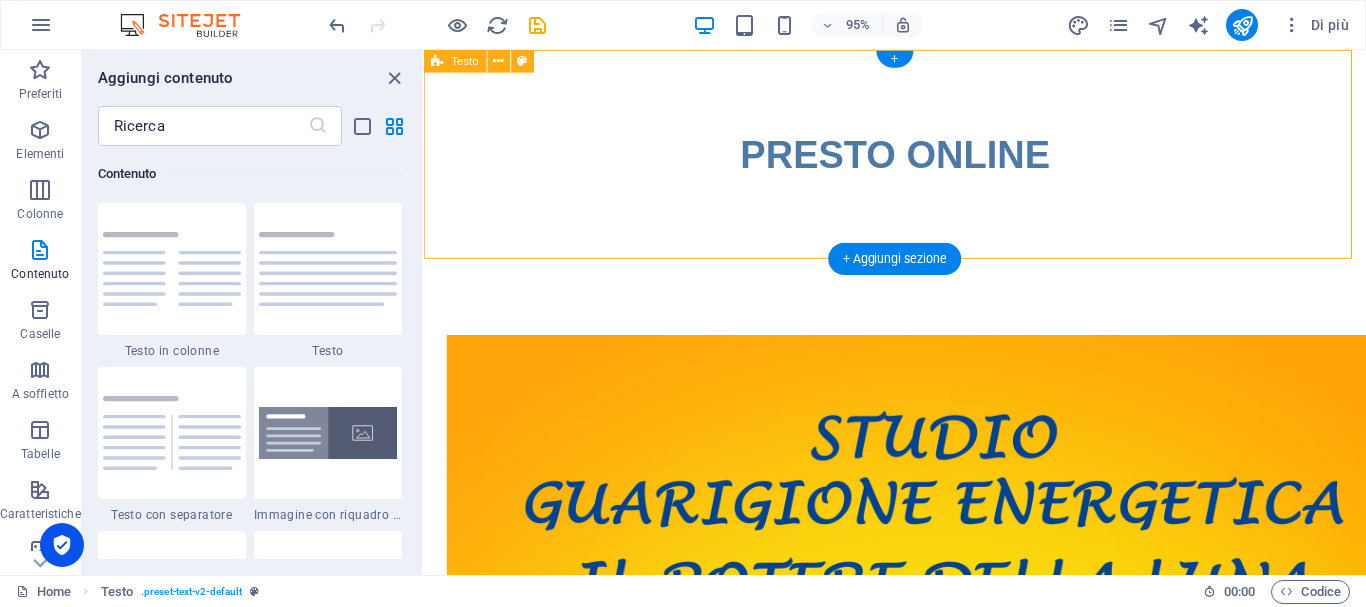 drag, startPoint x: 802, startPoint y: 269, endPoint x: 802, endPoint y: 226, distance: 43 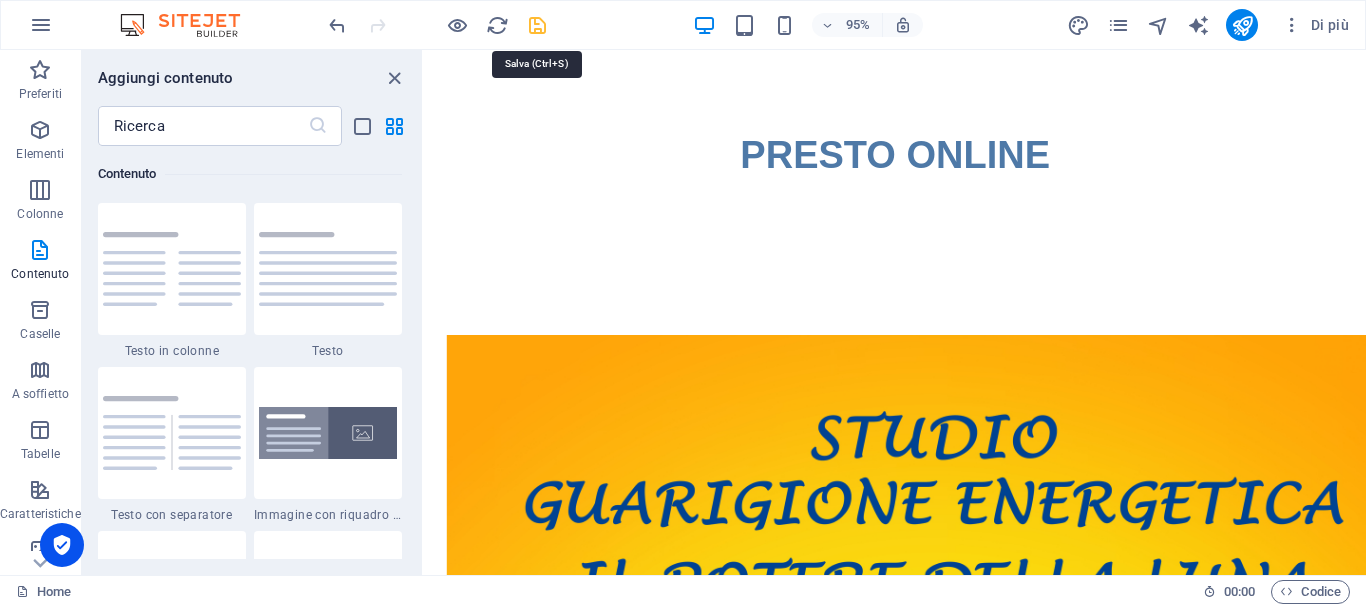 click at bounding box center [537, 25] 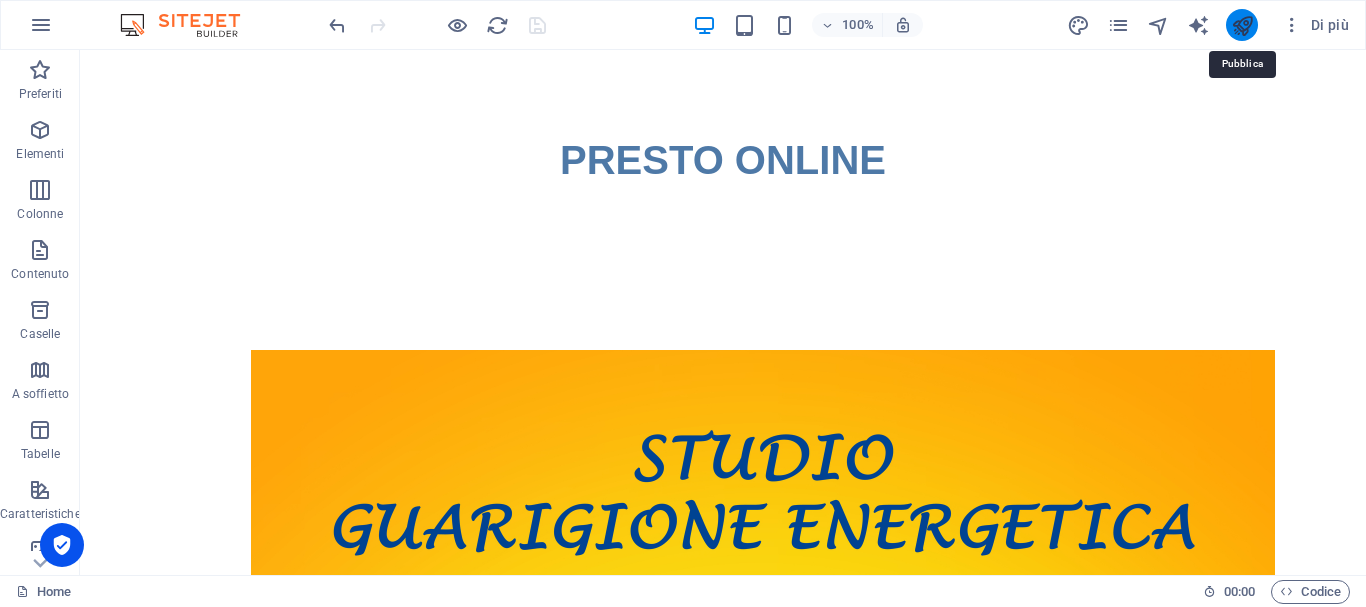 click at bounding box center [1242, 25] 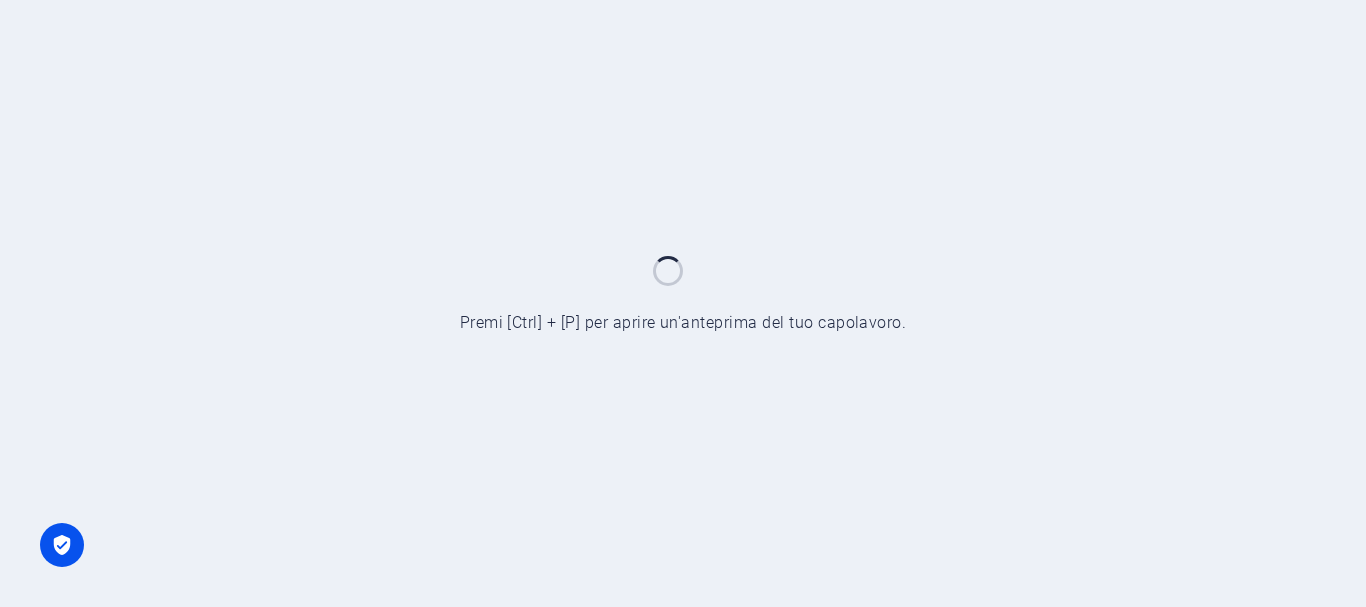 scroll, scrollTop: 0, scrollLeft: 0, axis: both 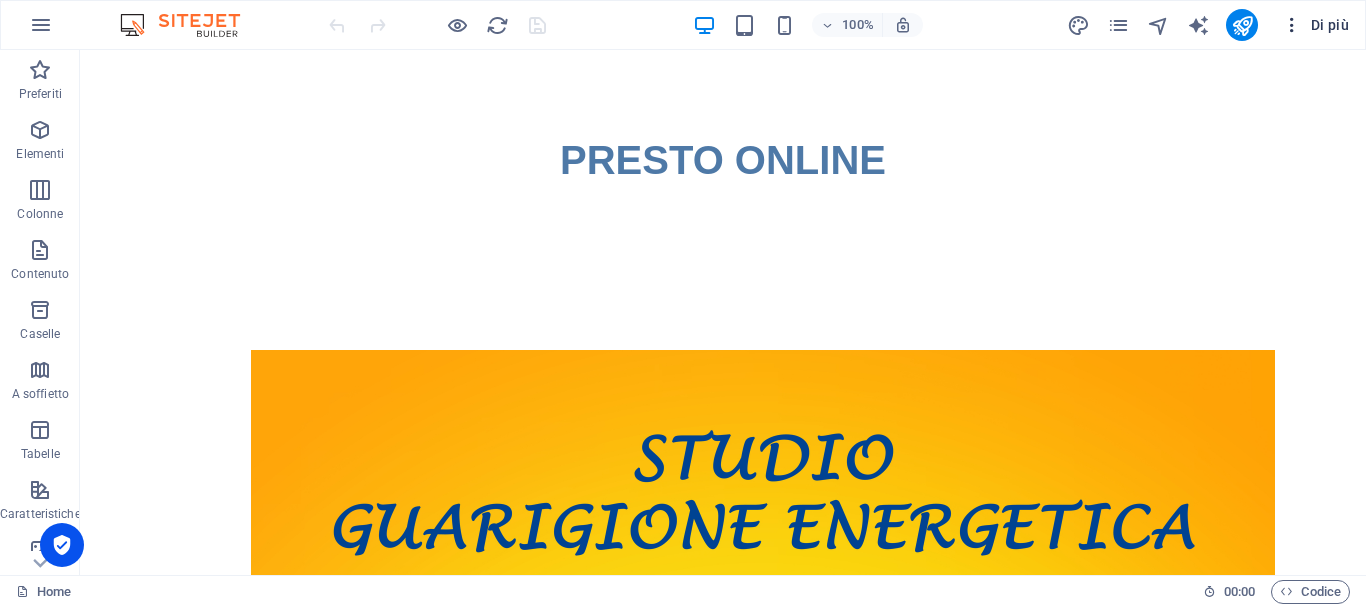 click on "Di più" at bounding box center [1315, 25] 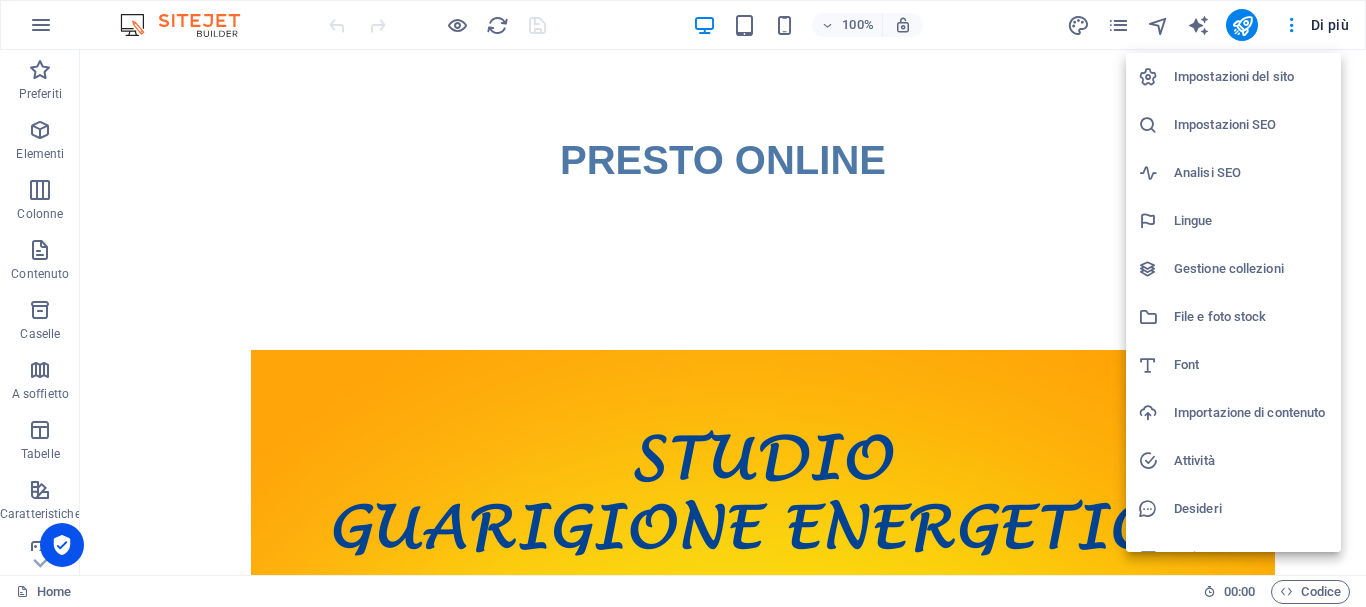 click at bounding box center (683, 303) 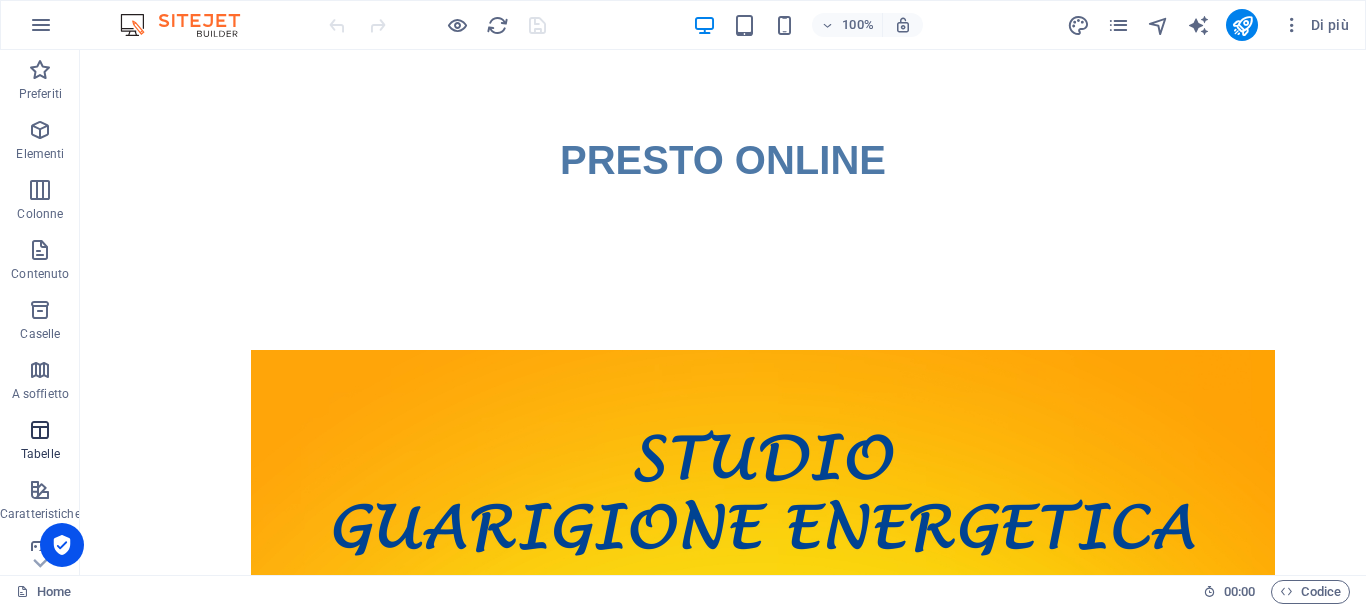 scroll, scrollTop: 375, scrollLeft: 0, axis: vertical 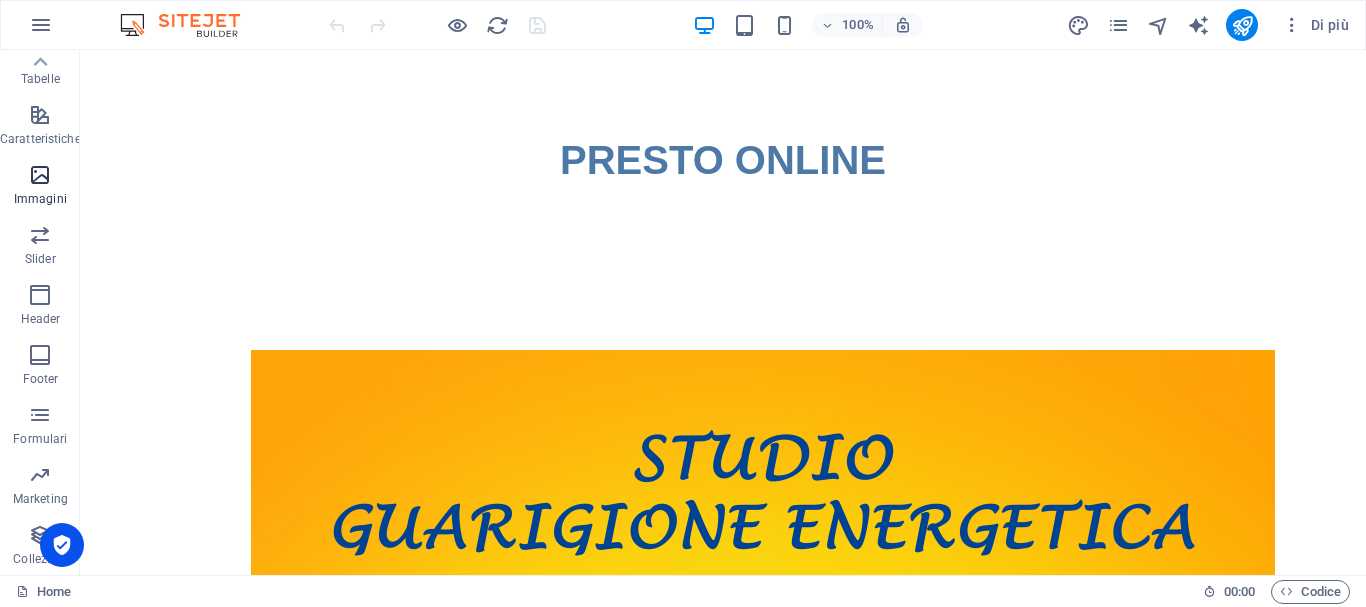 click on "Immagini" at bounding box center (40, 187) 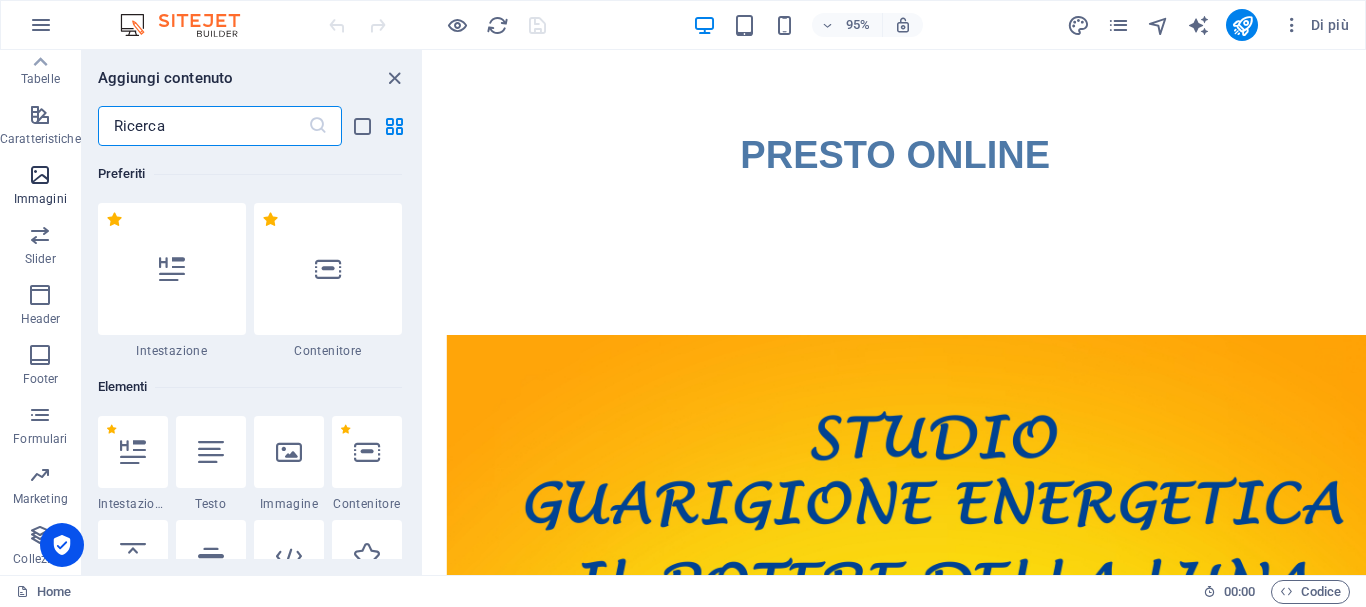 scroll, scrollTop: 9976, scrollLeft: 0, axis: vertical 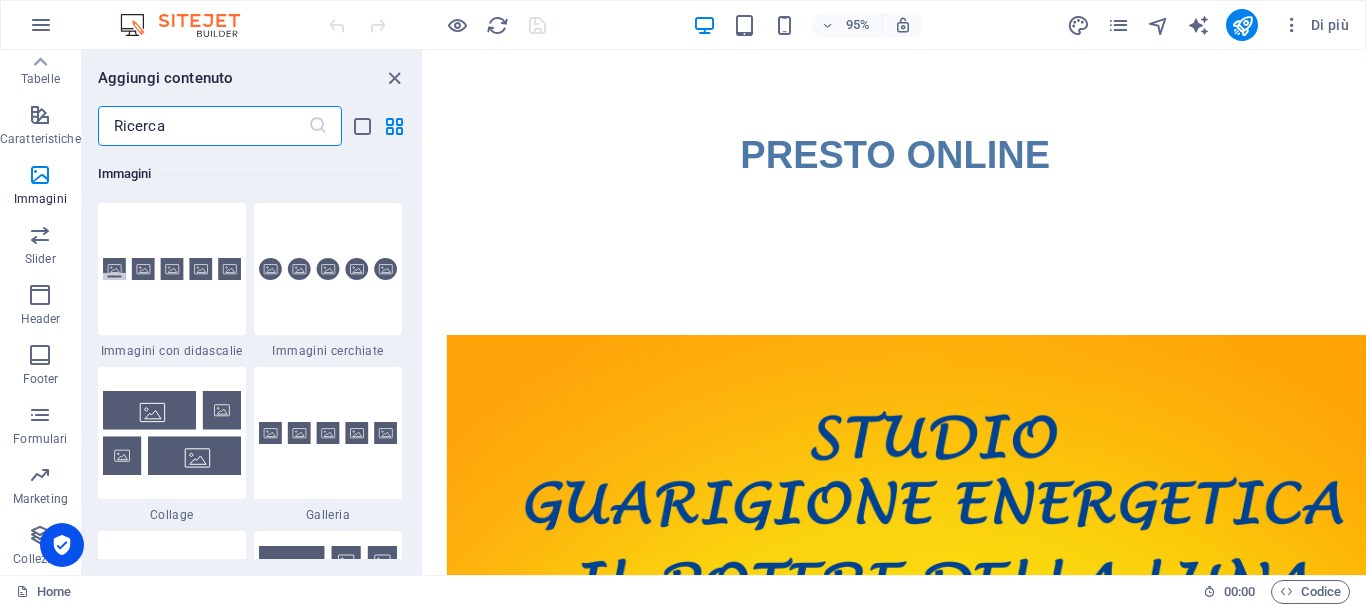 click at bounding box center (203, 126) 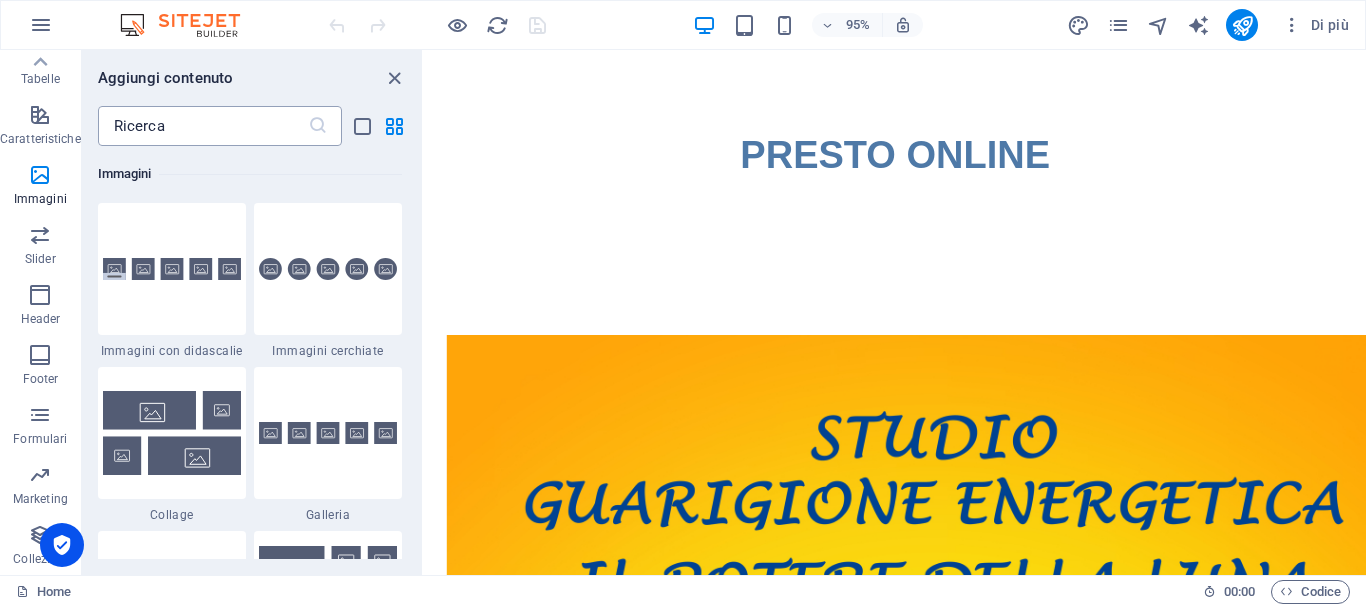 click at bounding box center [318, 126] 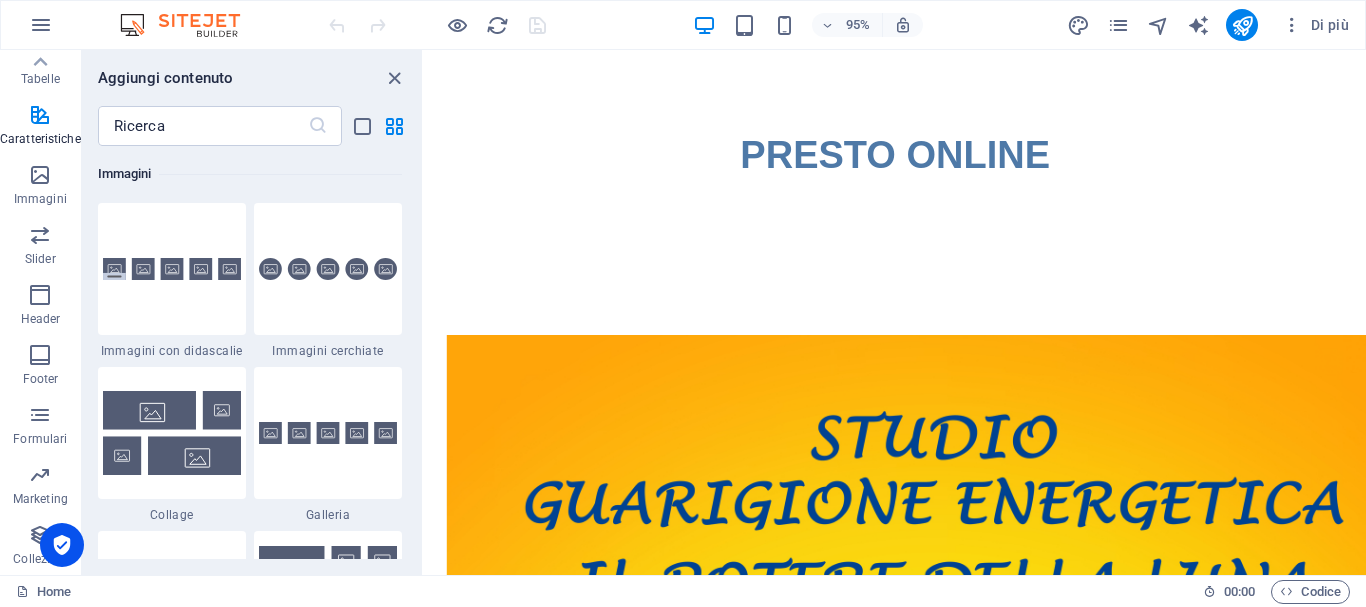 scroll, scrollTop: 9276, scrollLeft: 0, axis: vertical 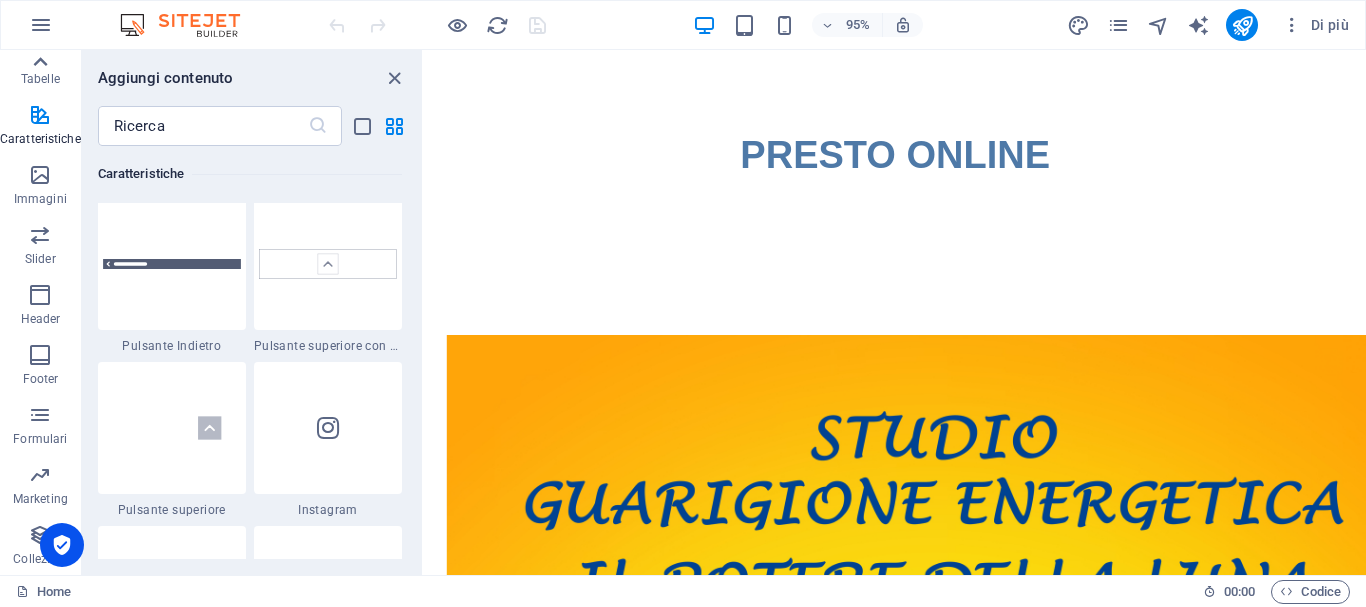 click 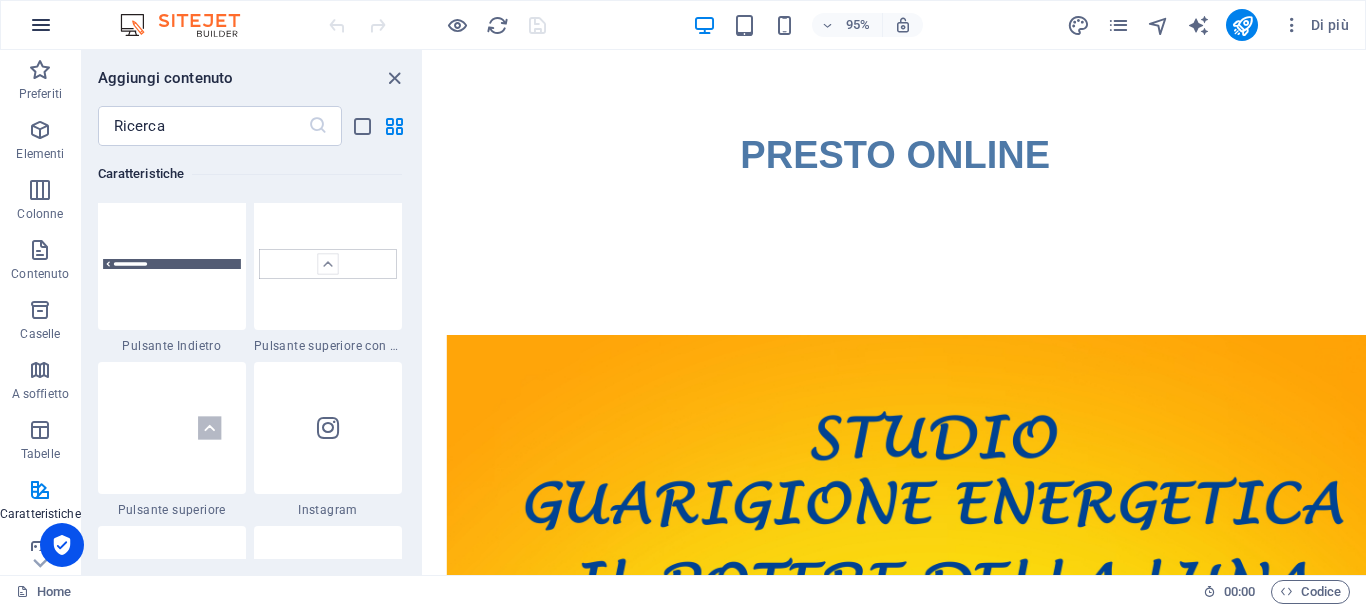click at bounding box center [41, 25] 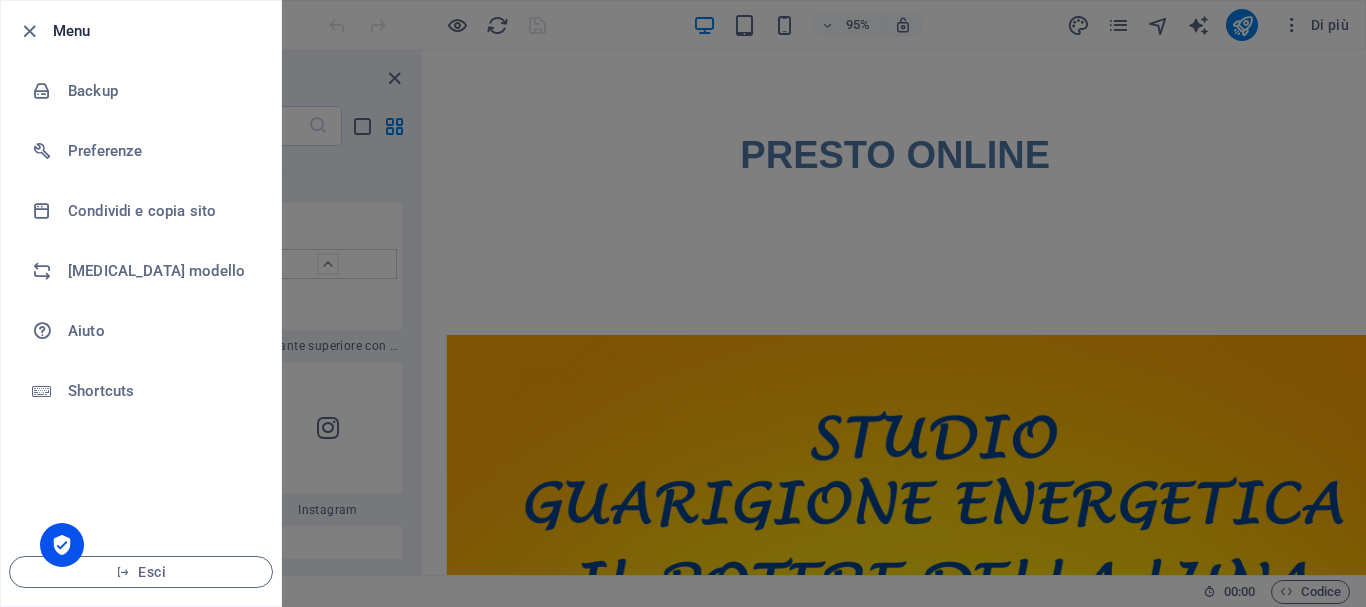 click at bounding box center [683, 303] 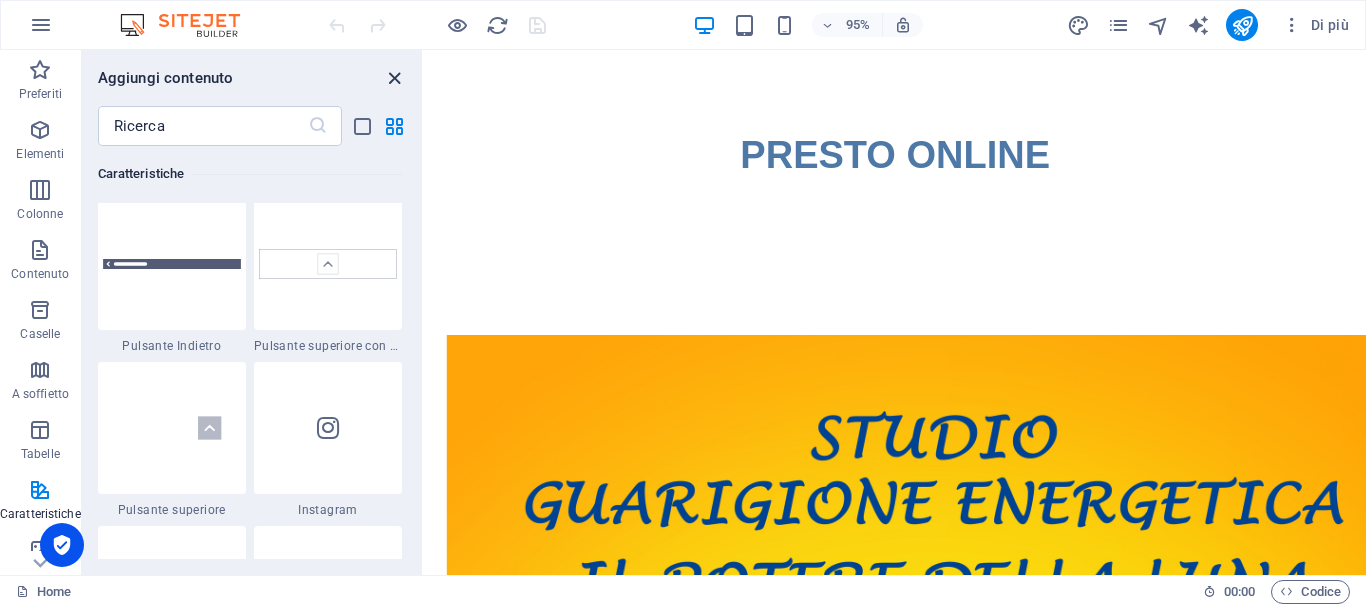 click at bounding box center [394, 78] 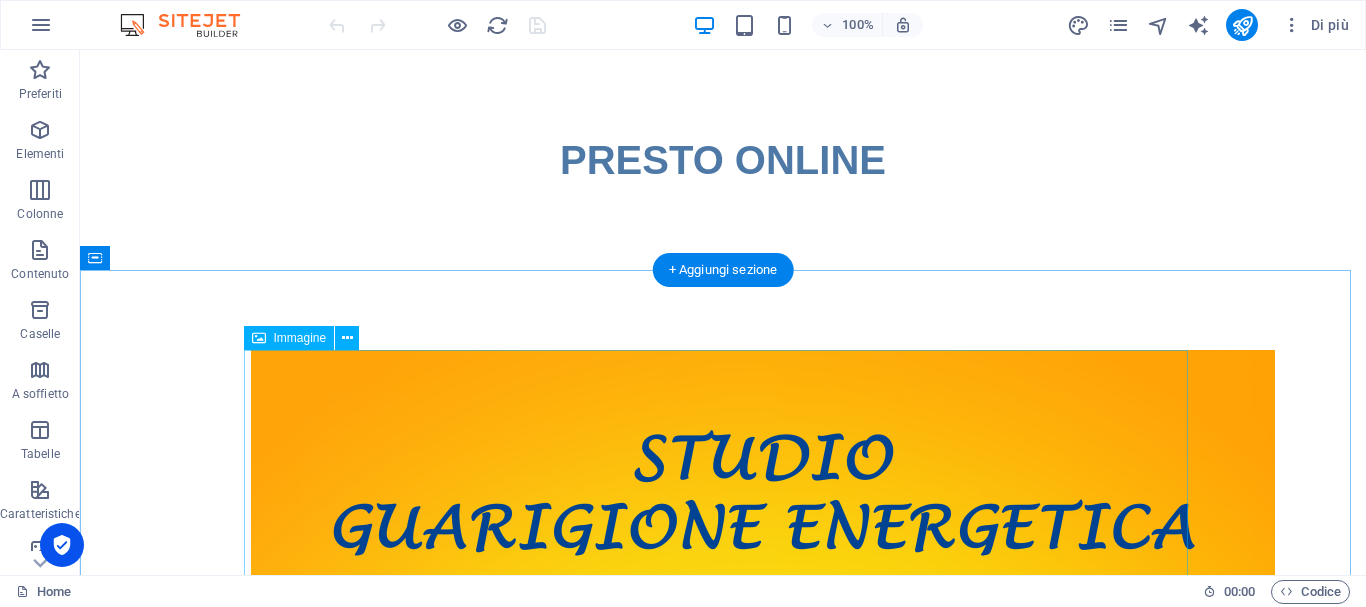 click at bounding box center (723, 1067) 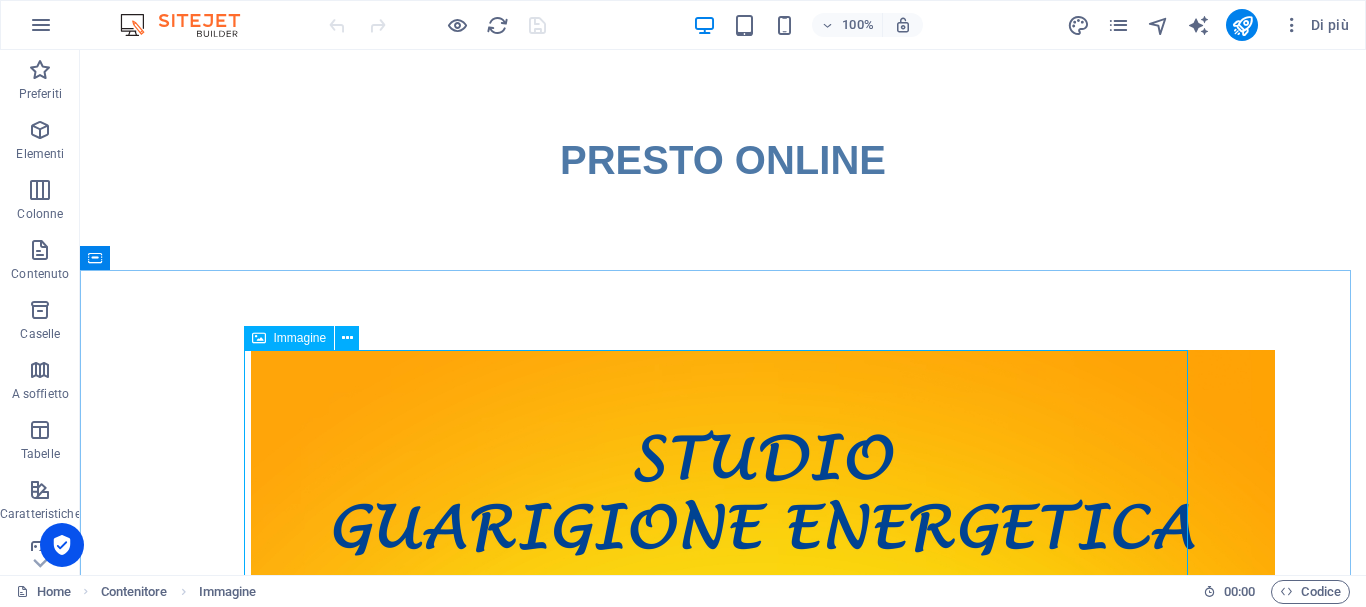 click on "Immagine" at bounding box center (300, 338) 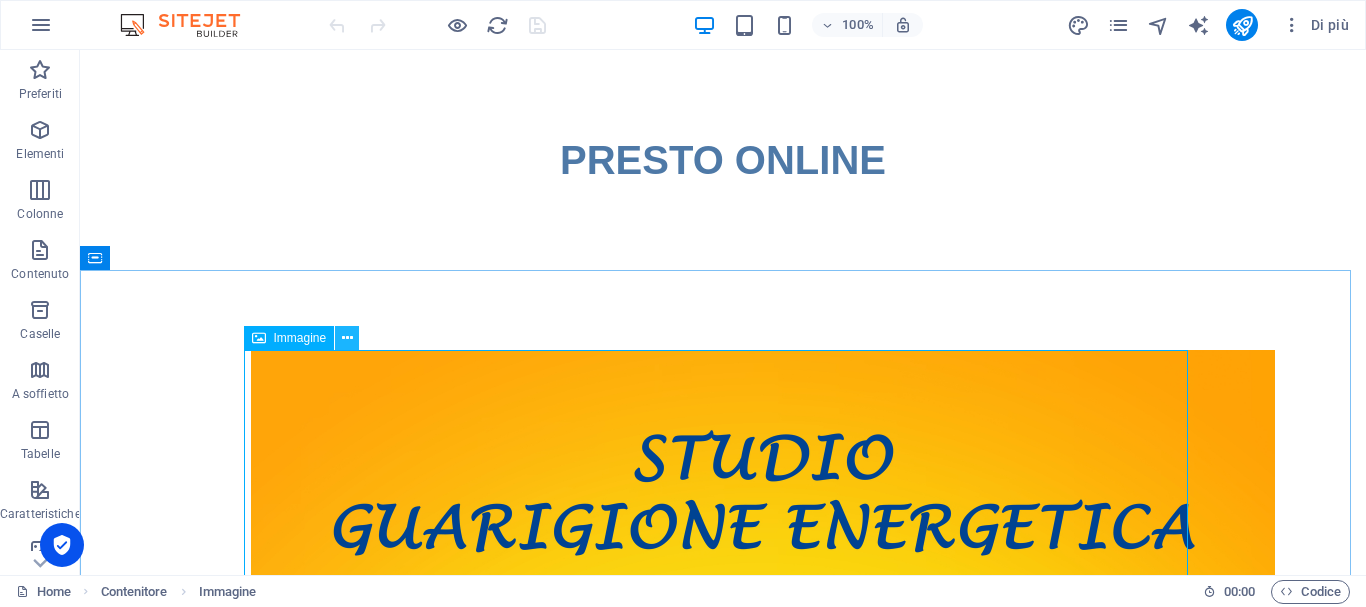 click at bounding box center [347, 338] 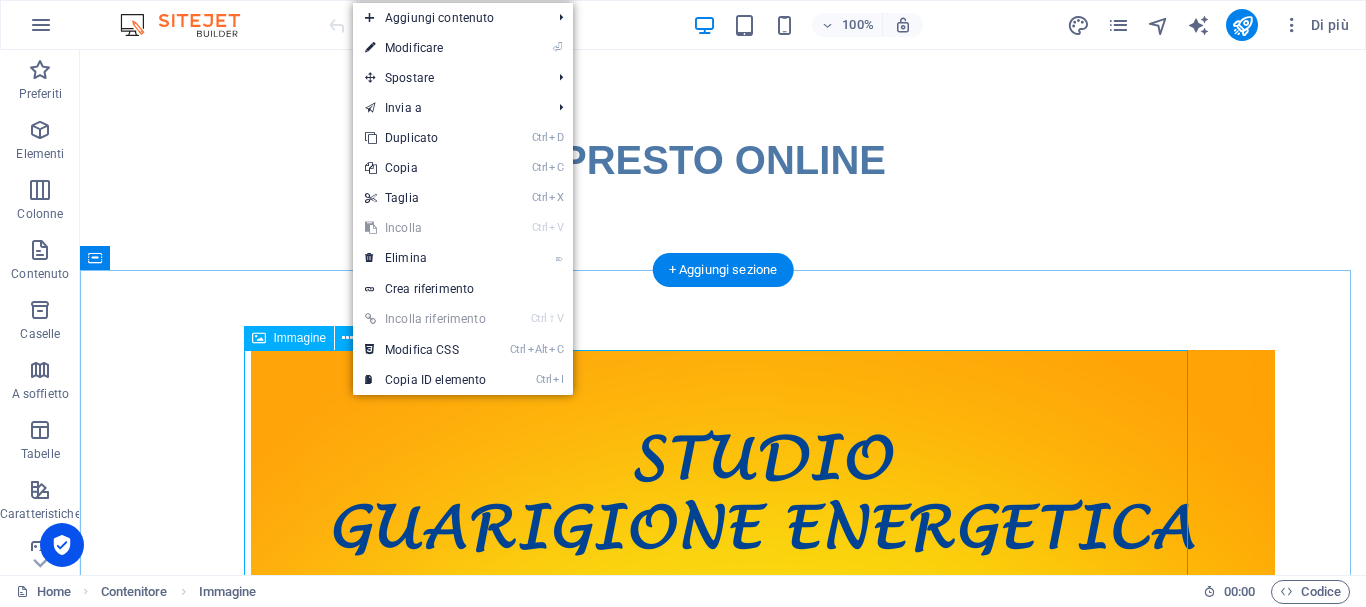 click at bounding box center (723, 1067) 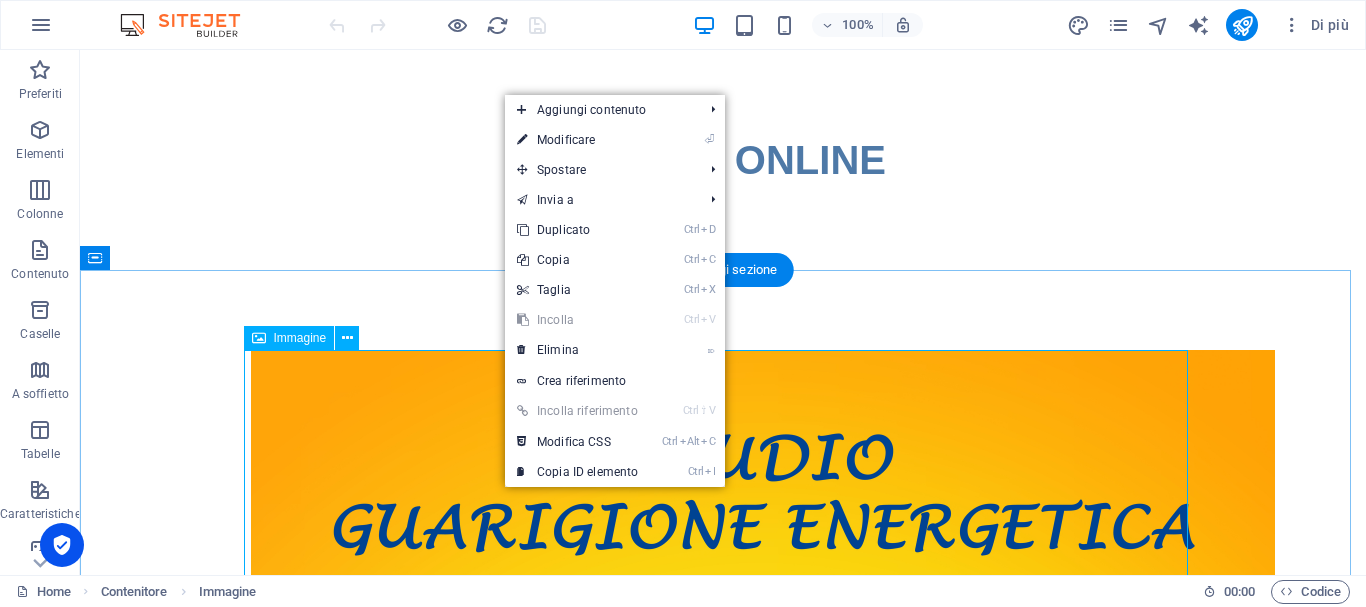 click at bounding box center (723, 1067) 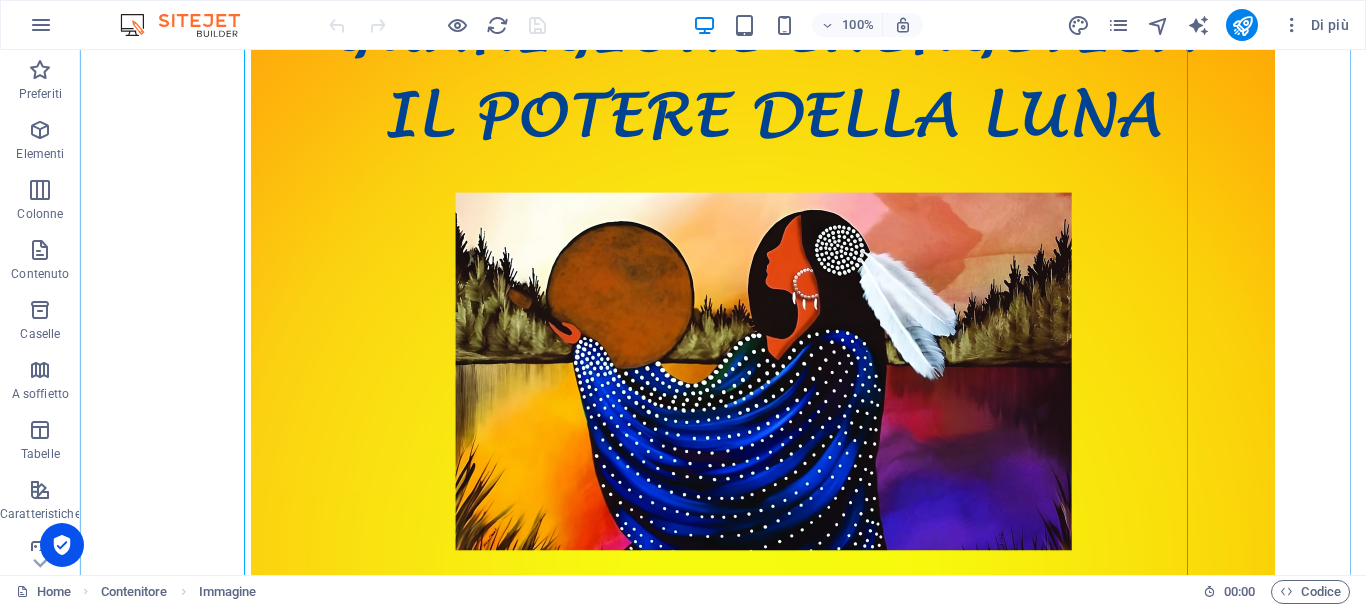 scroll, scrollTop: 500, scrollLeft: 0, axis: vertical 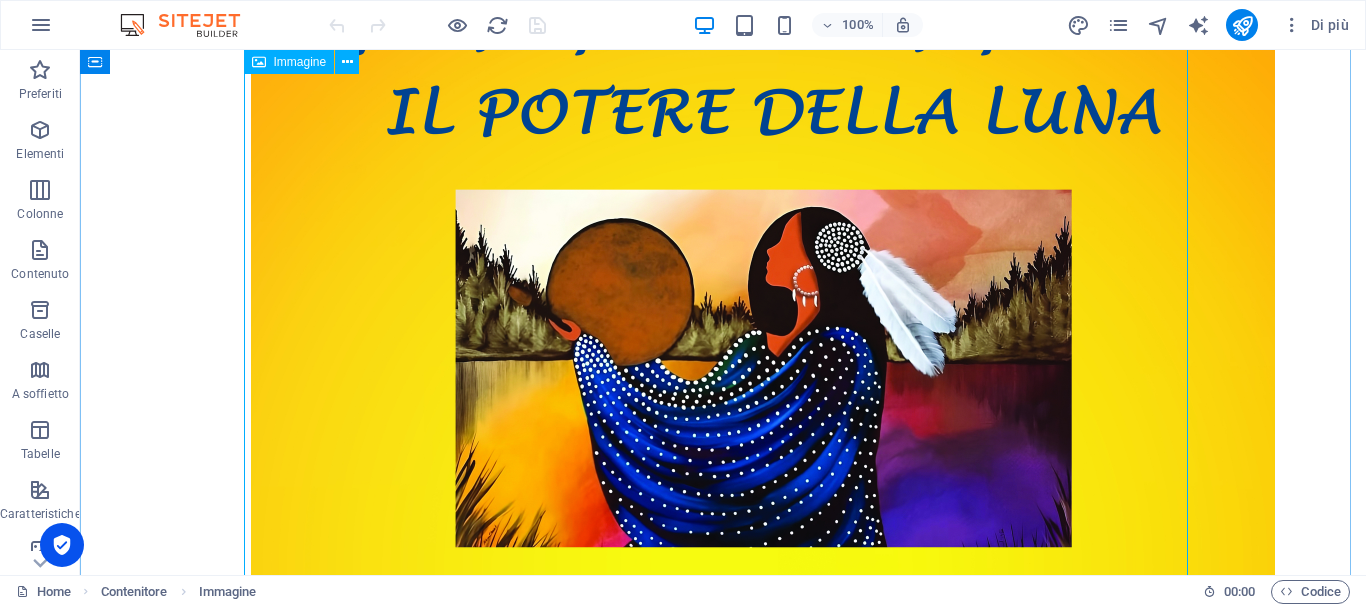 click at bounding box center [723, 567] 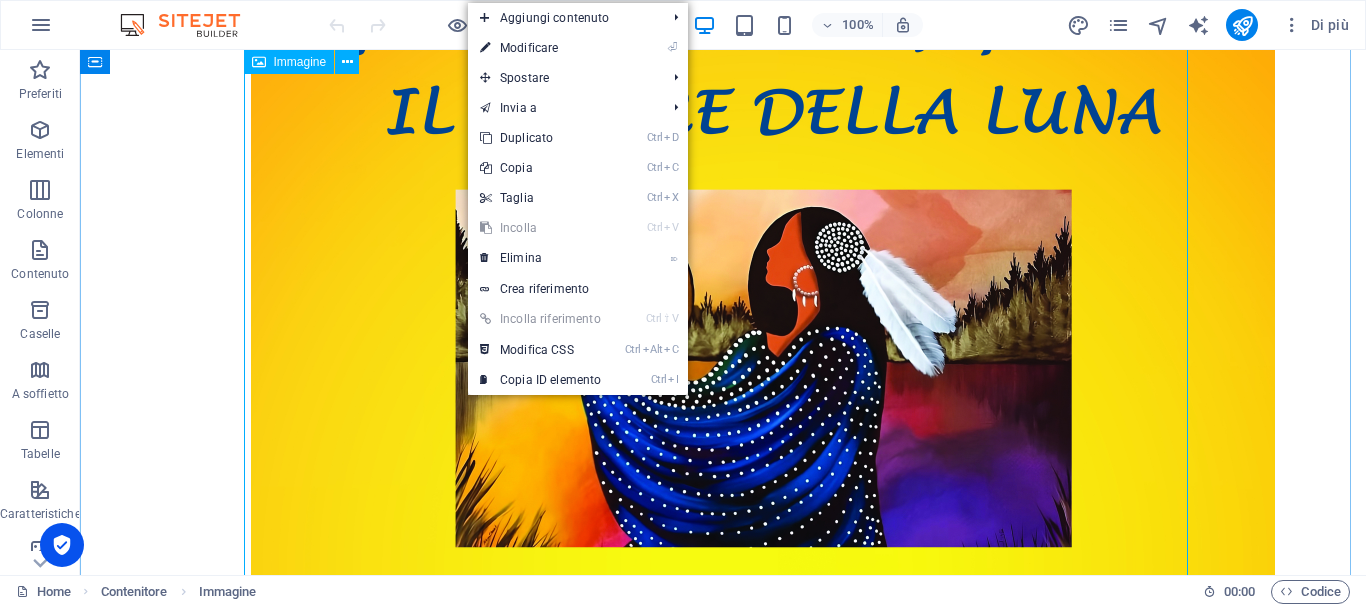 click at bounding box center (723, 567) 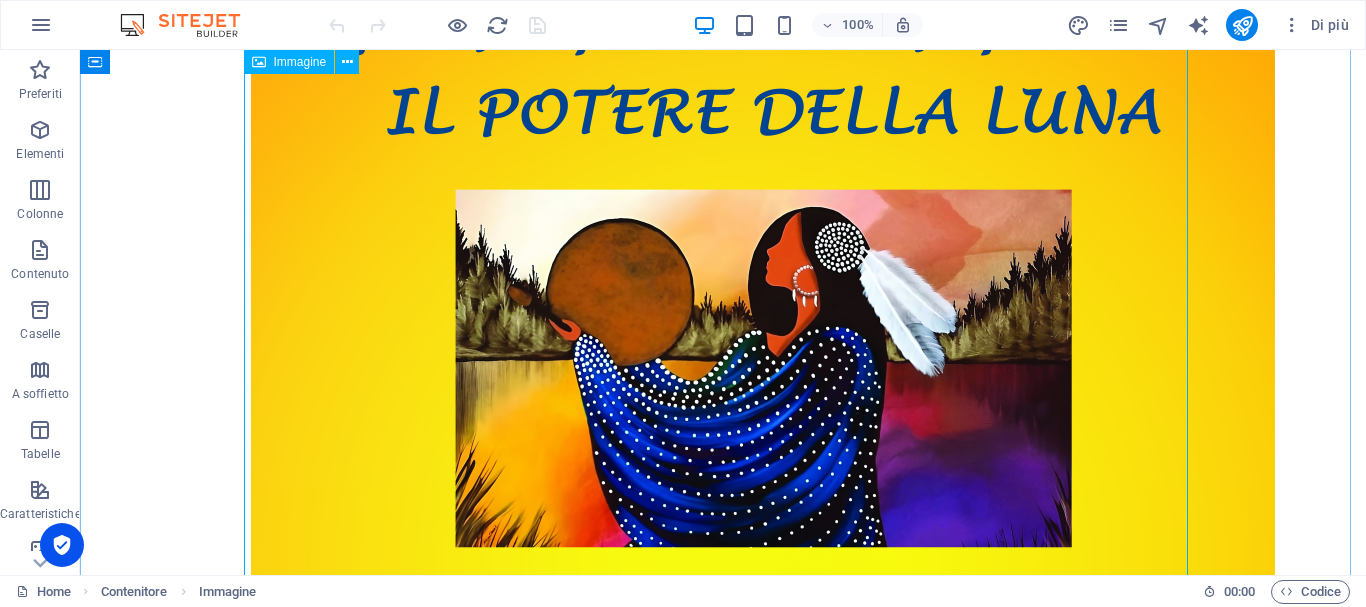 click at bounding box center [723, 567] 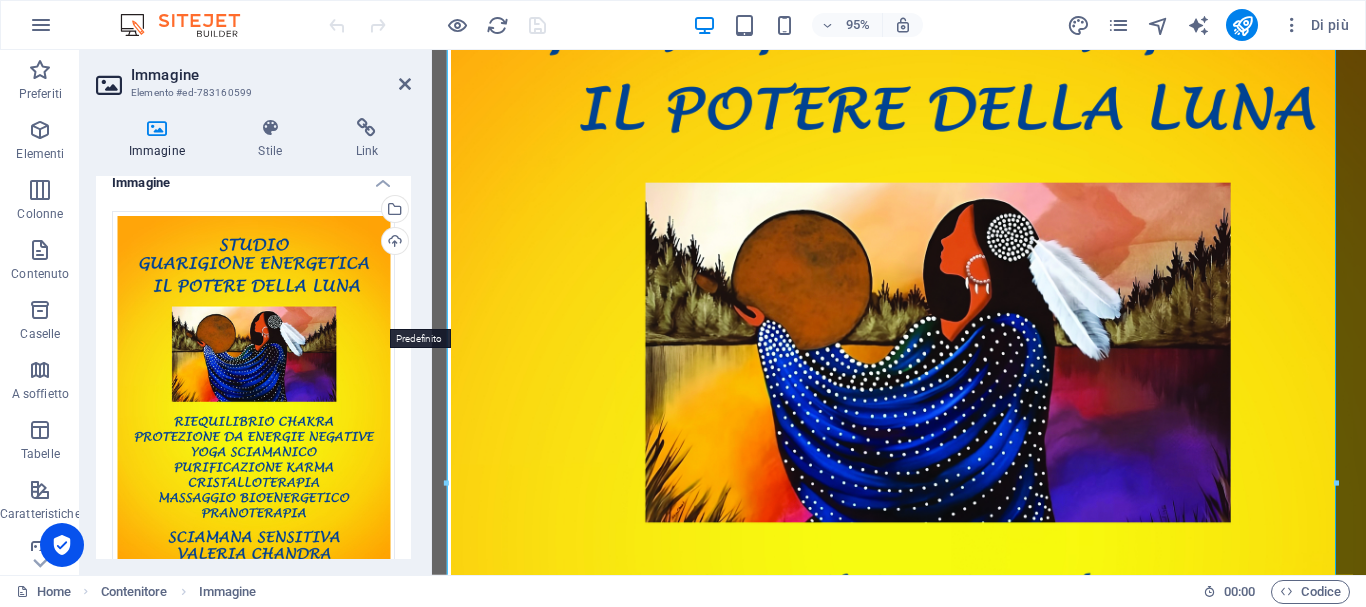 scroll, scrollTop: 0, scrollLeft: 0, axis: both 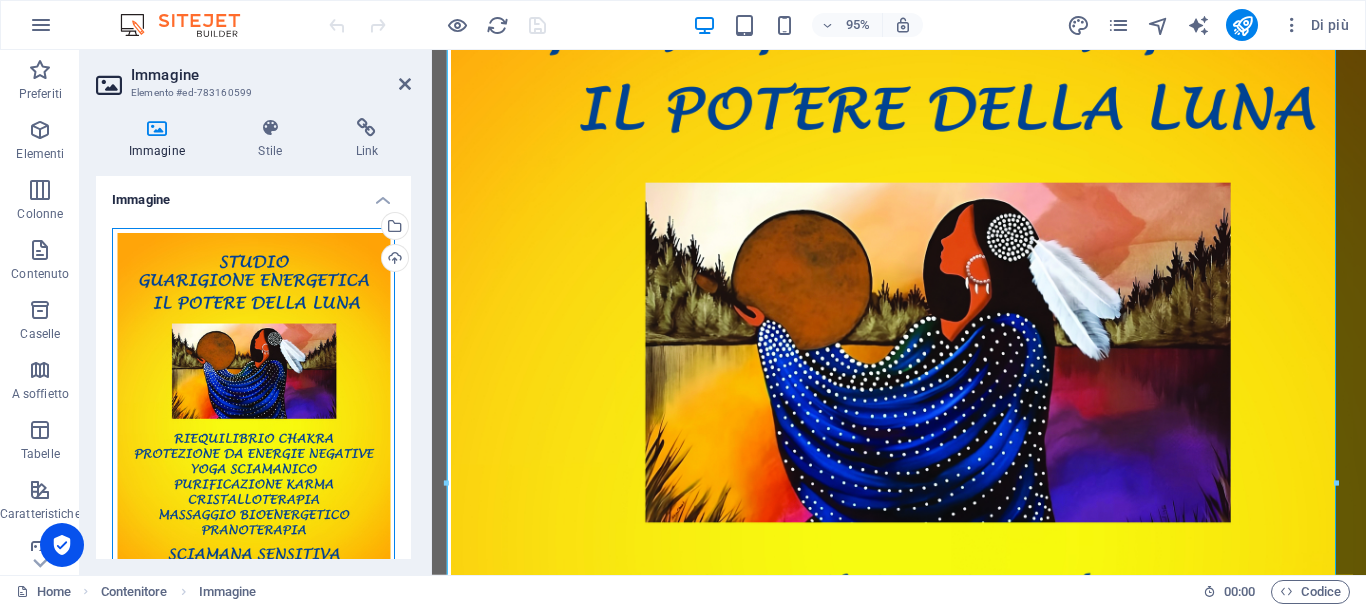 click on "Trascina qui i file, fai clic per sceglierli o selezionali da File o dalle nostre foto e video stock gratuiti" at bounding box center (253, 424) 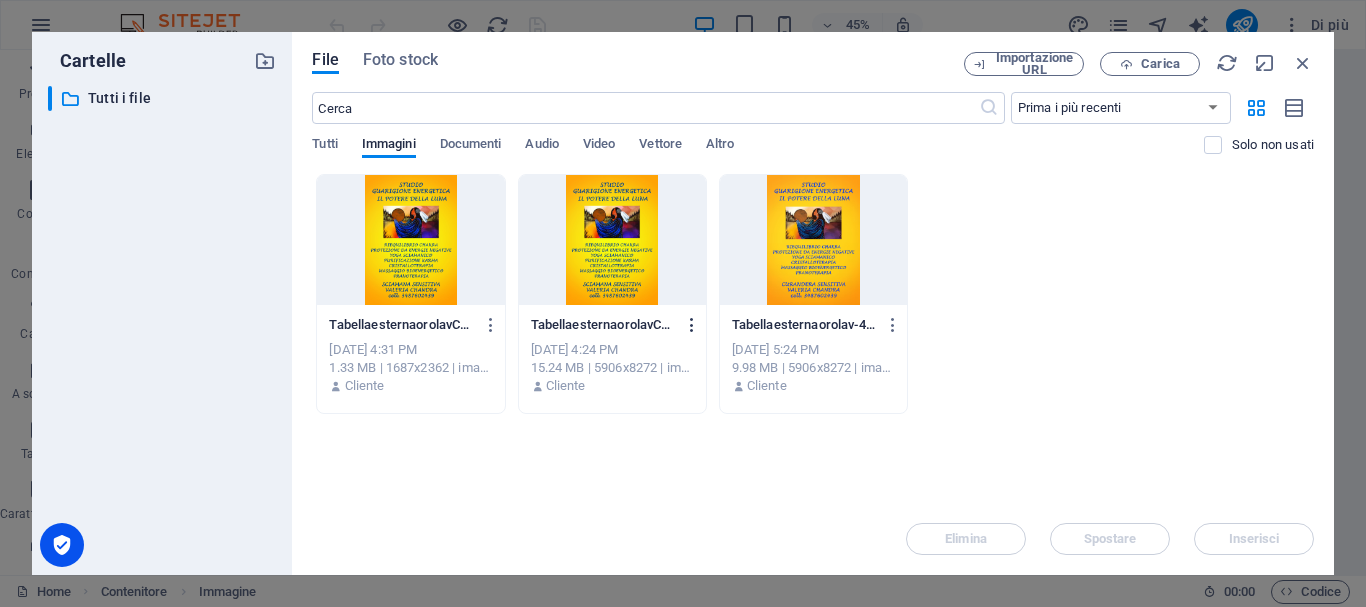 click at bounding box center [692, 325] 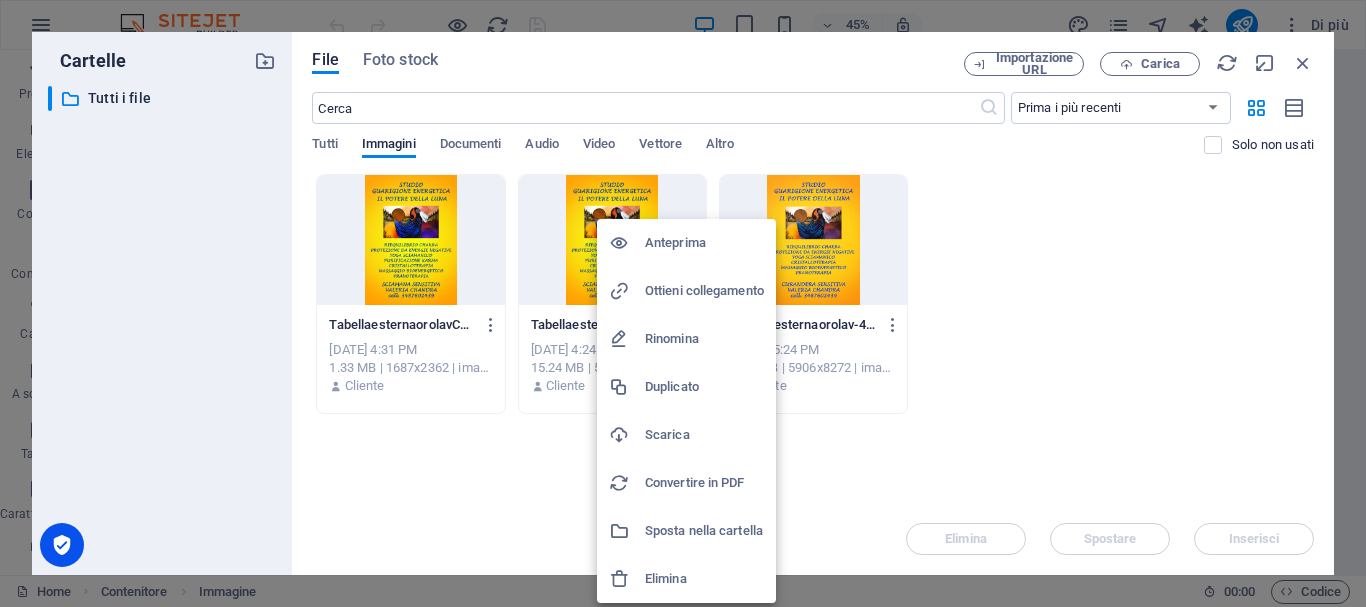 click on "Elimina" at bounding box center (704, 579) 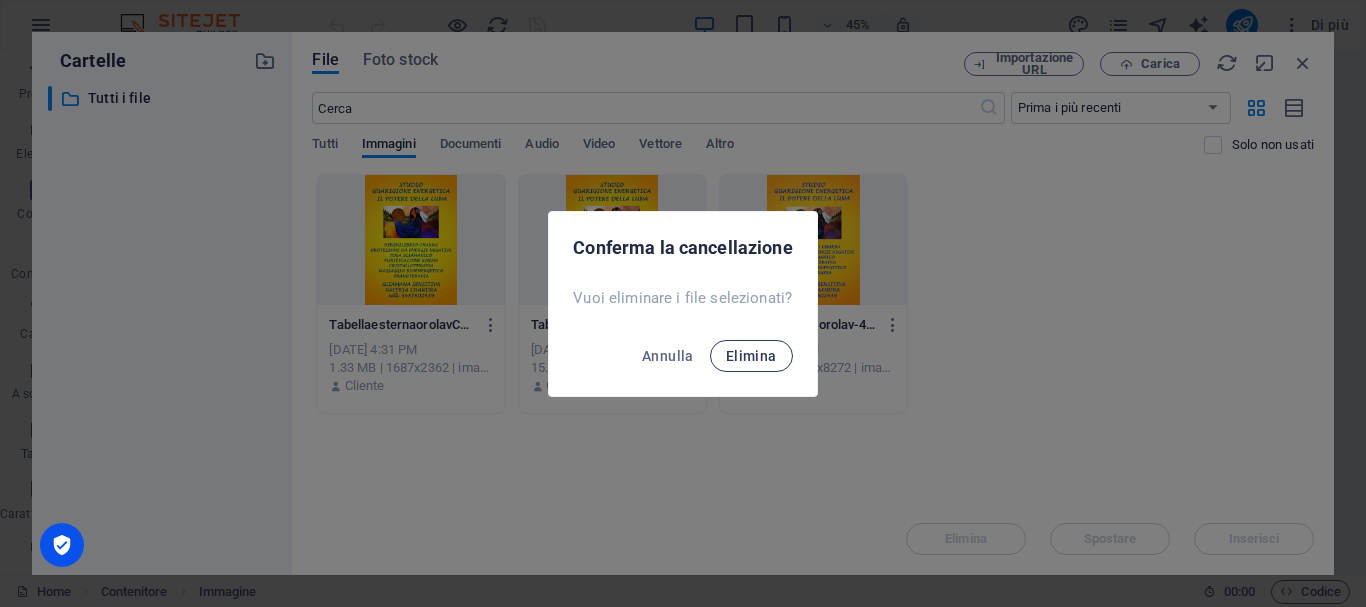 click on "Elimina" at bounding box center [751, 356] 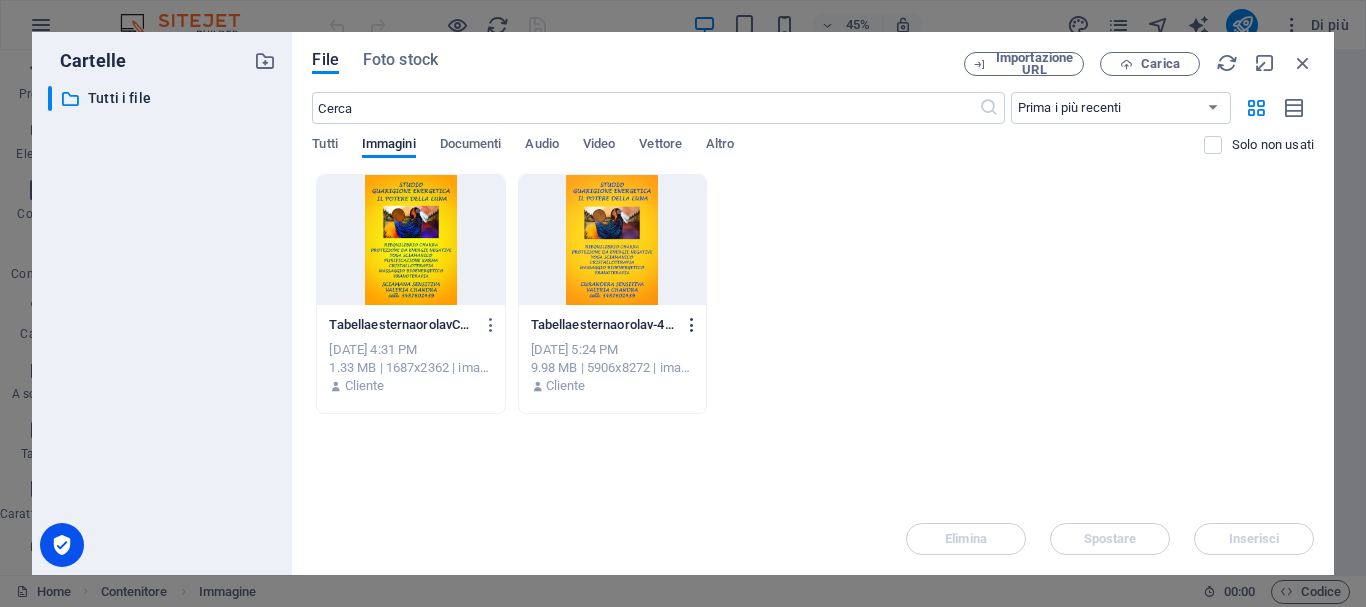 click at bounding box center [692, 325] 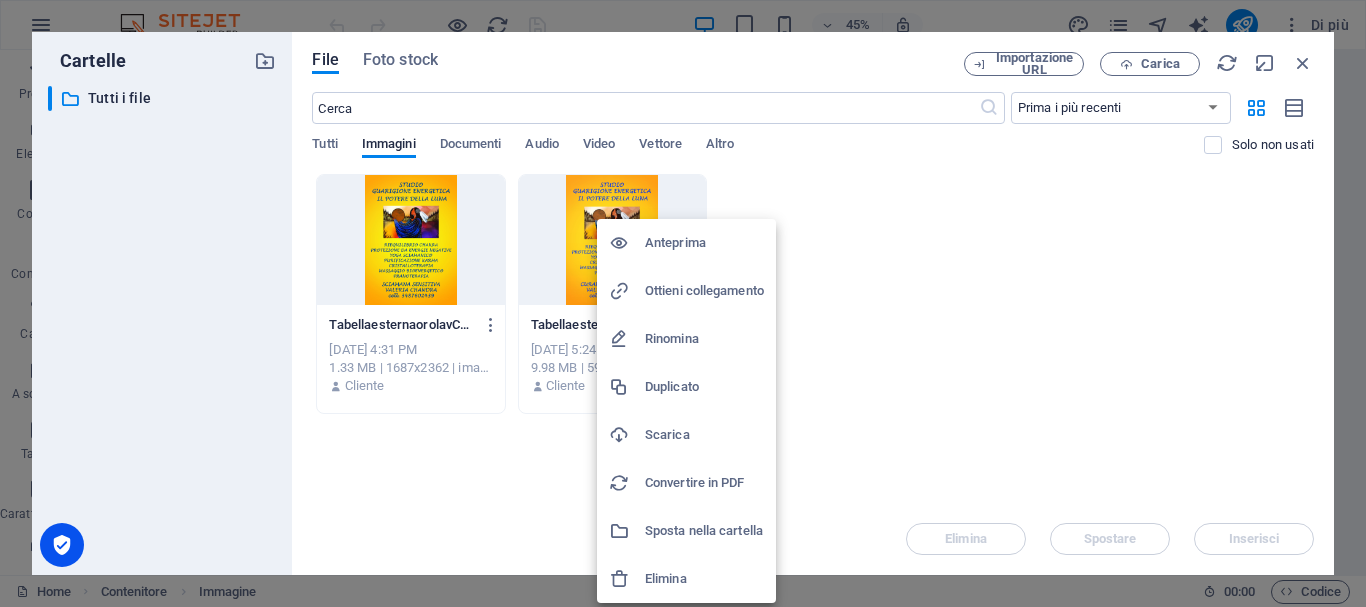 click on "Elimina" at bounding box center (704, 579) 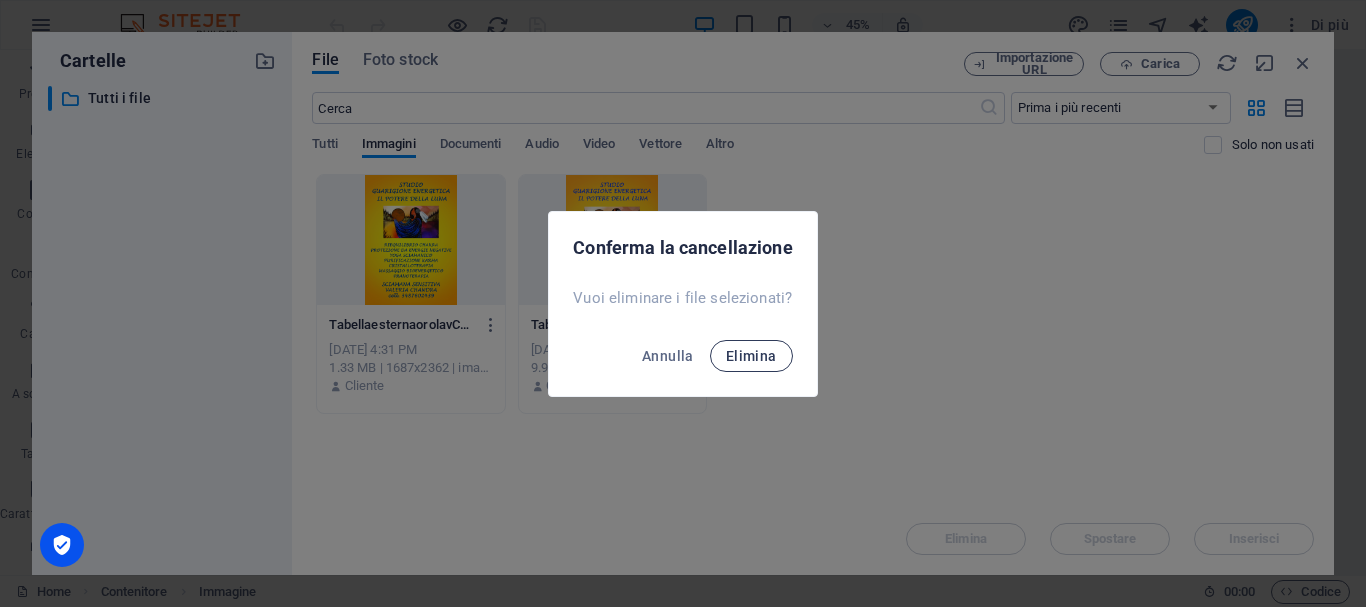 click on "Elimina" at bounding box center [751, 356] 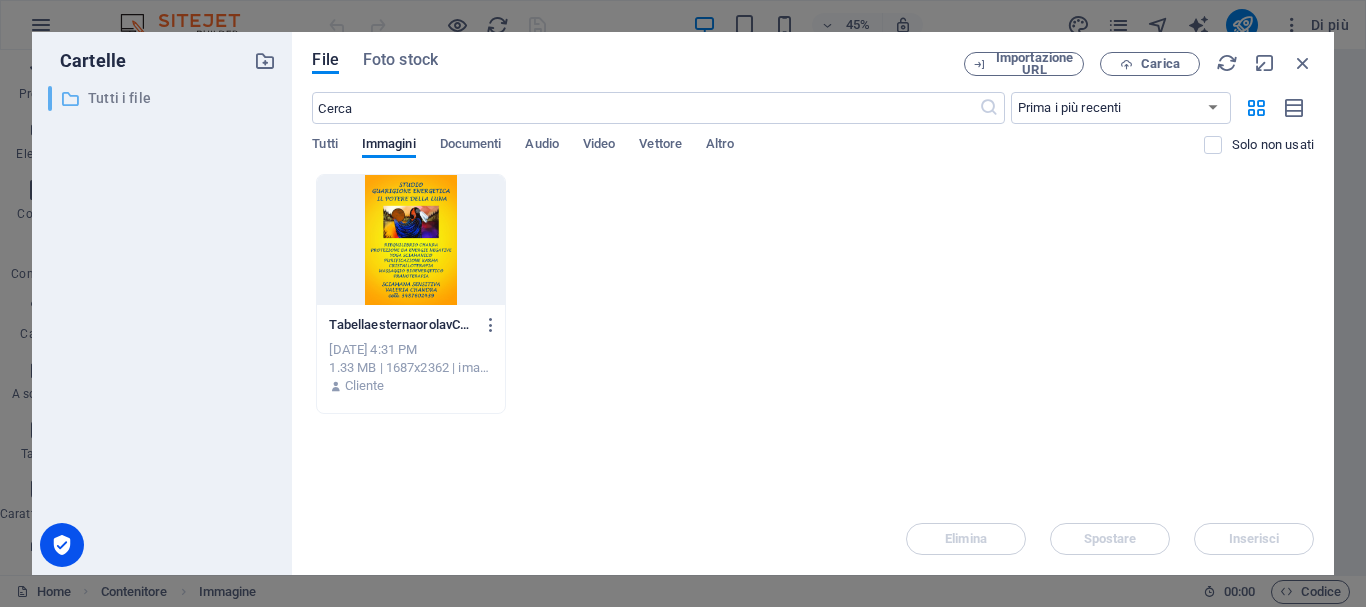 click on "Tutti i file" at bounding box center (164, 98) 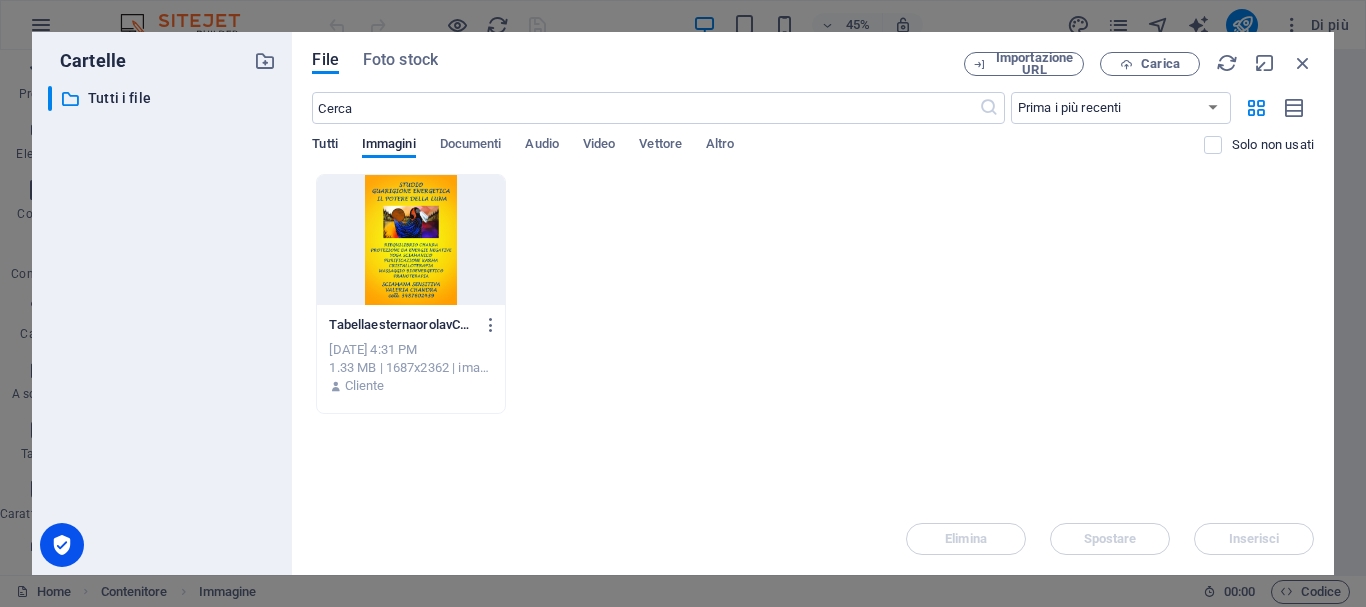 click on "Tutti" at bounding box center [324, 146] 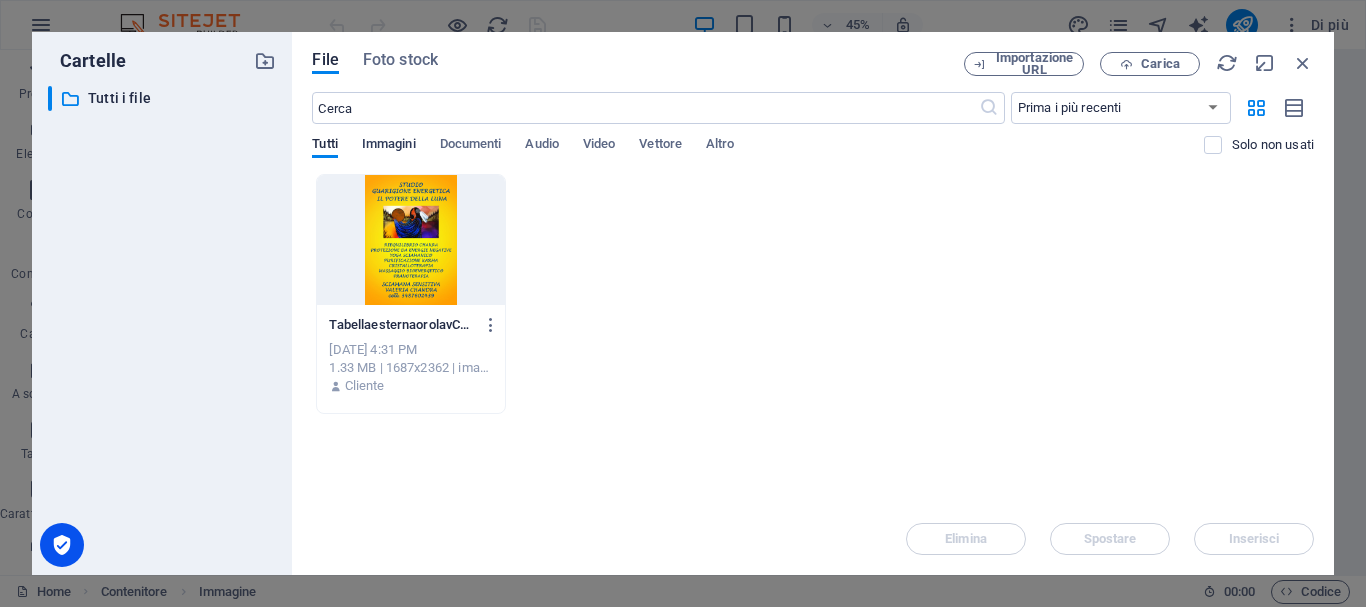 click on "Immagini" at bounding box center (389, 146) 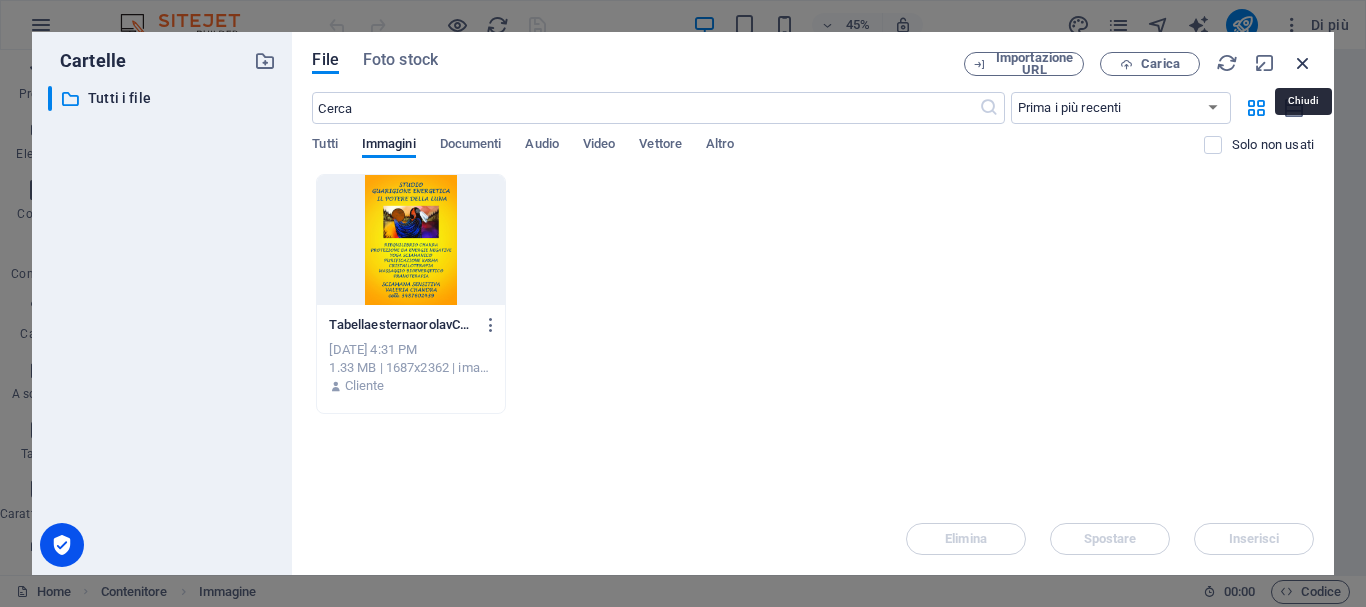 click at bounding box center [1303, 63] 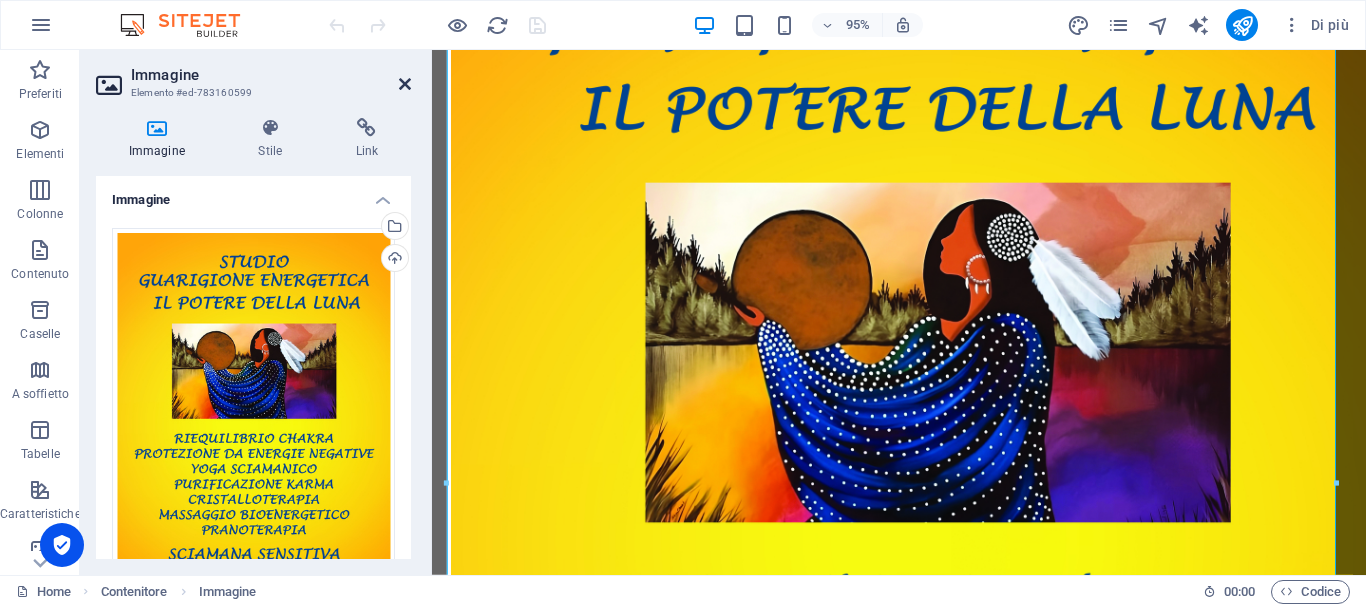 click at bounding box center (405, 84) 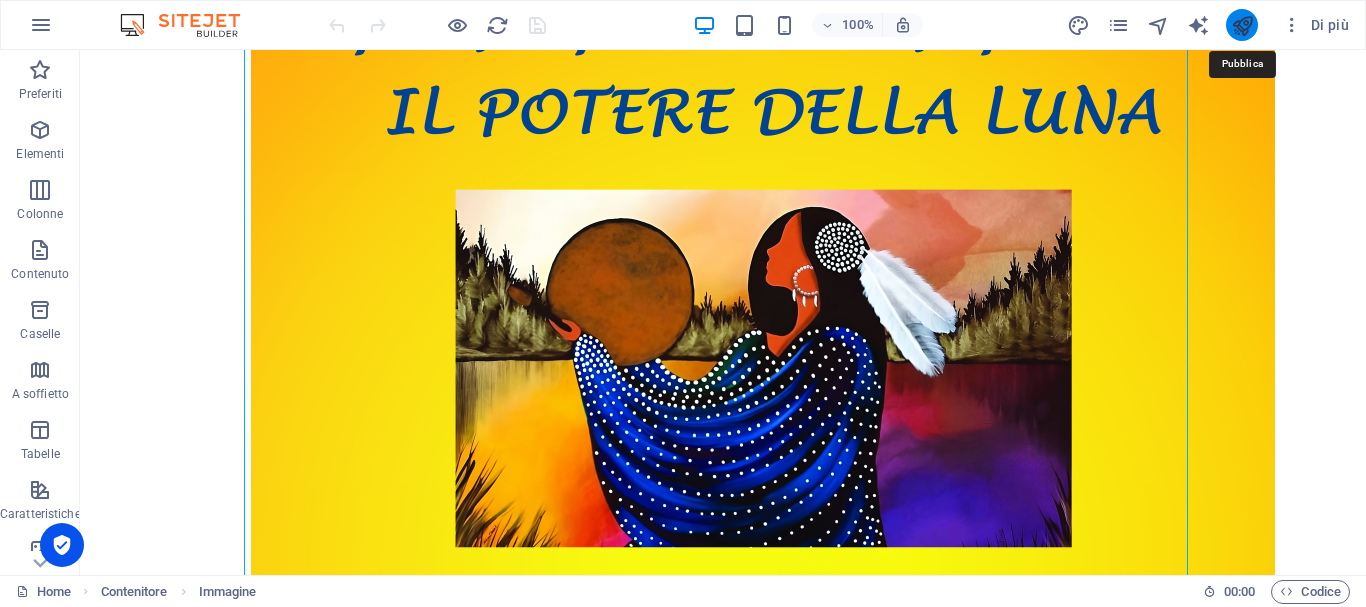 click at bounding box center (1242, 25) 